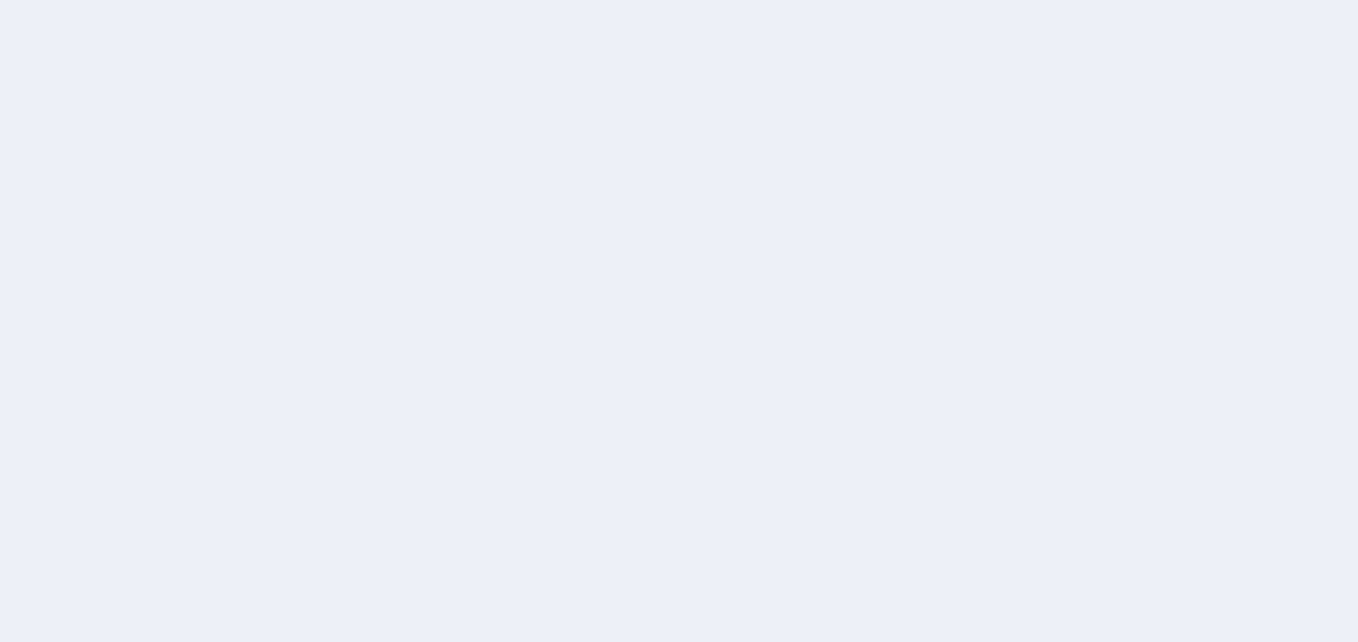 scroll, scrollTop: 0, scrollLeft: 0, axis: both 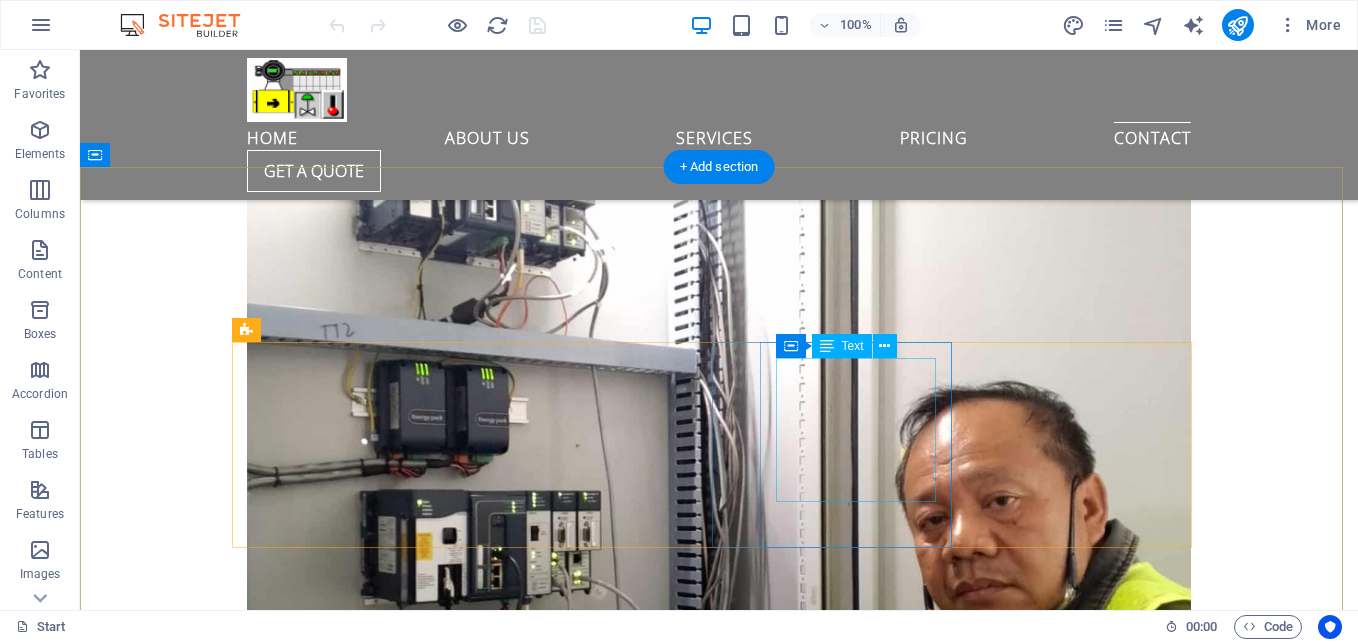 click on "Phone: Tel: (632) 421 1668   Fax: (632) 436 6433   Cell: +63 917 859 1121" at bounding box center (568, 16122) 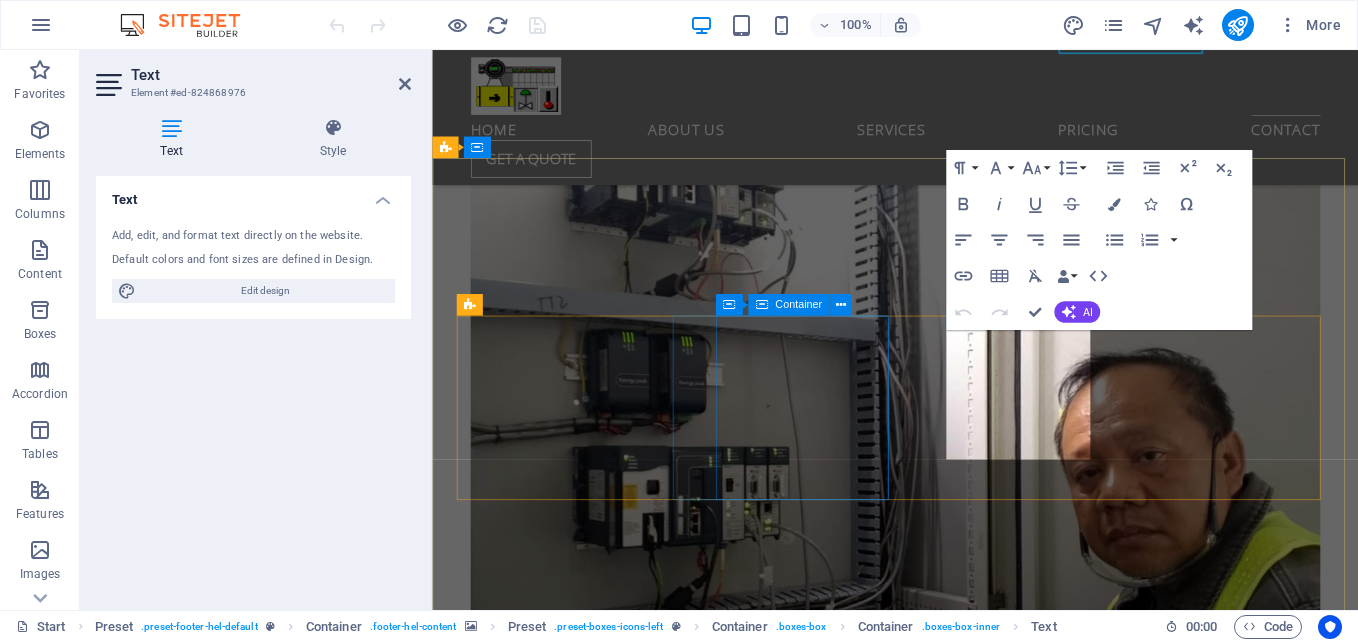 scroll, scrollTop: 10268, scrollLeft: 0, axis: vertical 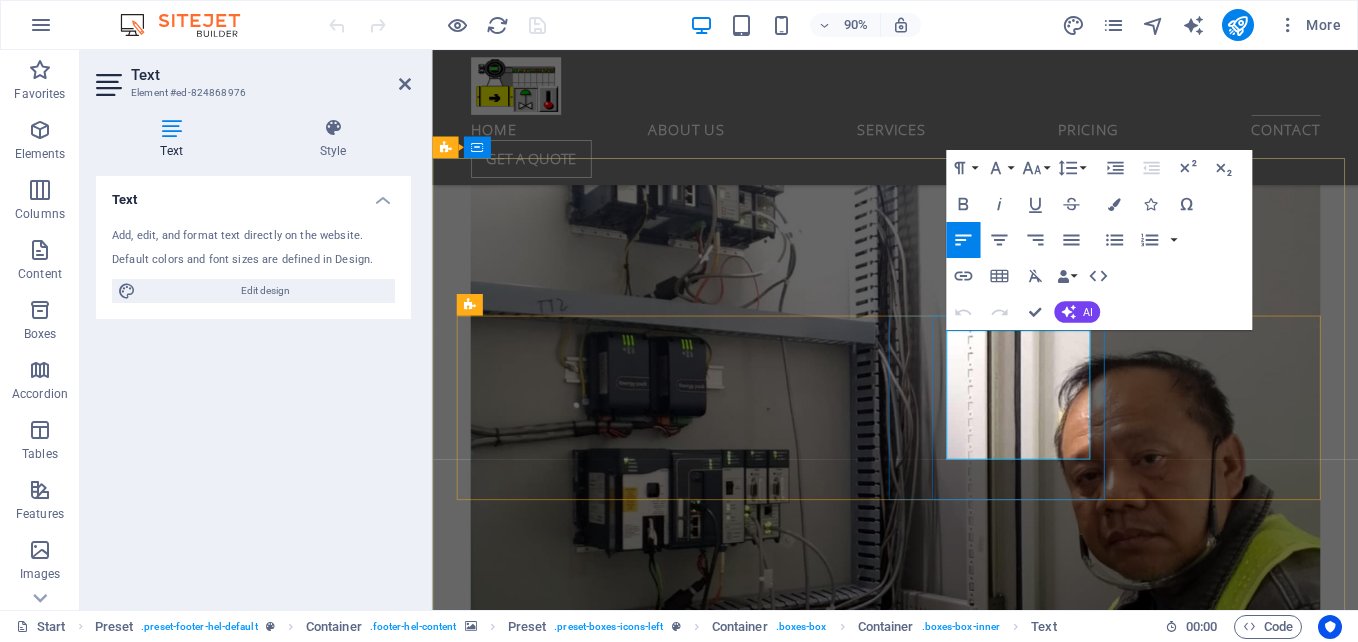 drag, startPoint x: 1036, startPoint y: 472, endPoint x: 1044, endPoint y: 487, distance: 17 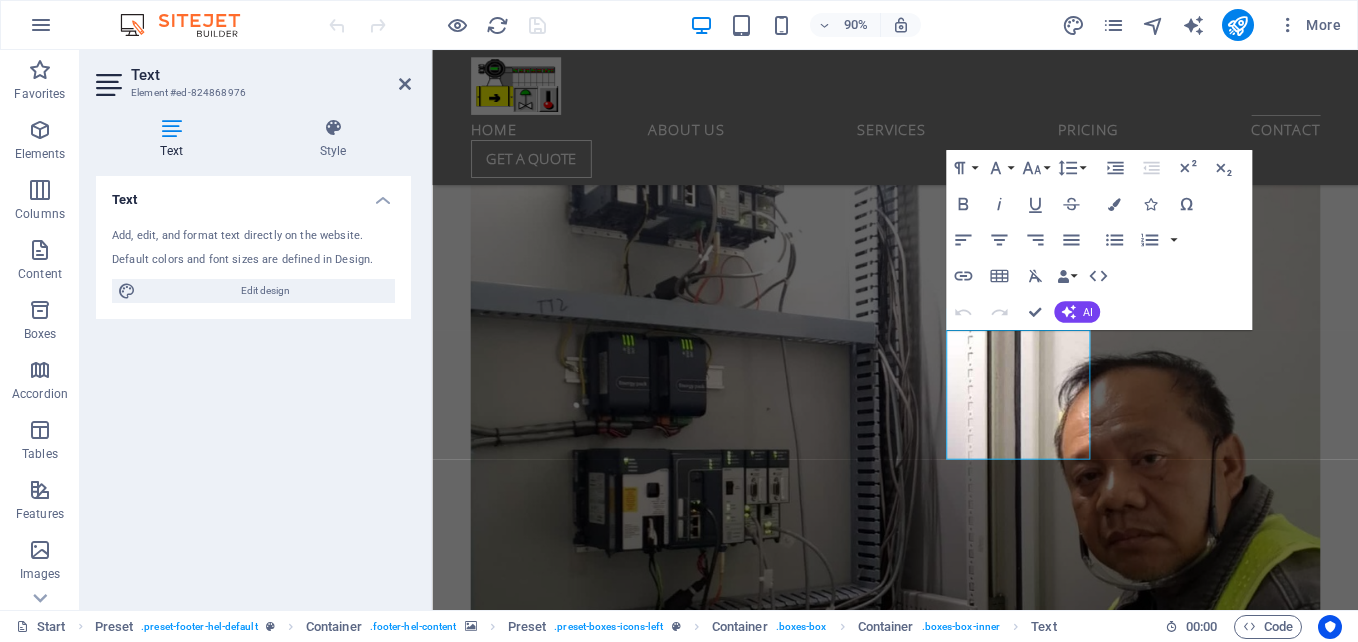 click at bounding box center [946, 15037] 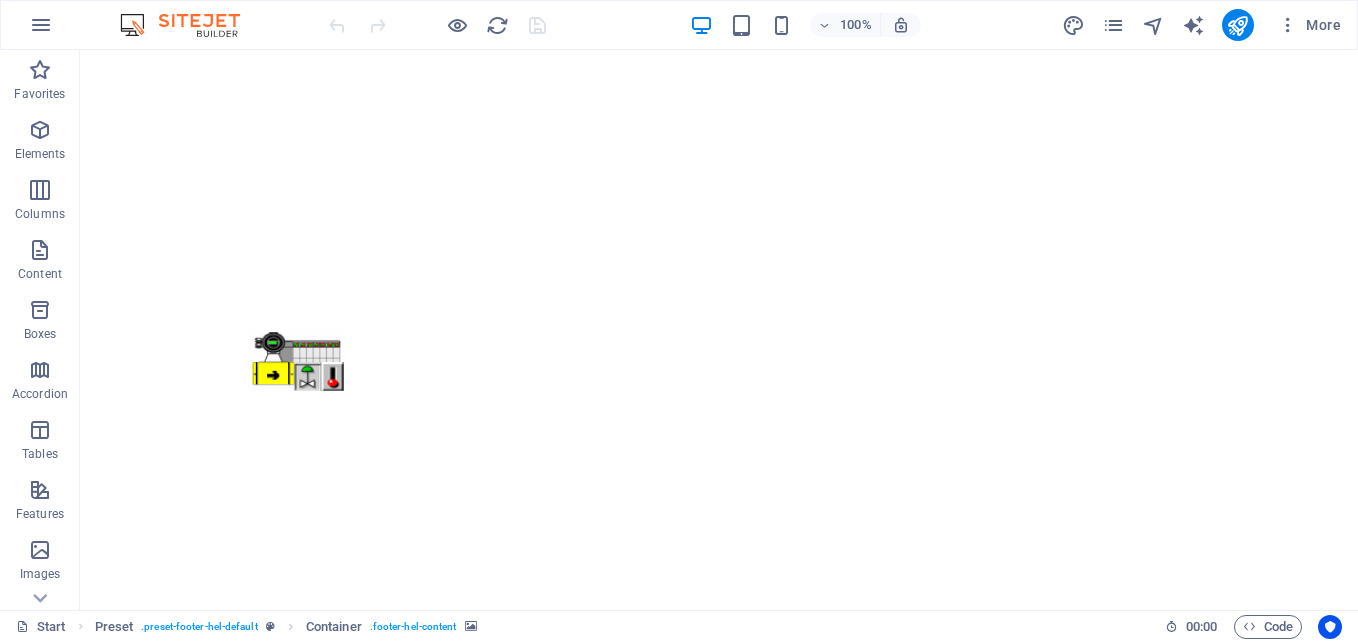 scroll, scrollTop: 0, scrollLeft: 0, axis: both 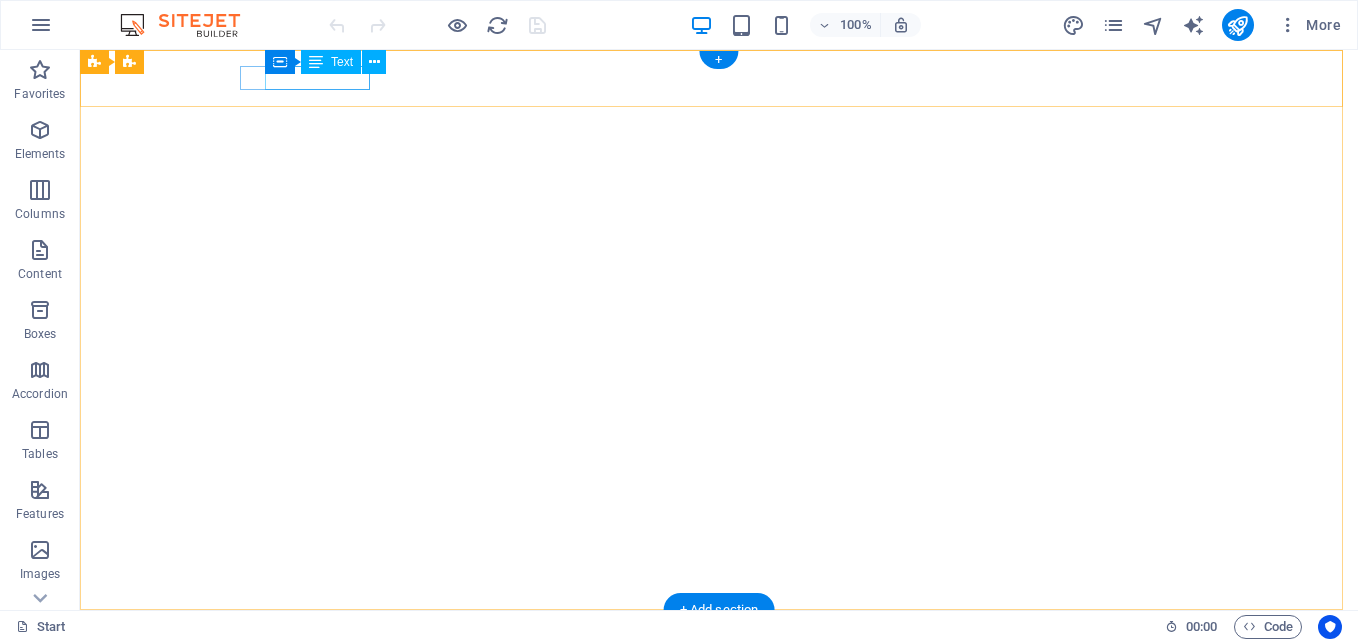 click on "0123 - 456789" at bounding box center (711, 654) 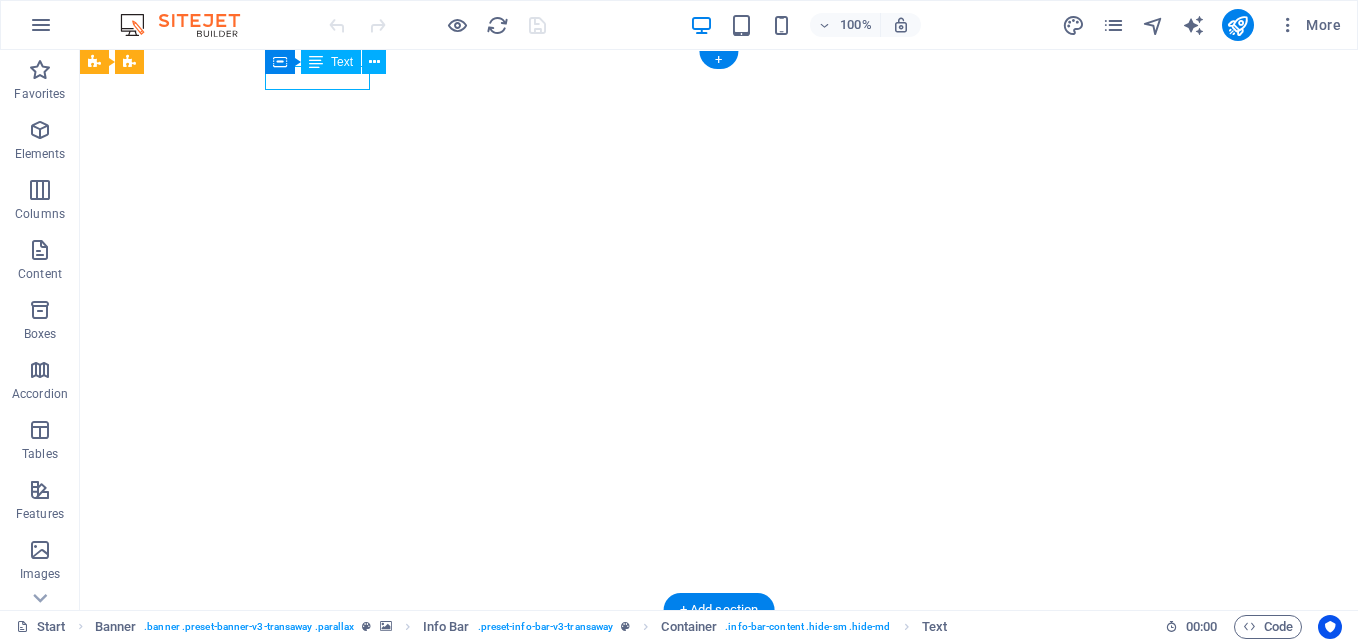 click on "0123 - 456789" at bounding box center (711, 654) 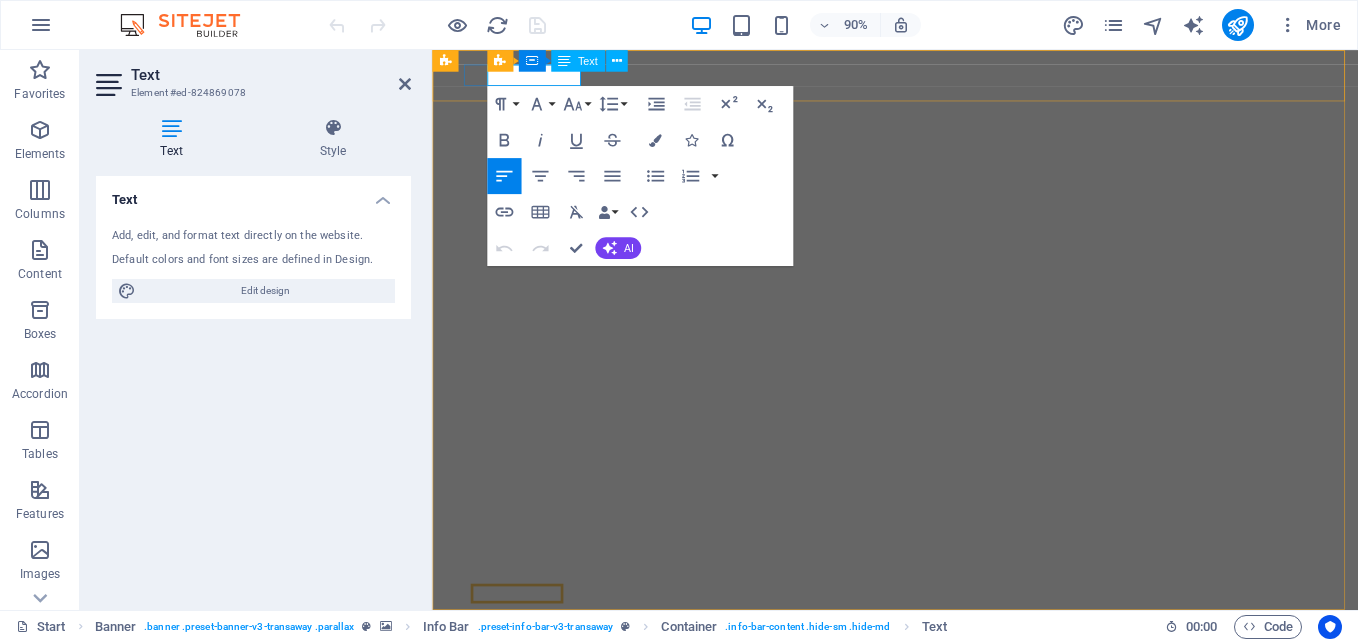 drag, startPoint x: 591, startPoint y: 81, endPoint x: 1007, endPoint y: 145, distance: 420.8943 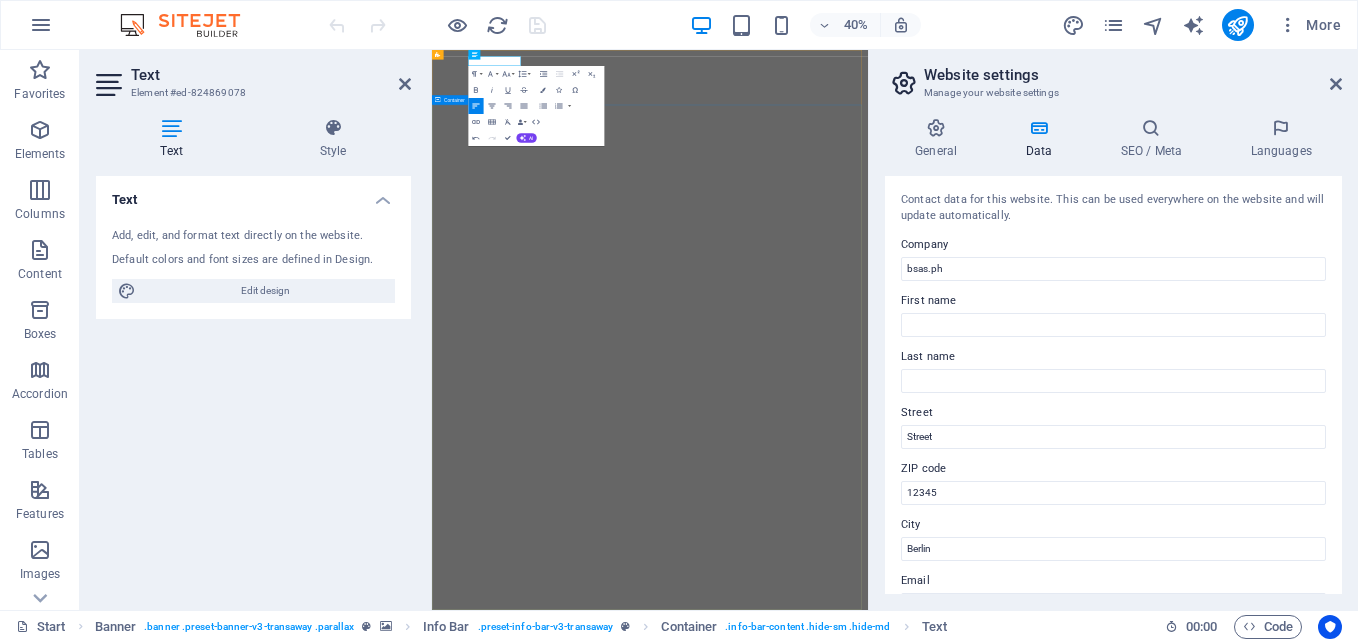 click at bounding box center (977, 1925) 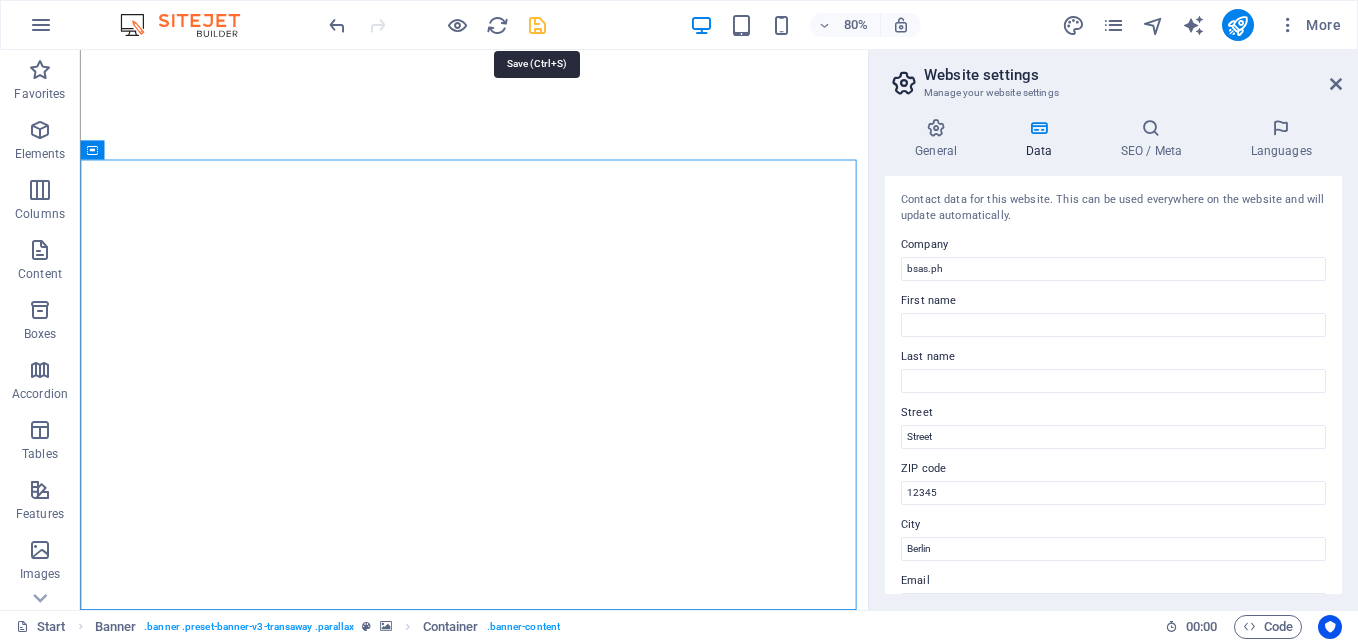 click at bounding box center (537, 25) 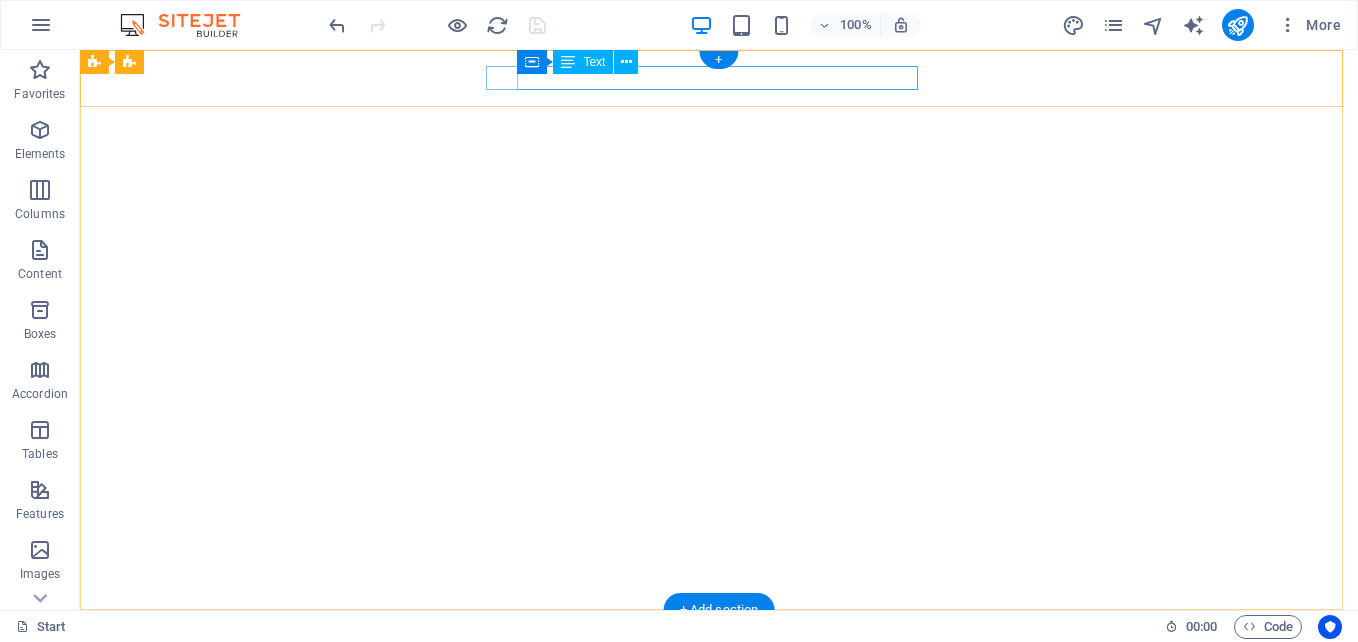 click on "Email us at:  apb1@bss.ph  or arvin_barredo@yahoo.com" at bounding box center (714, 690) 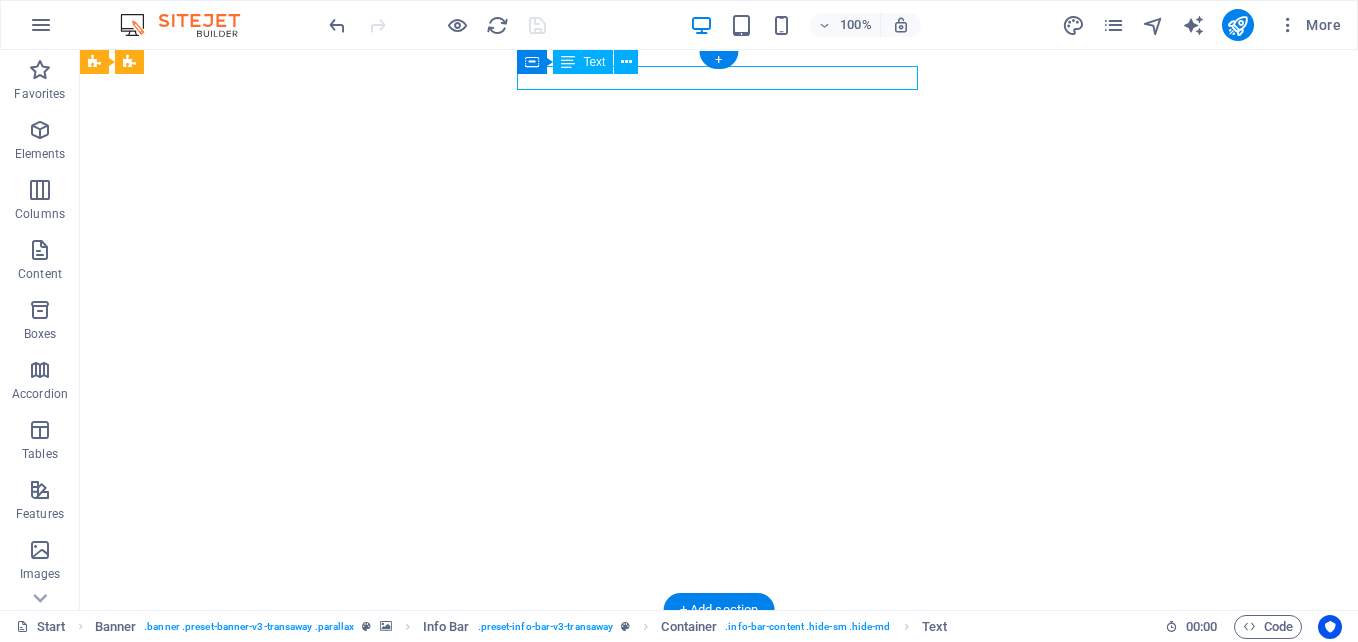 click on "Email us at:  apb1@bss.ph  or arvin_barredo@yahoo.com" at bounding box center [714, 690] 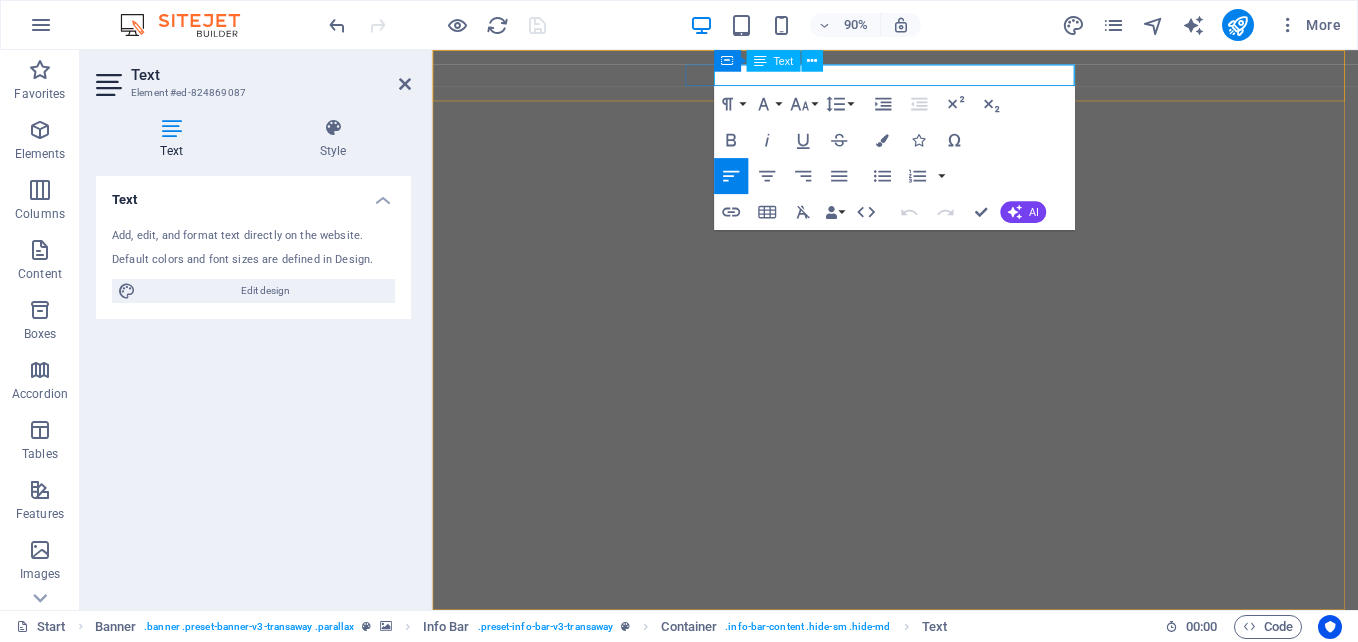 click on "[USERNAME]@[DOMAIN]" 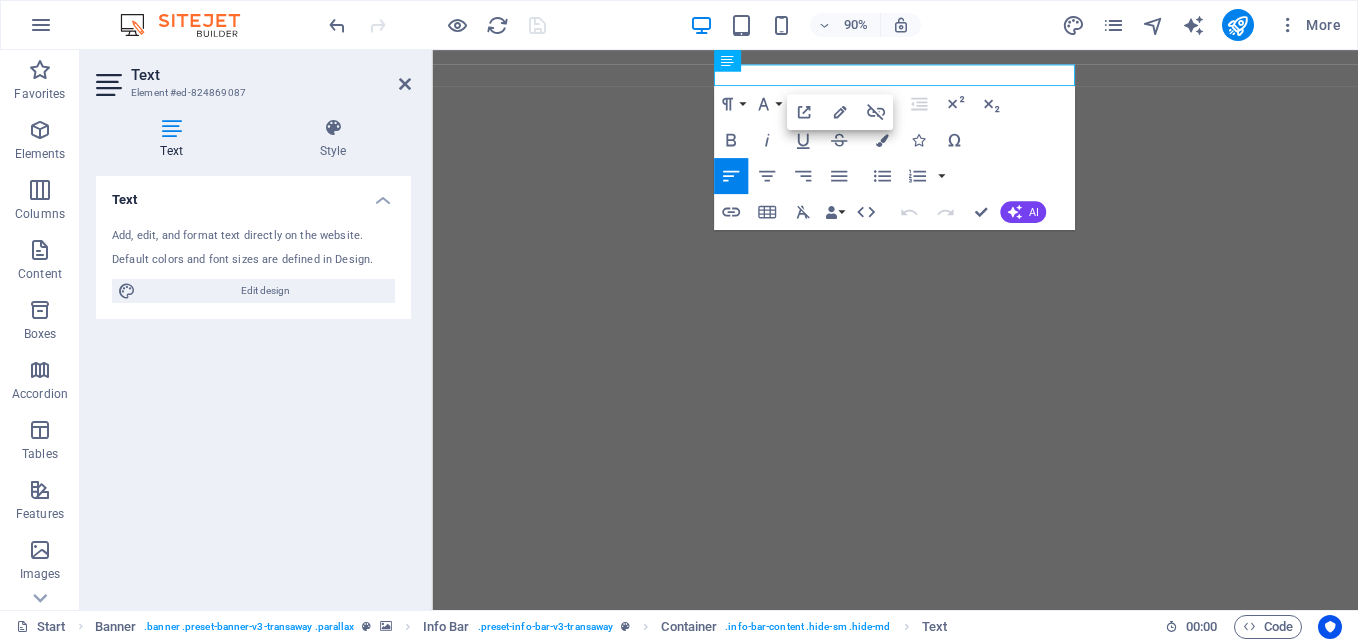 type 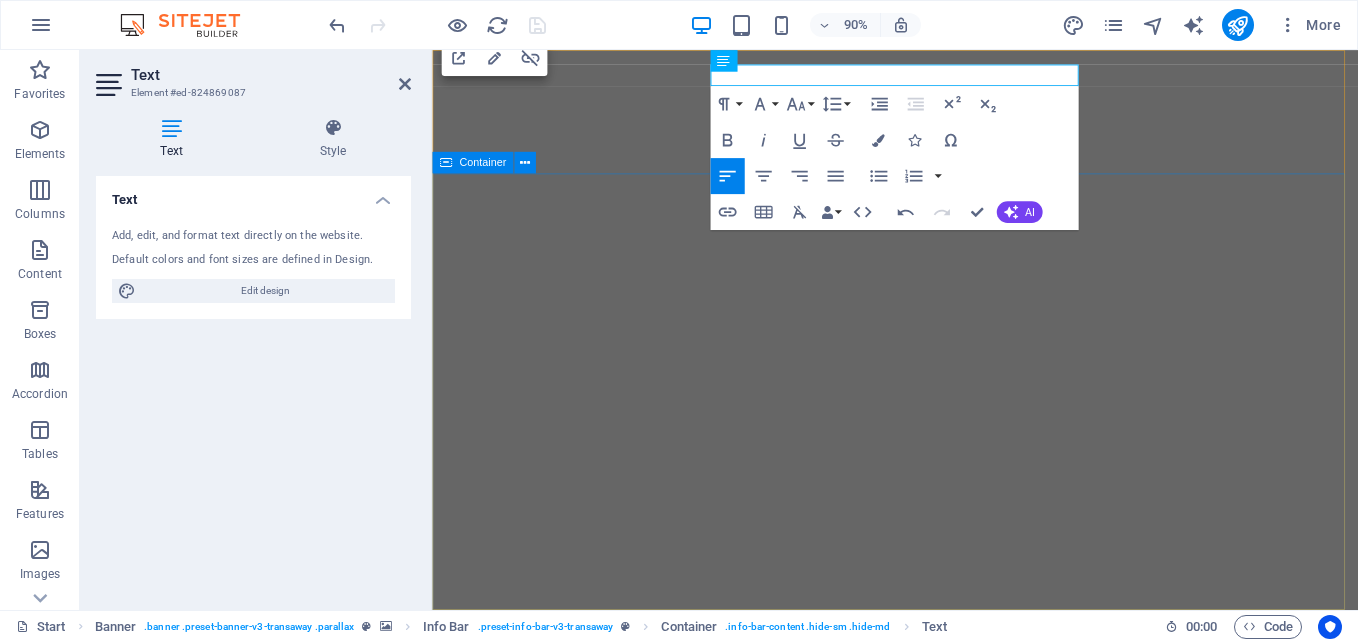 click at bounding box center (946, 1147) 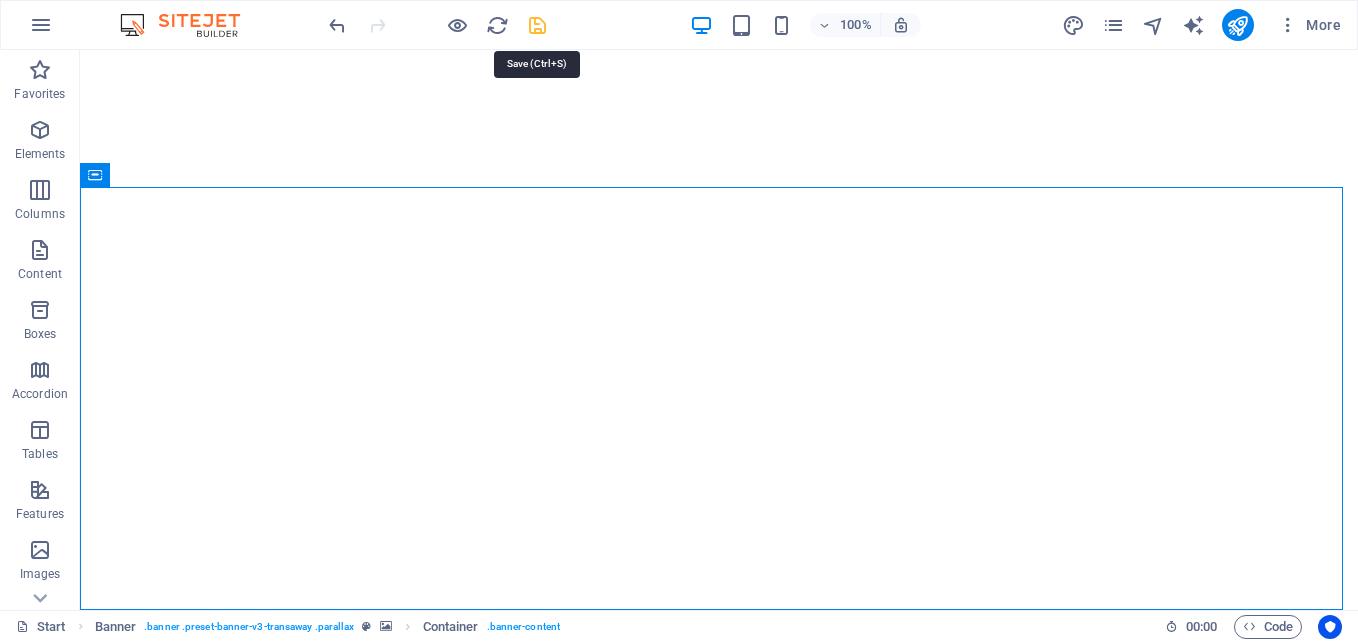 click at bounding box center (537, 25) 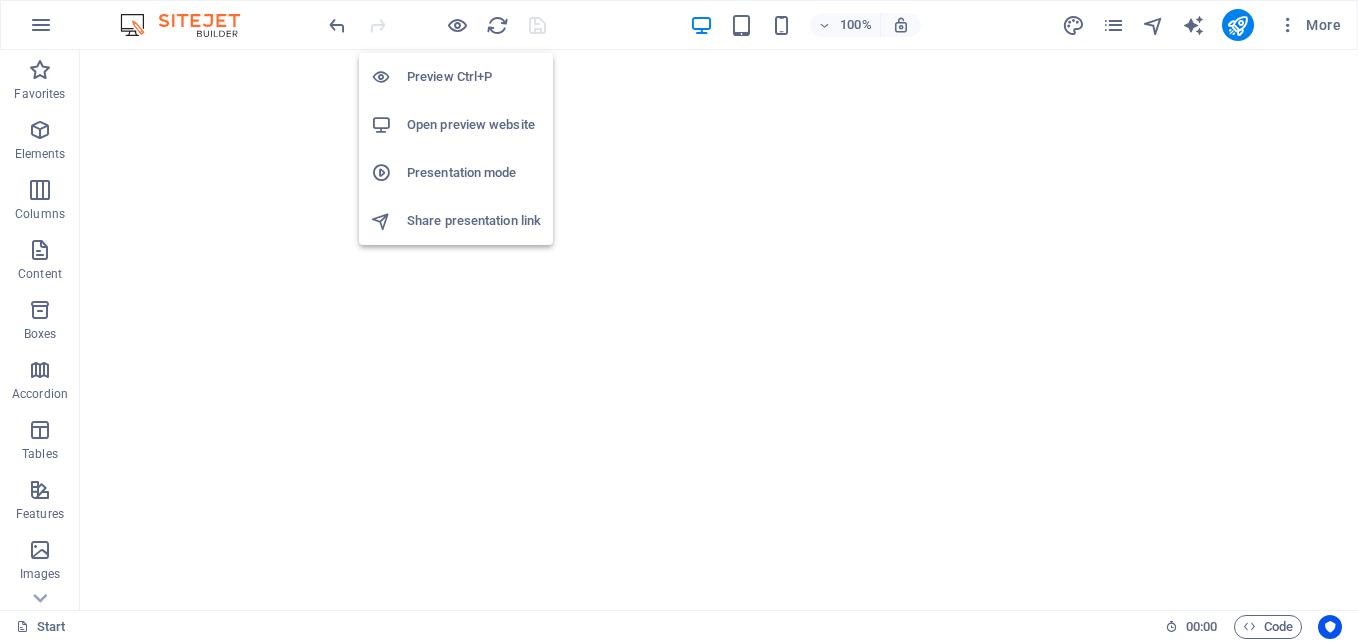 click on "Open preview website" at bounding box center (474, 125) 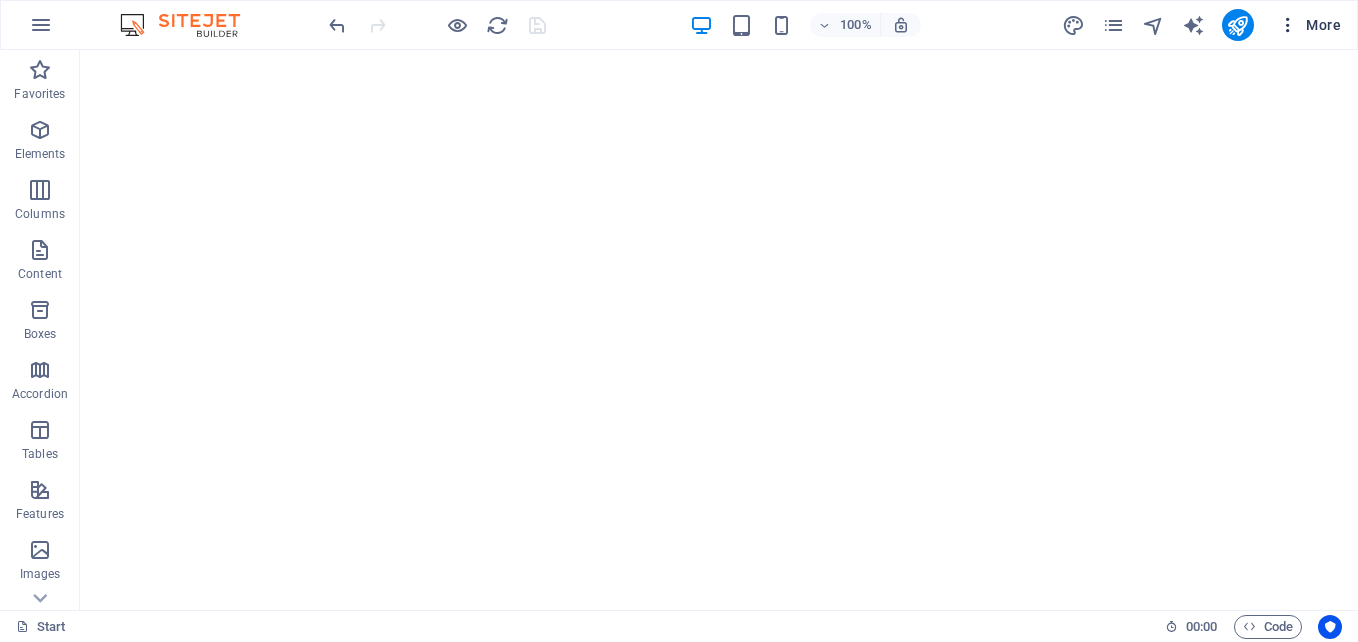 click on "More" at bounding box center [1309, 25] 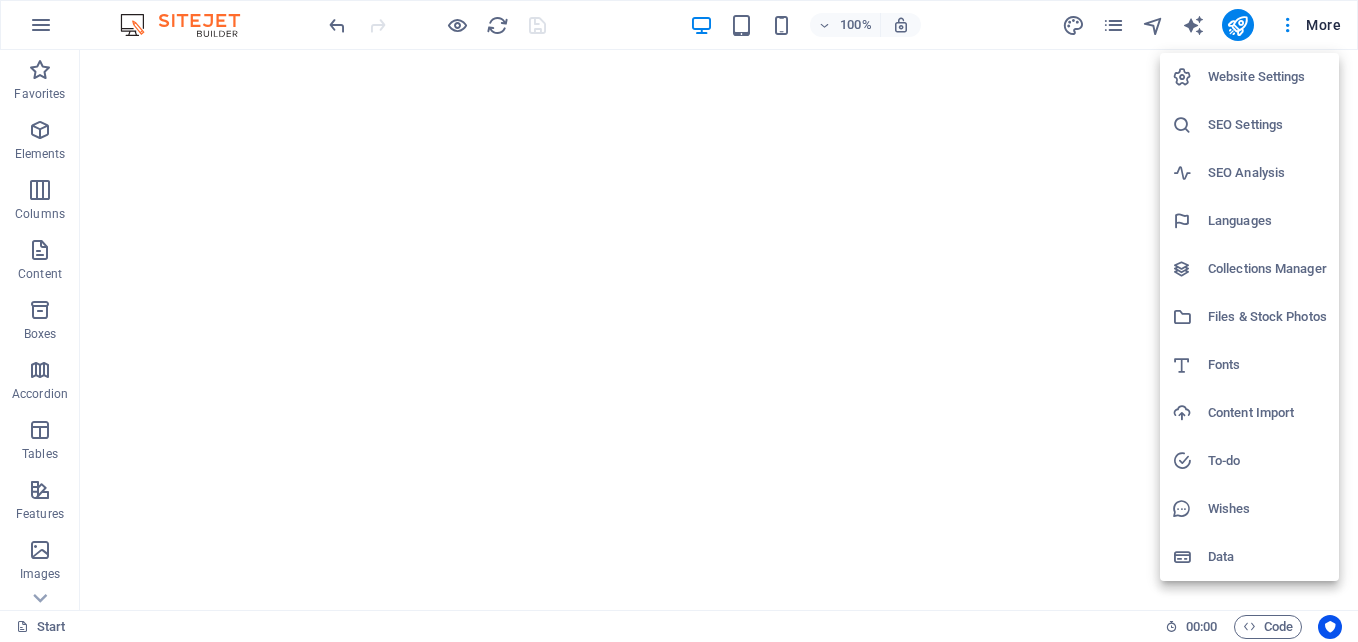click on "Data" at bounding box center (1267, 557) 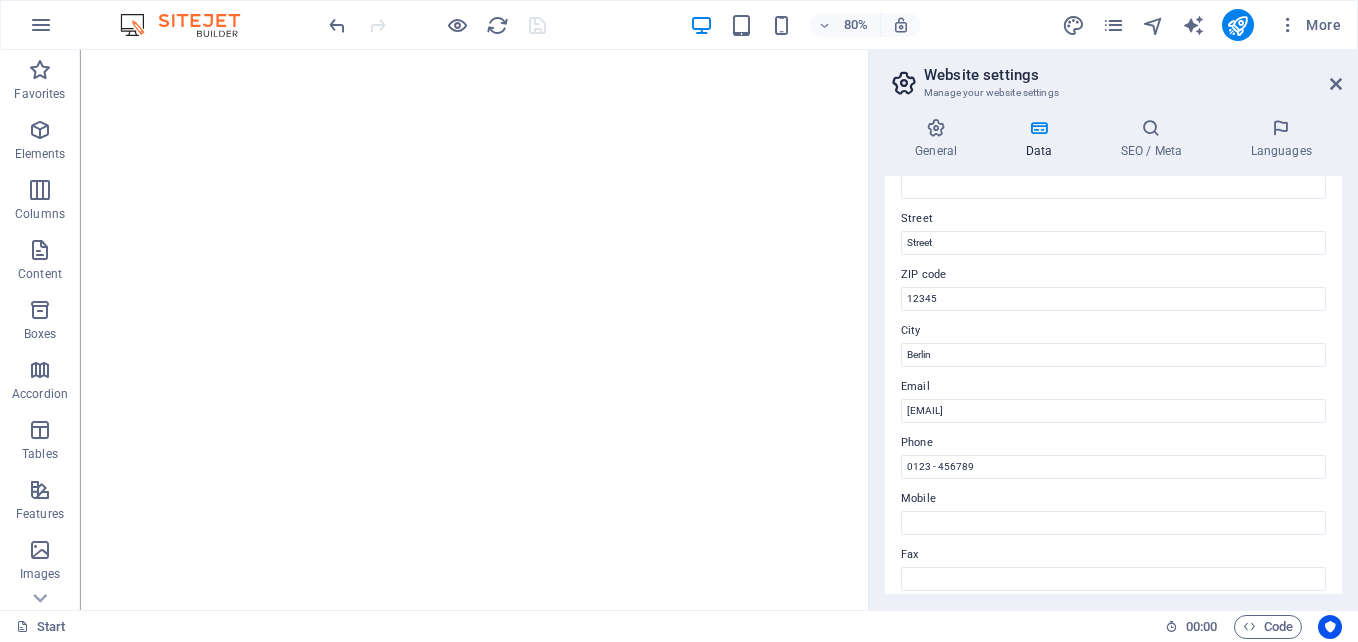 scroll, scrollTop: 200, scrollLeft: 0, axis: vertical 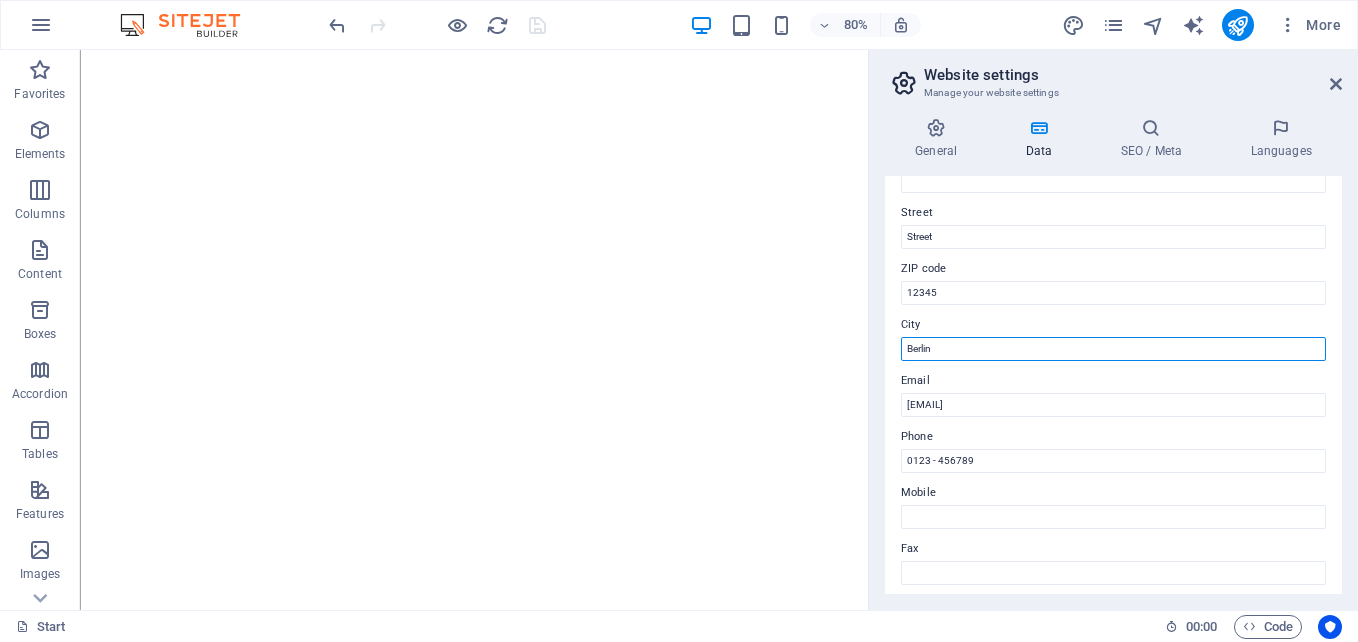 drag, startPoint x: 971, startPoint y: 353, endPoint x: 883, endPoint y: 353, distance: 88 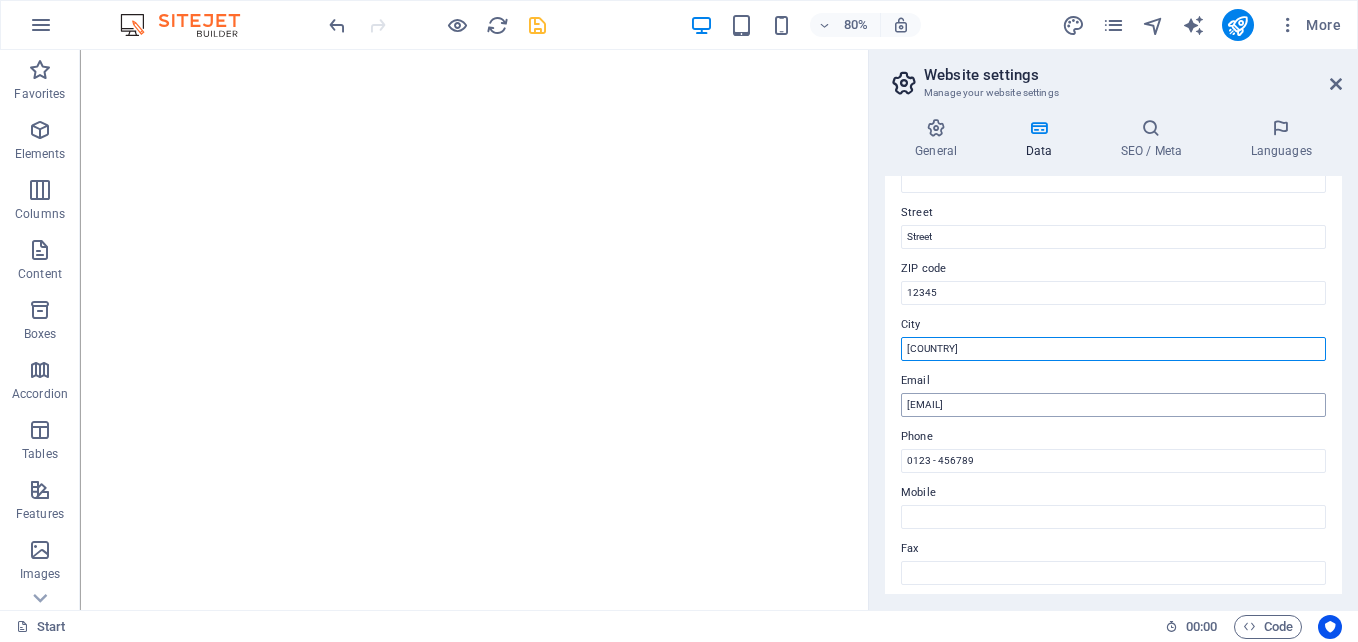 type on "Philippines" 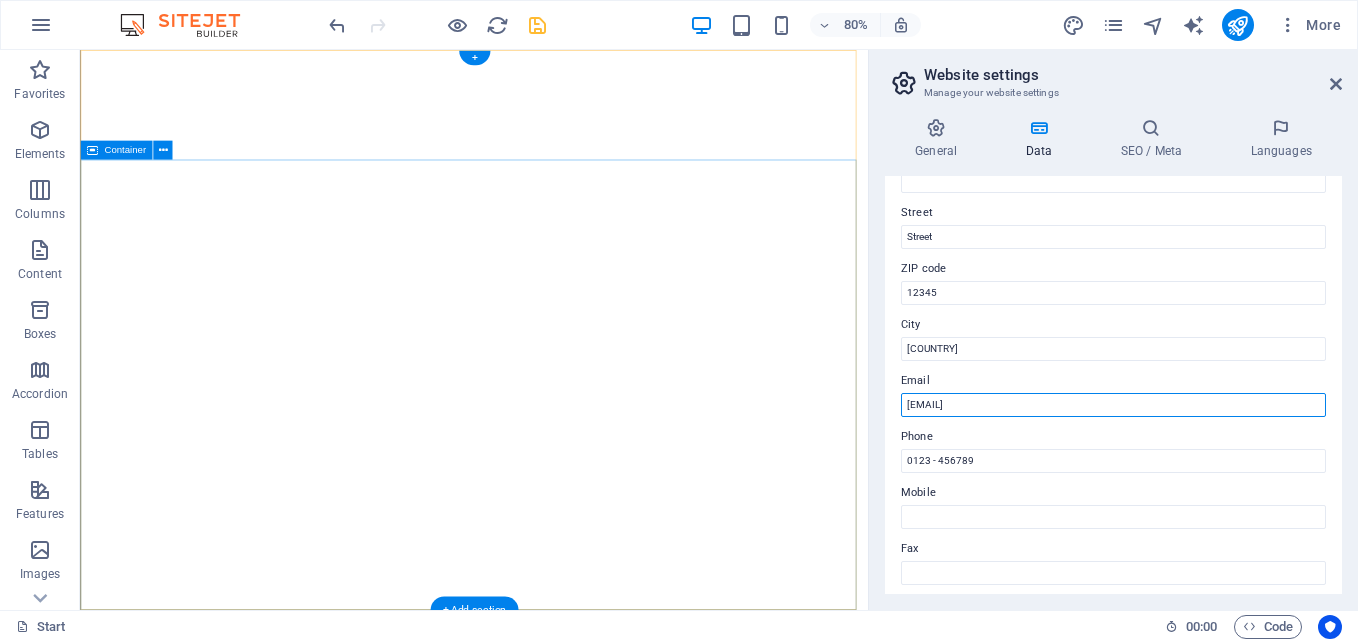 drag, startPoint x: 1248, startPoint y: 455, endPoint x: 961, endPoint y: 485, distance: 288.5637 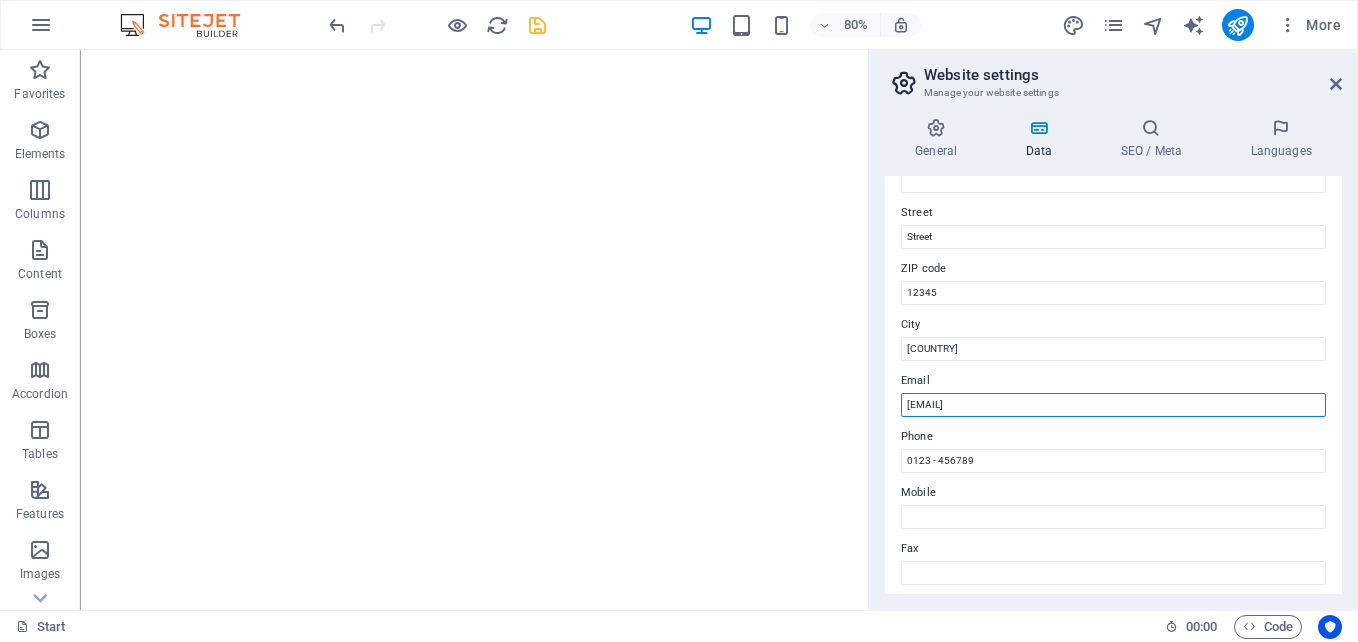 type on "[USERNAME]@[DOMAIN]" 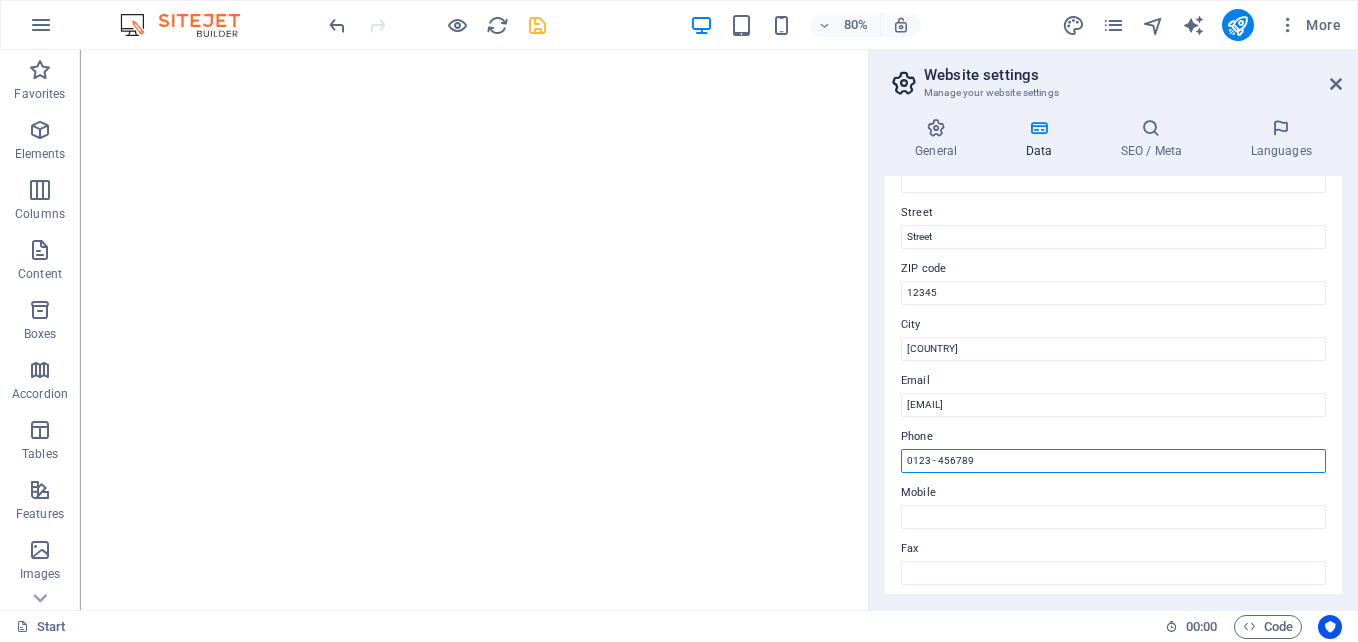 drag, startPoint x: 1012, startPoint y: 465, endPoint x: 873, endPoint y: 465, distance: 139 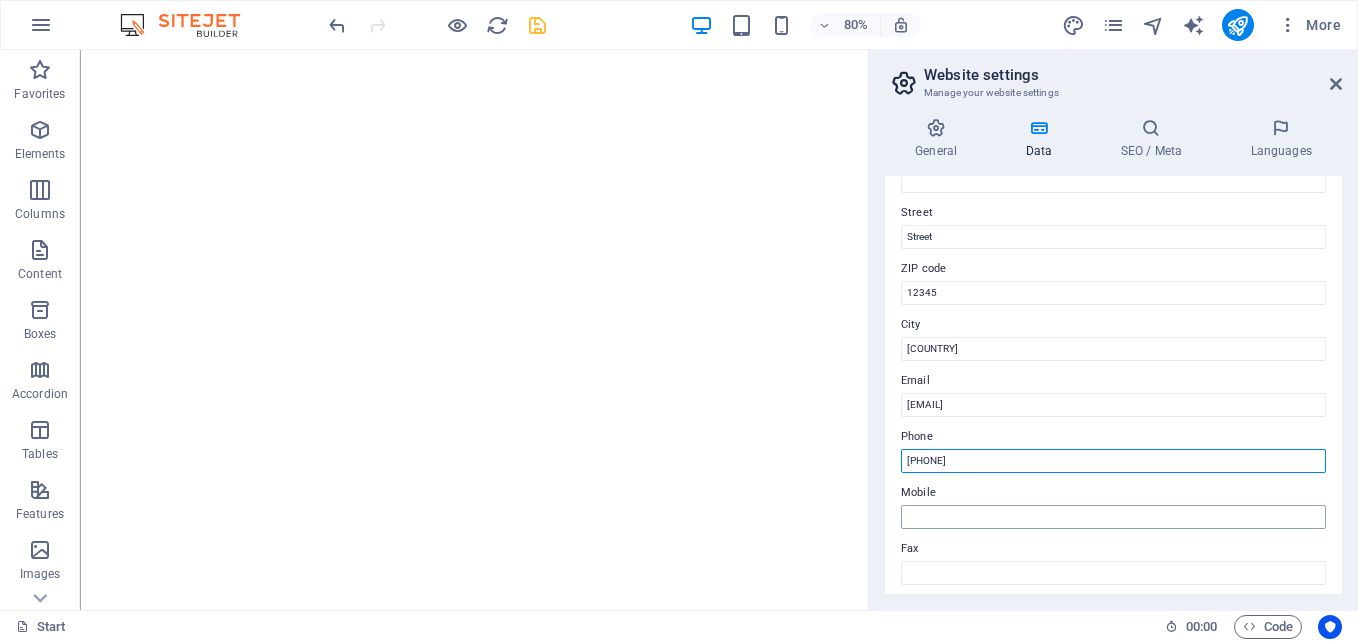 type on "[PHONE]" 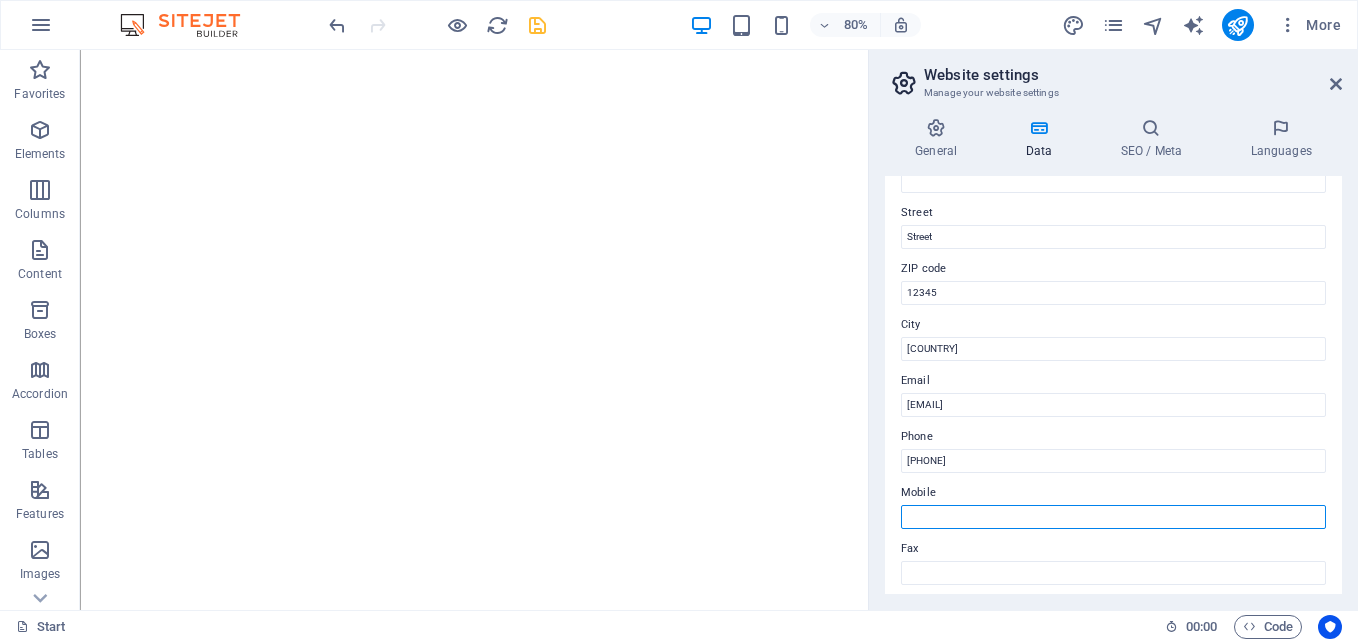 click on "Mobile" at bounding box center (1113, 517) 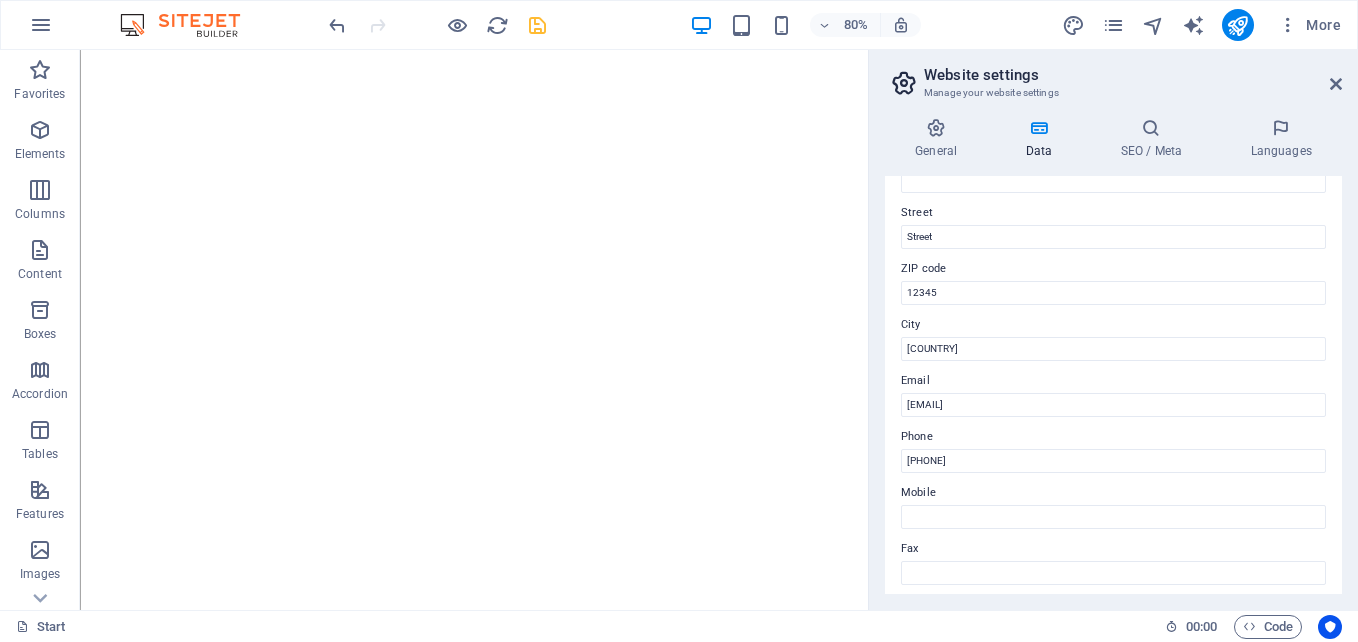 drag, startPoint x: 1342, startPoint y: 394, endPoint x: 1341, endPoint y: 411, distance: 17.029387 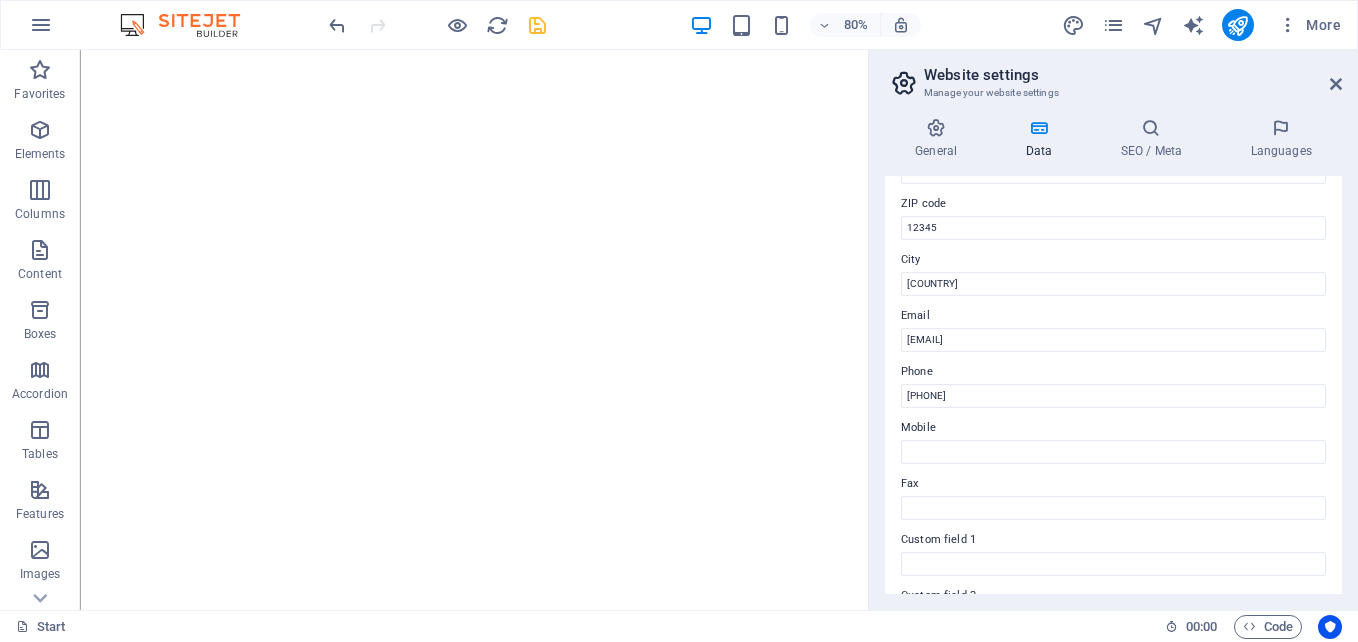 scroll, scrollTop: 267, scrollLeft: 0, axis: vertical 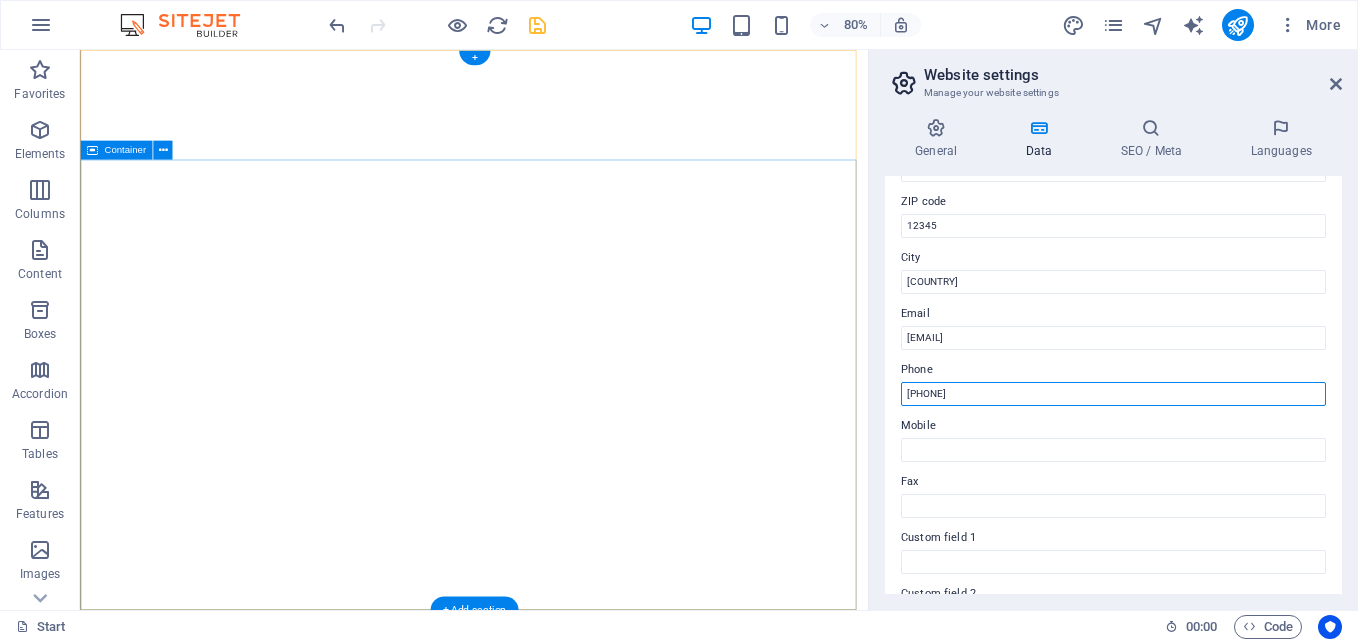 drag, startPoint x: 1075, startPoint y: 441, endPoint x: 1002, endPoint y: 476, distance: 80.95678 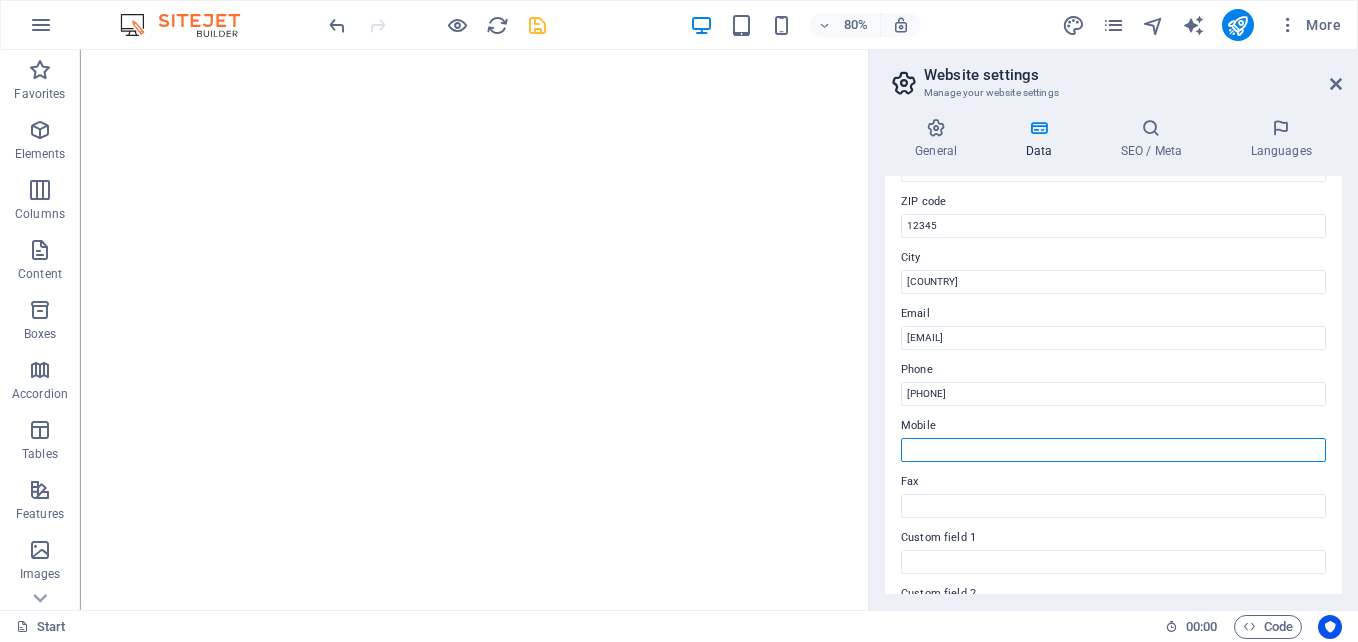 click on "Mobile" at bounding box center [1113, 450] 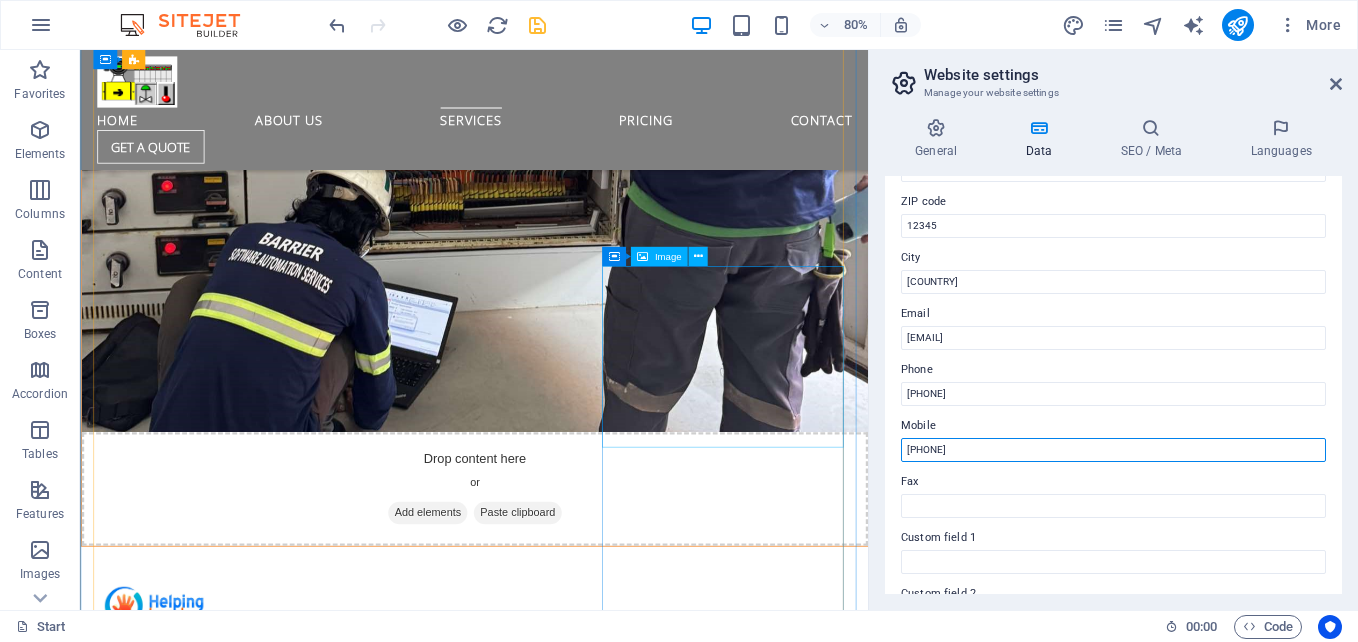 scroll, scrollTop: 6302, scrollLeft: 0, axis: vertical 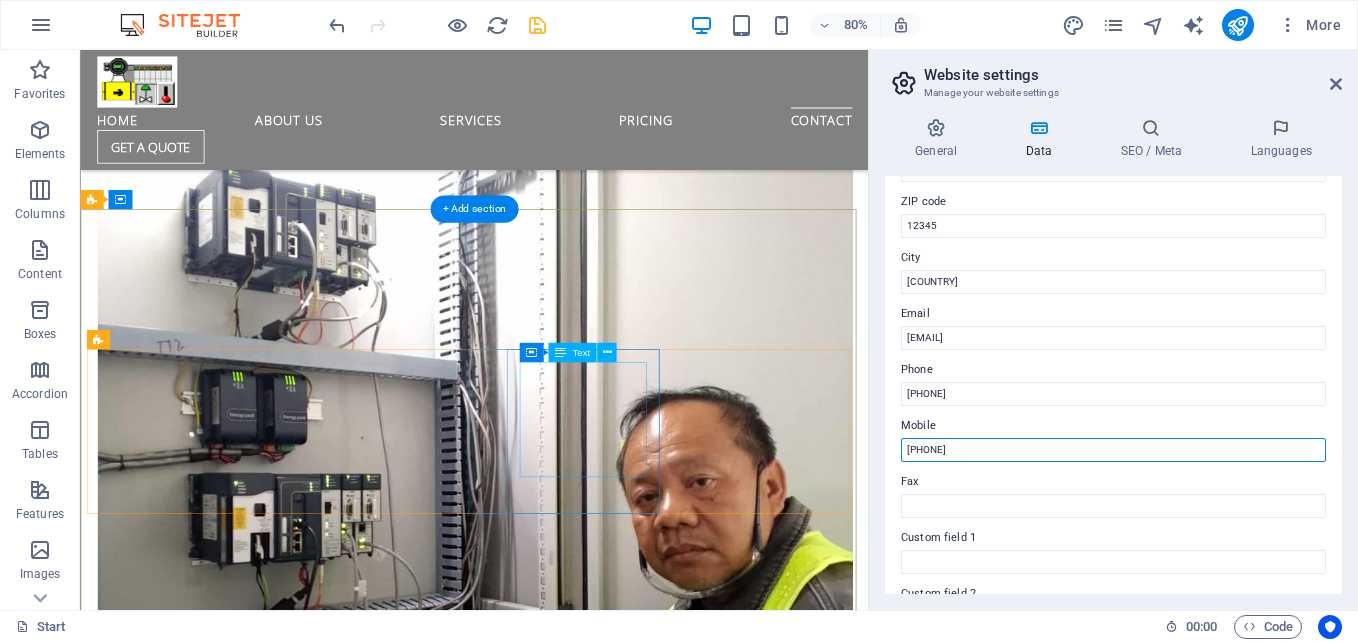 type on "[PHONE]" 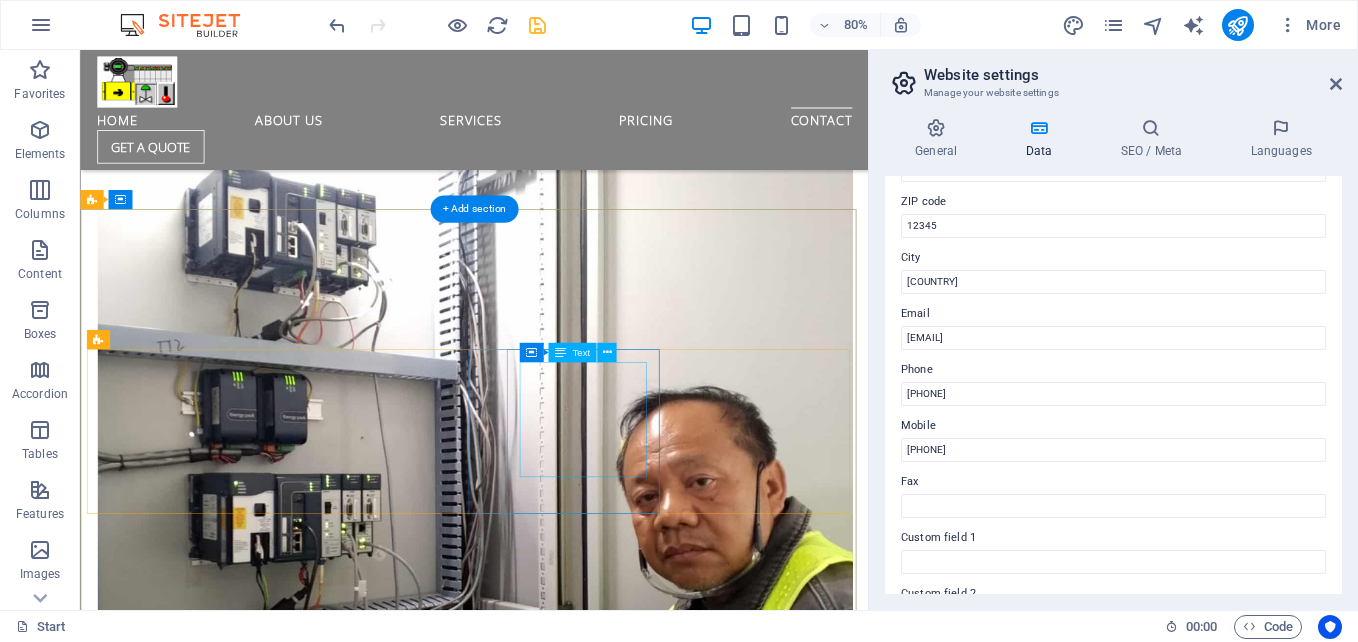 click on "Phone: Tel: (632) 421 1668   Fax: (632) 436 6433   Cell: +63 917 859 1121" at bounding box center (568, 16211) 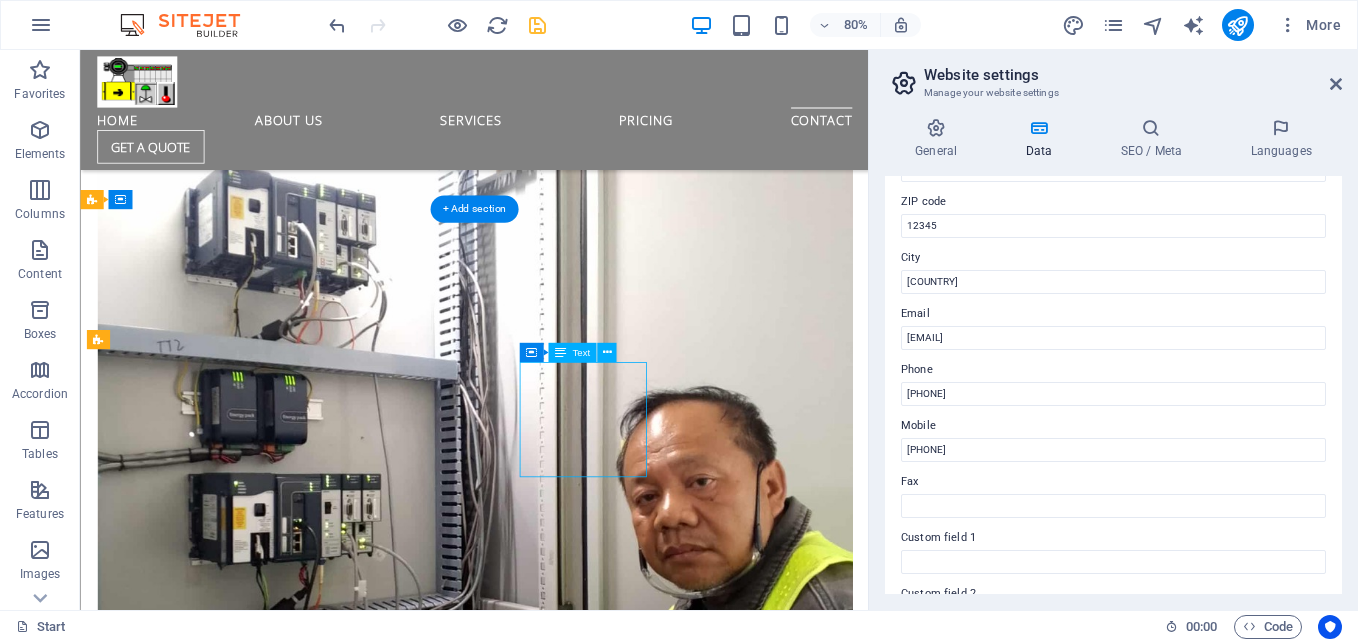 click on "Phone: Tel: (632) 421 1668   Fax: (632) 436 6433   Cell: +63 917 859 1121" at bounding box center [568, 16211] 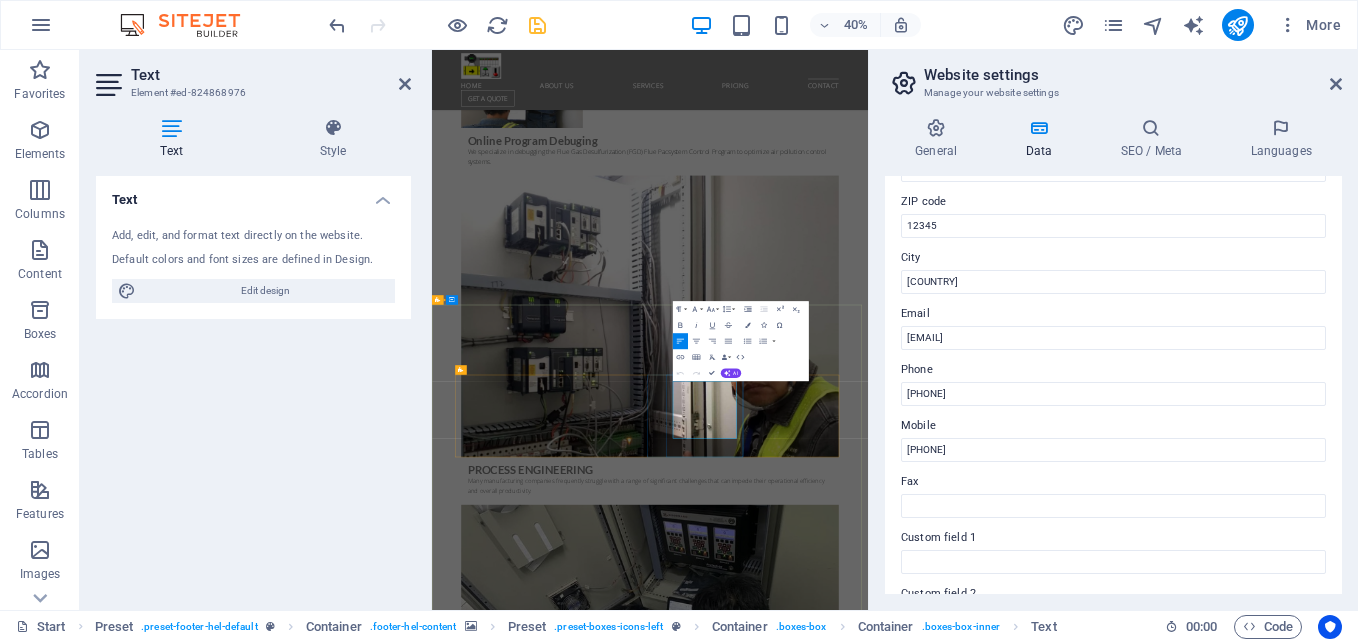 drag, startPoint x: 1057, startPoint y: 937, endPoint x: 1169, endPoint y: 937, distance: 112 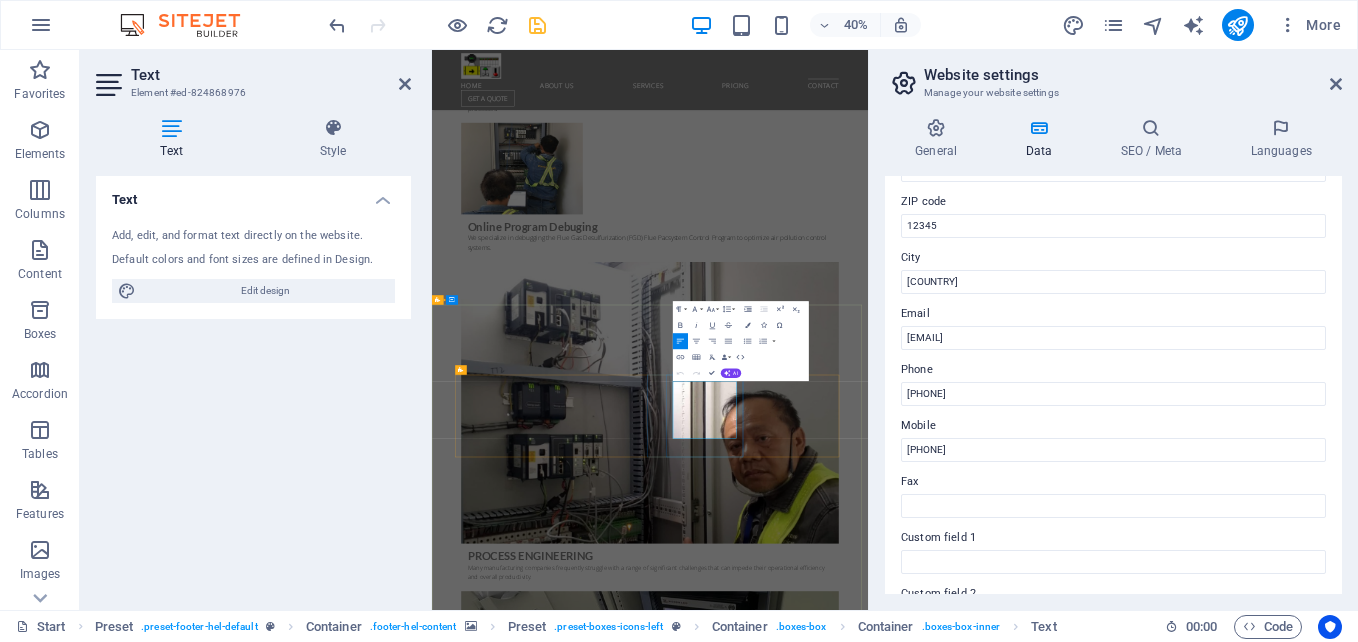 copy on "(632) 421 1668" 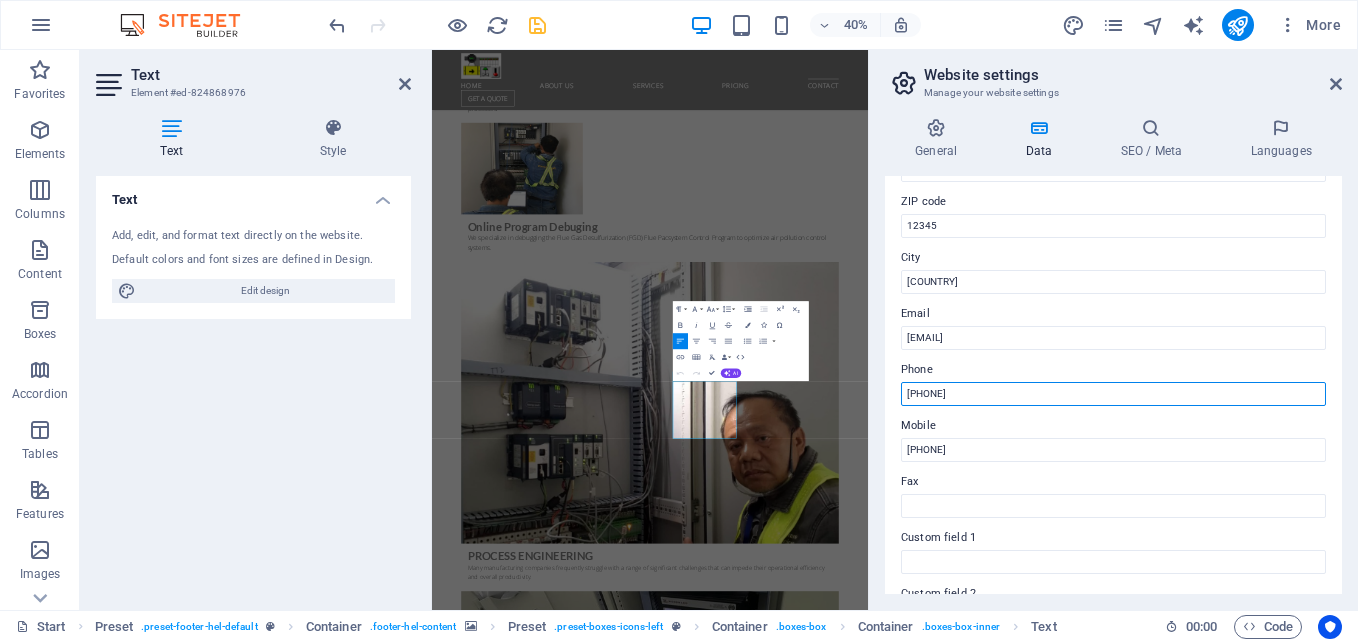 click on "[PHONE]" at bounding box center [1113, 394] 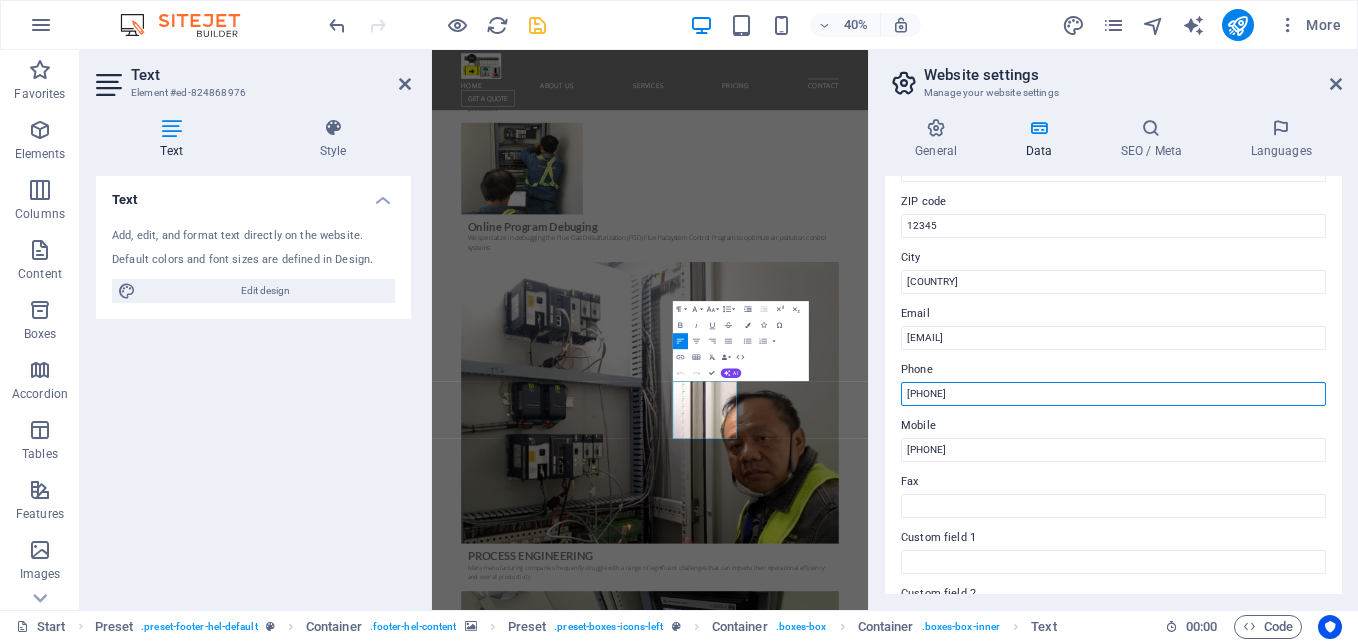 type on "(632) 421 1668" 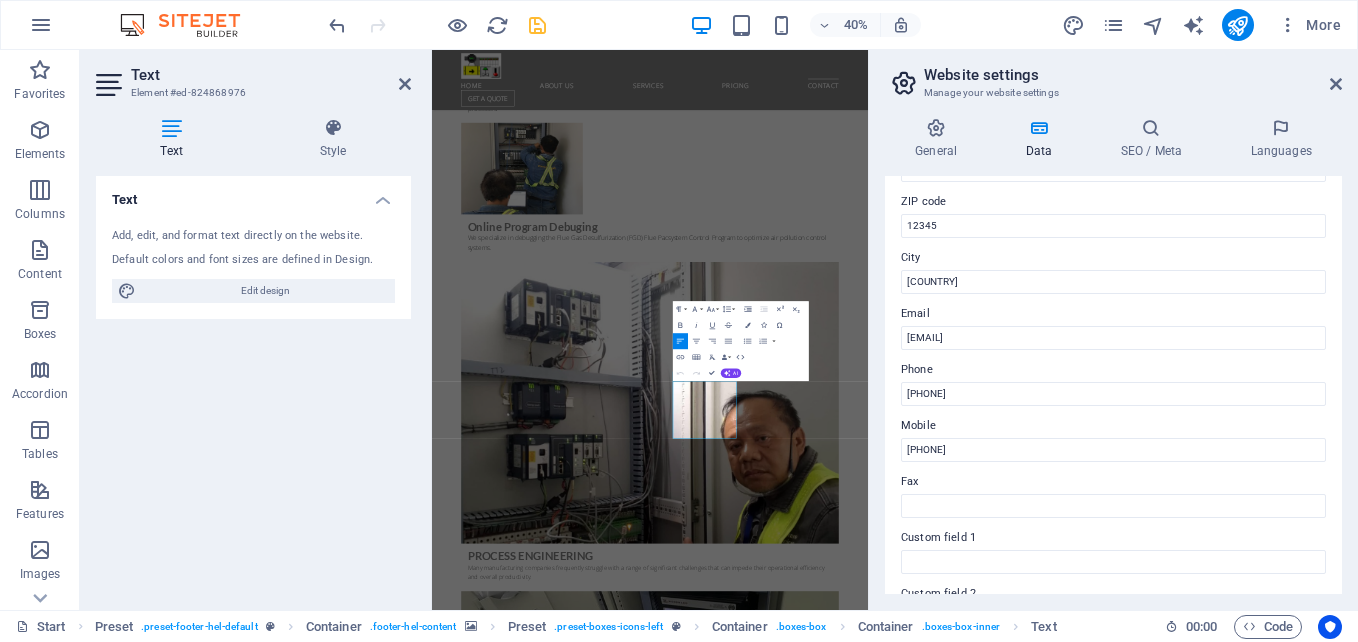 click on "Contact data for this website. This can be used everywhere on the website and will update automatically. Company bsas.ph First name Last name Street Street ZIP code 12345 City Philippines Email apb1@bsas.ph Phone (632) 421 1668 Mobile +63 917 859 1121 Fax Custom field 1 Custom field 2 Custom field 3 Custom field 4 Custom field 5 Custom field 6" at bounding box center (1113, 385) 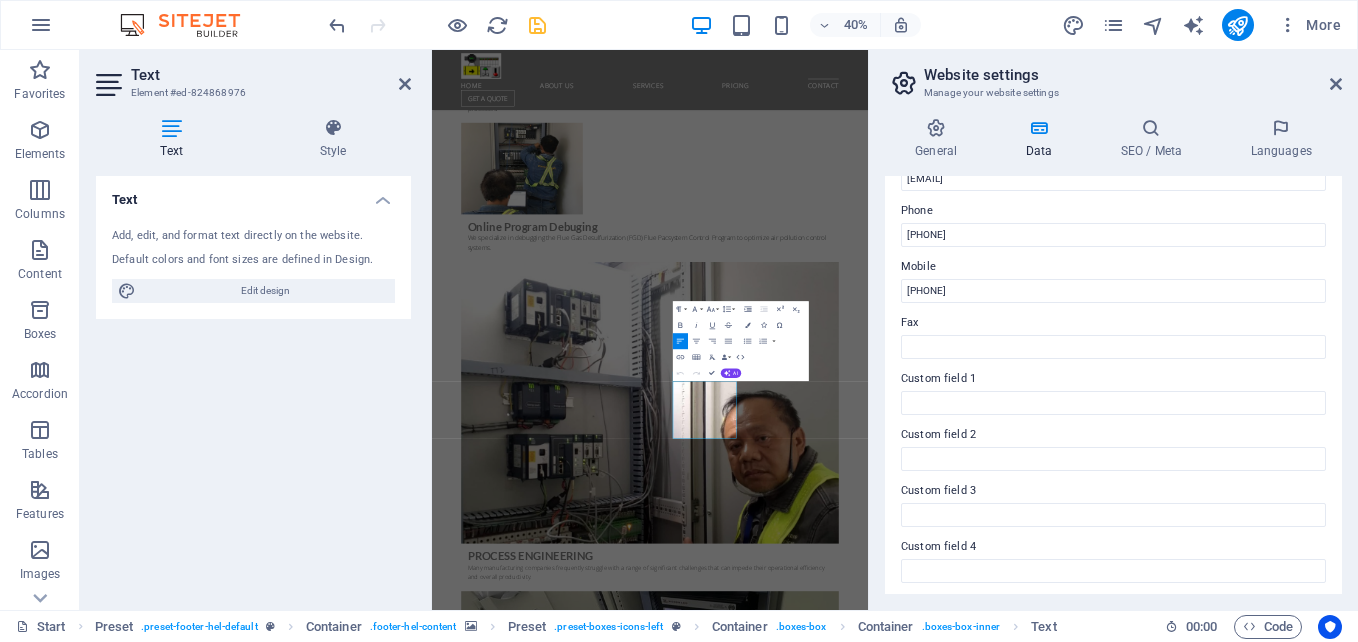 scroll, scrollTop: 467, scrollLeft: 0, axis: vertical 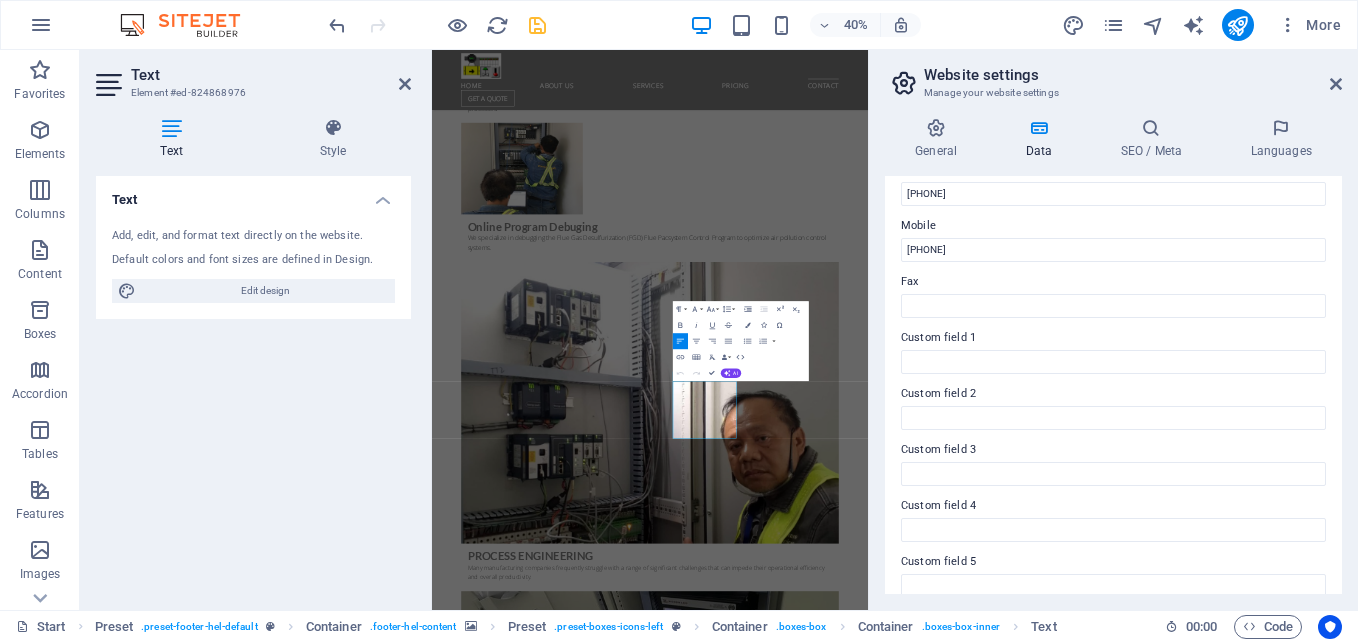 drag, startPoint x: 1336, startPoint y: 443, endPoint x: 1350, endPoint y: 539, distance: 97.015465 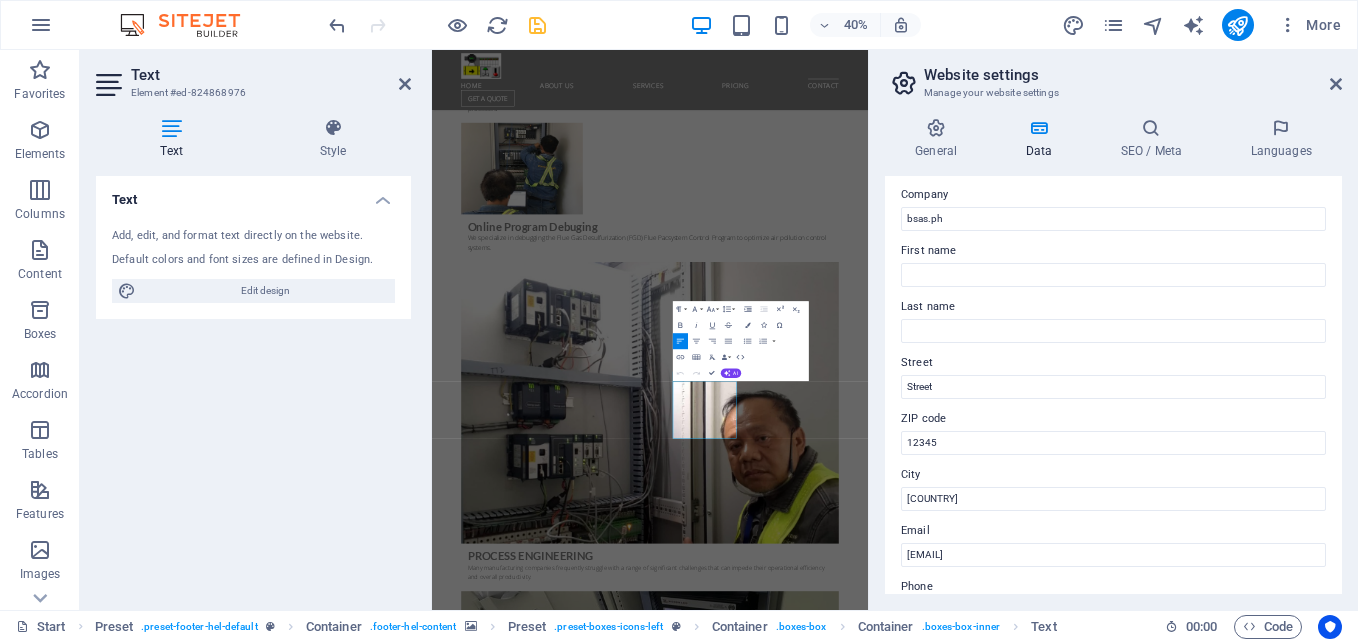 scroll, scrollTop: 0, scrollLeft: 0, axis: both 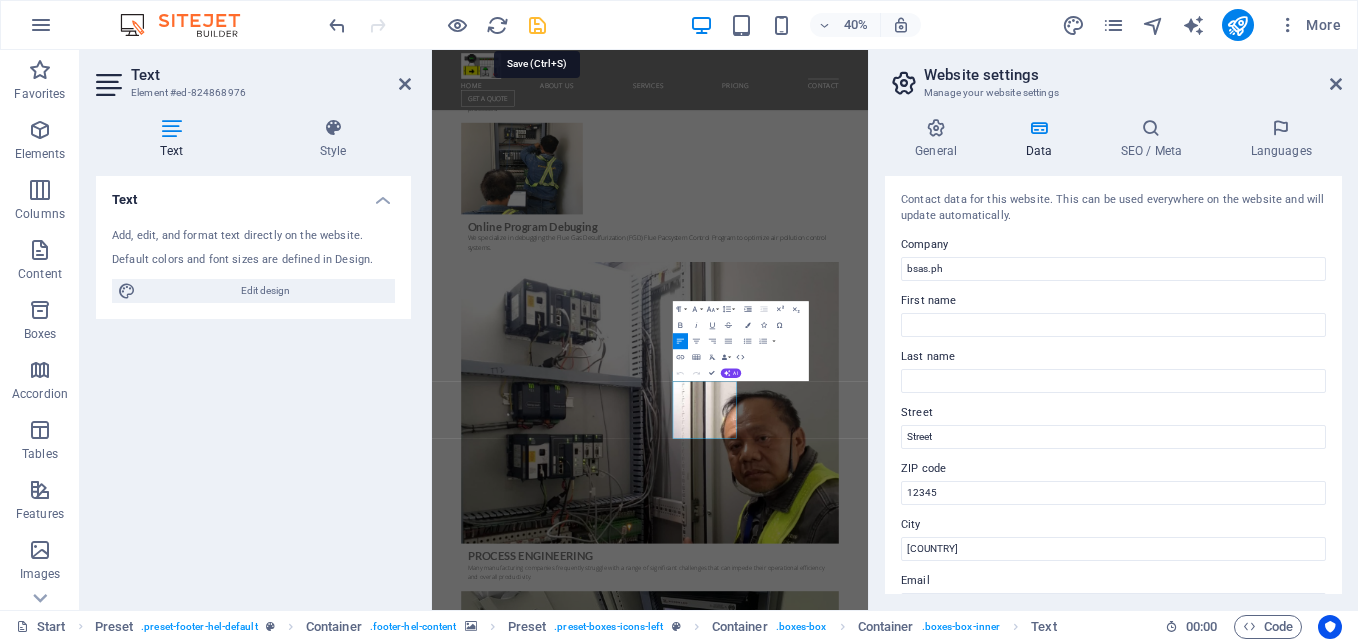 click at bounding box center (537, 25) 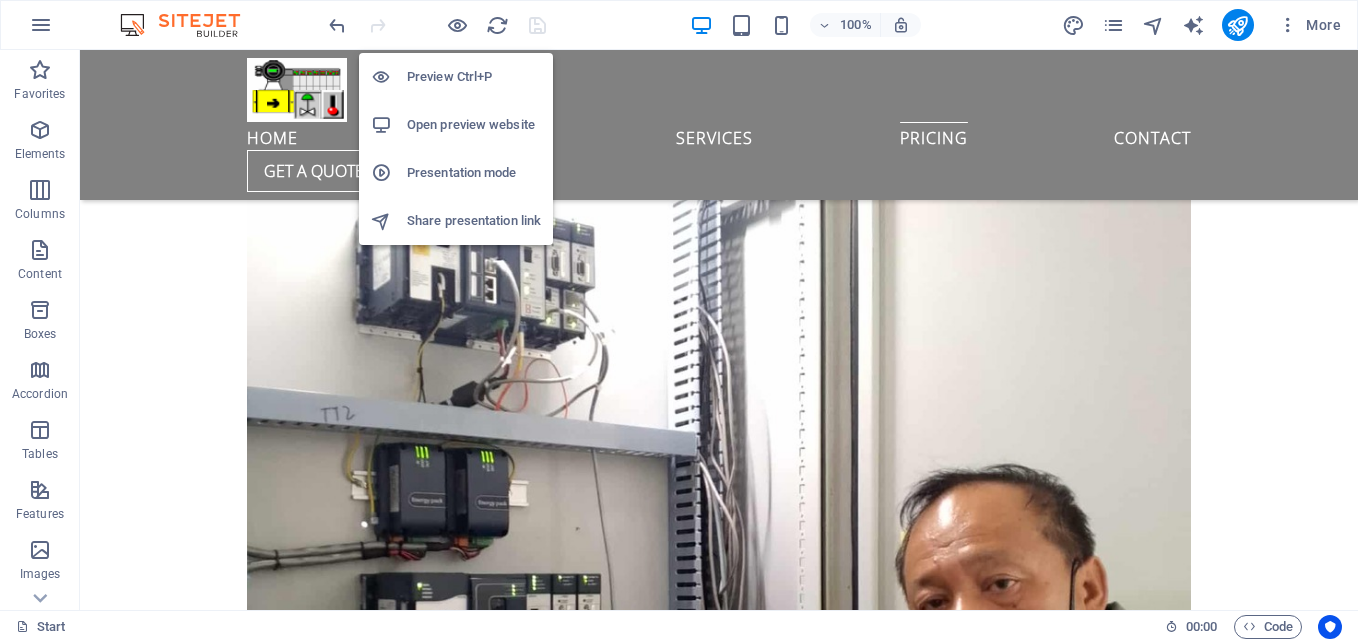 click on "Open preview website" at bounding box center (474, 125) 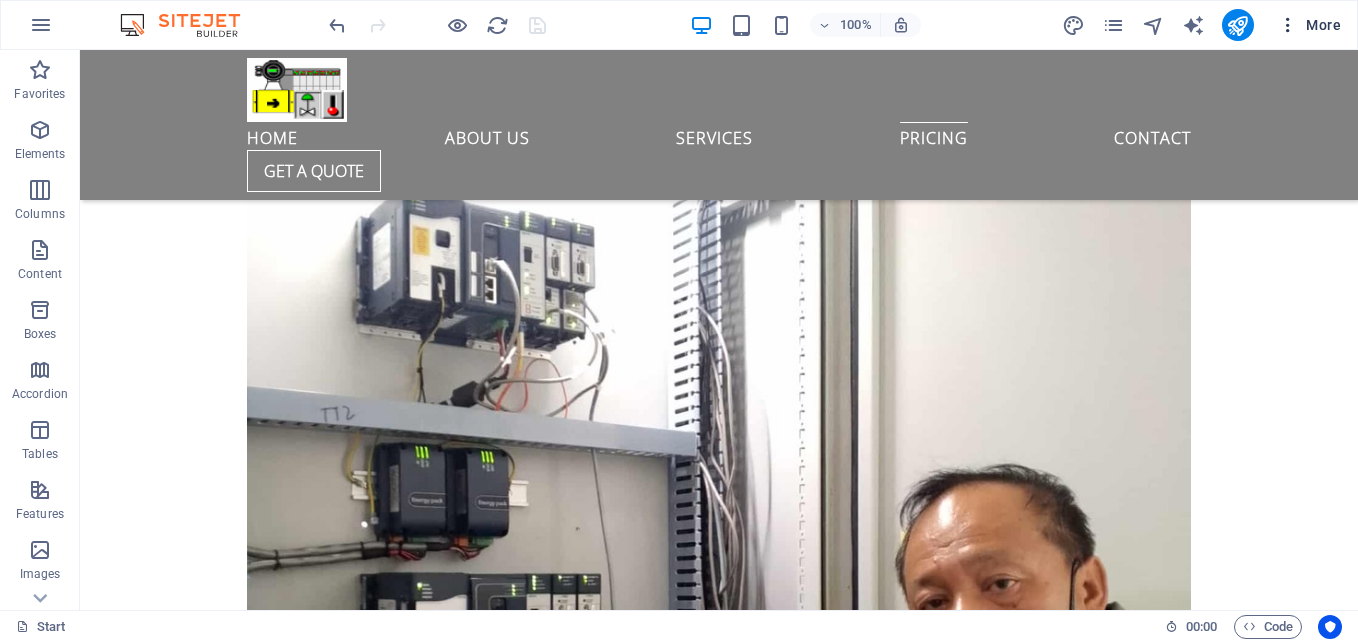 click on "More" at bounding box center [1309, 25] 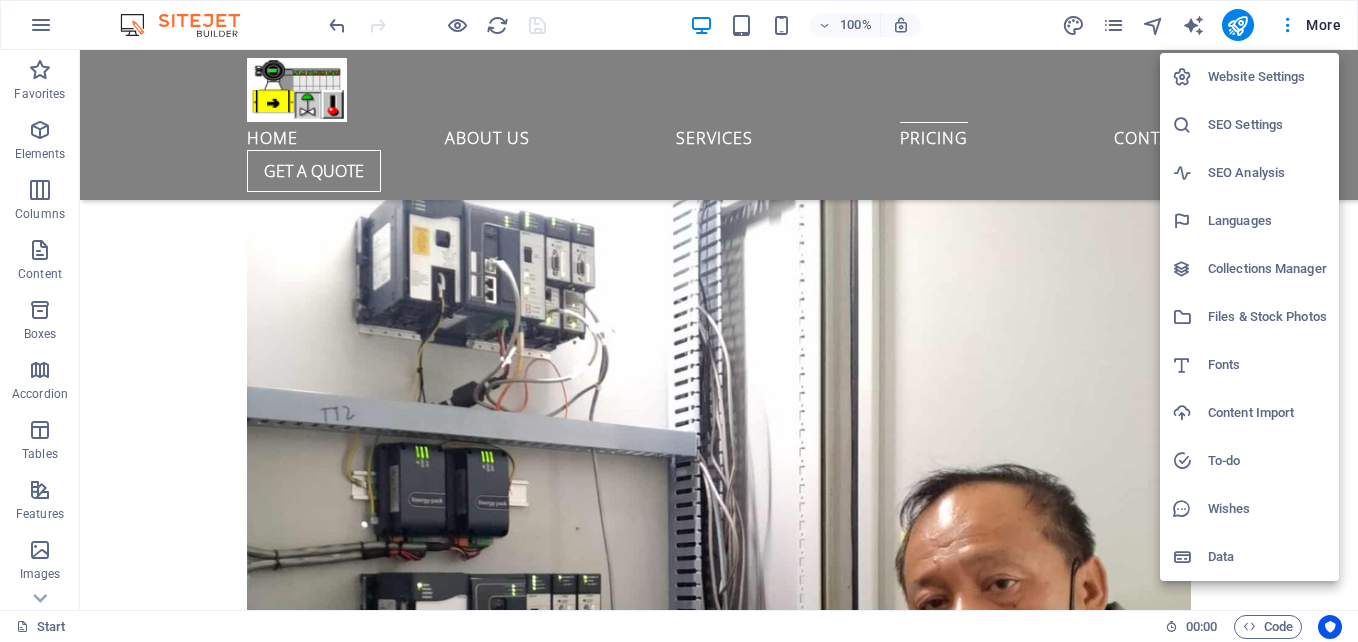 click on "Data" at bounding box center [1267, 557] 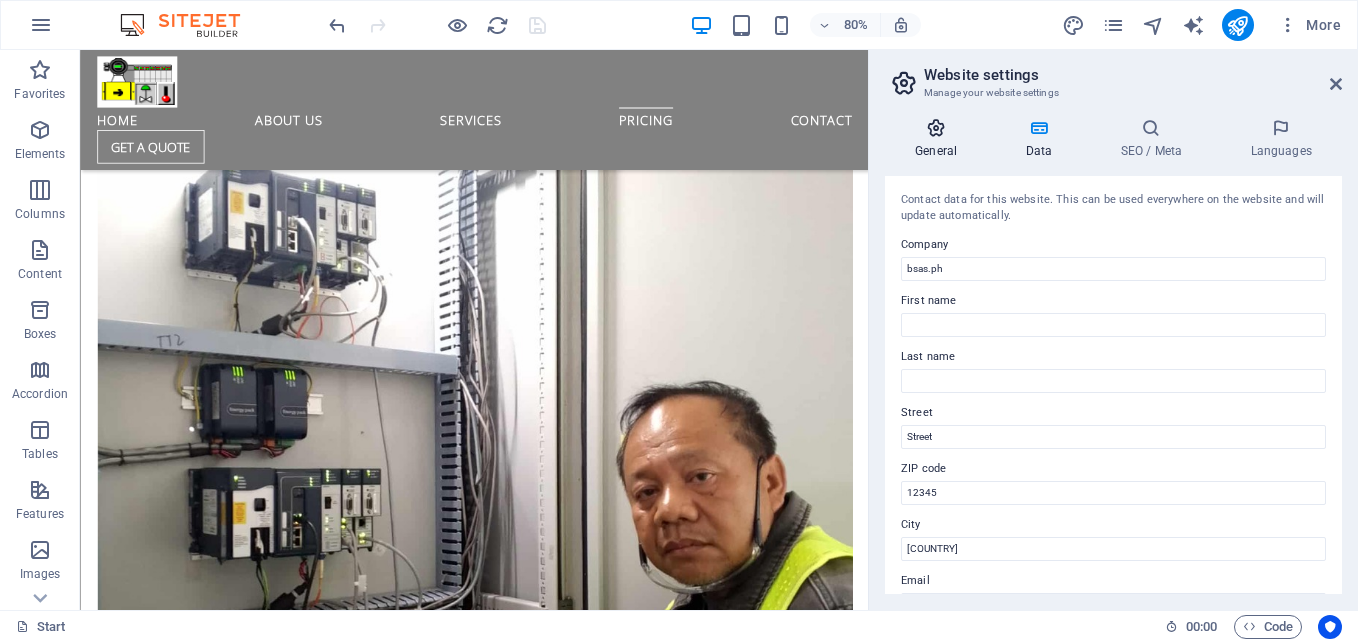 click on "General" at bounding box center [940, 139] 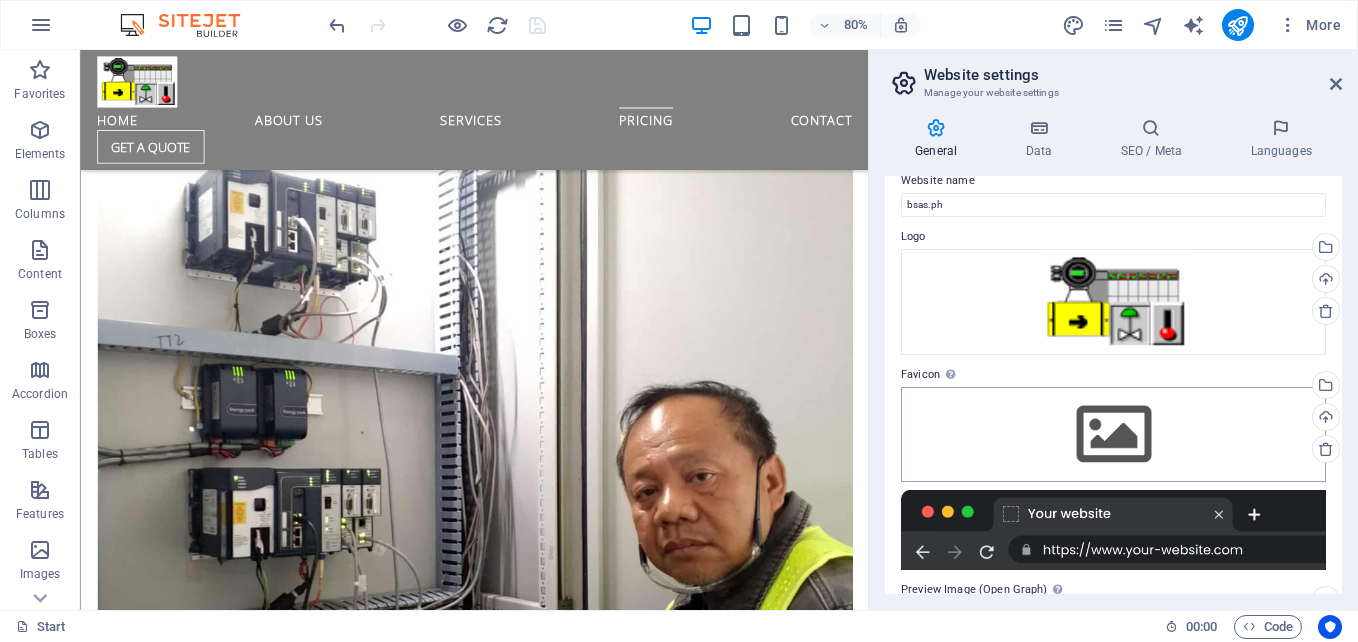 scroll, scrollTop: 0, scrollLeft: 0, axis: both 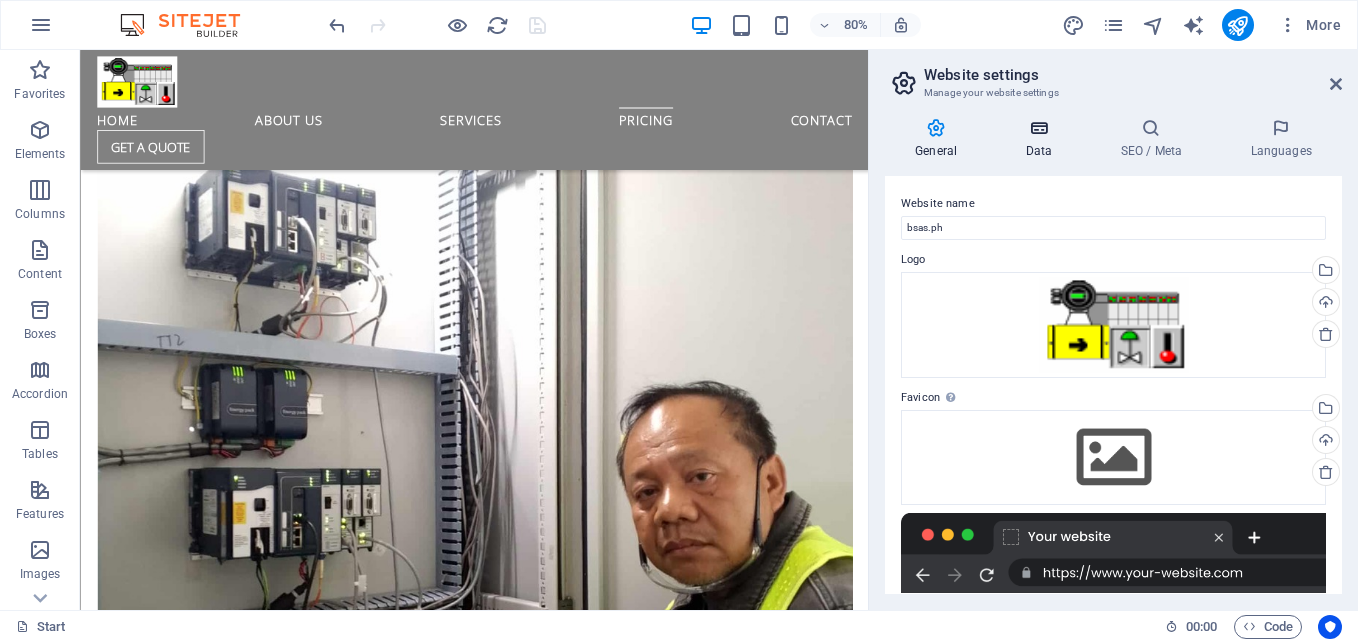 click at bounding box center (1038, 128) 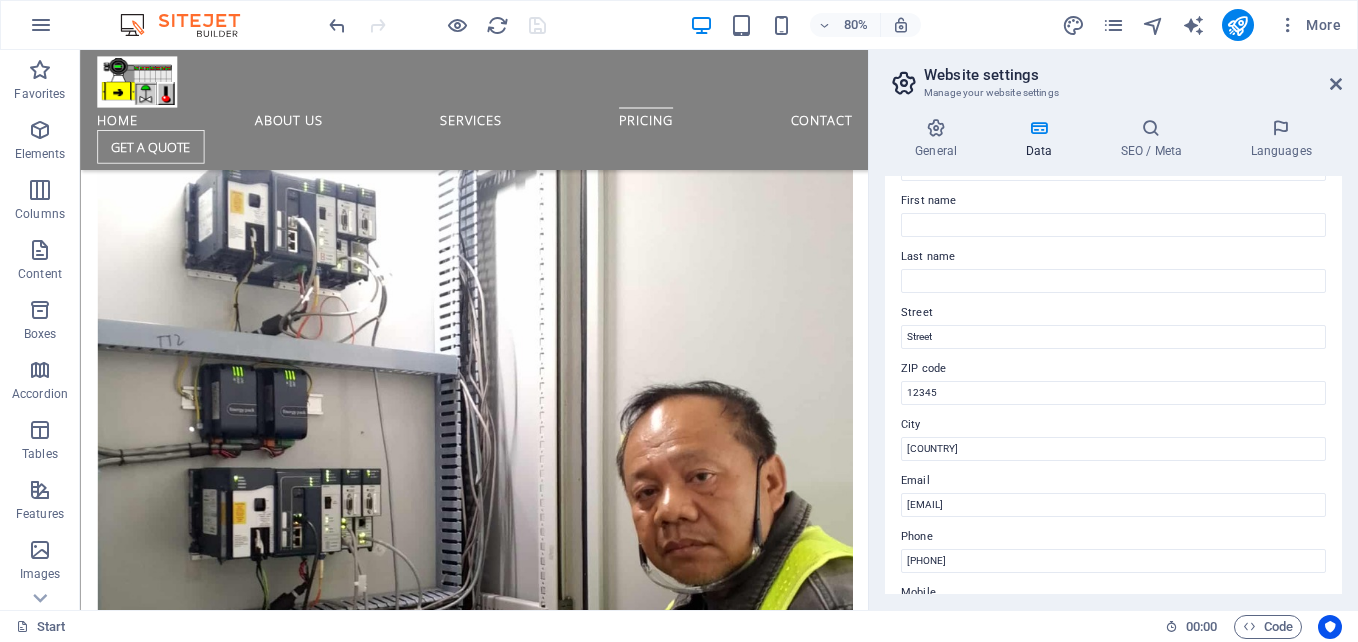 scroll, scrollTop: 0, scrollLeft: 0, axis: both 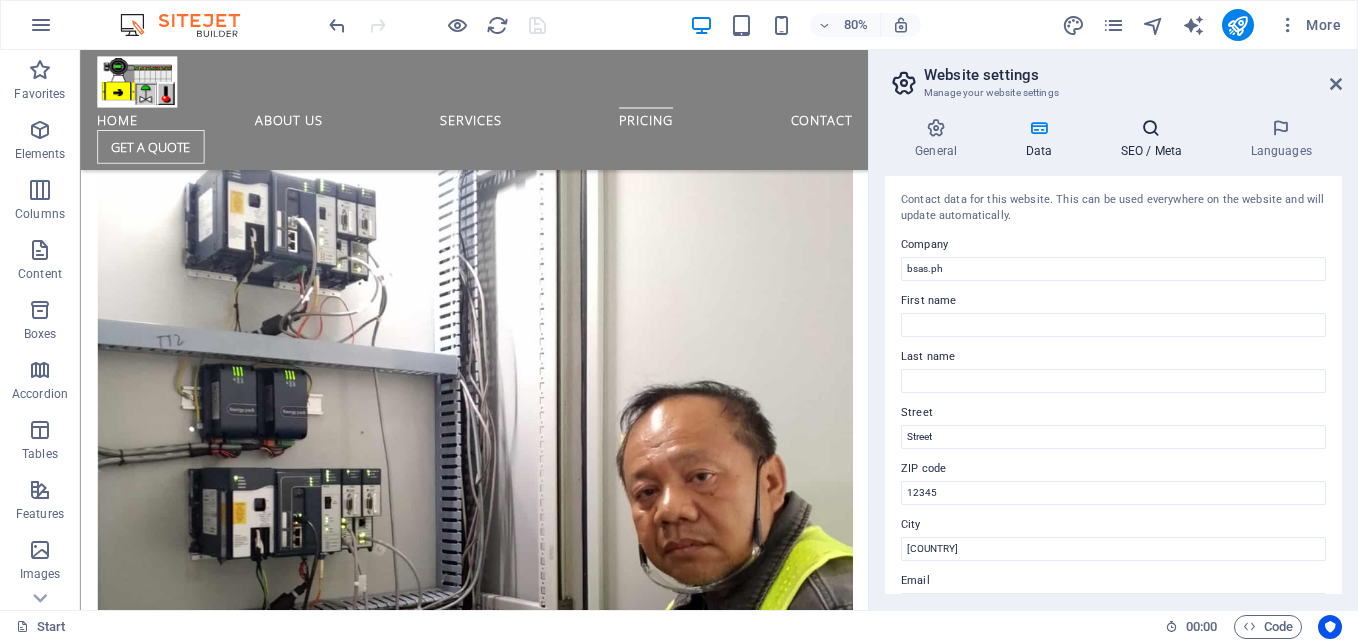 click at bounding box center [1151, 128] 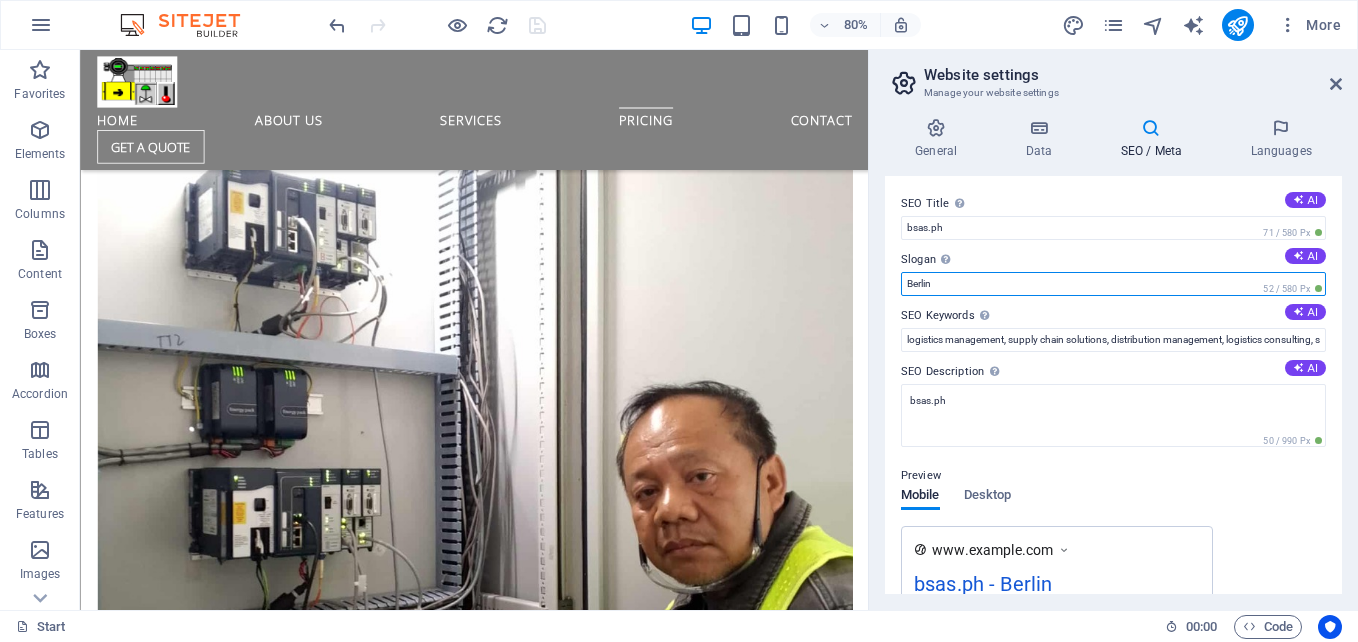 click on "Berlin" at bounding box center [1113, 284] 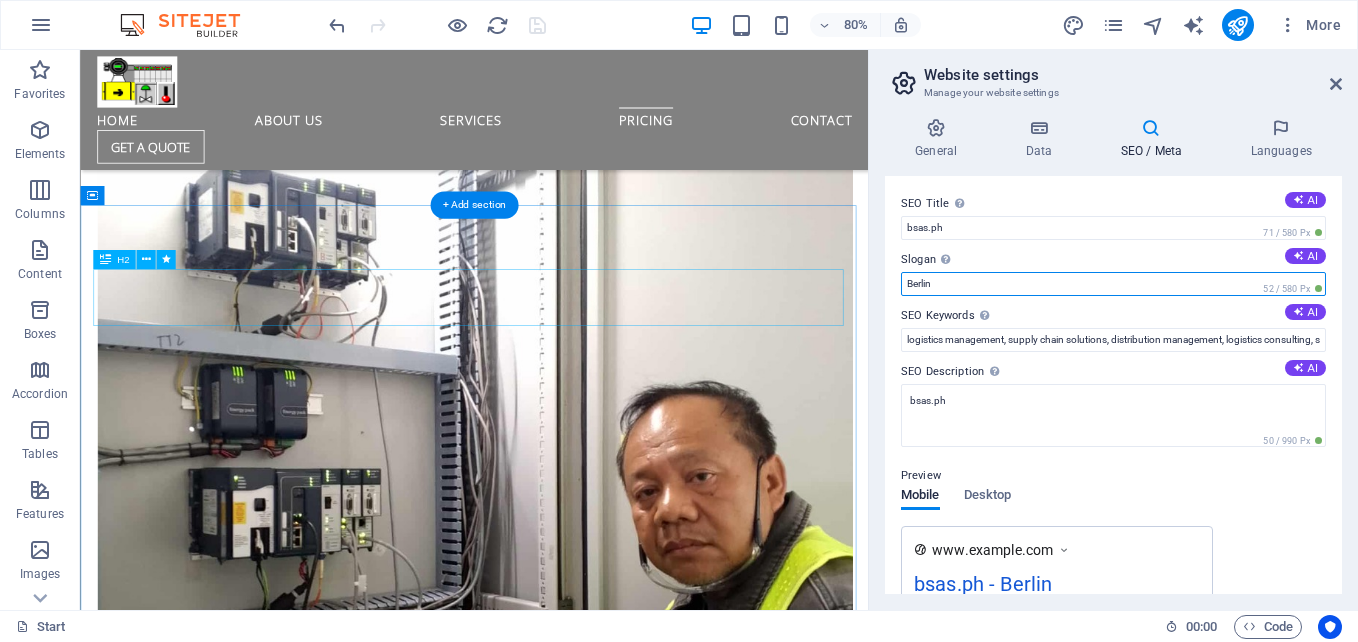 drag, startPoint x: 1201, startPoint y: 334, endPoint x: 913, endPoint y: 342, distance: 288.11108 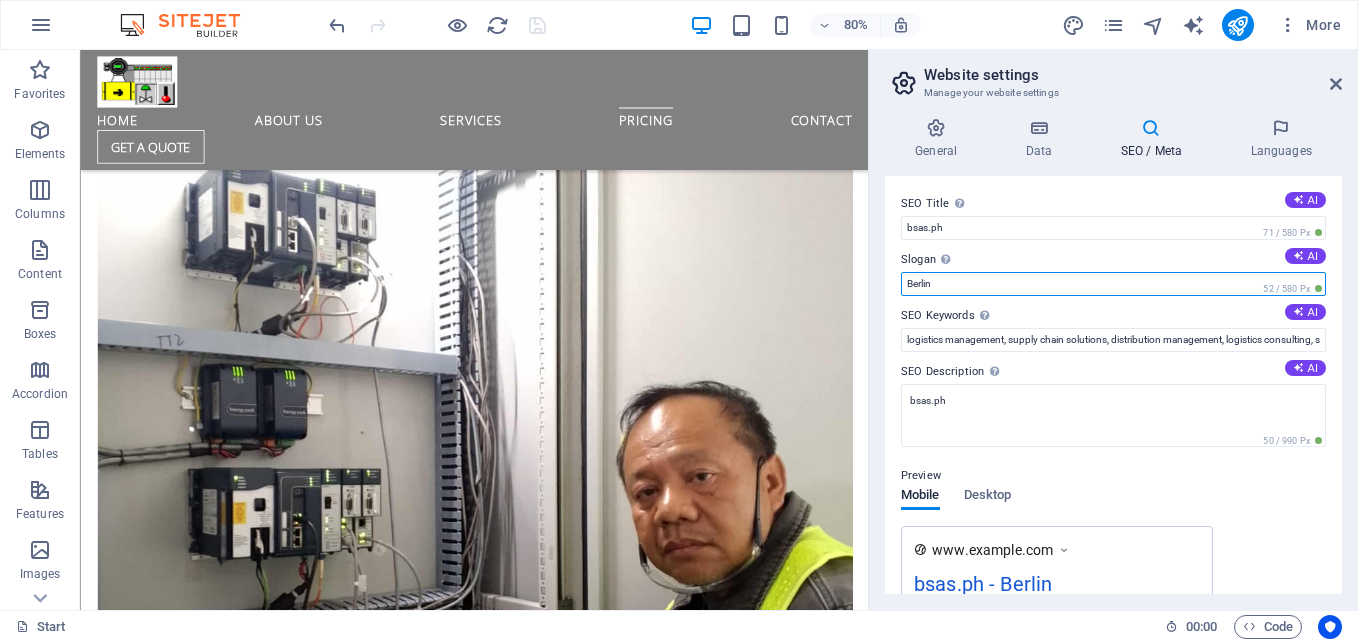 click on "Berlin" at bounding box center [1113, 284] 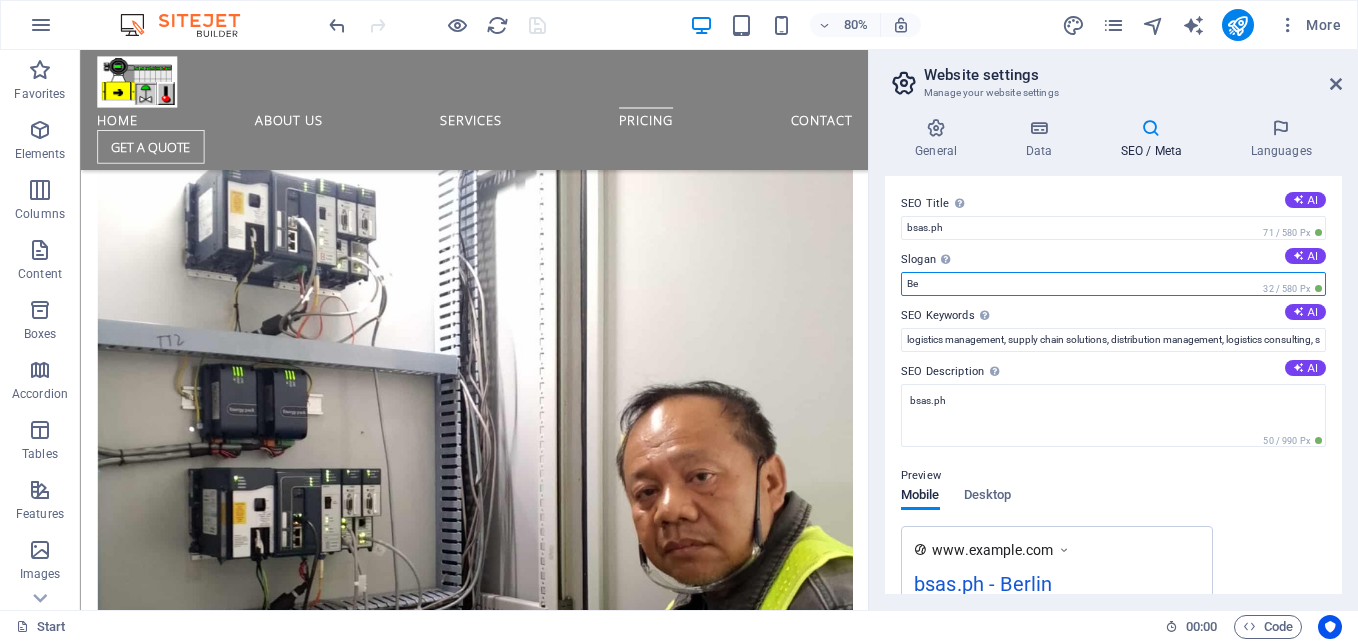 type on "B" 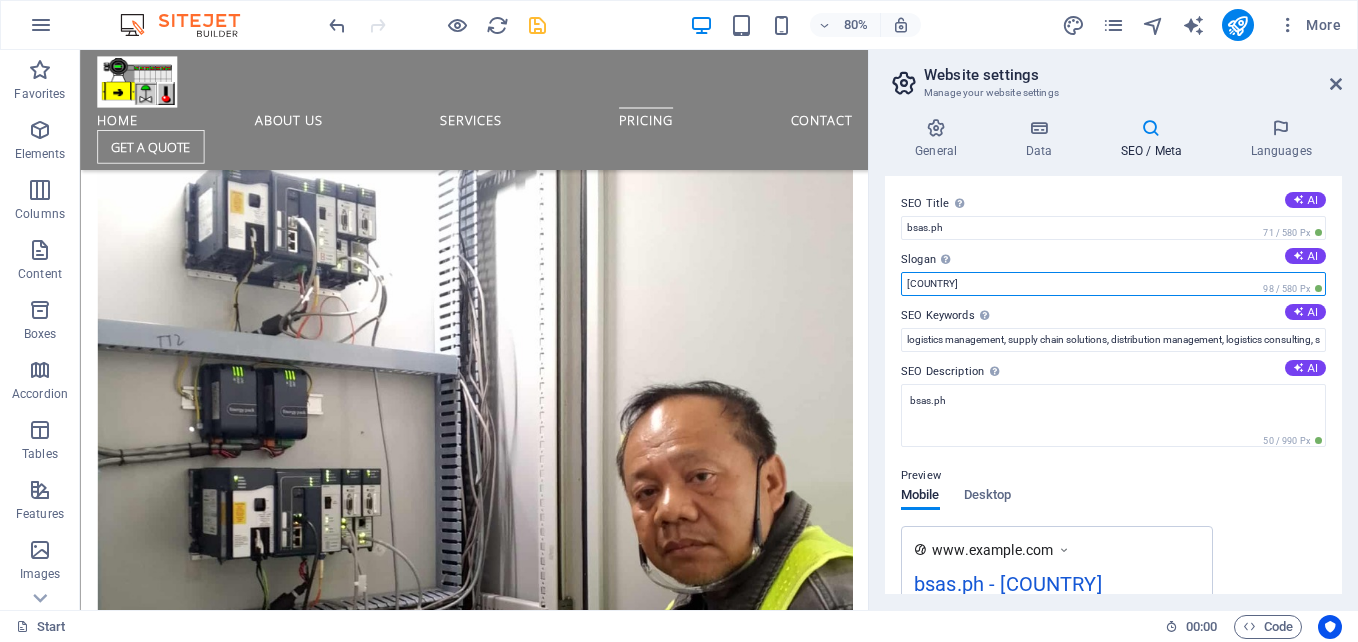 type on "Philippines" 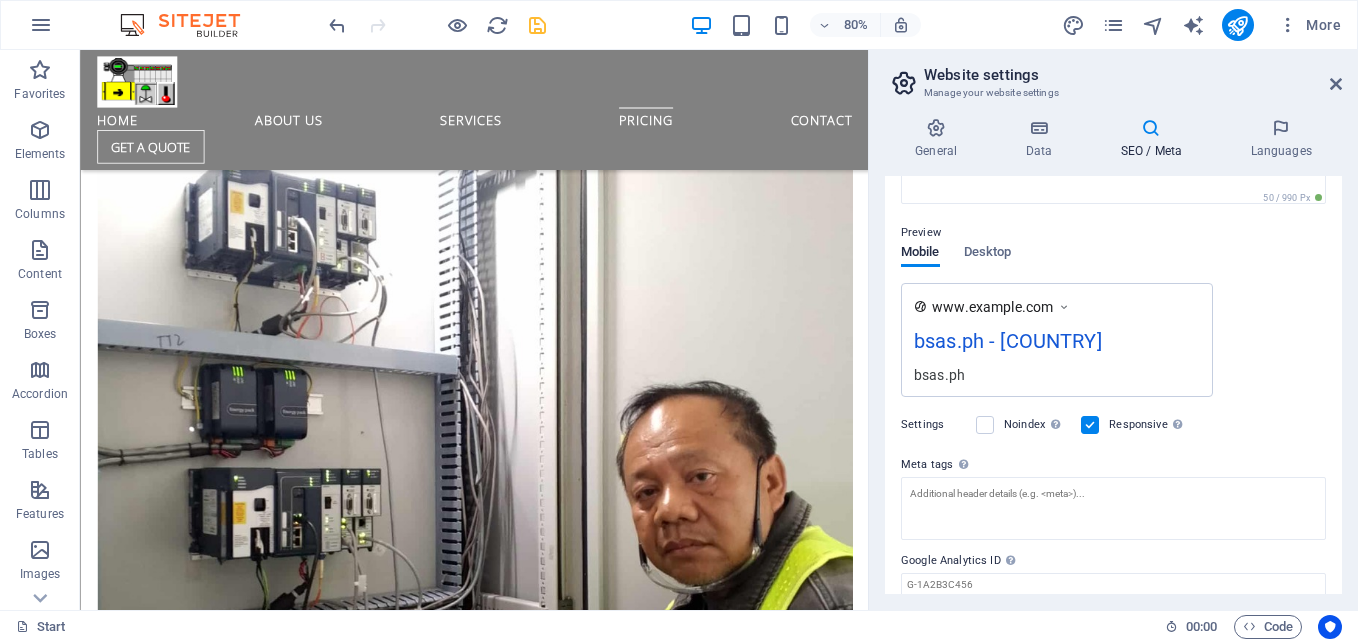 scroll, scrollTop: 248, scrollLeft: 0, axis: vertical 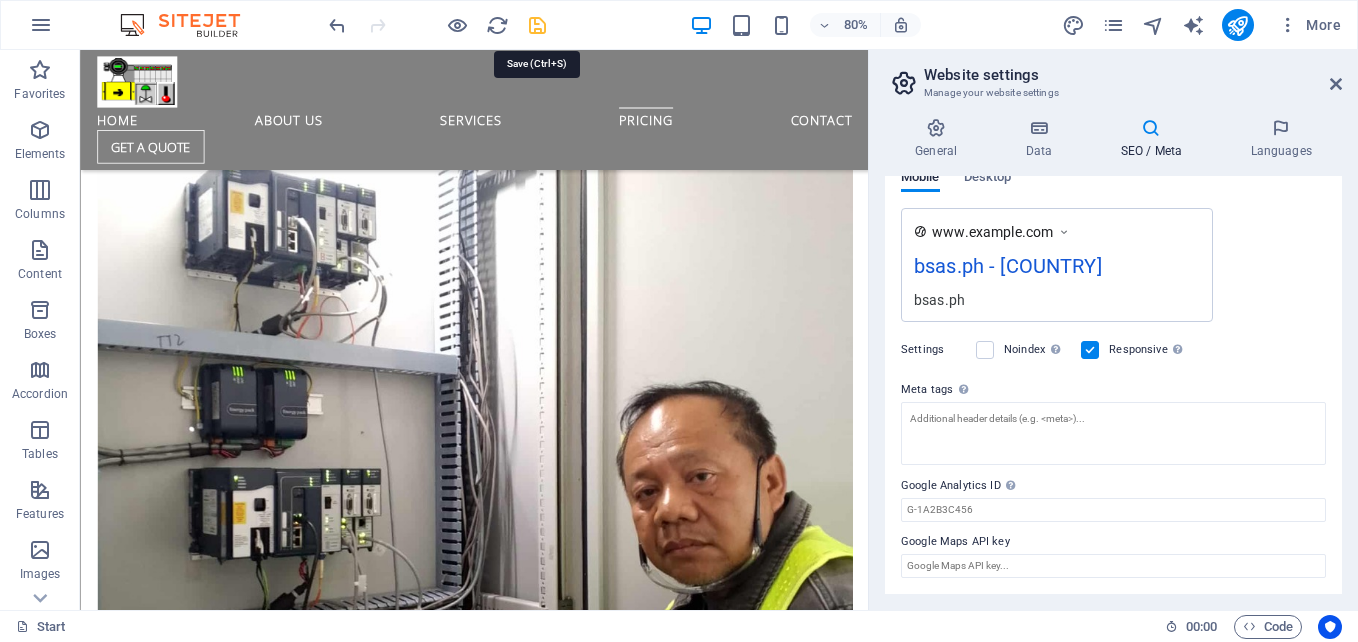 click at bounding box center [537, 25] 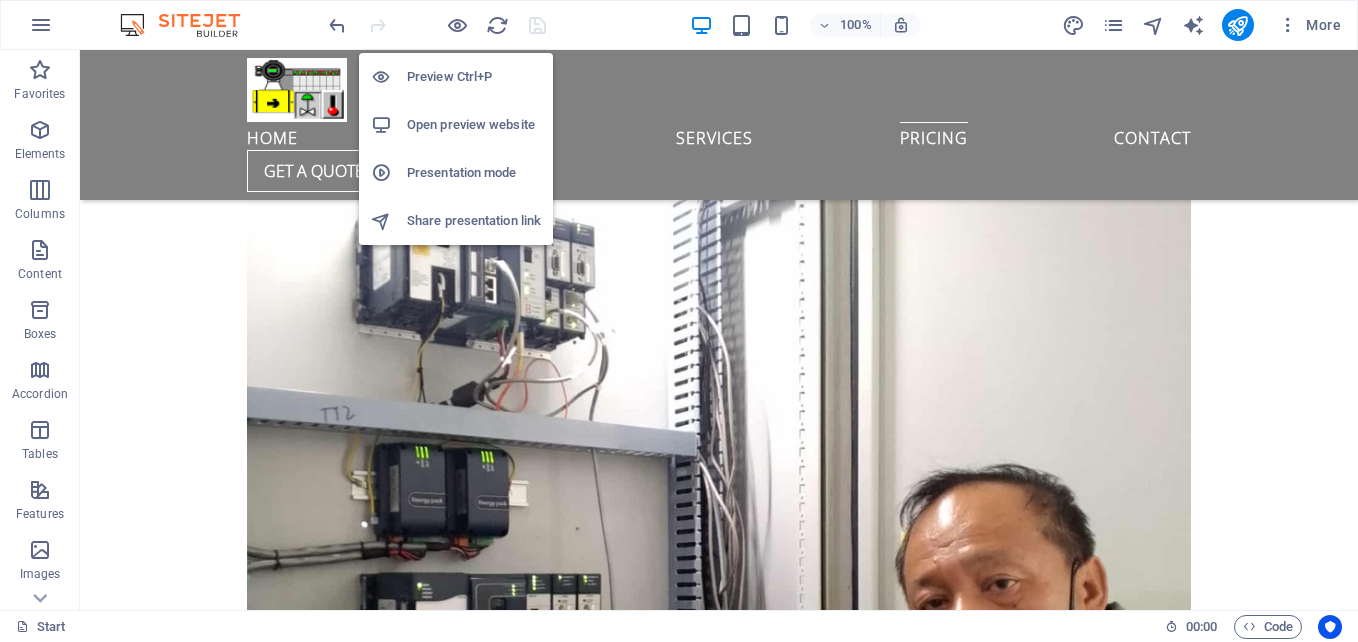 click on "Open preview website" at bounding box center [474, 125] 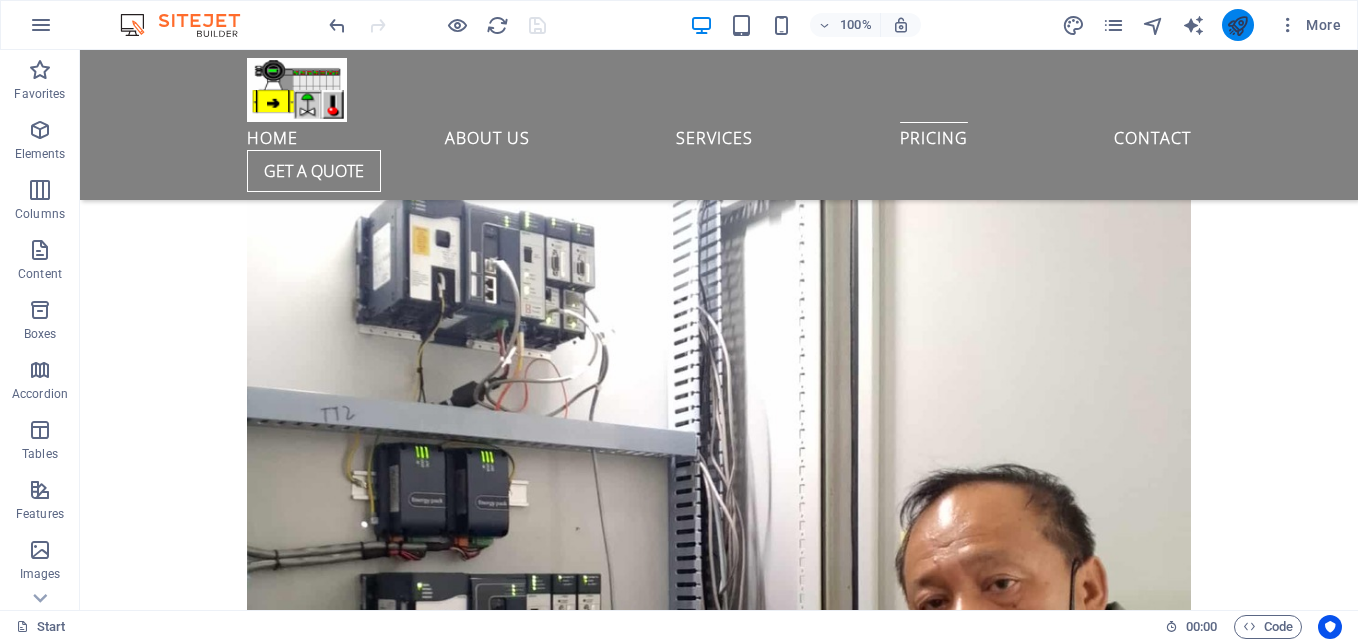 click at bounding box center (1237, 25) 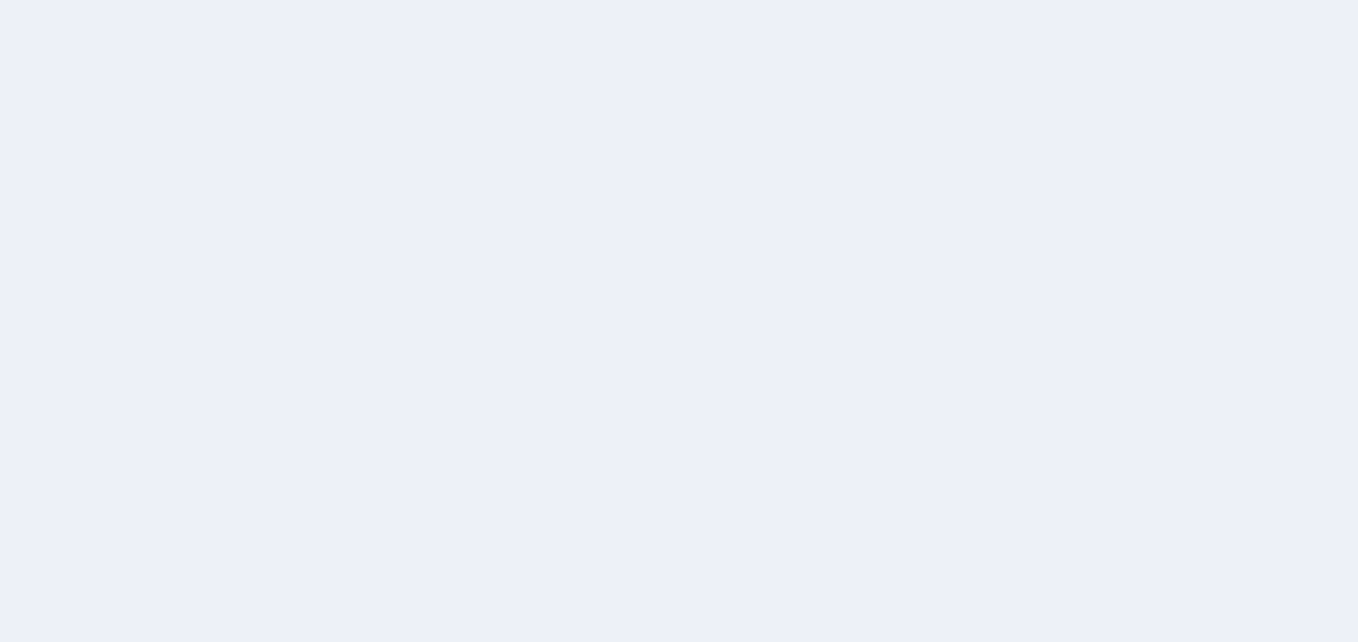 scroll, scrollTop: 0, scrollLeft: 0, axis: both 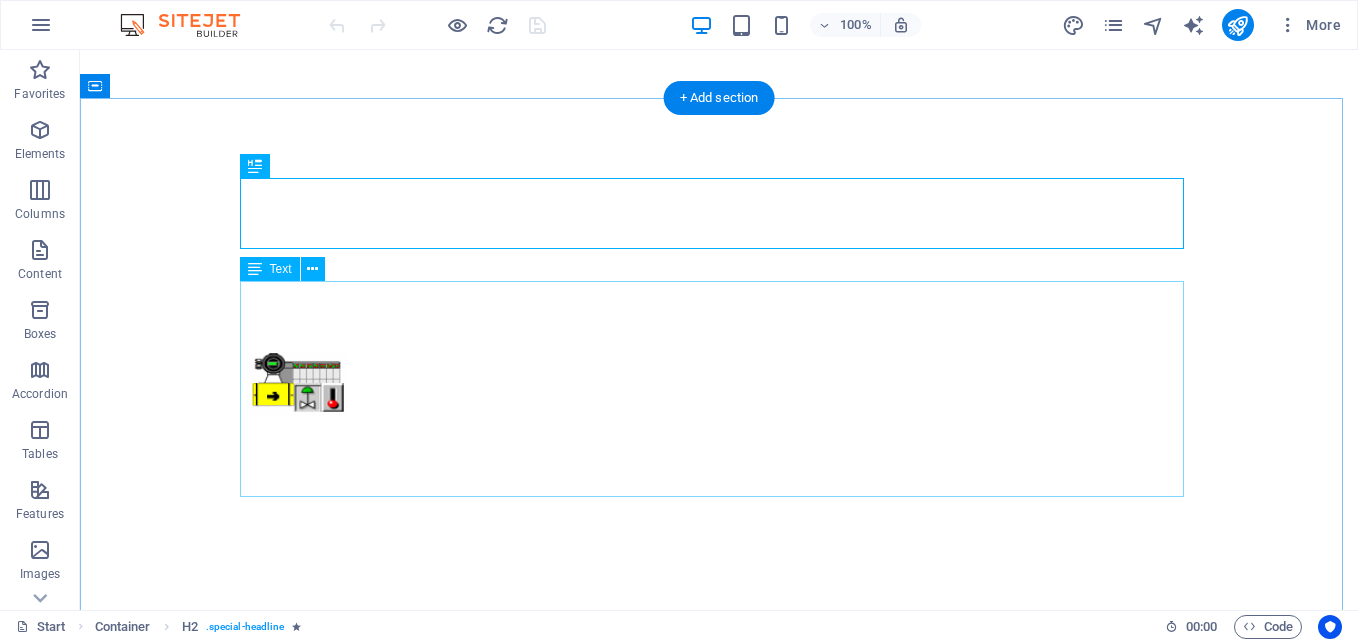 click on "Lorem ipsum dolor sit amet, consetetur sadipscing elitr, sed diam nonumy eirmod tempor invidunt ut labore et dolore magna aliquyam erat, sed diam voluptua. At vero eos et accusam et justo duo dolores et ea rebum. Stet clita kasd gubergren, no sea takimata sanctus est Lorem ipsum dolor sit amet. Lorem ipsum dolor sit amet, consetetur sadipscing elitr, sed diam nonumy eirmod tempor invidunt ut labore et dolore magna aliquyam erat, sed diam voluptua. At vero eos et accusam et justo duo dolores et ea rebum. Stet clita kasd gubergren, no sea takimata sanctus est Lorem ipsum dolor sit amet.  Lorem ipsum dolor sit amet, consetetur sadipscing elitr, sed diam nonumy eirmod tempor invidunt ut labore et dolore magna aliquyam erat, sed diam voluptua. At vero eos et accusam et justo duo dolores et ea rebum. Stet clita kasd gubergren, no sea takimata sanctus est Lorem ipsum dolor sit amet." at bounding box center (719, 947) 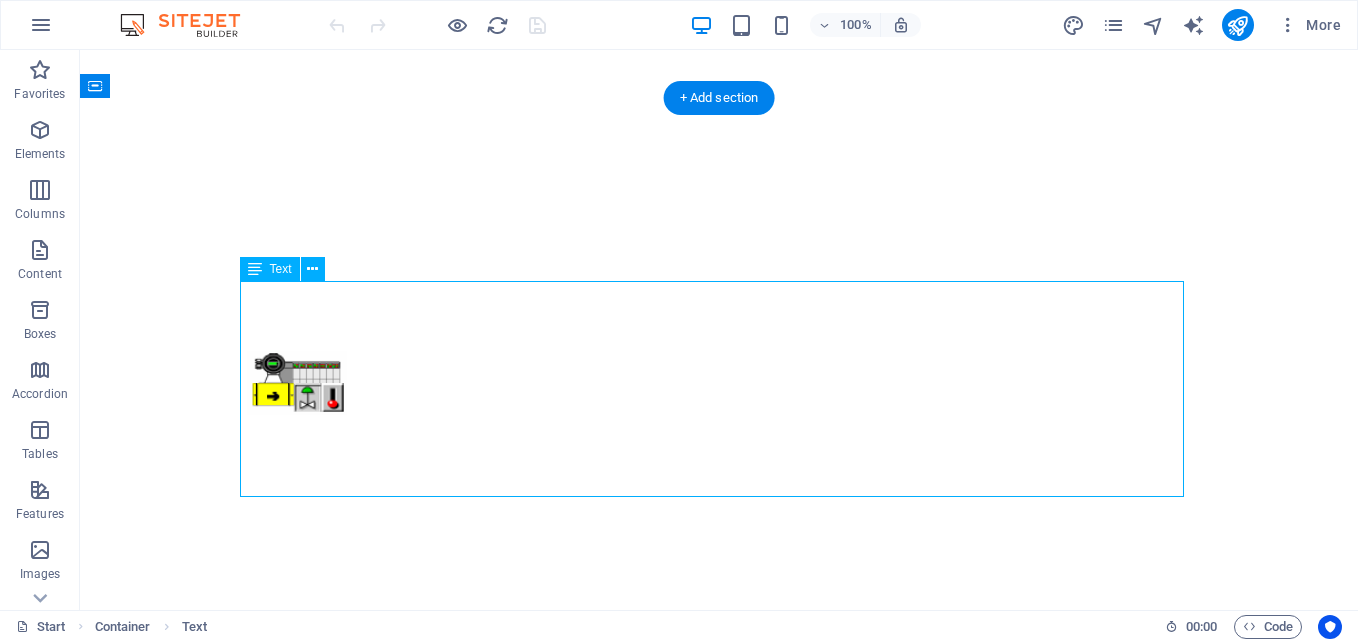 click on "Lorem ipsum dolor sit amet, consetetur sadipscing elitr, sed diam nonumy eirmod tempor invidunt ut labore et dolore magna aliquyam erat, sed diam voluptua. At vero eos et accusam et justo duo dolores et ea rebum. Stet clita kasd gubergren, no sea takimata sanctus est Lorem ipsum dolor sit amet. Lorem ipsum dolor sit amet, consetetur sadipscing elitr, sed diam nonumy eirmod tempor invidunt ut labore et dolore magna aliquyam erat, sed diam voluptua. At vero eos et accusam et justo duo dolores et ea rebum. Stet clita kasd gubergren, no sea takimata sanctus est Lorem ipsum dolor sit amet.  Lorem ipsum dolor sit amet, consetetur sadipscing elitr, sed diam nonumy eirmod tempor invidunt ut labore et dolore magna aliquyam erat, sed diam voluptua. At vero eos et accusam et justo duo dolores et ea rebum. Stet clita kasd gubergren, no sea takimata sanctus est Lorem ipsum dolor sit amet." at bounding box center (719, 947) 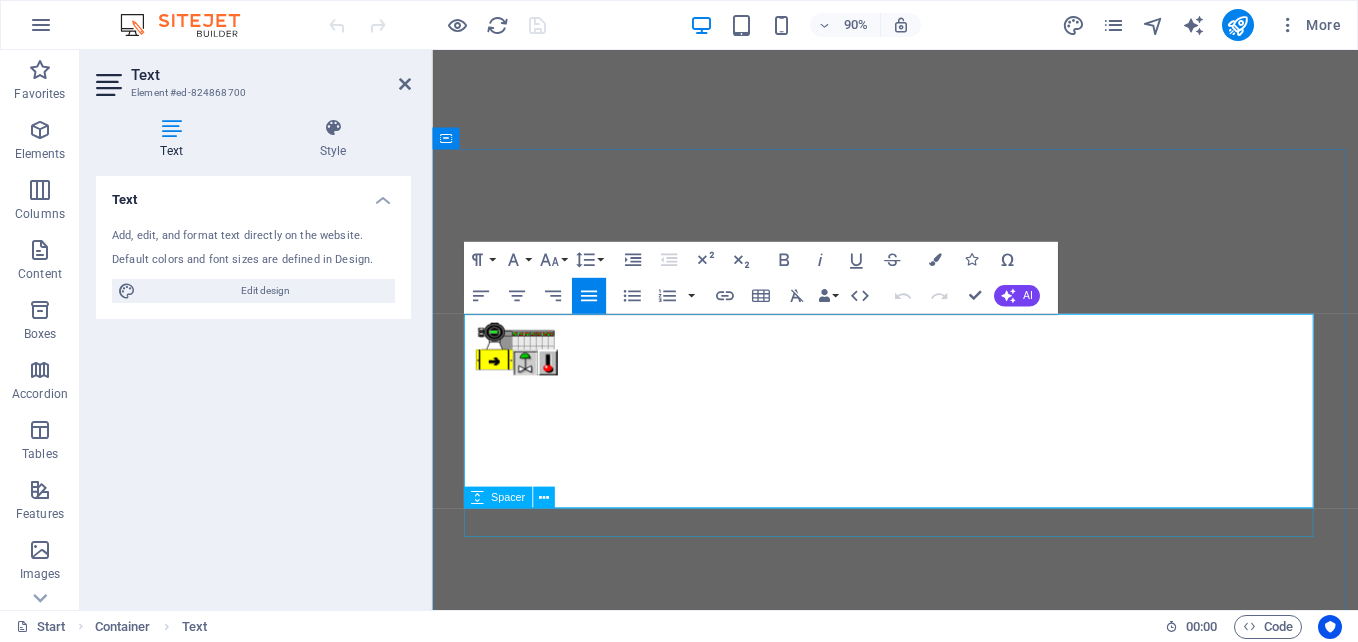 drag, startPoint x: 469, startPoint y: 357, endPoint x: 973, endPoint y: 558, distance: 542.60205 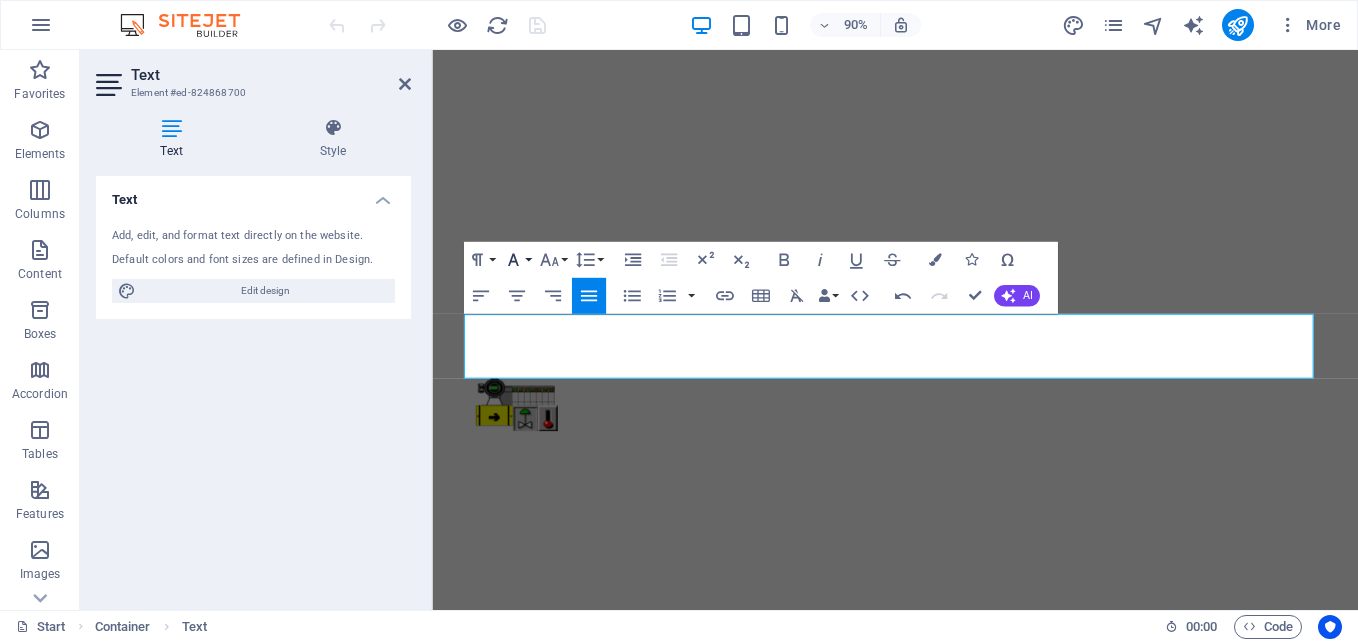 click on "Font Family" at bounding box center [517, 260] 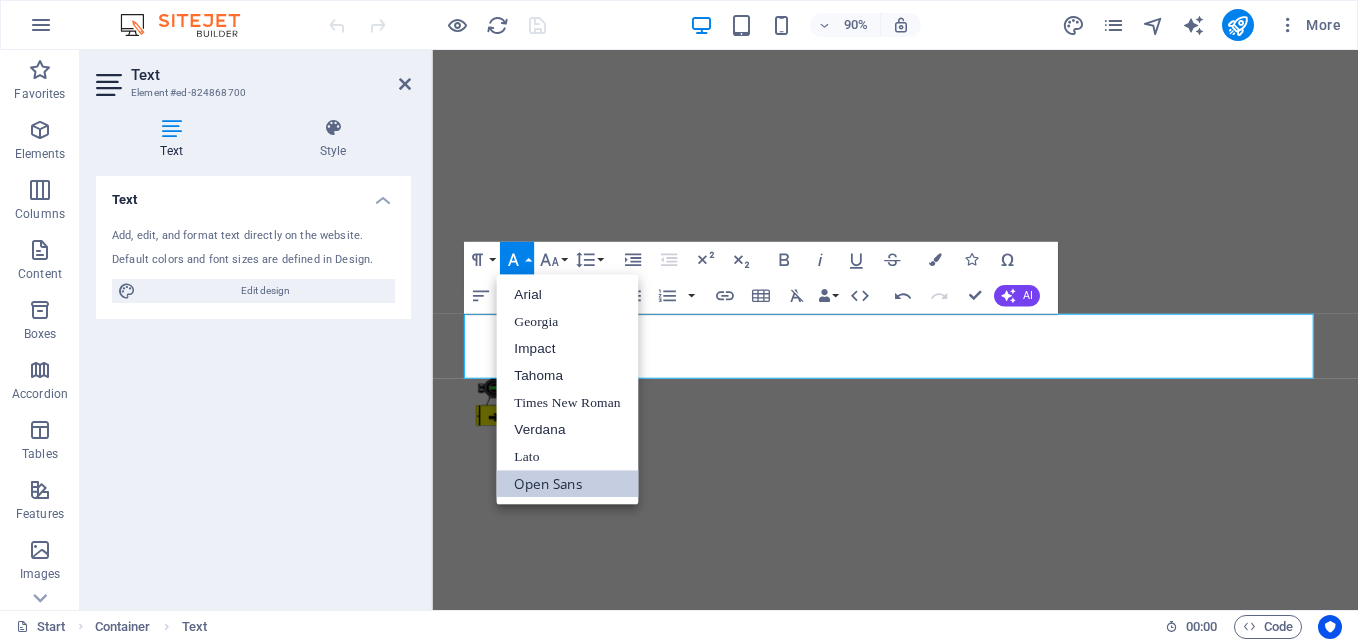 click on "Open Sans" at bounding box center [567, 484] 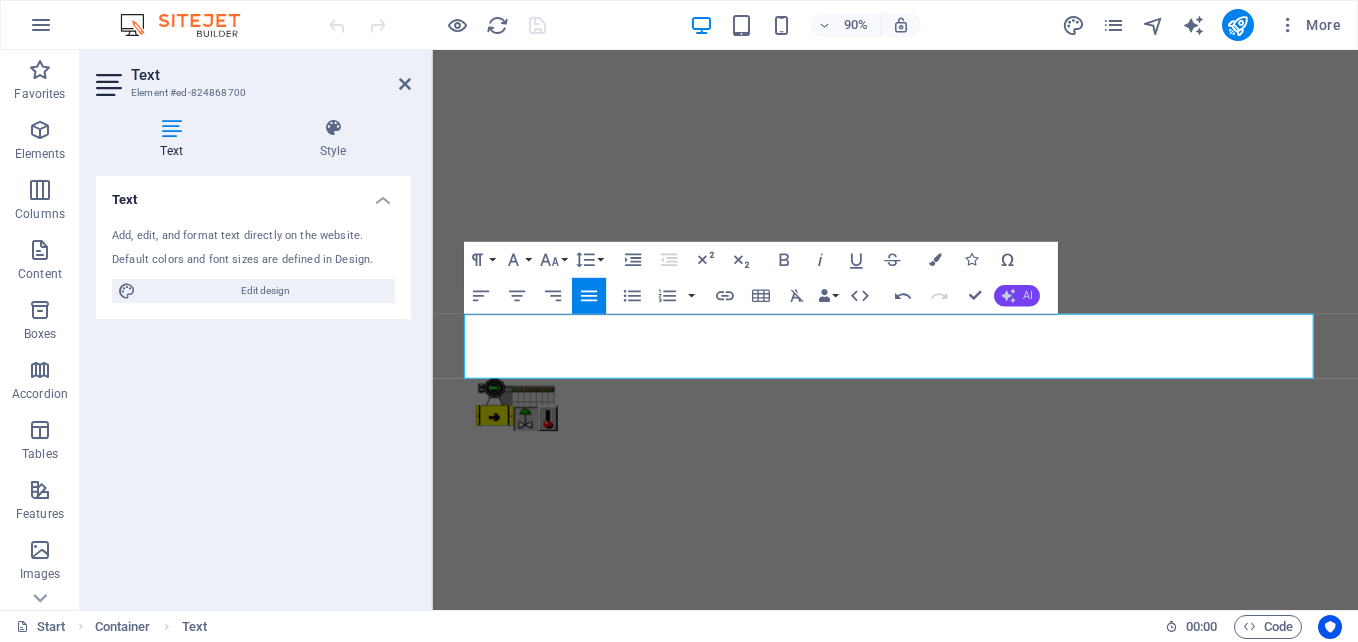 click on "AI" at bounding box center [1027, 296] 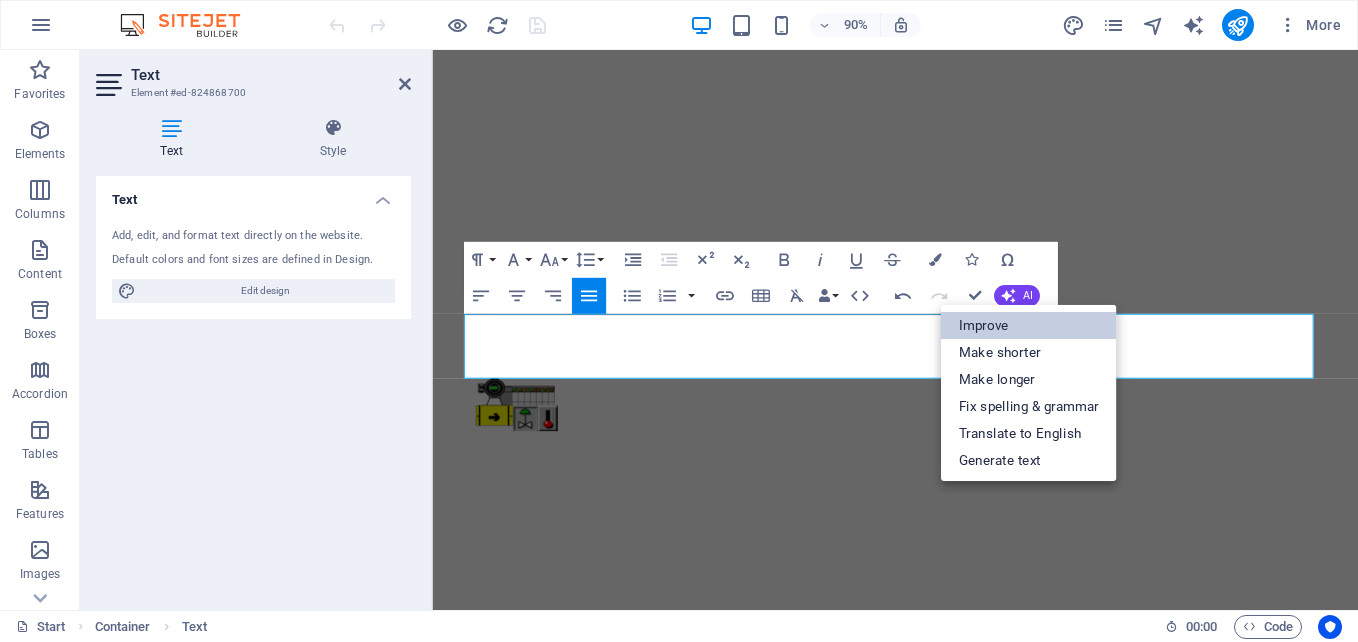 click on "Improve" at bounding box center [1029, 325] 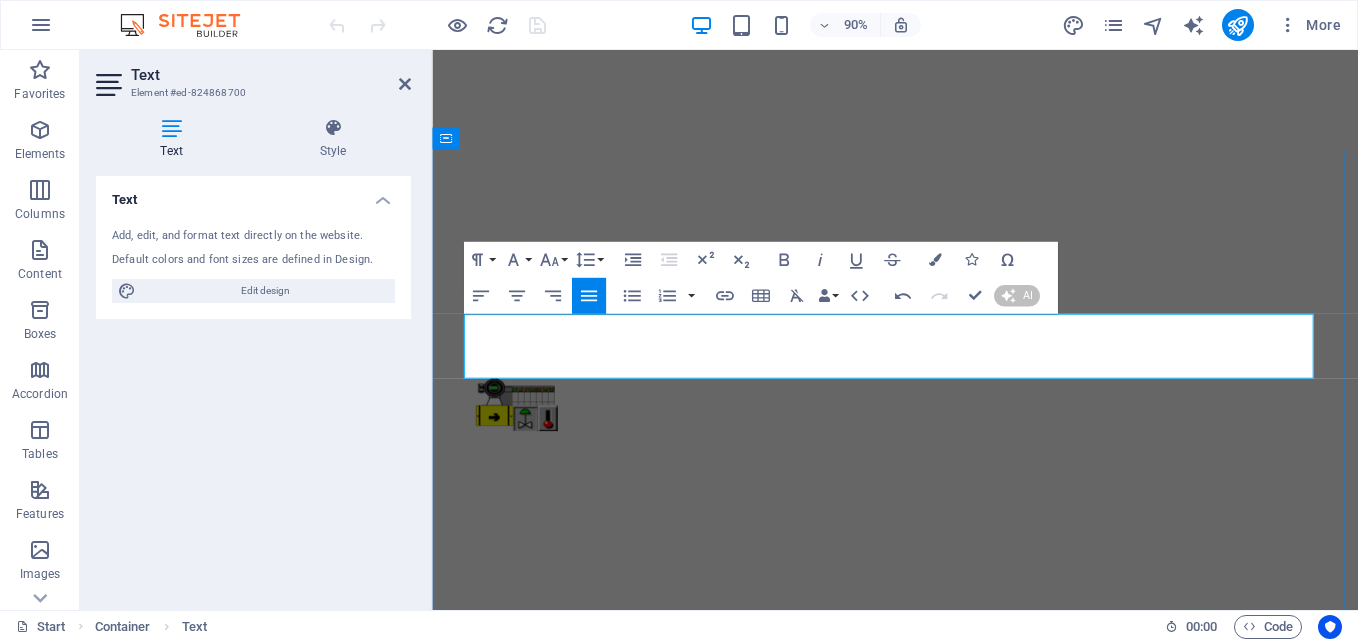 type 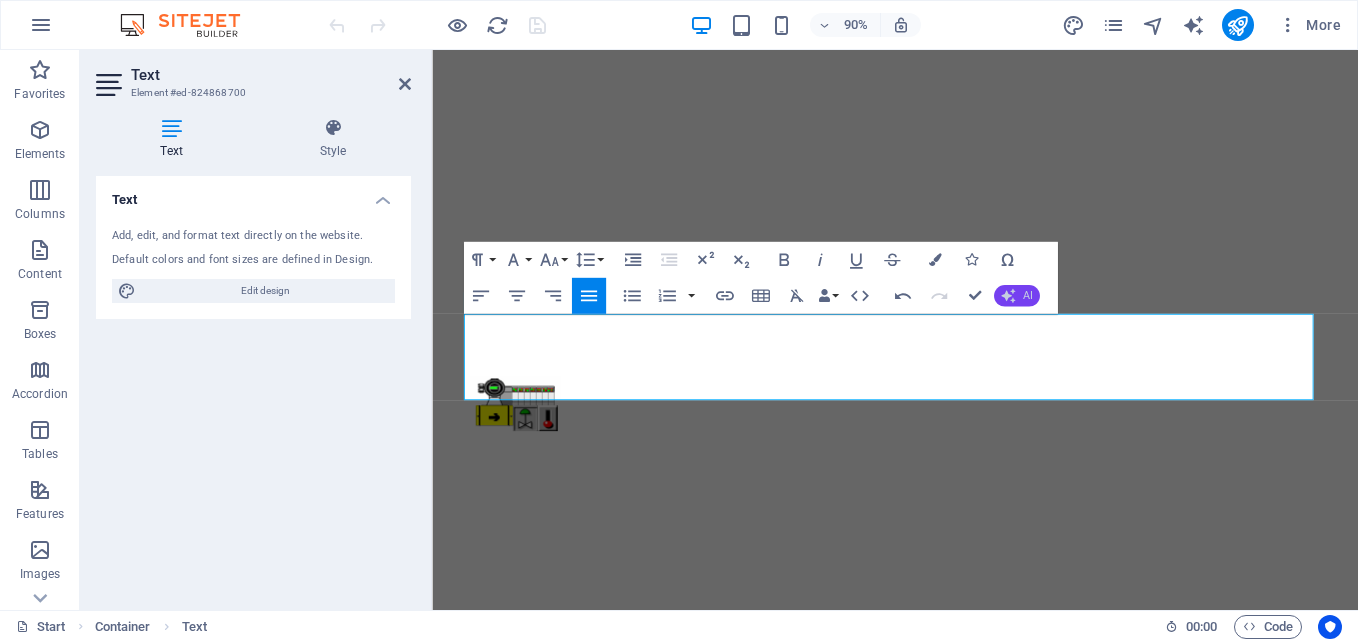 click 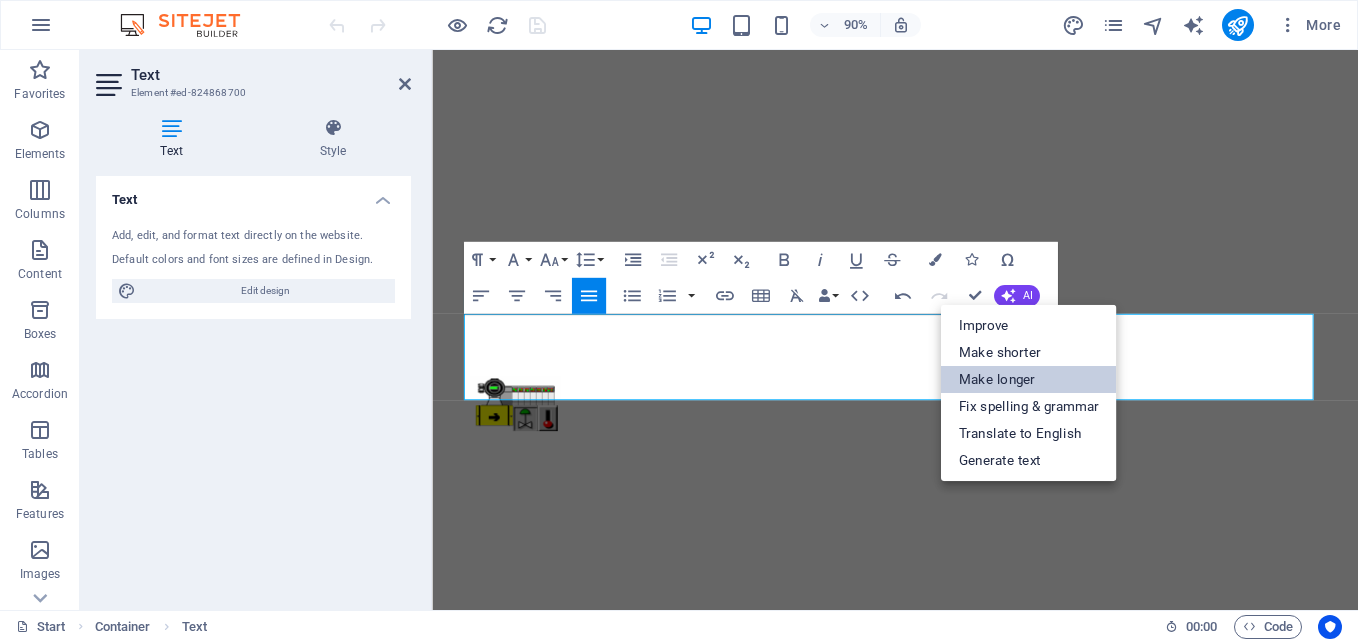 click on "Make longer" at bounding box center (1029, 379) 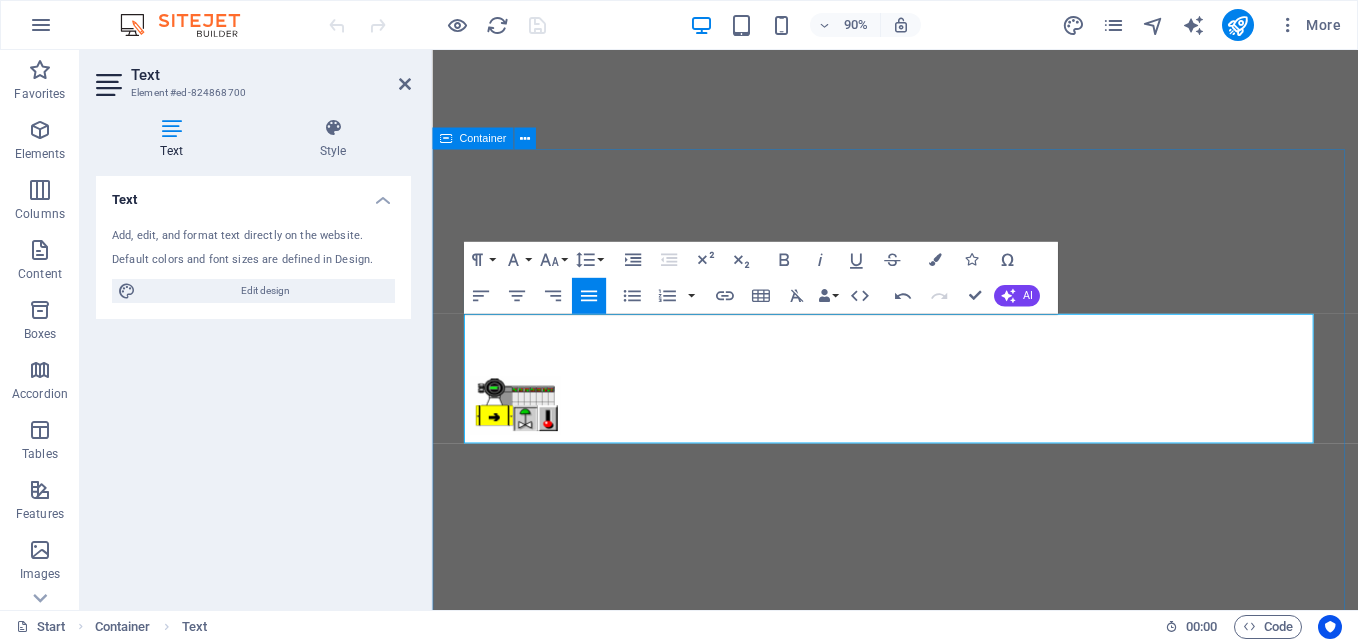 click on "Services offer At BARRIER SOFTWARE Services, we take immense pride in our team of highly qualified professionals, complemented by a motivated workforce whose extensive expertise has been meticulously honed through international employment experiences and active participation in a variety of multinational projects. We embrace a philosophy that encourages us to view every project as an invaluable opportunity to establish and nurture long-term relationships with our clients. This commitment not only enhances our service delivery but also reinforces our role as a trusted partner in your journey toward progress and success. With BARRIER SOFTWARE Services, you can be assured that you have a dedicated ally by your side, ready to support you at every step of the way. Automation / Instrumentation control engineering Engineering services With years of experience, we proudly deliver exceptional installation services that meet and exceed client expectations with precision and professionalism. process engineering" at bounding box center [946, 1428] 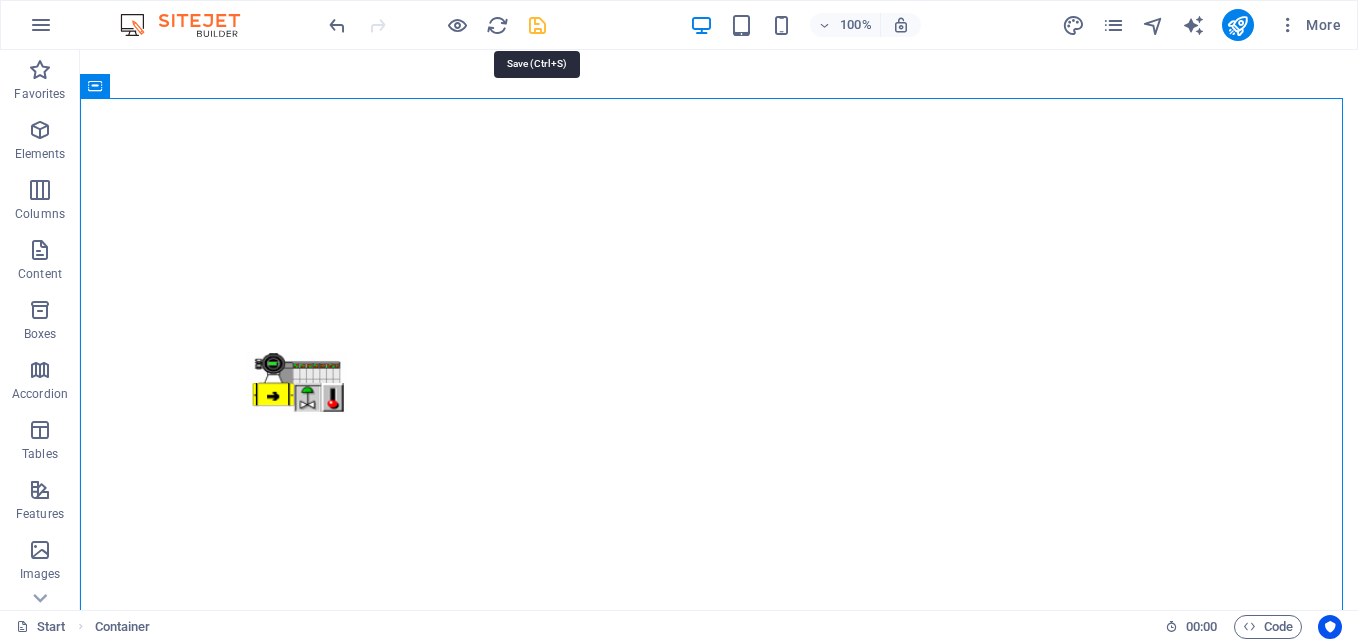 click at bounding box center (537, 25) 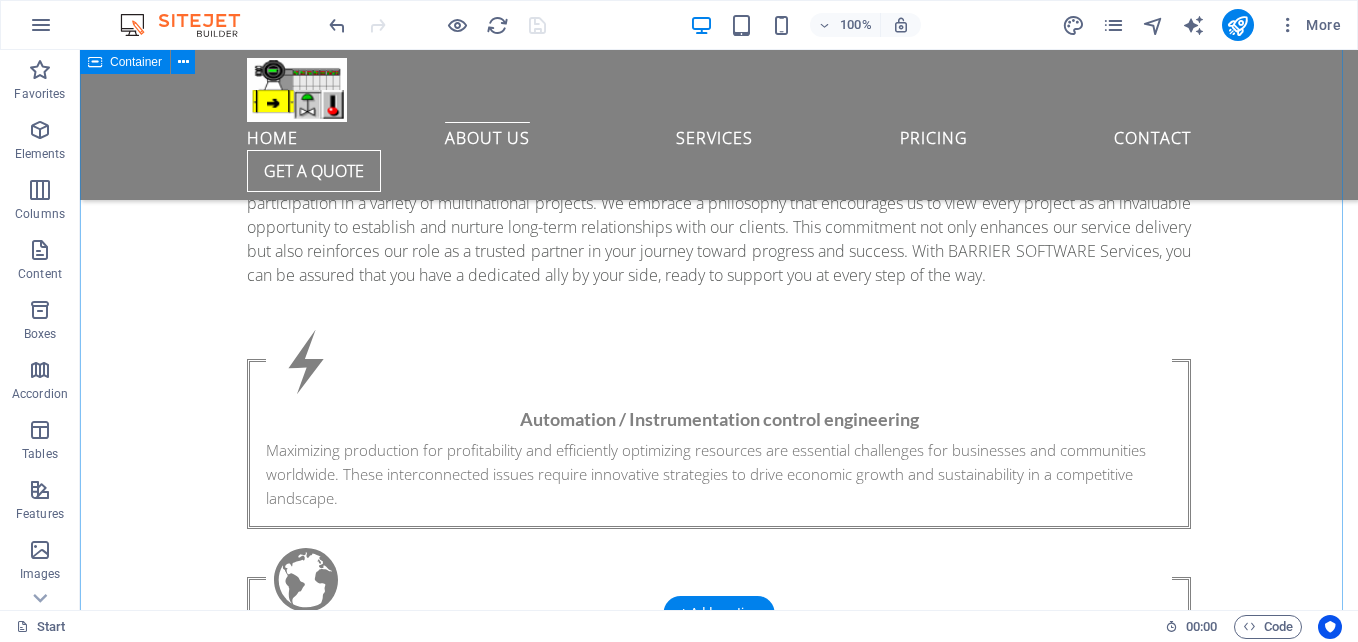 scroll, scrollTop: 1212, scrollLeft: 0, axis: vertical 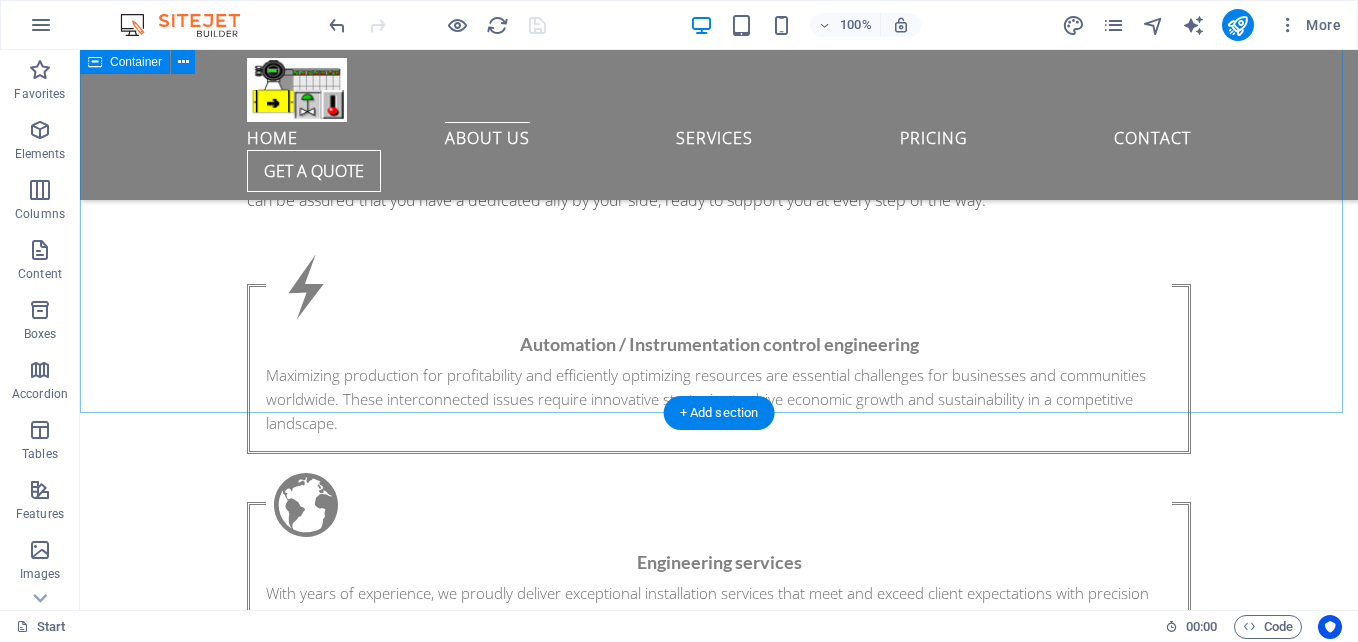 click on "Services offer At BARRIER SOFTWARE Services, we take immense pride in our team of highly qualified professionals, complemented by a motivated workforce whose extensive expertise has been meticulously honed through international employment experiences and active participation in a variety of multinational projects. We embrace a philosophy that encourages us to view every project as an invaluable opportunity to establish and nurture long-term relationships with our clients. This commitment not only enhances our service delivery but also reinforces our role as a trusted partner in your journey toward progress and success. With BARRIER SOFTWARE Services, you can be assured that you have a dedicated ally by your side, ready to support you at every step of the way. Automation / Instrumentation control engineering Engineering services With years of experience, we proudly deliver exceptional installation services that meet and exceed client expectations with precision and professionalism. process engineering" at bounding box center [719, 596] 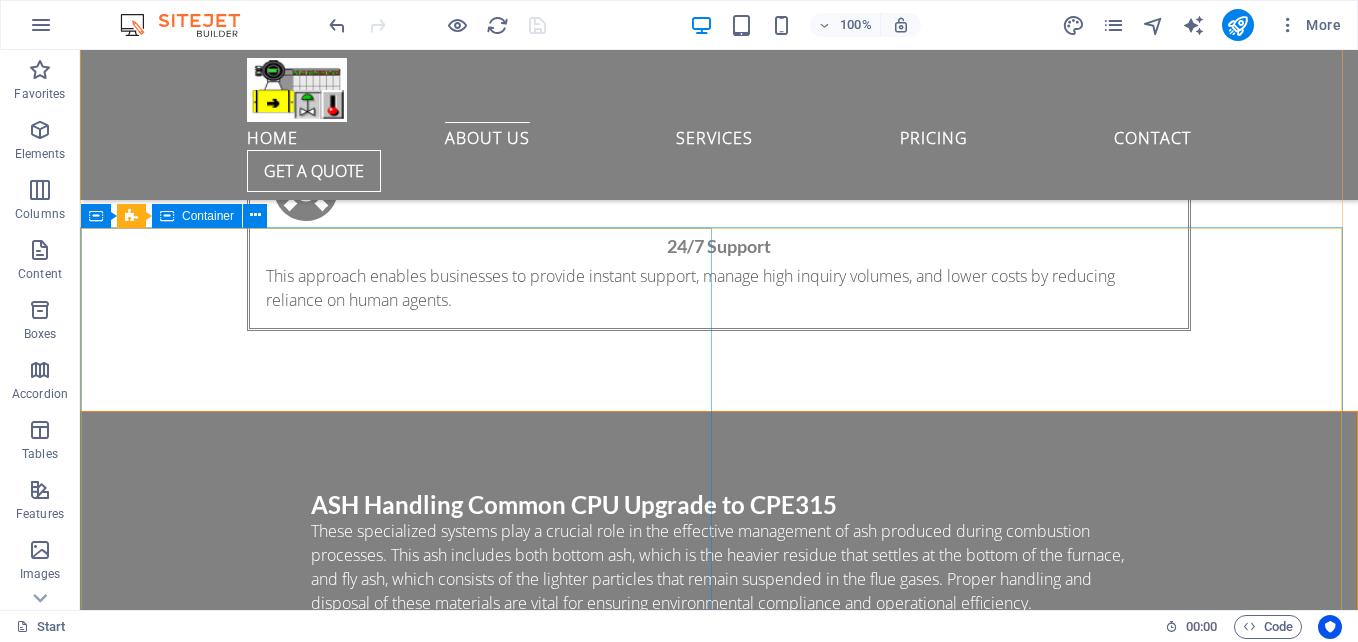 scroll, scrollTop: 2112, scrollLeft: 0, axis: vertical 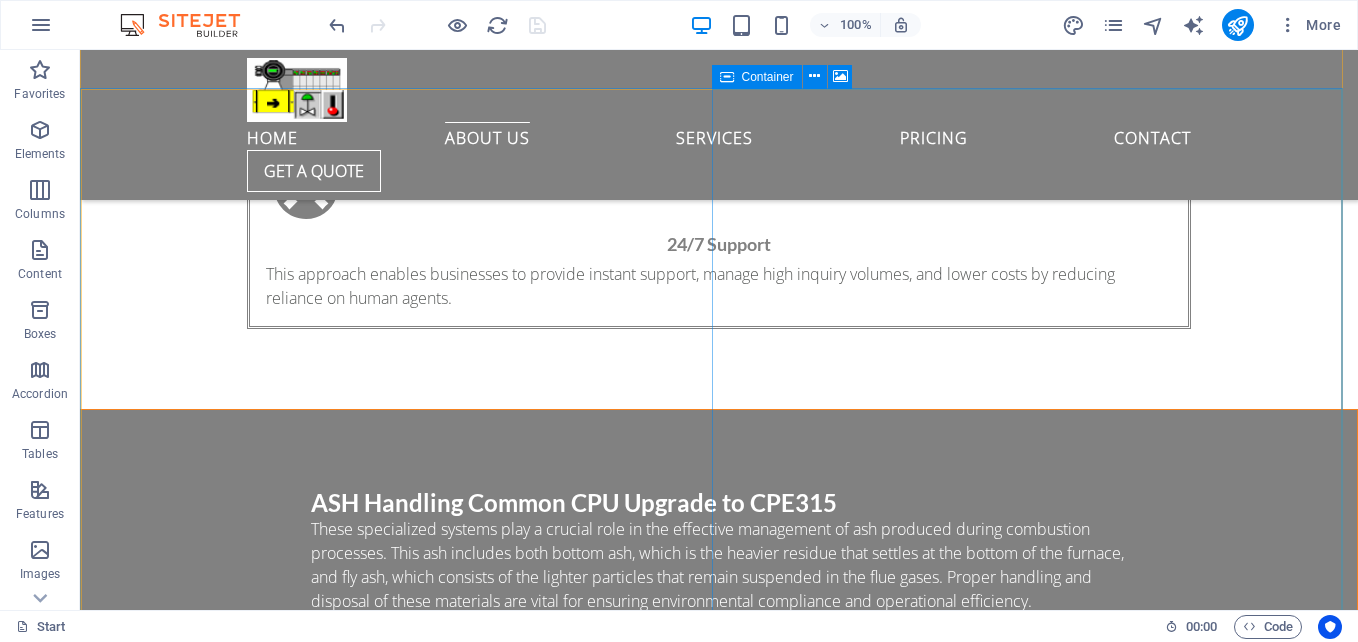 click on "Drop content here or  Add elements  Paste clipboard" at bounding box center [719, 2605] 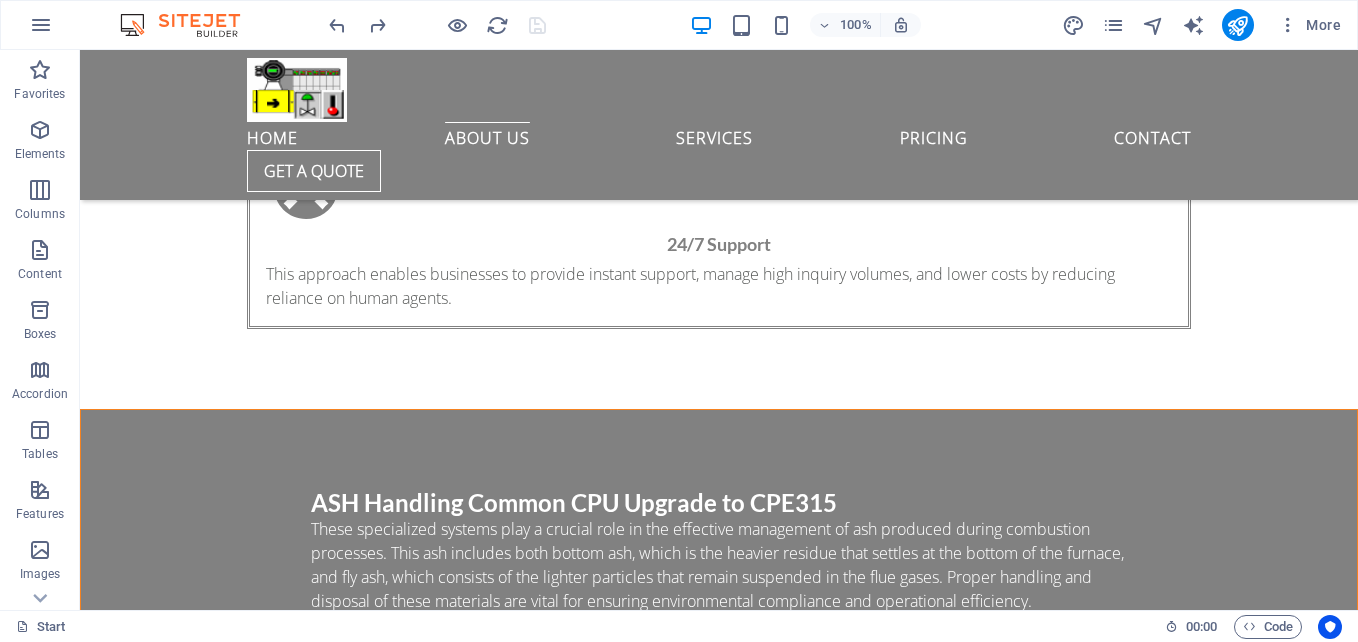 click on "100% More" at bounding box center (837, 25) 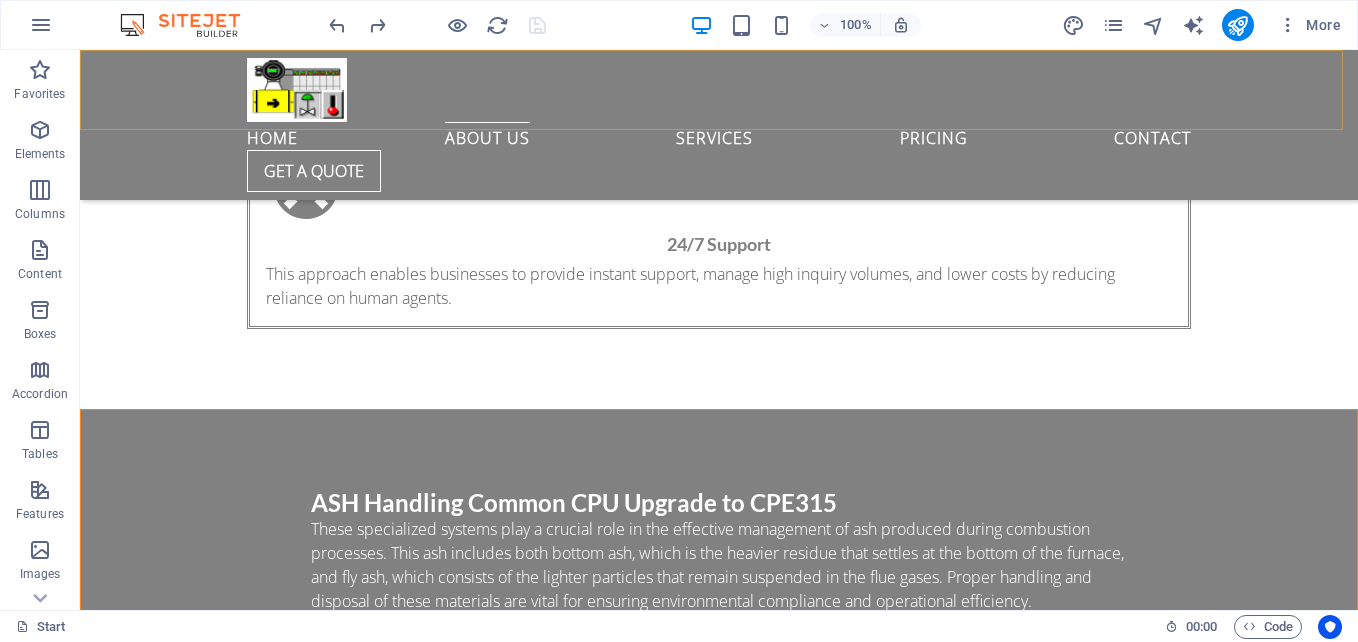 click on "Home About us Services Pricing Contact Get a quote" at bounding box center (719, 125) 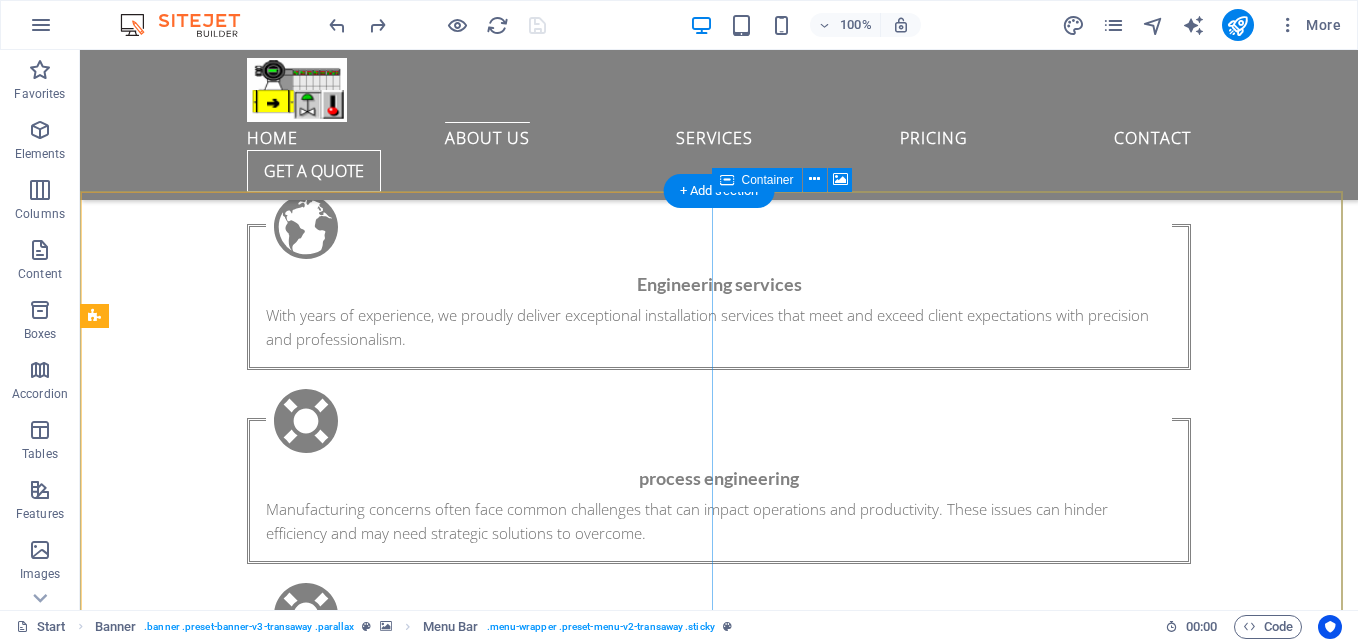 scroll, scrollTop: 1312, scrollLeft: 0, axis: vertical 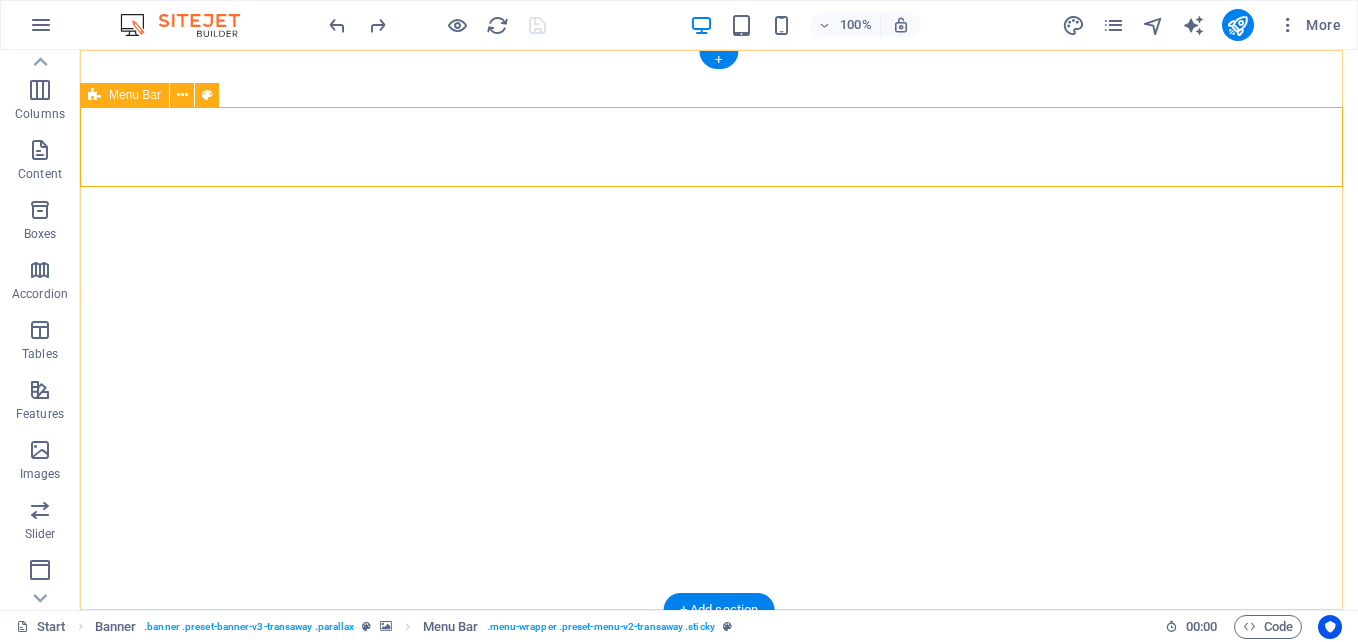 click on "Home About us Services Pricing Contact Get a quote" at bounding box center (719, 930) 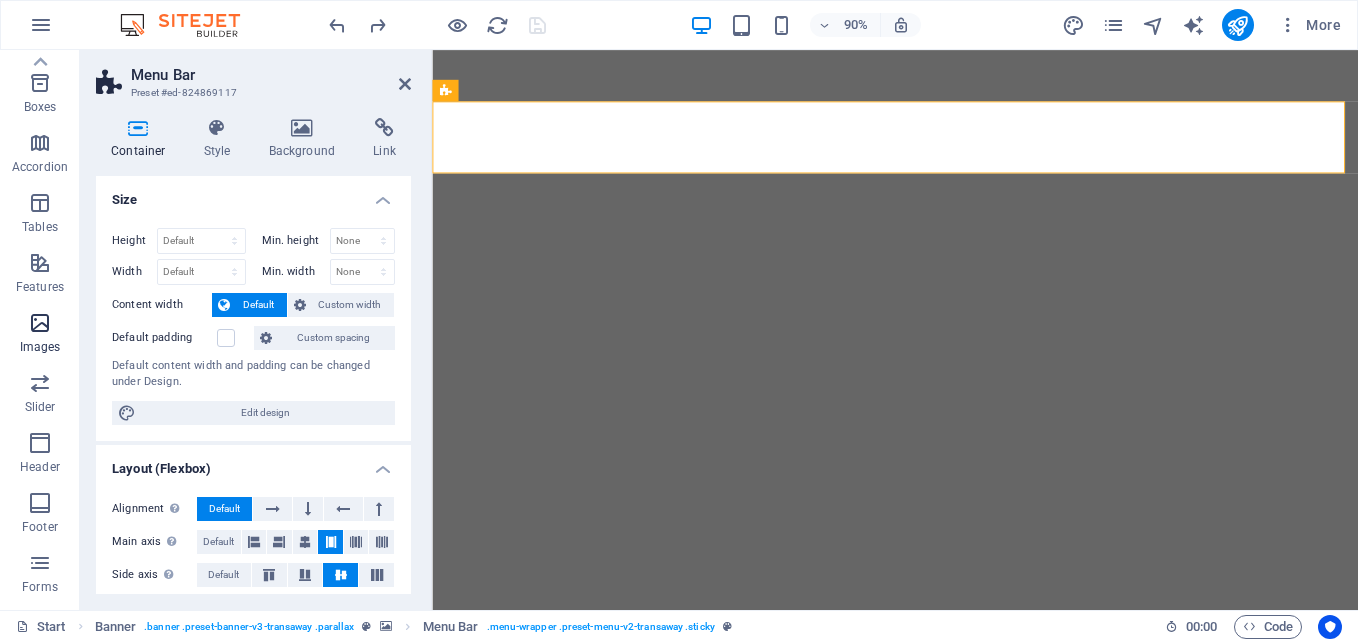 scroll, scrollTop: 0, scrollLeft: 0, axis: both 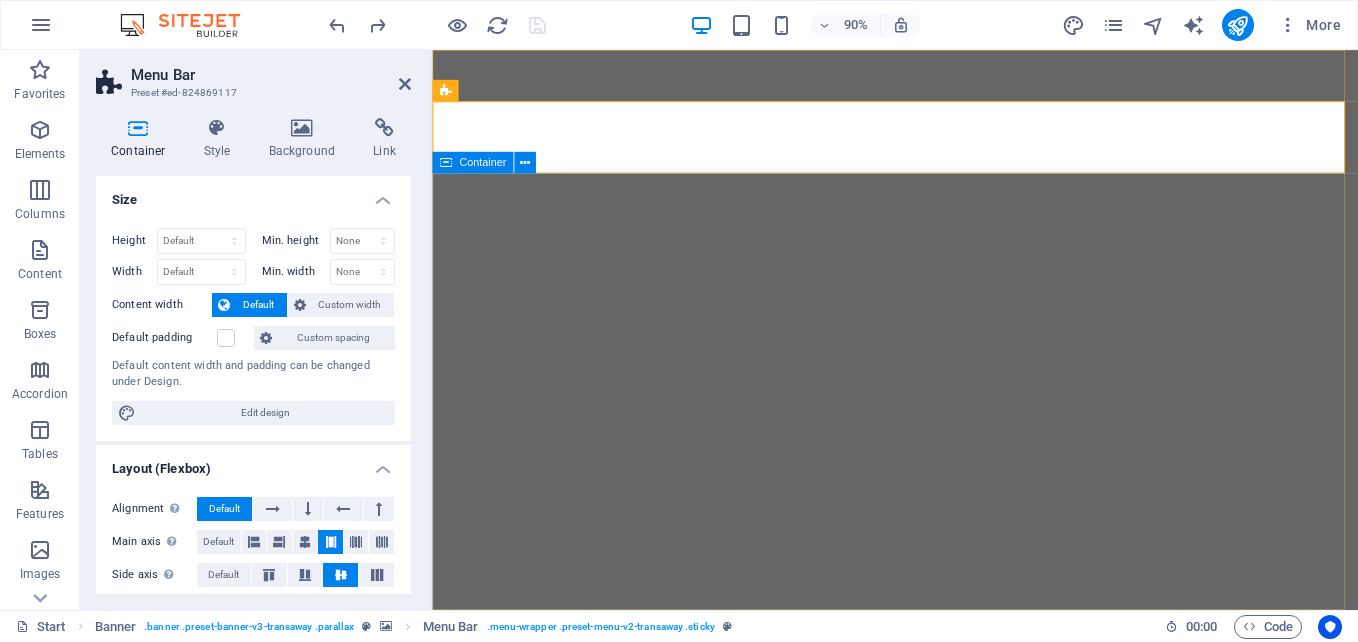 click at bounding box center [946, 1085] 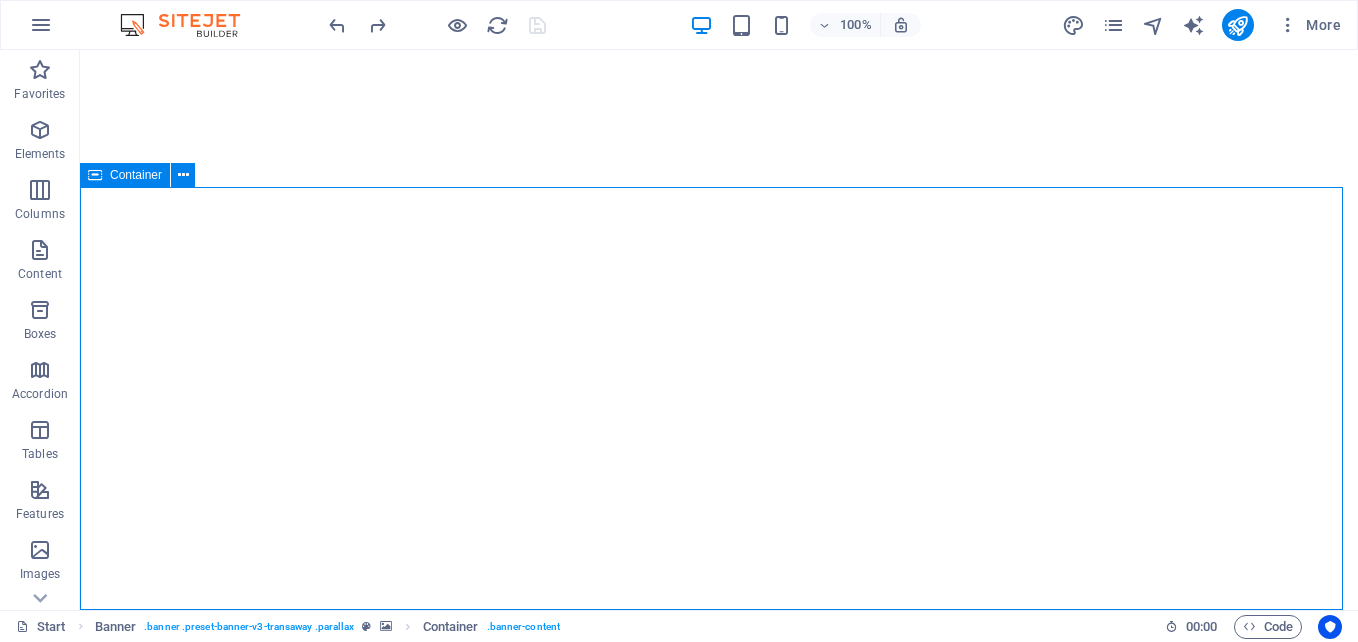click at bounding box center [719, 1085] 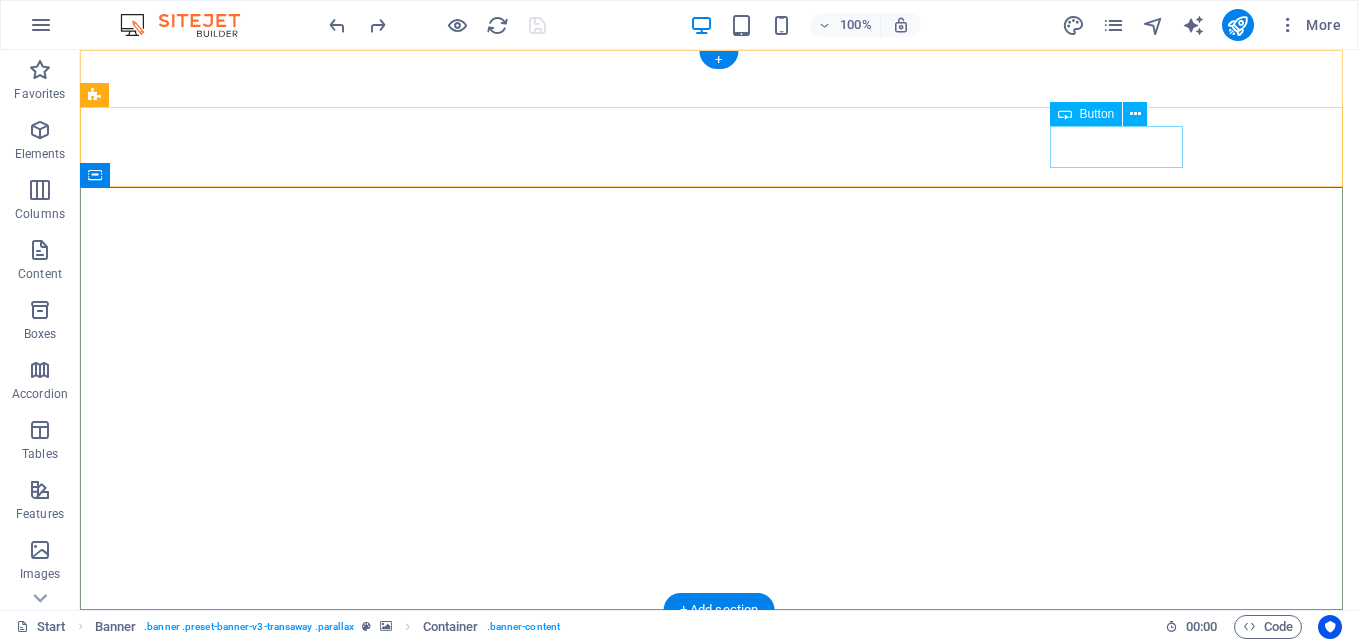 click on "Get a quote" at bounding box center (719, 976) 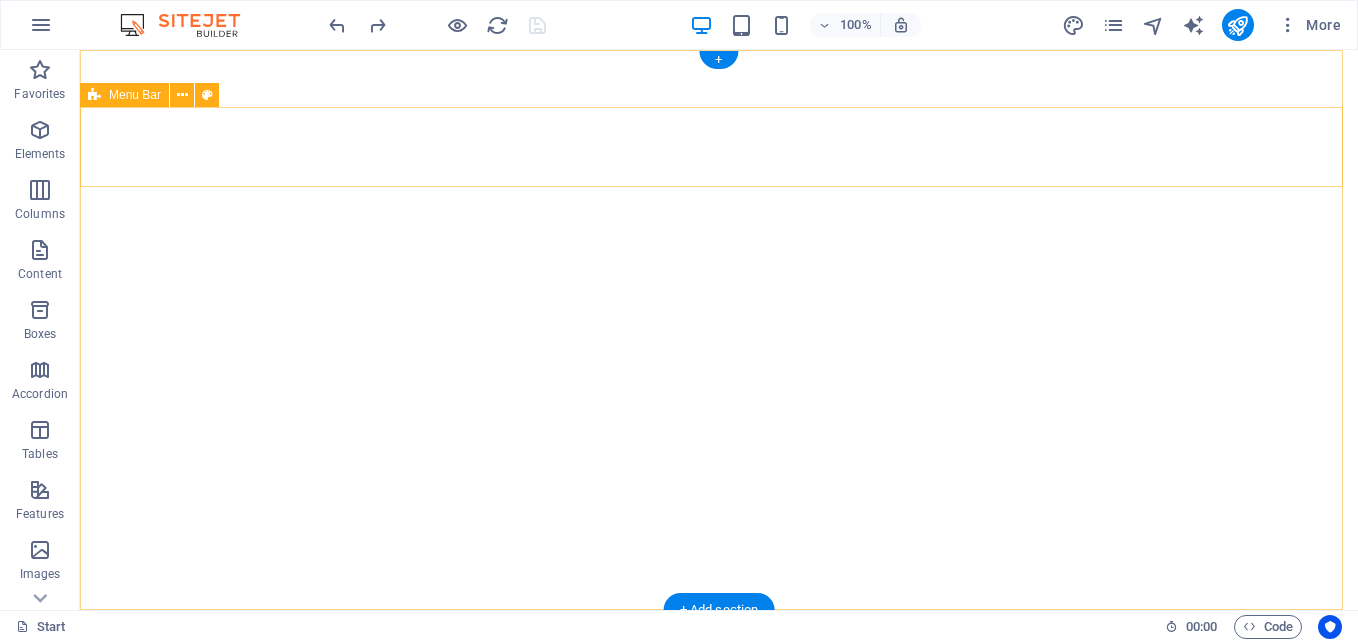 click on "Home About us Services Pricing Contact Get a quote" at bounding box center (719, 930) 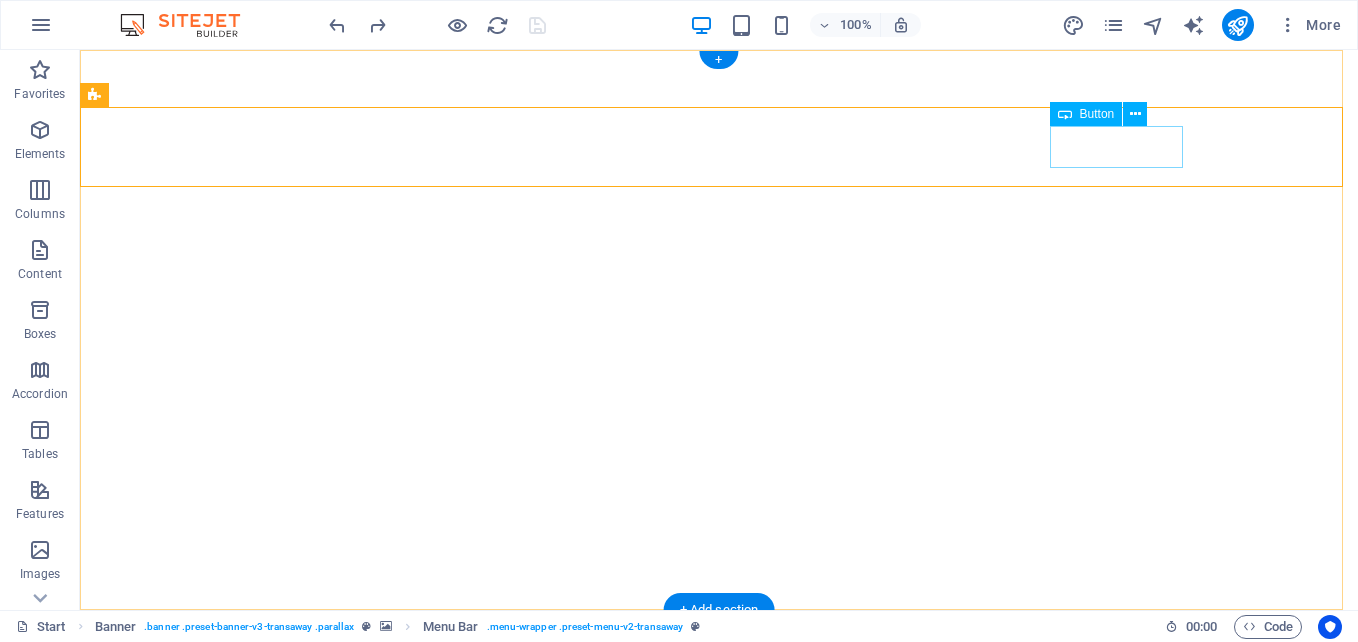 click on "Get a quote" at bounding box center (719, 976) 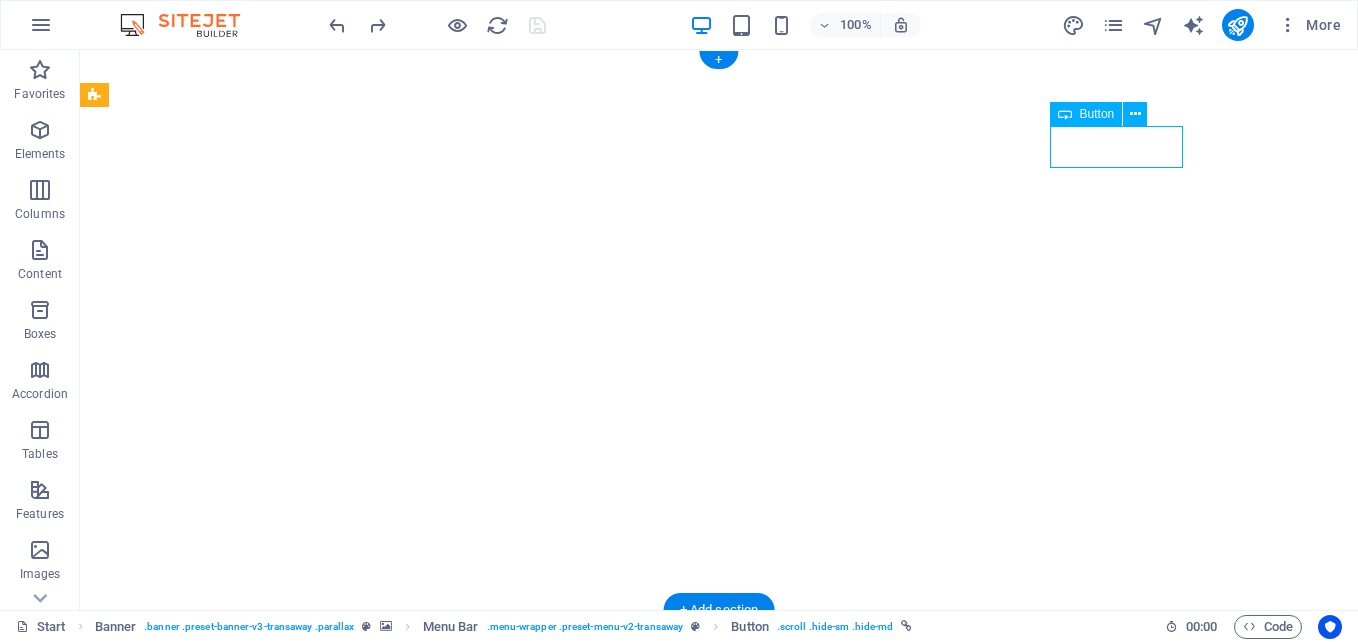click on "Get a quote" at bounding box center (719, 976) 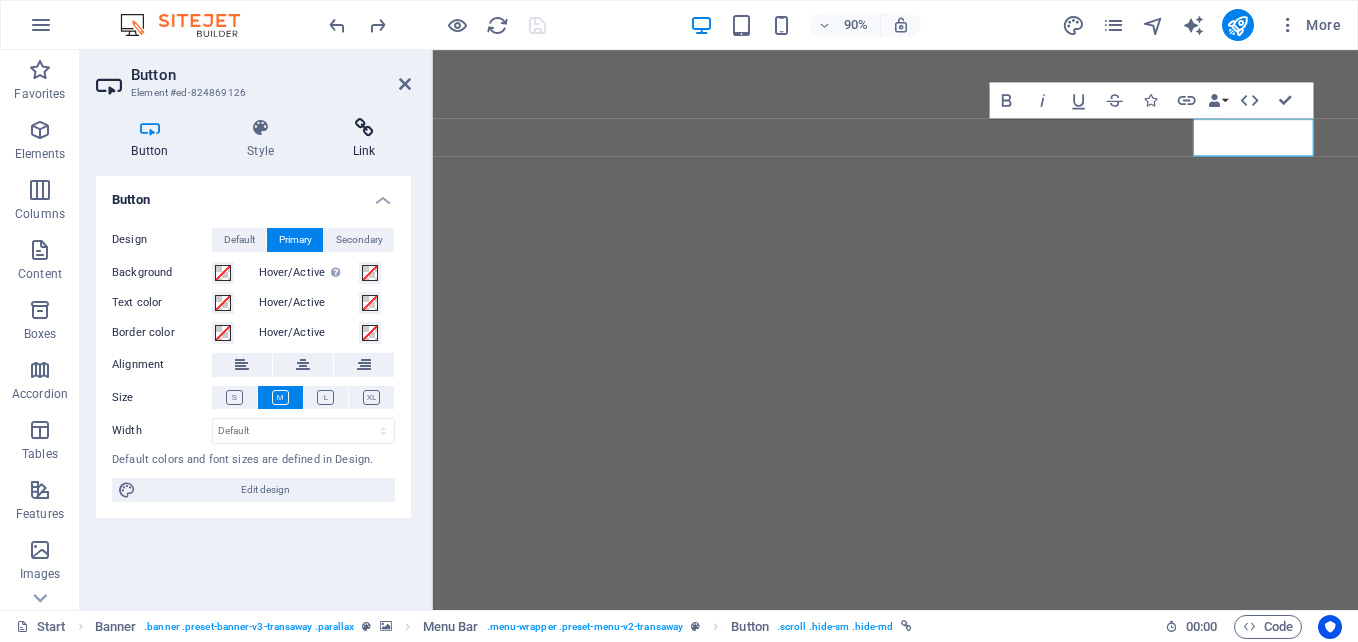 click at bounding box center (364, 128) 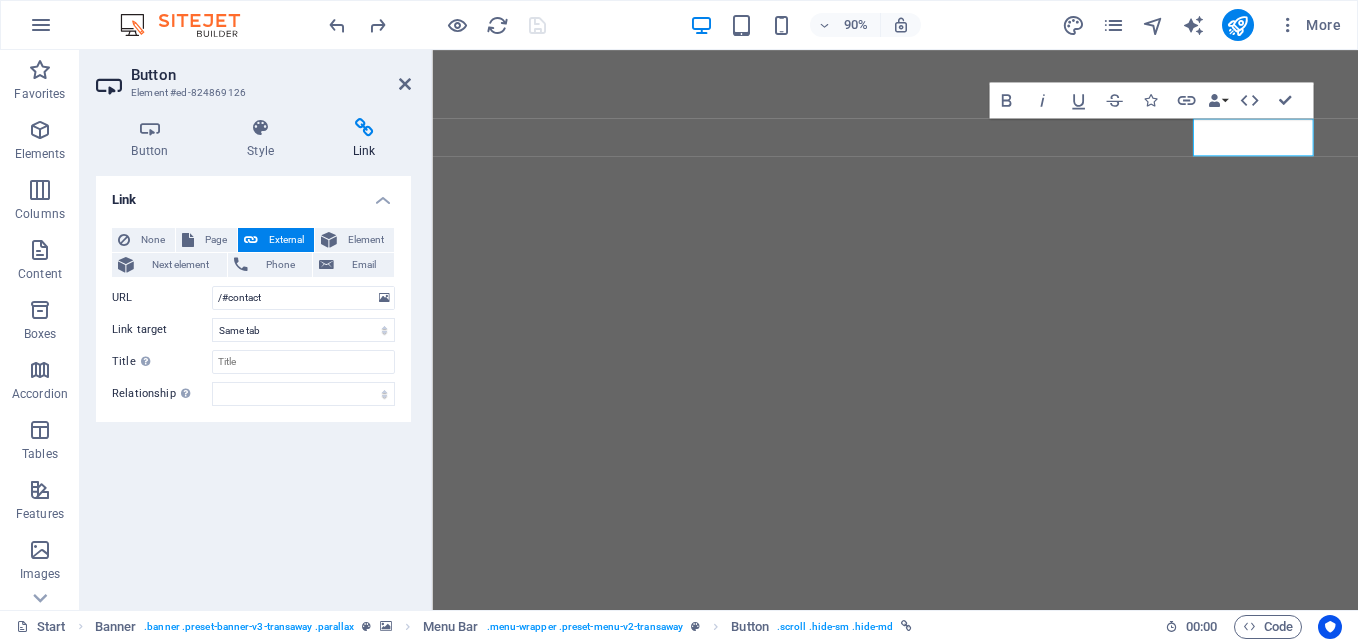 click on "Link None Page External Element Next element Phone Email Page Start Subpage Legal Notice Privacy Element
URL /#contact Phone Email Link target New tab Same tab Overlay Title Additional link description, should not be the same as the link text. The title is most often shown as a tooltip text when the mouse moves over the element. Leave empty if uncertain. Relationship Sets the  relationship of this link to the link target . For example, the value "nofollow" instructs search engines not to follow the link. Can be left empty. alternate author bookmark external help license next nofollow noreferrer noopener prev search tag" at bounding box center [253, 385] 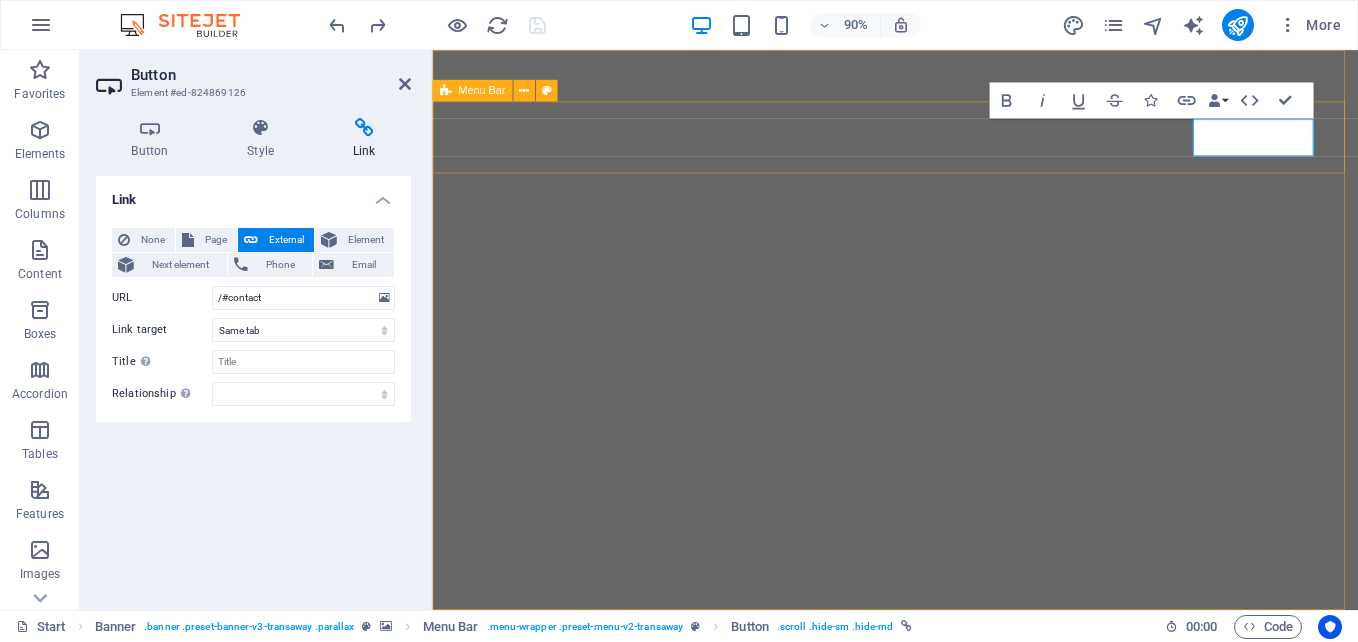 click on "Home About us Services Pricing Contact Get a quote" at bounding box center [946, 930] 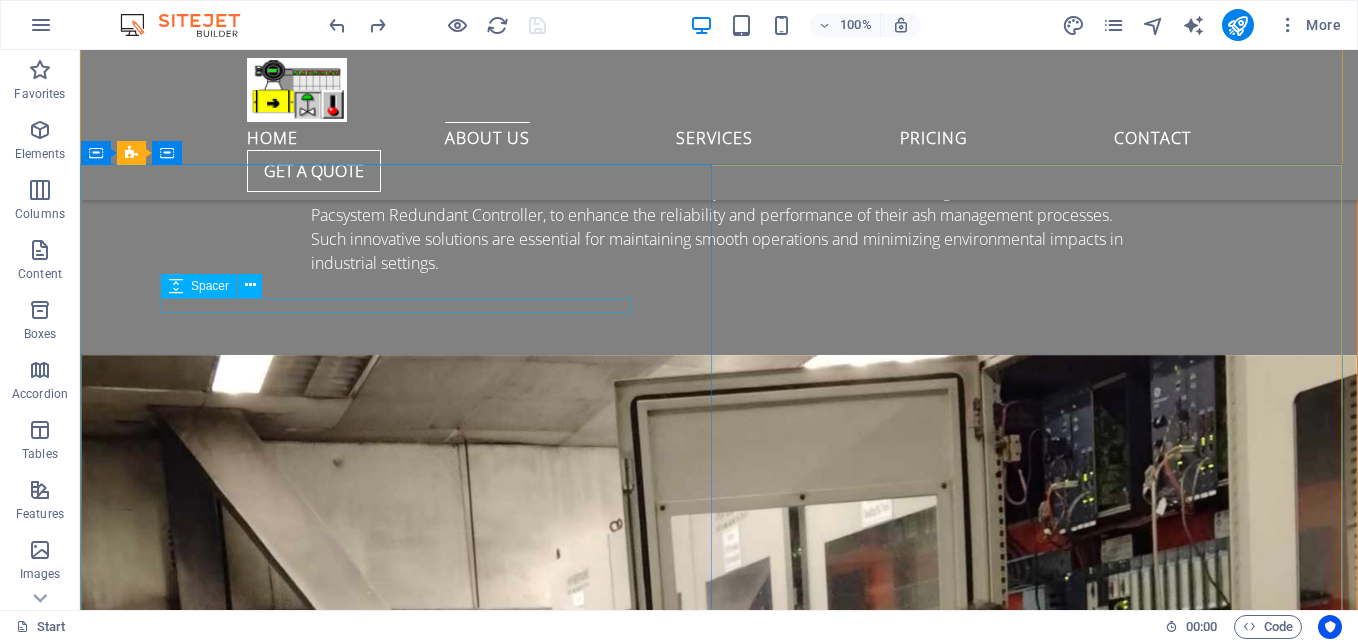 scroll, scrollTop: 2600, scrollLeft: 0, axis: vertical 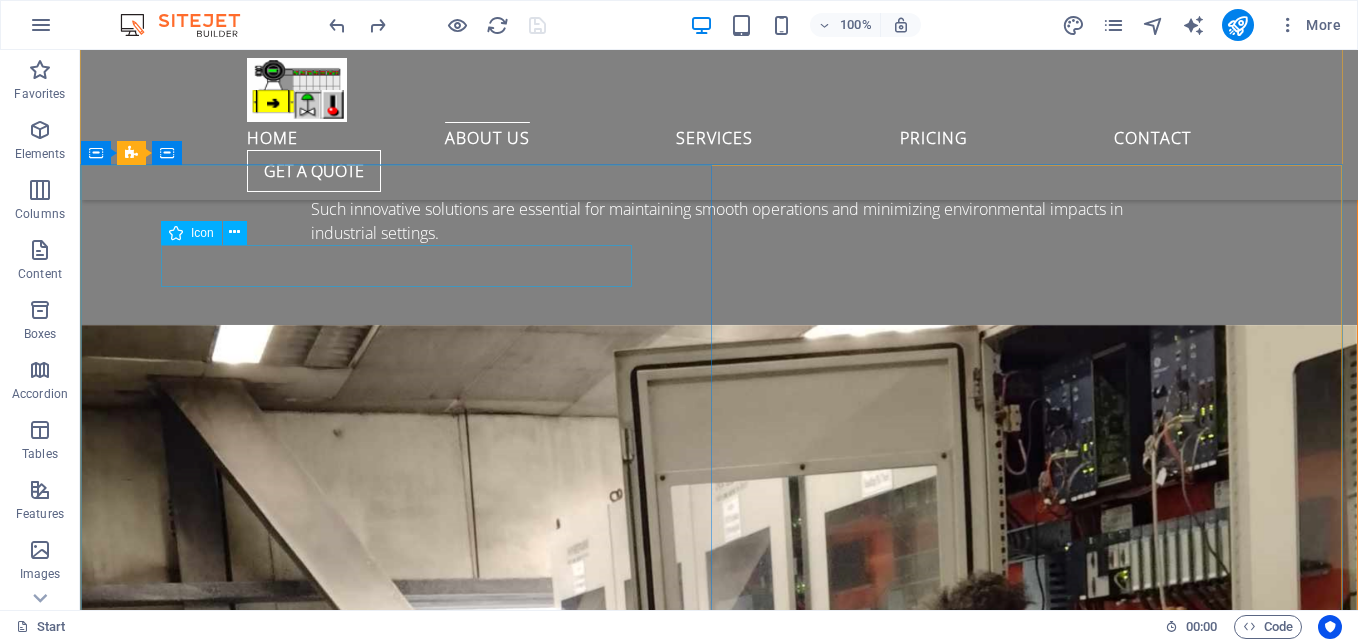 click at bounding box center [719, 2294] 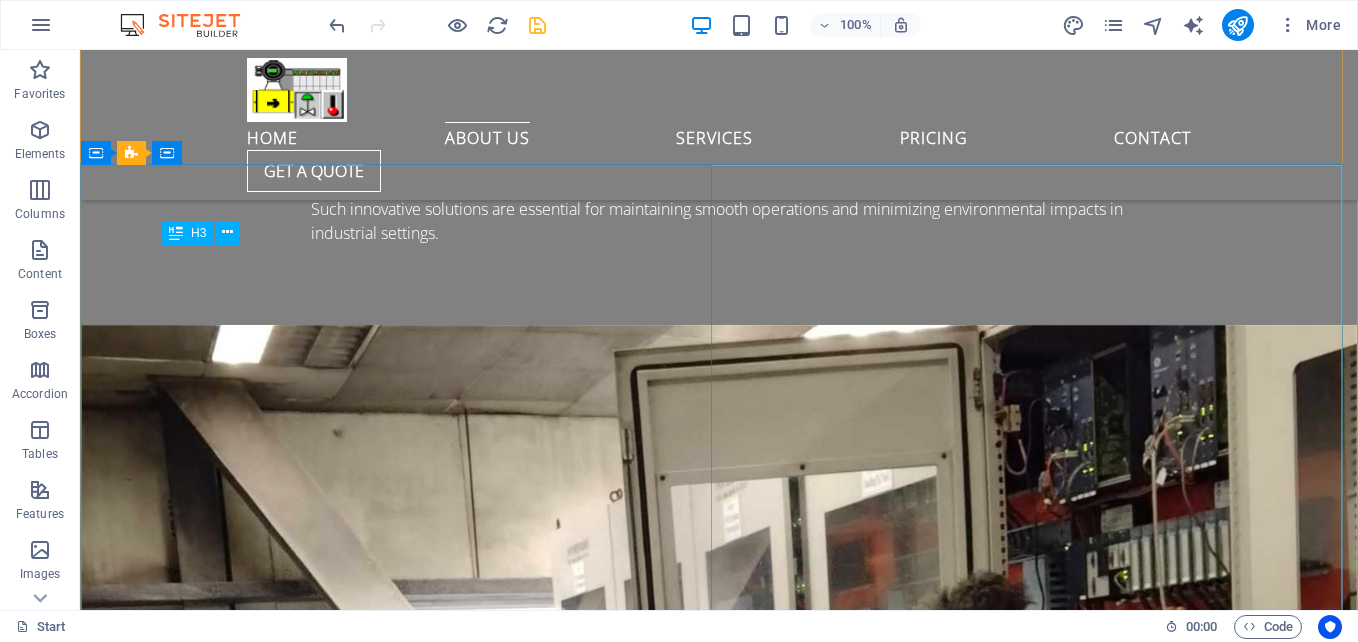 click on "Easy. Fast. Cheap." at bounding box center (719, 2296) 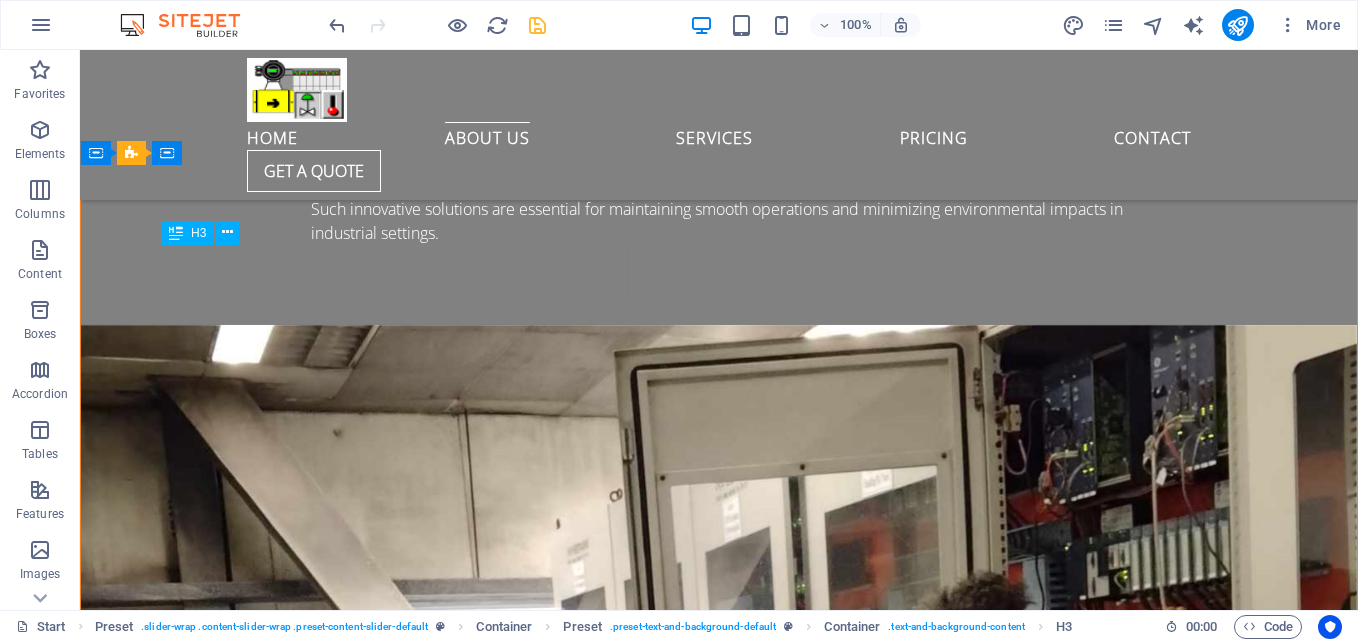 click on "Easy. Fast. Cheap." at bounding box center [719, 2296] 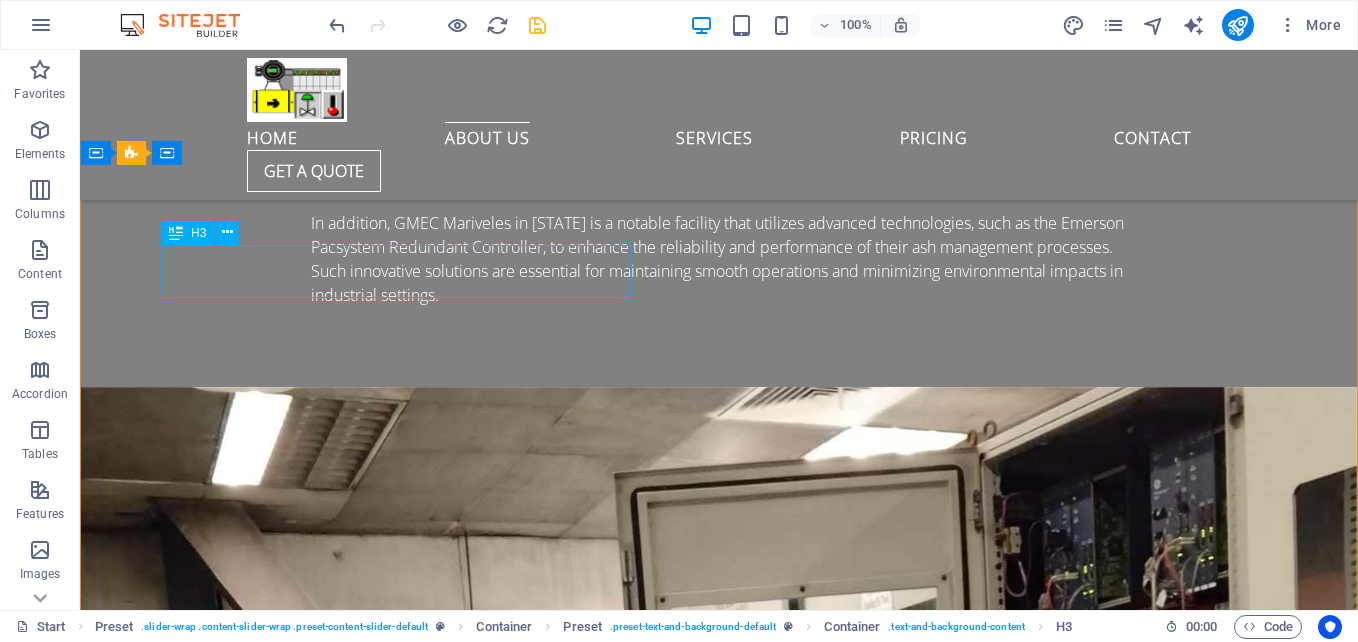 scroll, scrollTop: 2878, scrollLeft: 0, axis: vertical 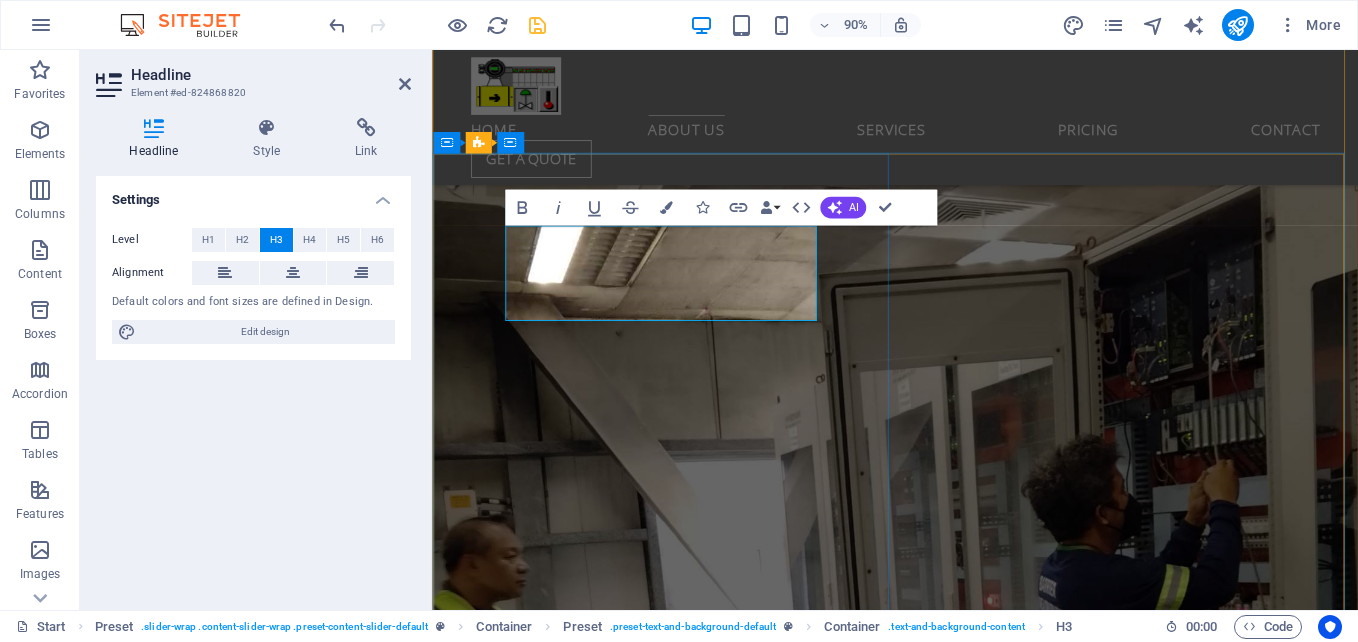 type 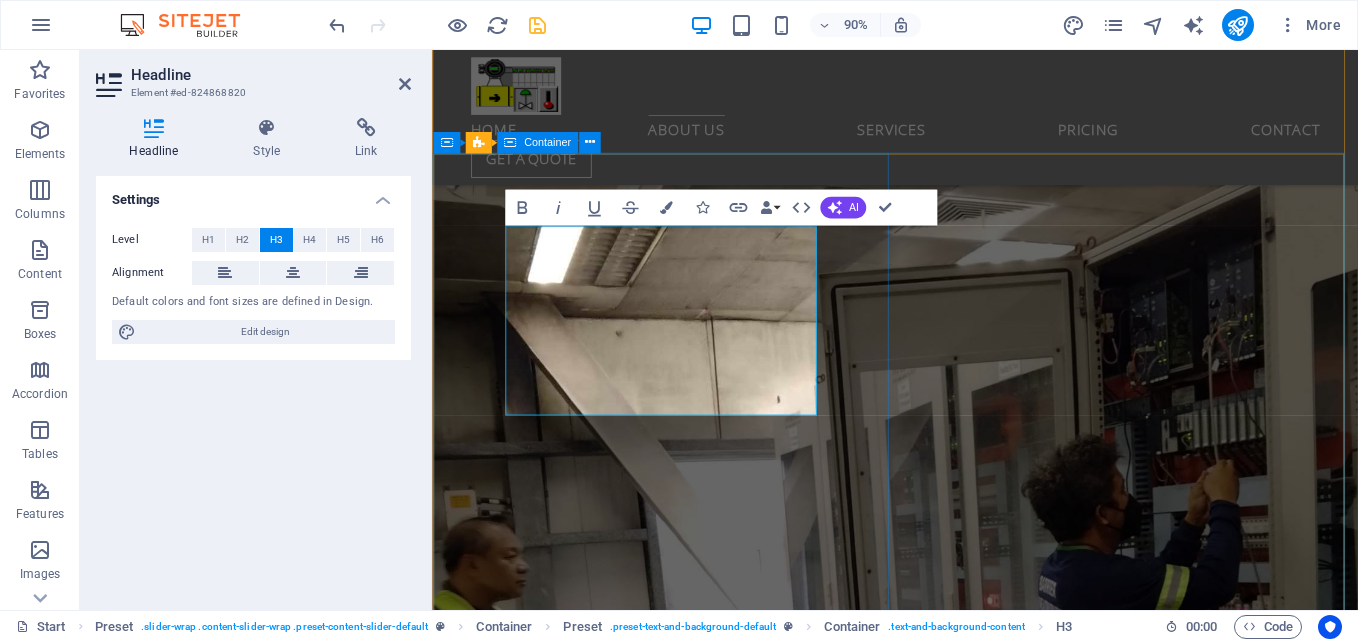 click on "Electro Chlorination Control System CPU Upgrade Lorem ipsum dolor sit amet, consetetur sadipscing elitr, sed diam nonumy eirmod tempor invidunt ut labore et dolore magna aliquyam erat, sed diam voluptua. At vero eos et accusam et justo duo dolores et ea rebum. Stet clita kasd gubergren, no sea takimata sanctus est Lorem ipsum dolor sit amet. Lorem ipsum dolor sit amet, consetetur sadipscing elitr, sed diam nonumy eirmod tempor invidunt ut labore et dolore magna aliquyam erat, sed diam voluptua. At vero eos et accusam et justo duo dolores et ea rebum. Stet clita kasd gubergren, no sea takimata sanctus est Lorem ipsum dolor sit amet. At vero eos et accusam et justo duo dolores et ea rebum. Duis autem vel eum iriure dolor in hendrerit in vulputate velit esse molestie consequat, vel illum dolore eu feugiat nulla facilisis at vero eros et accumsan et iusto odio dignissim qui blandit praesent luptatum zzril delenit augue duis dolore te feugait nulla facilisi. [FIRST] [LAST] [TITLE], [COMPANY]" at bounding box center [946, 2487] 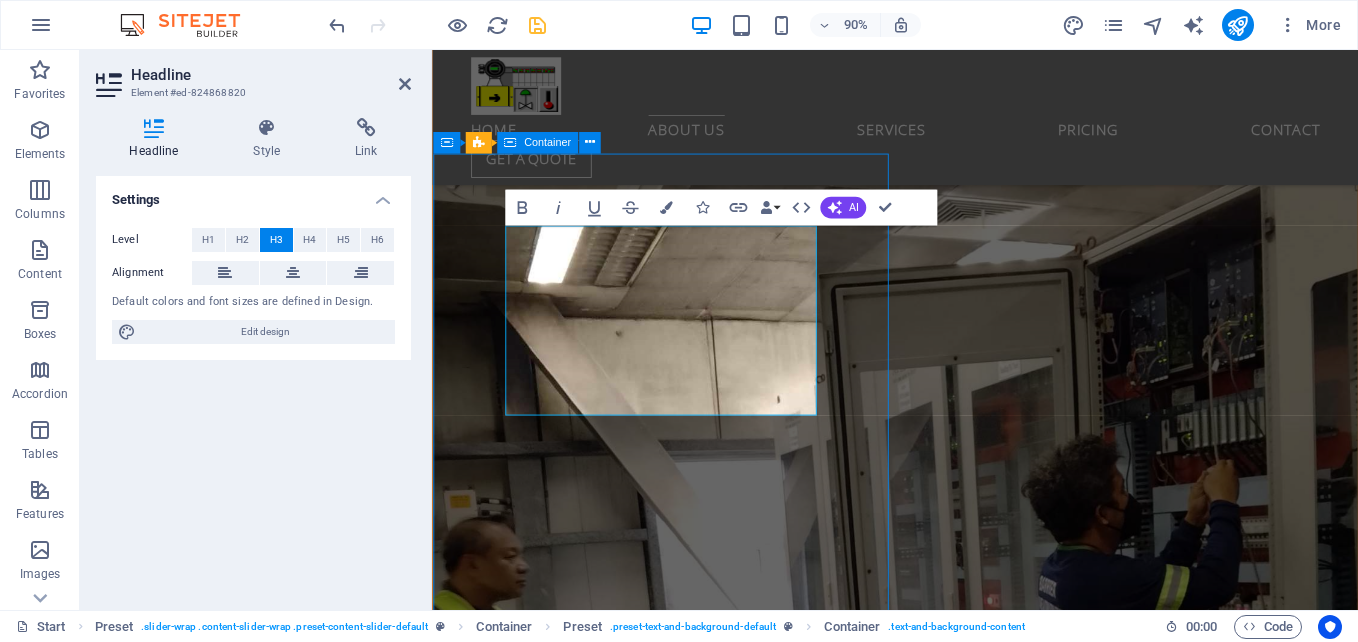 click on "Electro Chlorination Control System CPU Upgrade Lorem ipsum dolor sit amet, consetetur sadipscing elitr, sed diam nonumy eirmod tempor invidunt ut labore et dolore magna aliquyam erat, sed diam voluptua. At vero eos et accusam et justo duo dolores et ea rebum. Stet clita kasd gubergren, no sea takimata sanctus est Lorem ipsum dolor sit amet. Lorem ipsum dolor sit amet, consetetur sadipscing elitr, sed diam nonumy eirmod tempor invidunt ut labore et dolore magna aliquyam erat, sed diam voluptua. At vero eos et accusam et justo duo dolores et ea rebum. Stet clita kasd gubergren, no sea takimata sanctus est Lorem ipsum dolor sit amet. At vero eos et accusam et justo duo dolores et ea rebum. Duis autem vel eum iriure dolor in hendrerit in vulputate velit esse molestie consequat, vel illum dolore eu feugiat nulla facilisis at vero eros et accumsan et iusto odio dignissim qui blandit praesent luptatum zzril delenit augue duis dolore te feugait nulla facilisi. [FIRST] [LAST] [TITLE], [COMPANY]" at bounding box center (946, 2487) 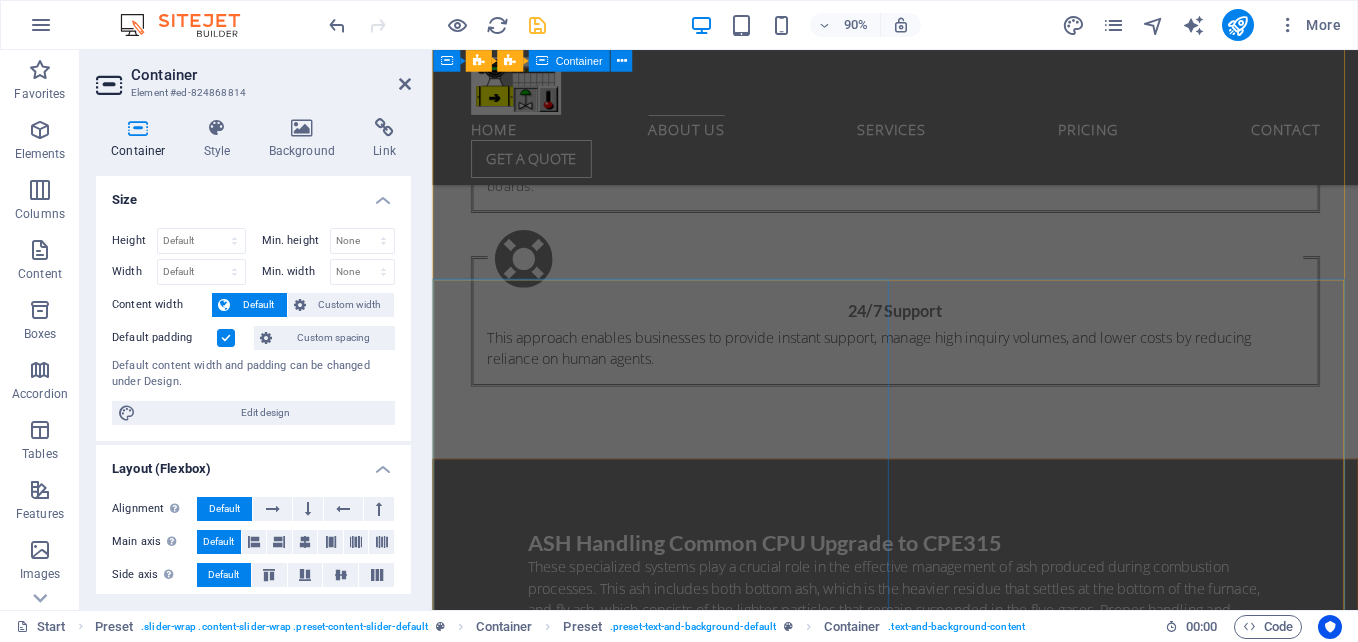 scroll, scrollTop: 2078, scrollLeft: 0, axis: vertical 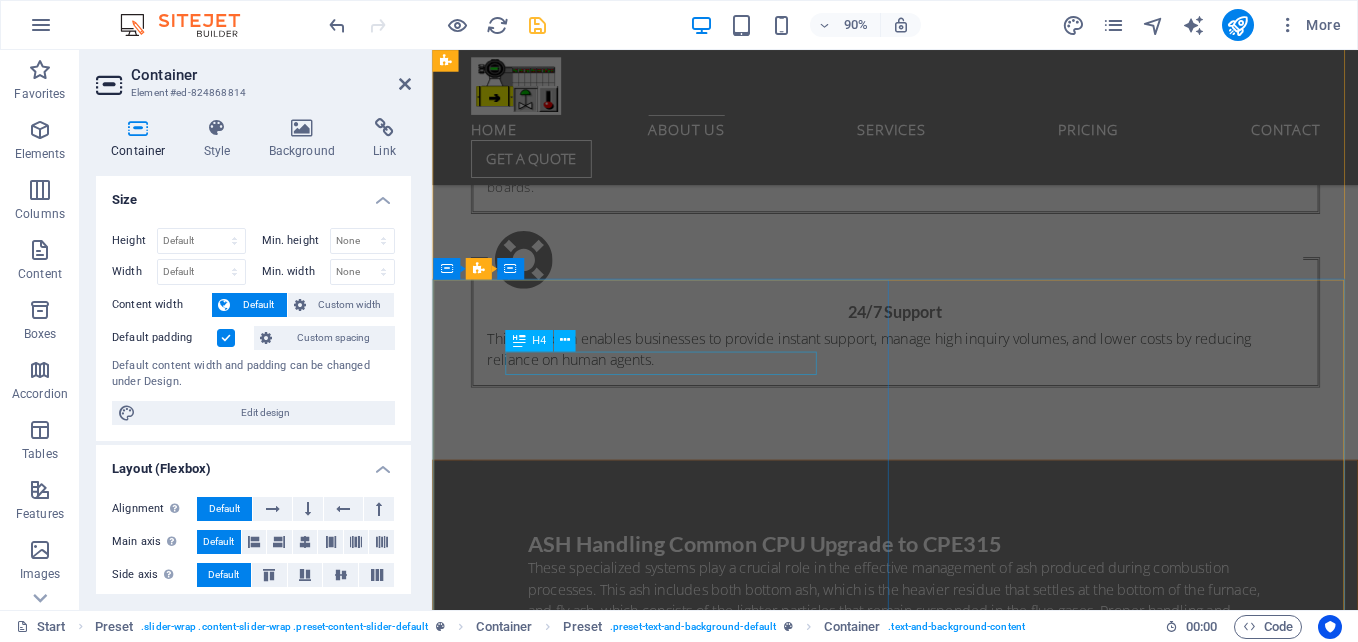 click on "Training  ALSPA Software" at bounding box center [947, 1839] 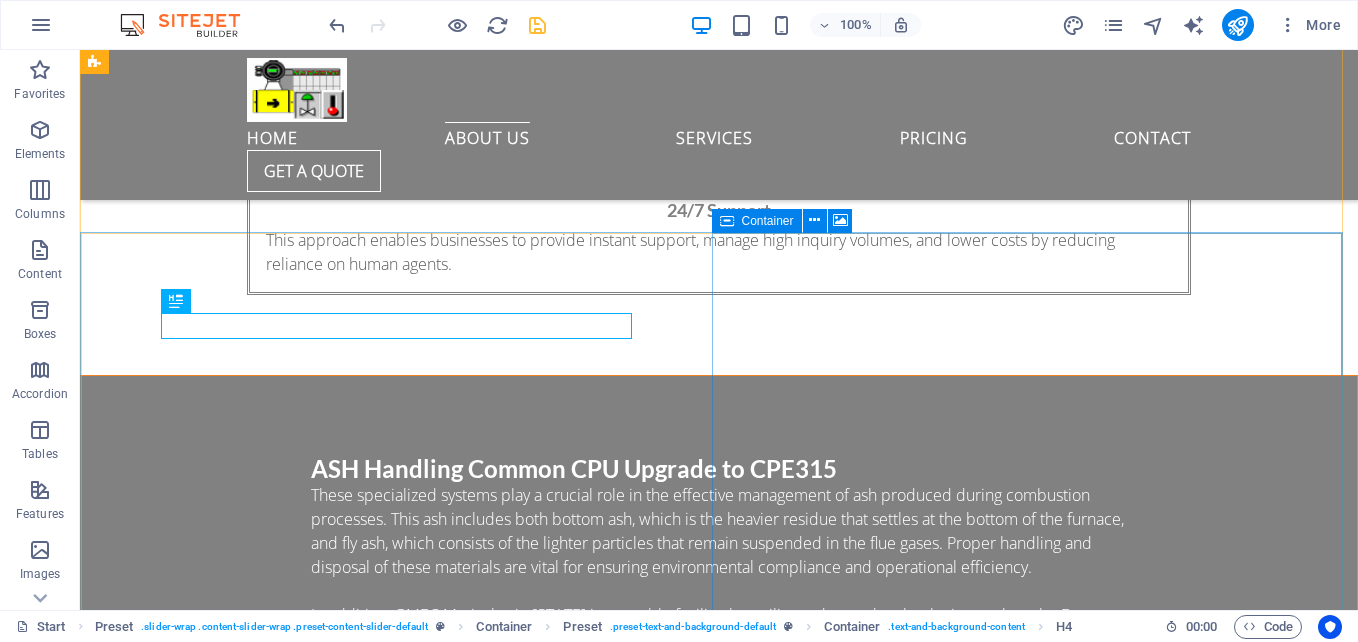 scroll, scrollTop: 2368, scrollLeft: 0, axis: vertical 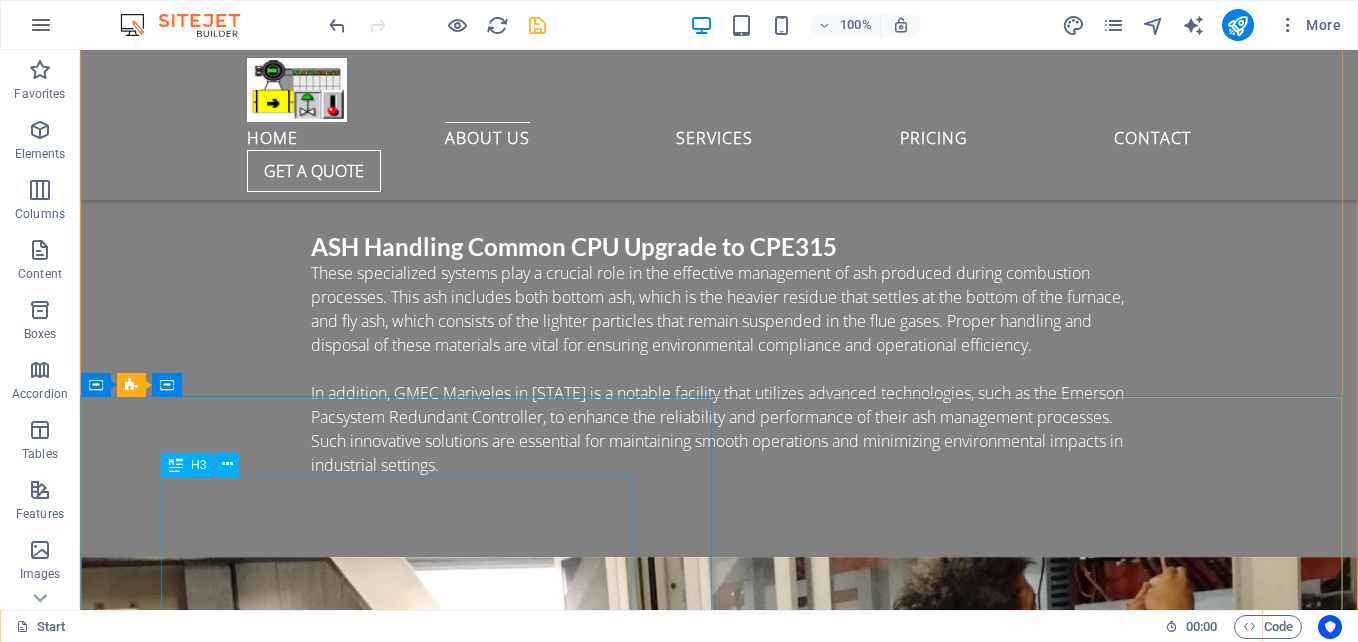 click on "Electro Chlorination Control System CPU Upgrade" at bounding box center [719, 2555] 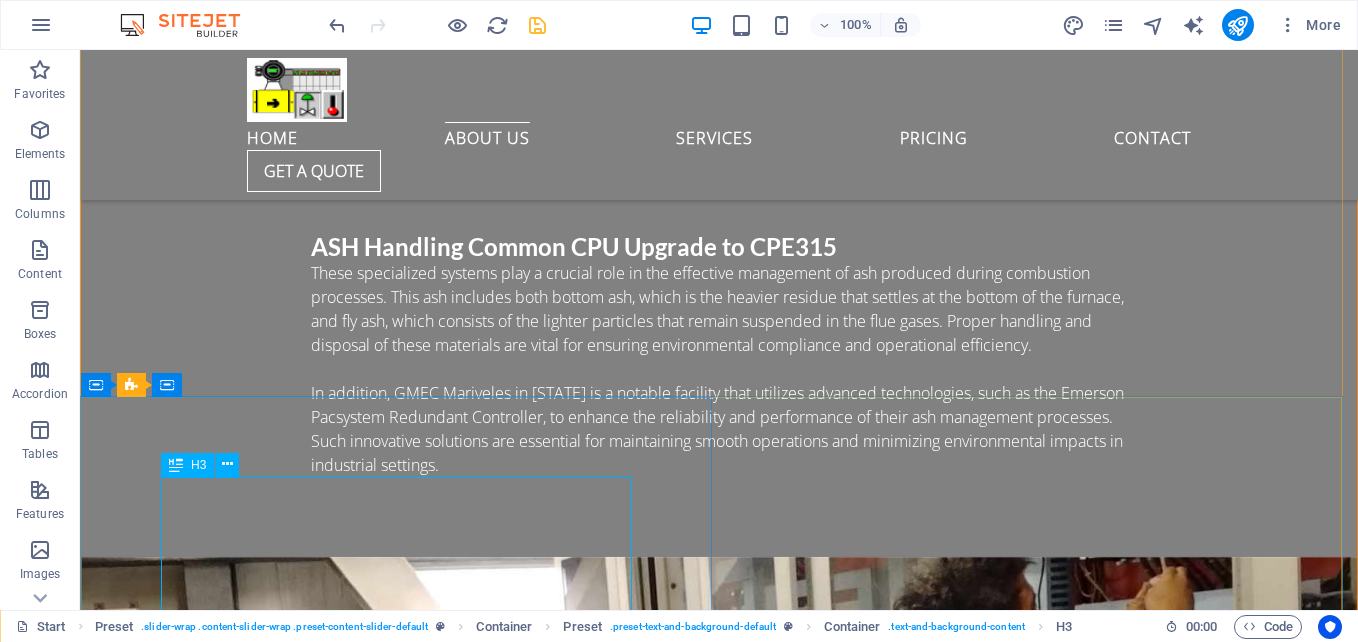 click on "H3" at bounding box center [198, 465] 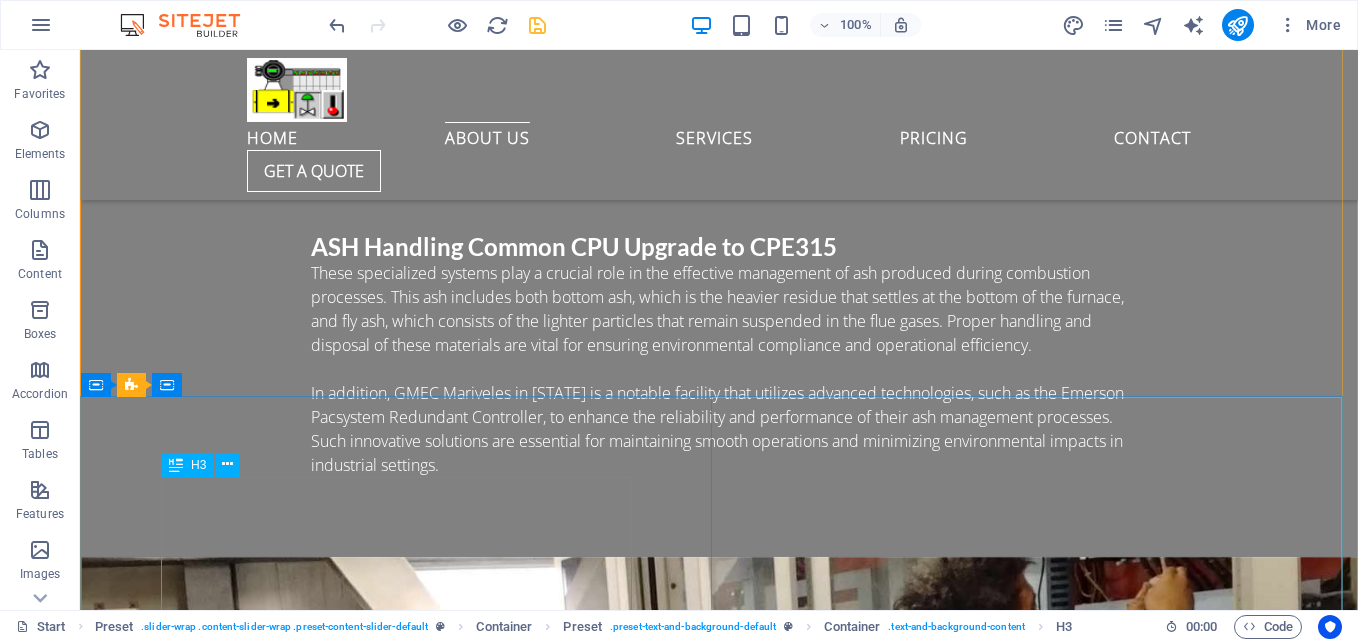 click on "Electro Chlorination Control System CPU Upgrade" at bounding box center [719, 2555] 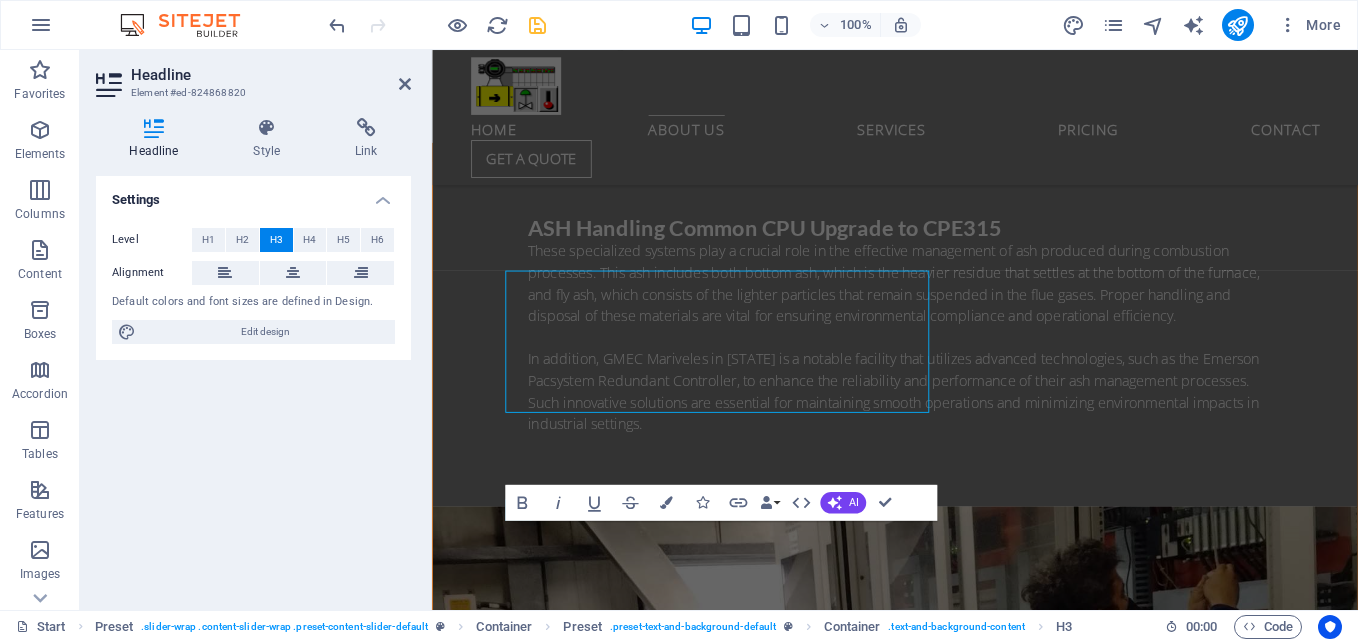 scroll, scrollTop: 2550, scrollLeft: 0, axis: vertical 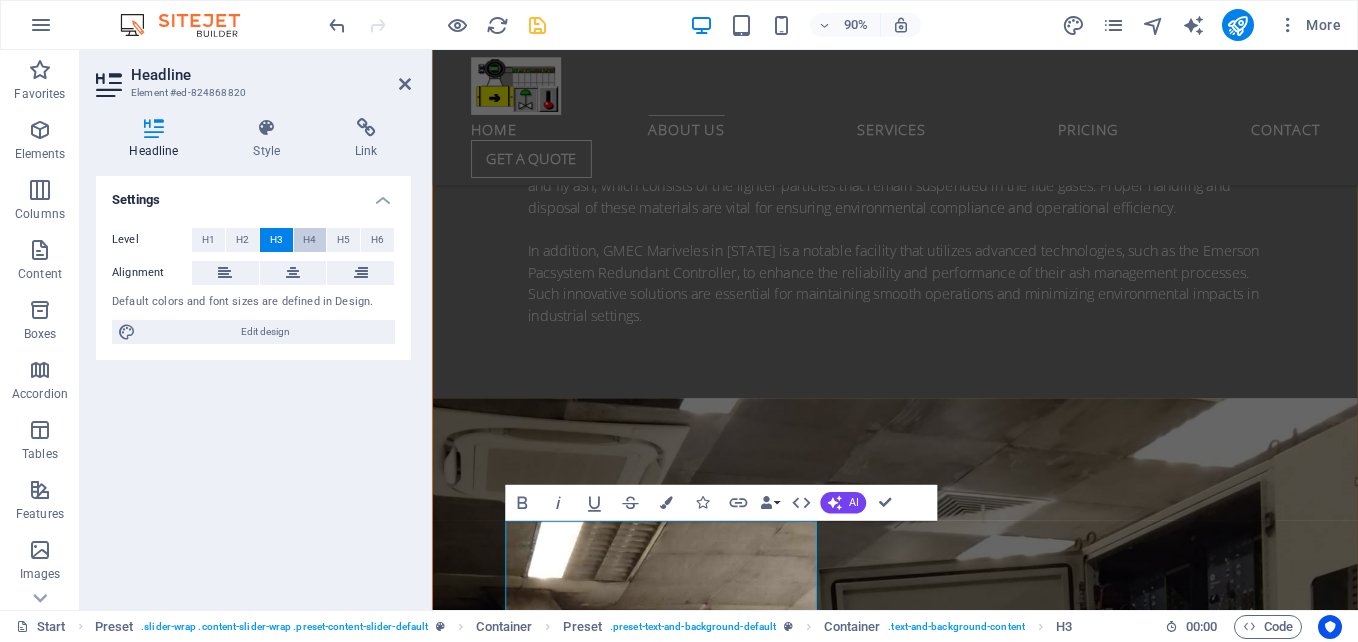 drag, startPoint x: 310, startPoint y: 236, endPoint x: 19, endPoint y: 274, distance: 293.4706 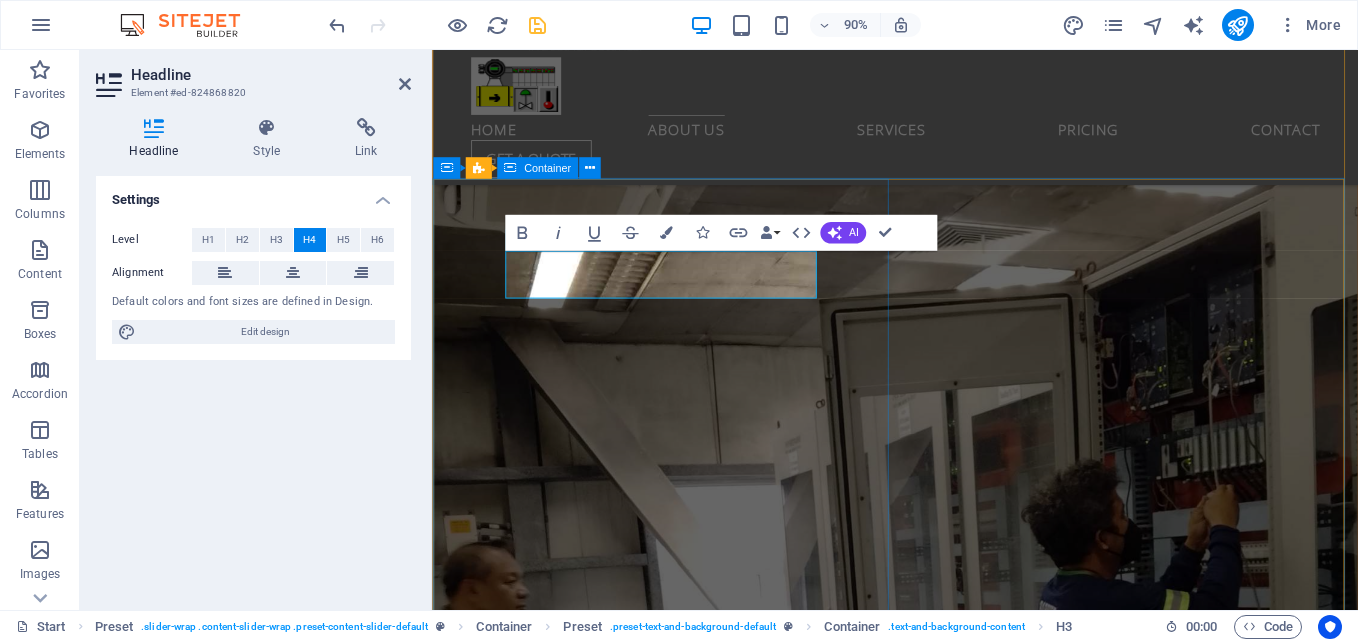 click on "Electro Chlorination Control System CPU Upgrade Lorem ipsum dolor sit amet, consetetur sadipscing elitr, sed diam nonumy eirmod tempor invidunt ut labore et dolore magna aliquyam erat, sed diam voluptua. At vero eos et accusam et justo duo dolores et ea rebum. Stet clita kasd gubergren, no sea takimata sanctus est Lorem ipsum dolor sit amet. Lorem ipsum dolor sit amet, consetetur sadipscing elitr, sed diam nonumy eirmod tempor invidunt ut labore et dolore magna aliquyam erat, sed diam voluptua. At vero eos et accusam et justo duo dolores et ea rebum. Stet clita kasd gubergren, no sea takimata sanctus est Lorem ipsum dolor sit amet. At vero eos et accusam et justo duo dolores et ea rebum. Duis autem vel eum iriure dolor in hendrerit in vulputate velit esse molestie consequat, vel illum dolore eu feugiat nulla facilisis at vero eros et accumsan et iusto odio dignissim qui blandit praesent luptatum zzril delenit augue duis dolore te feugait nulla facilisi. [FIRST] [LAST] [TITLE], [COMPANY]" at bounding box center (946, 2475) 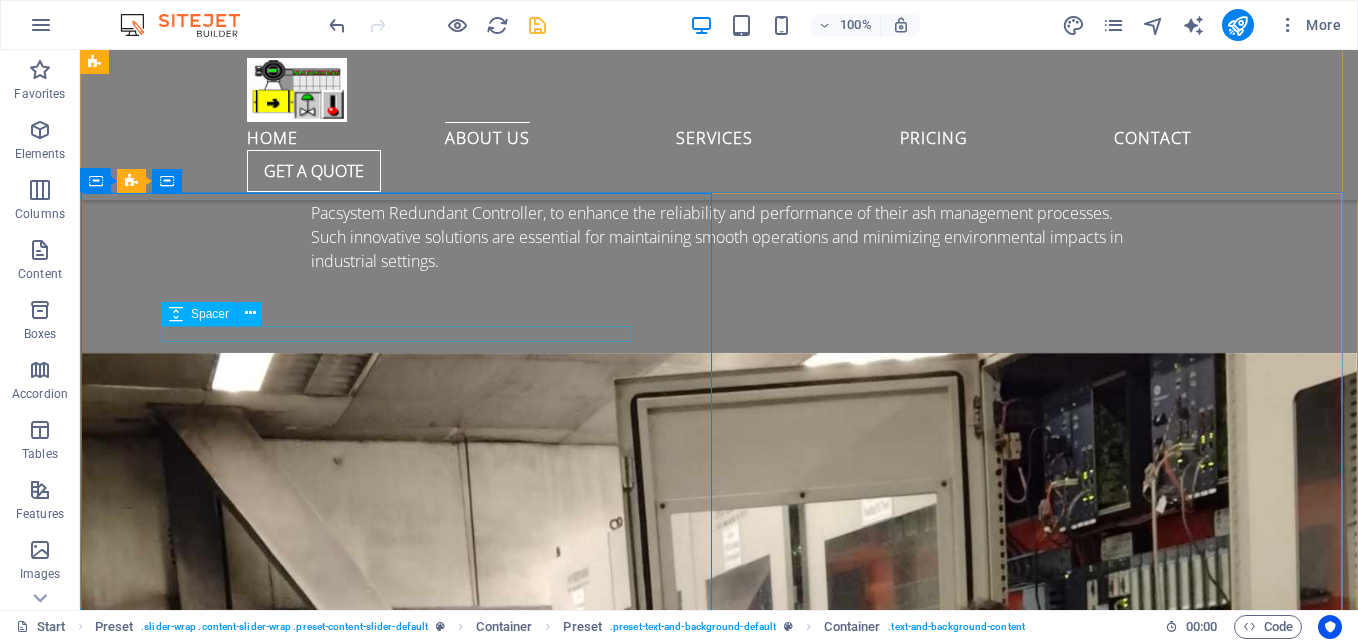 scroll, scrollTop: 2772, scrollLeft: 0, axis: vertical 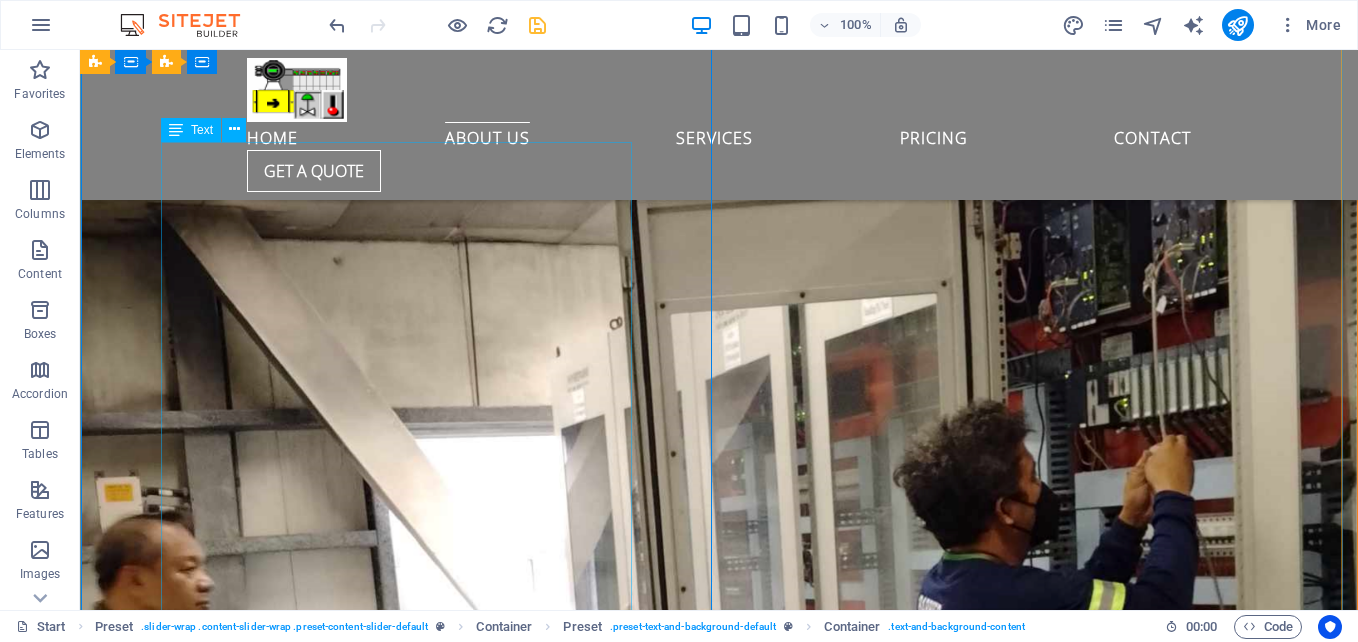 click on "Lorem ipsum dolor sit amet, consetetur sadipscing elitr, sed diam nonumy eirmod tempor invidunt ut labore et dolore magna aliquyam erat, sed diam voluptua. At vero eos et accusam et justo duo dolores et ea rebum. Stet clita kasd gubergren, no sea takimata sanctus est Lorem ipsum dolor sit amet. Lorem ipsum dolor sit amet, consetetur sadipscing elitr, sed diam nonumy eirmod tempor invidunt ut labore et dolore magna aliquyam erat, sed diam voluptua. At vero eos et accusam et justo duo dolores et ea rebum. Stet clita kasd gubergren, no sea takimata sanctus est Lorem ipsum dolor sit amet. At vero eos et accusam et justo duo dolores et ea rebum. Duis autem vel eum iriure dolor in hendrerit in vulputate velit esse molestie consequat, vel illum dolore eu feugiat nulla facilisis at vero eros et accumsan et iusto odio dignissim qui blandit praesent luptatum zzril delenit augue duis dolore te feugait nulla facilisi. [FIRST] [LAST] [TITLE], [COMPANY]" at bounding box center (719, 2297) 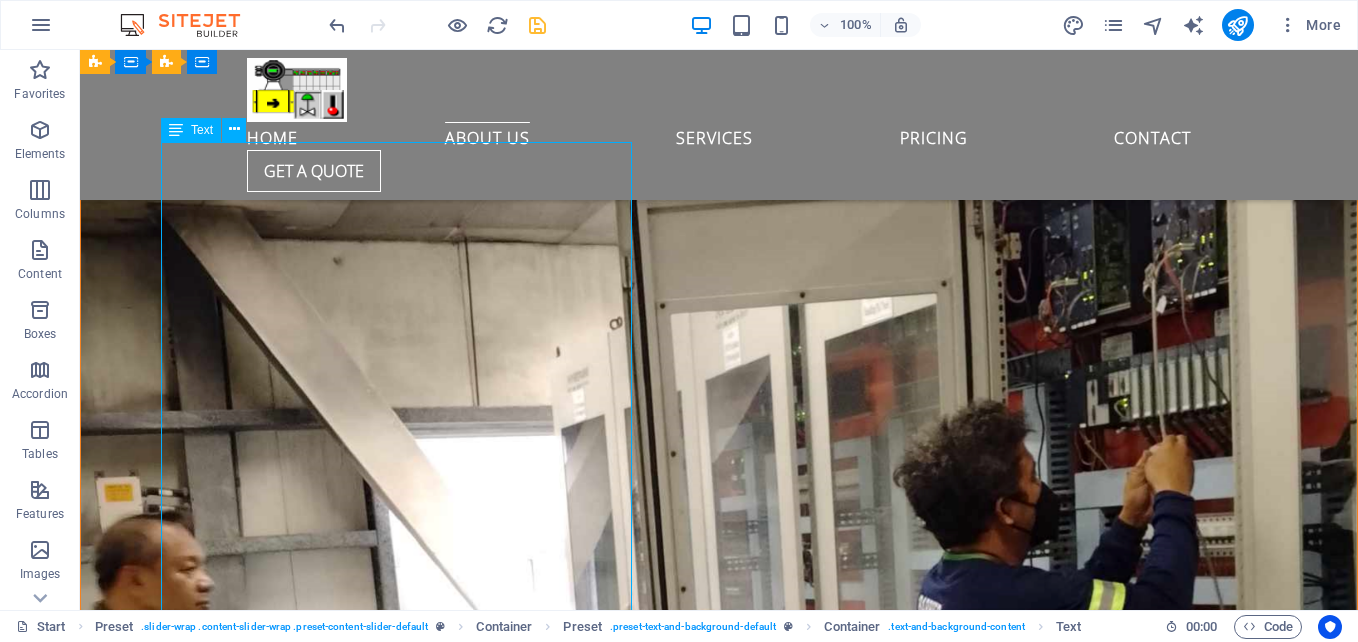 click on "Lorem ipsum dolor sit amet, consetetur sadipscing elitr, sed diam nonumy eirmod tempor invidunt ut labore et dolore magna aliquyam erat, sed diam voluptua. At vero eos et accusam et justo duo dolores et ea rebum. Stet clita kasd gubergren, no sea takimata sanctus est Lorem ipsum dolor sit amet. Lorem ipsum dolor sit amet, consetetur sadipscing elitr, sed diam nonumy eirmod tempor invidunt ut labore et dolore magna aliquyam erat, sed diam voluptua. At vero eos et accusam et justo duo dolores et ea rebum. Stet clita kasd gubergren, no sea takimata sanctus est Lorem ipsum dolor sit amet. At vero eos et accusam et justo duo dolores et ea rebum. Duis autem vel eum iriure dolor in hendrerit in vulputate velit esse molestie consequat, vel illum dolore eu feugiat nulla facilisis at vero eros et accumsan et iusto odio dignissim qui blandit praesent luptatum zzril delenit augue duis dolore te feugait nulla facilisi. [FIRST] [LAST] [TITLE], [COMPANY]" at bounding box center [719, 2297] 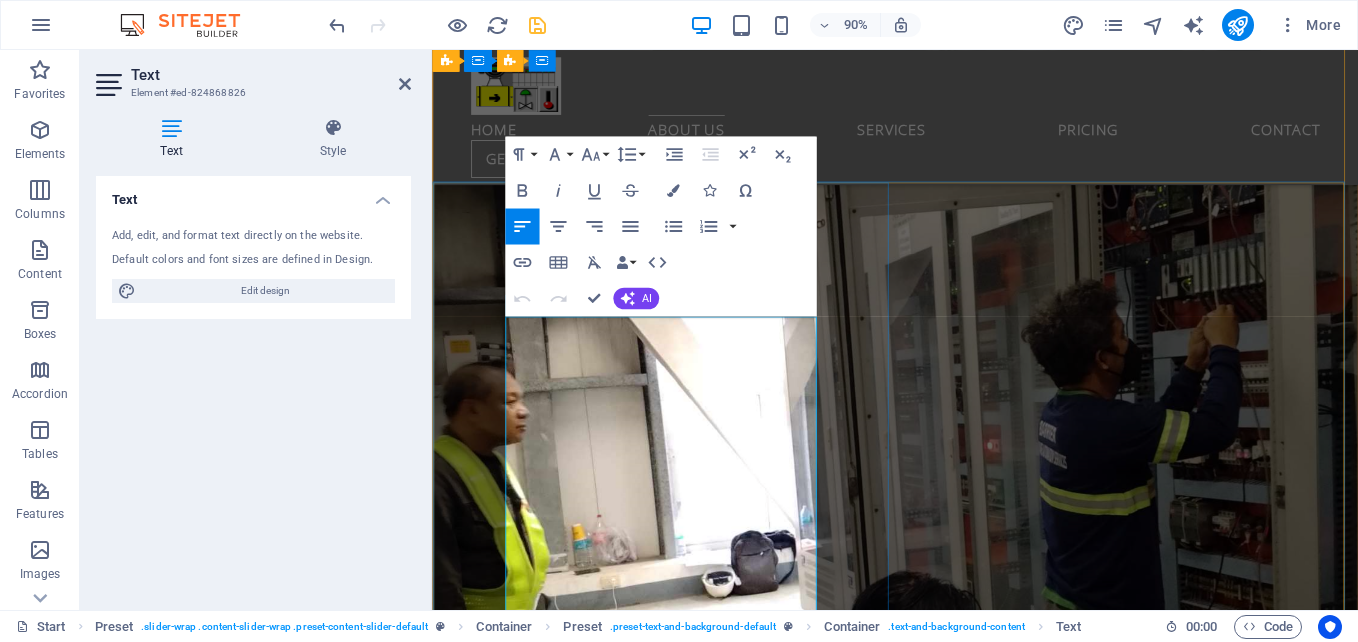scroll, scrollTop: 2650, scrollLeft: 0, axis: vertical 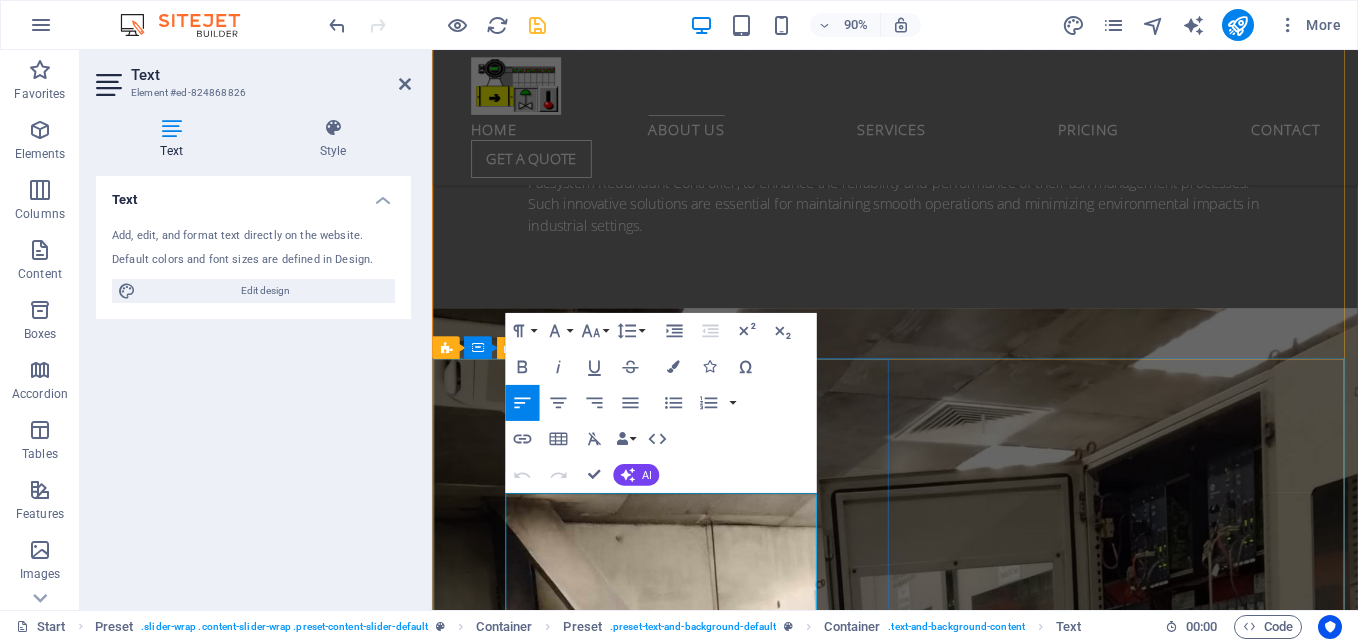 click on "Lorem ipsum dolor sit amet, consetetur sadipscing elitr, sed diam nonumy eirmod tempor invidunt ut labore et dolore magna aliquyam erat, sed diam voluptua. At vero eos et accusam et justo duo dolores et ea rebum. Stet clita kasd gubergren, no sea takimata sanctus est Lorem ipsum dolor sit amet. Lorem ipsum dolor sit amet, consetetur sadipscing elitr, sed diam nonumy eirmod tempor invidunt ut labore et dolore magna aliquyam erat, sed diam voluptua. At vero eos et accusam et justo duo dolores et ea rebum. Stet clita kasd gubergren, no sea takimata sanctus est Lorem ipsum dolor sit amet. At vero eos et accusam et justo duo dolores et ea rebum." at bounding box center [947, 2613] 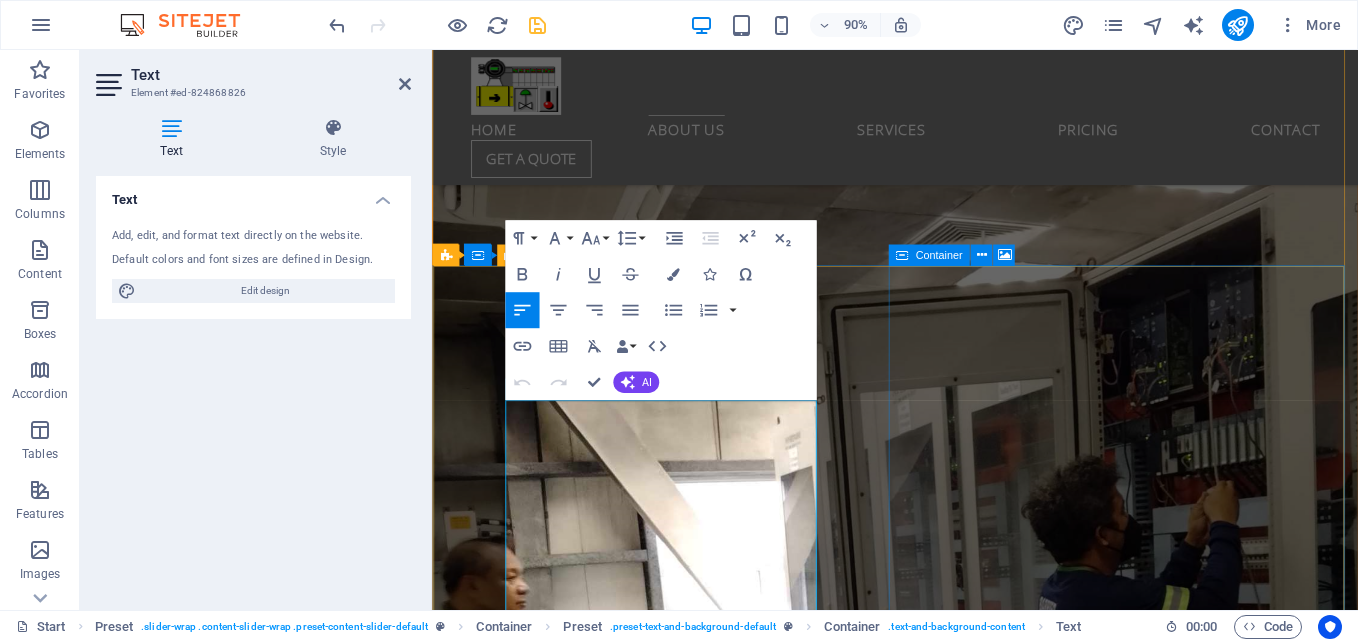scroll, scrollTop: 2950, scrollLeft: 0, axis: vertical 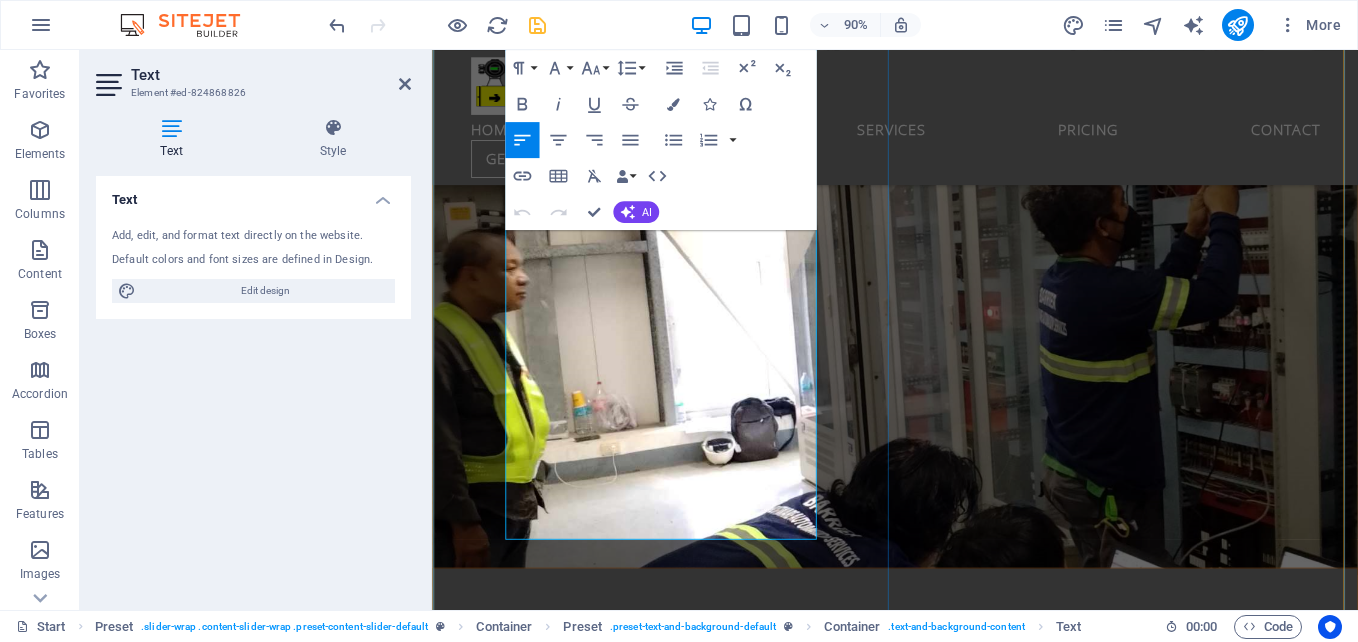 drag, startPoint x: 514, startPoint y: 261, endPoint x: 758, endPoint y: 577, distance: 399.2393 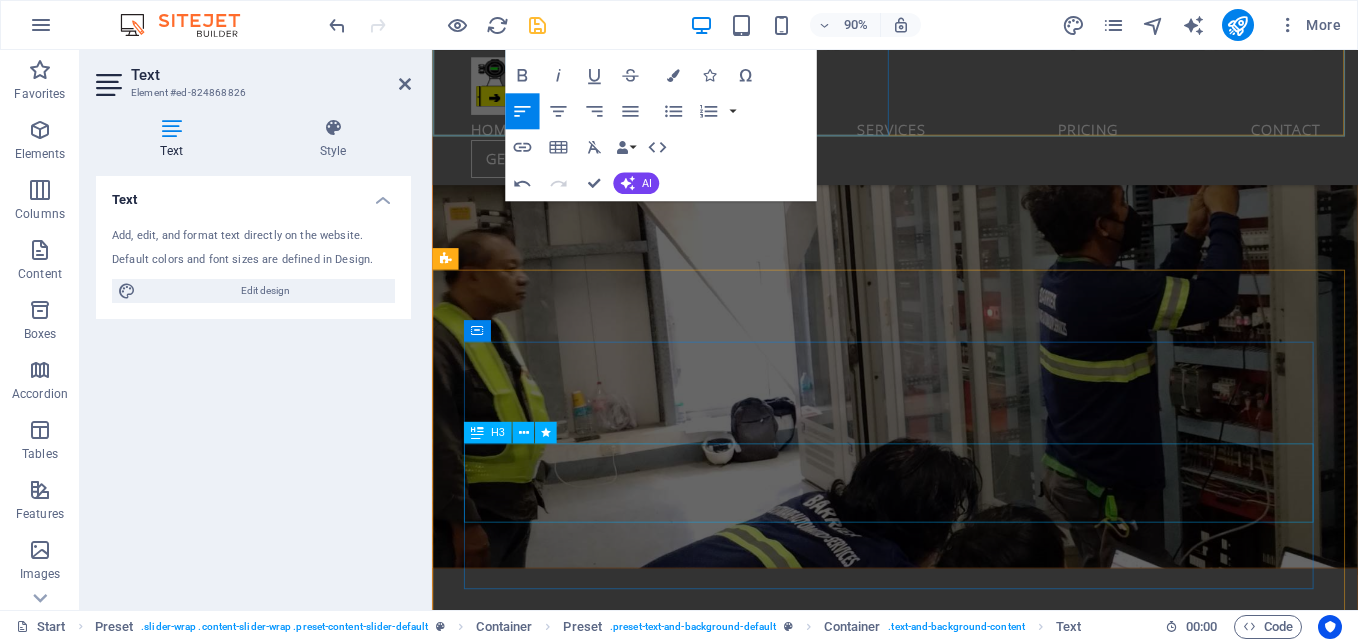 type 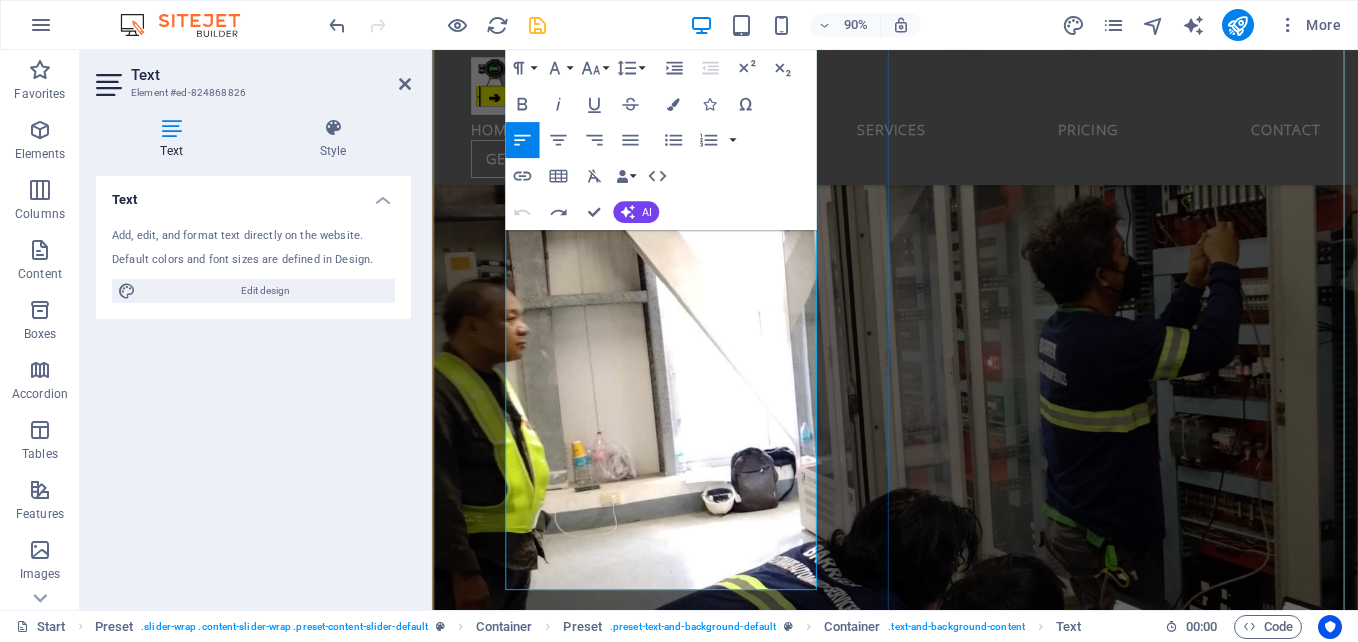click on "CEO, Company3" at bounding box center [596, 2349] 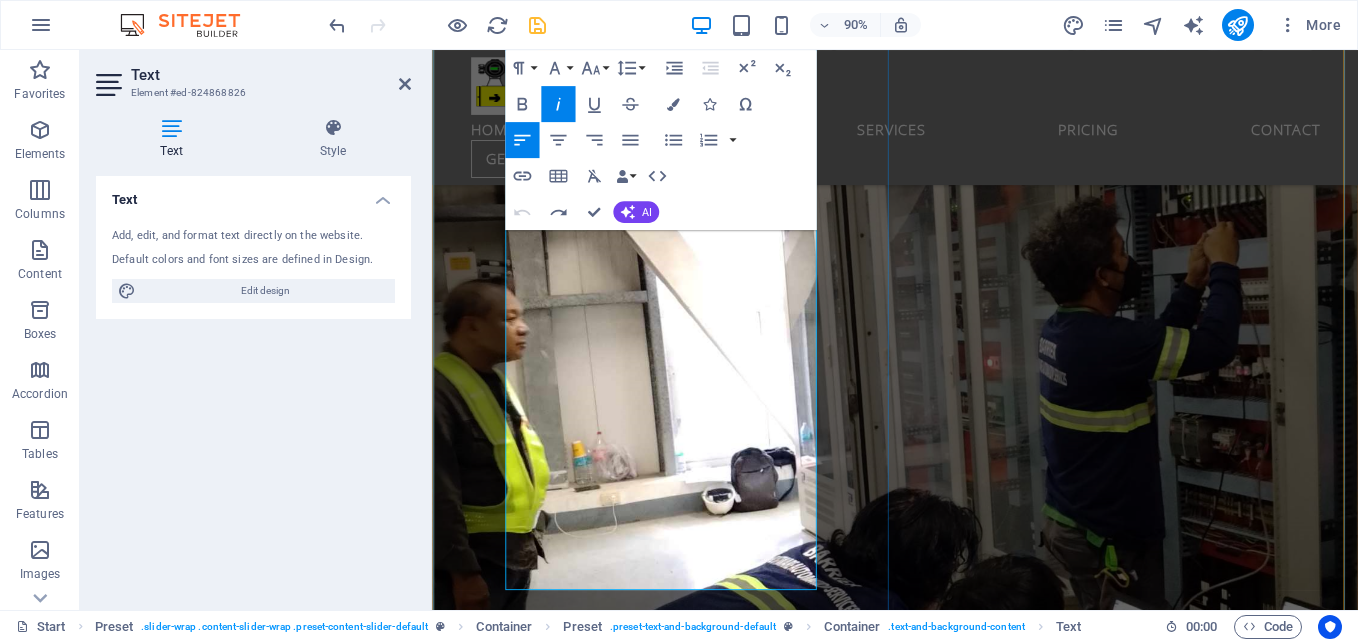 click on "Richard Roe" at bounding box center (947, 2325) 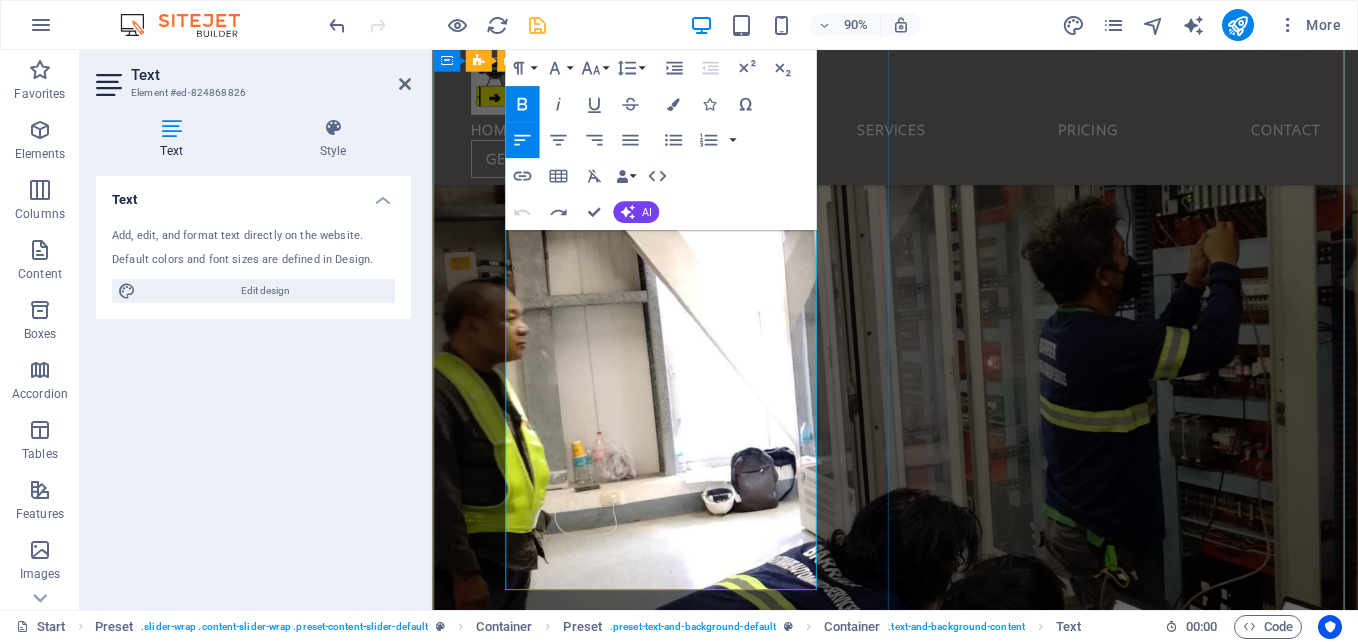drag, startPoint x: 640, startPoint y: 628, endPoint x: 507, endPoint y: 364, distance: 295.60953 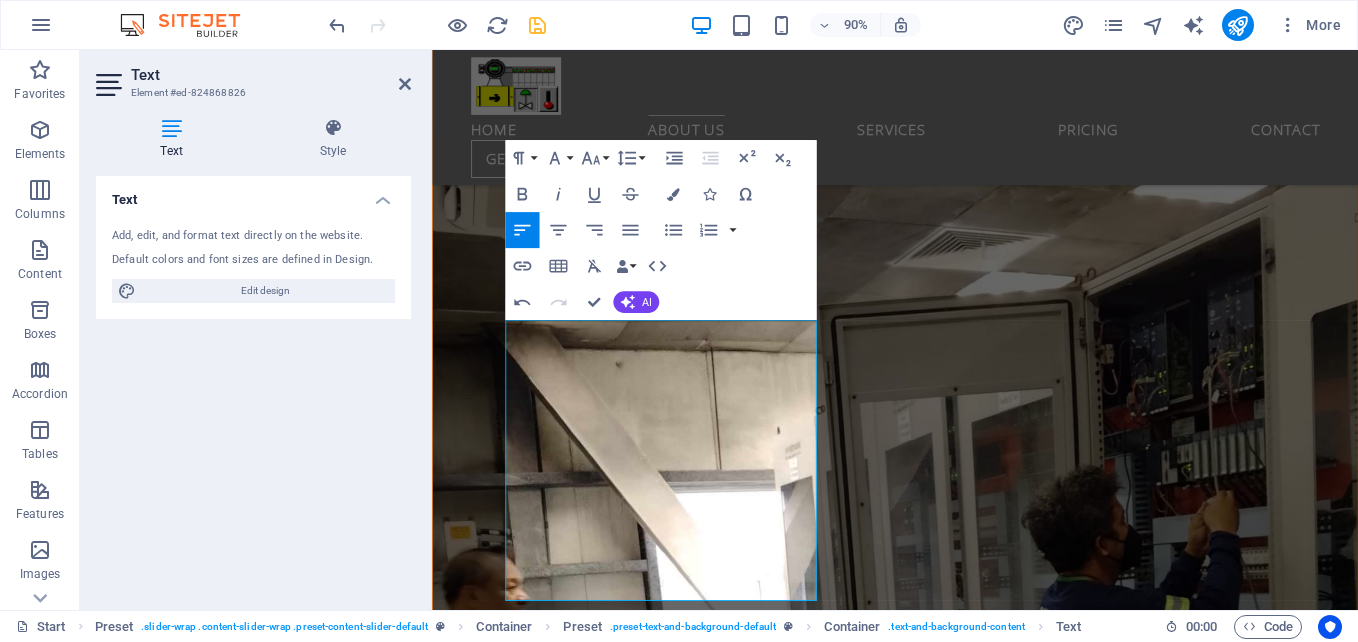 scroll, scrollTop: 2842, scrollLeft: 0, axis: vertical 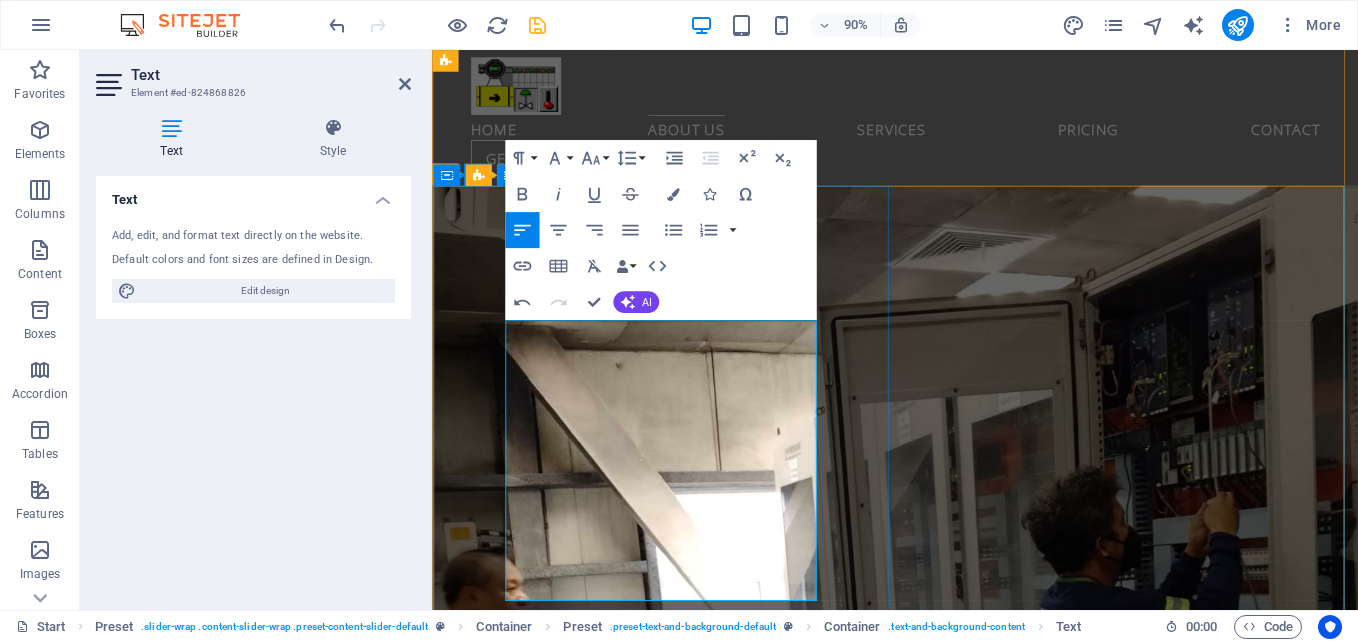 drag, startPoint x: 618, startPoint y: 637, endPoint x: 457, endPoint y: 444, distance: 251.33643 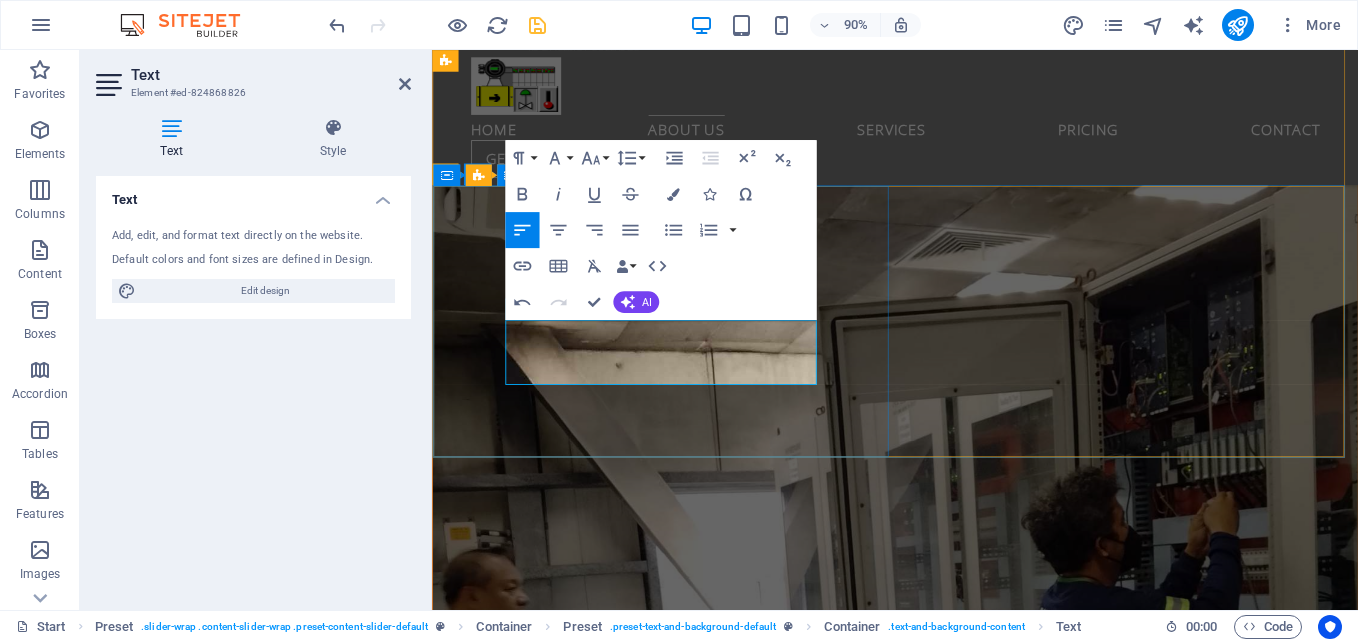 drag, startPoint x: 624, startPoint y: 379, endPoint x: 524, endPoint y: 372, distance: 100.2447 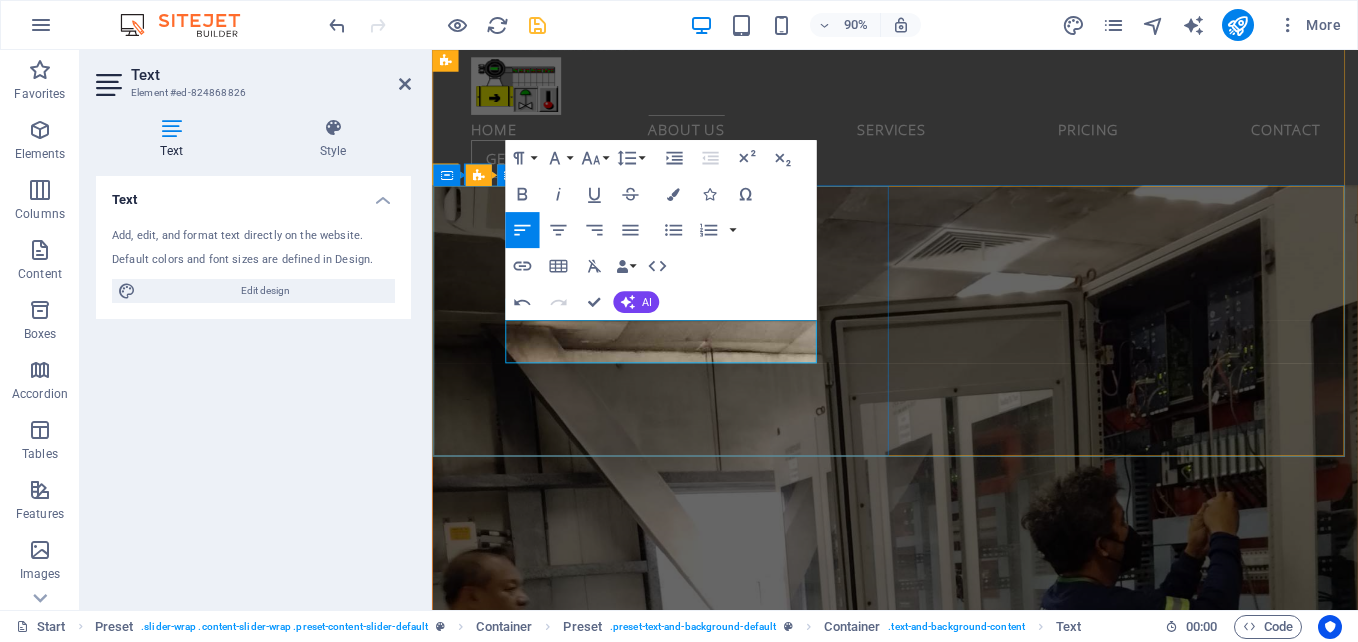 click on "Eletro Chlorination Pacsystem CPU uprage to CPE315" at bounding box center (947, 2361) 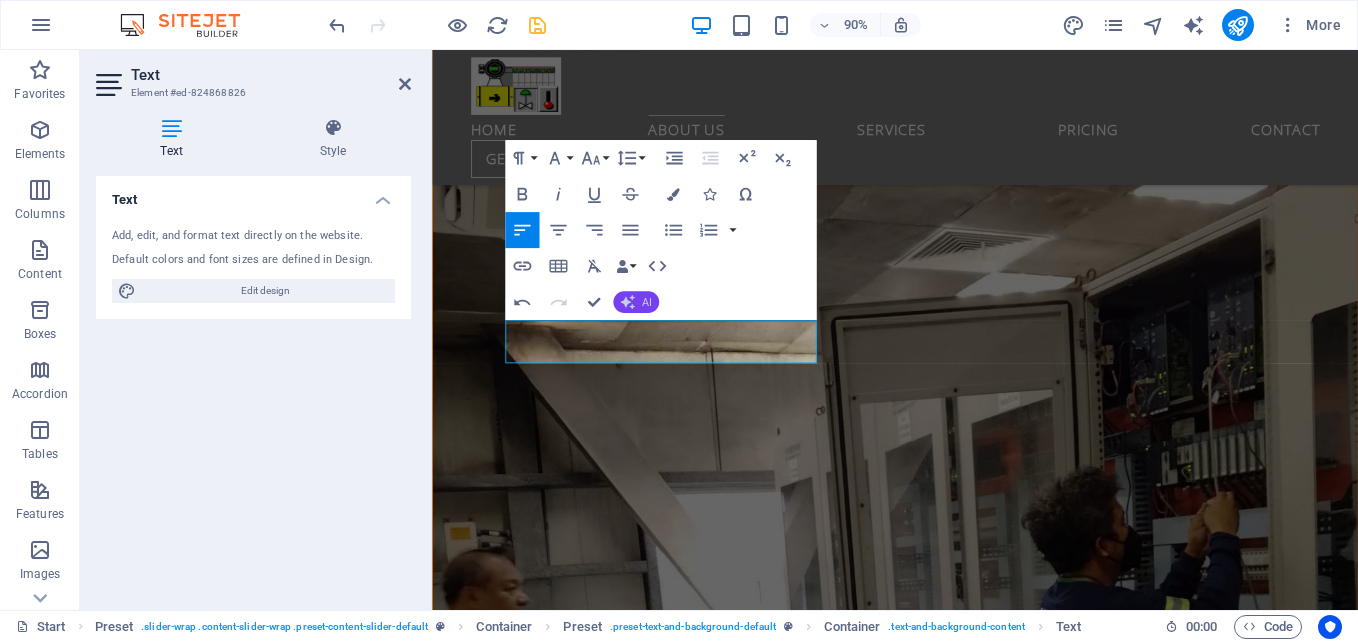 click on "AI" at bounding box center (636, 302) 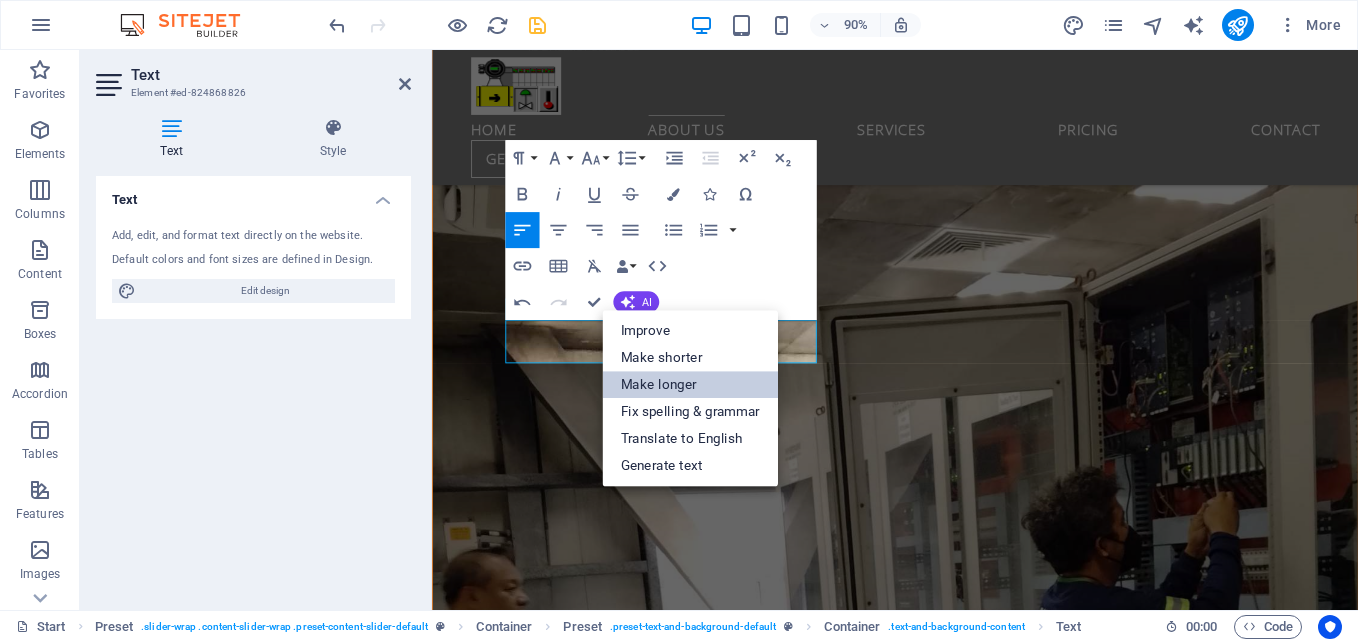 click on "Make longer" at bounding box center (690, 385) 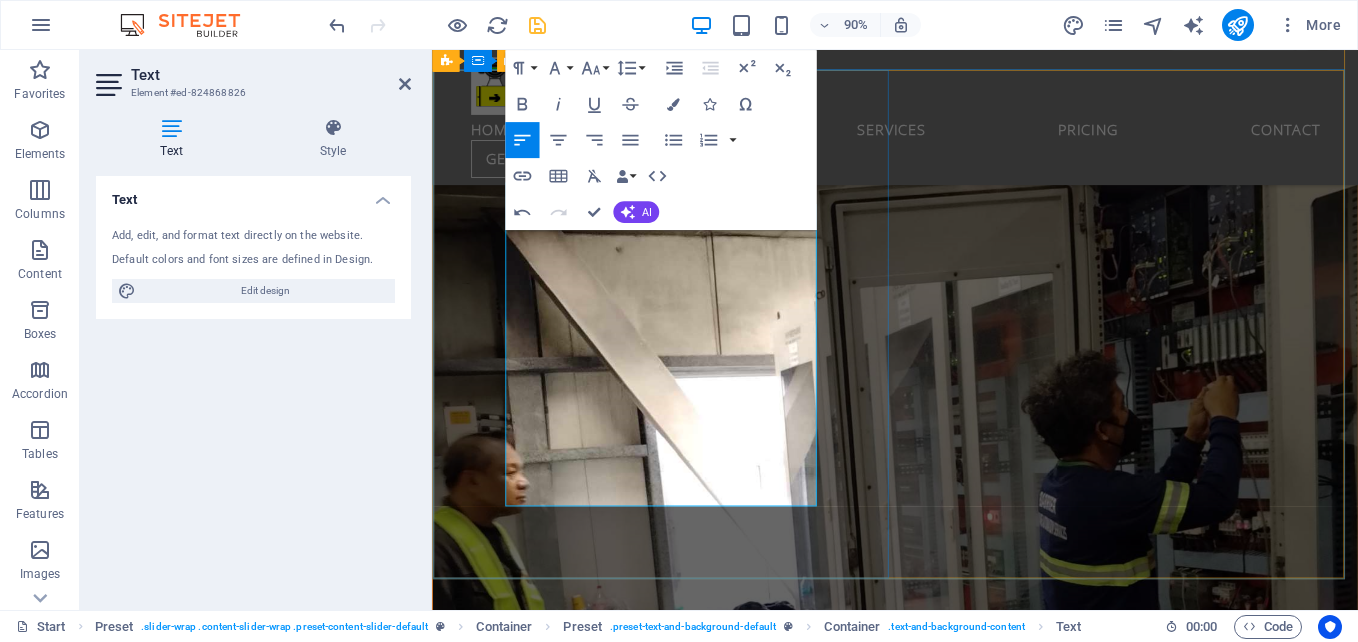 scroll, scrollTop: 2942, scrollLeft: 0, axis: vertical 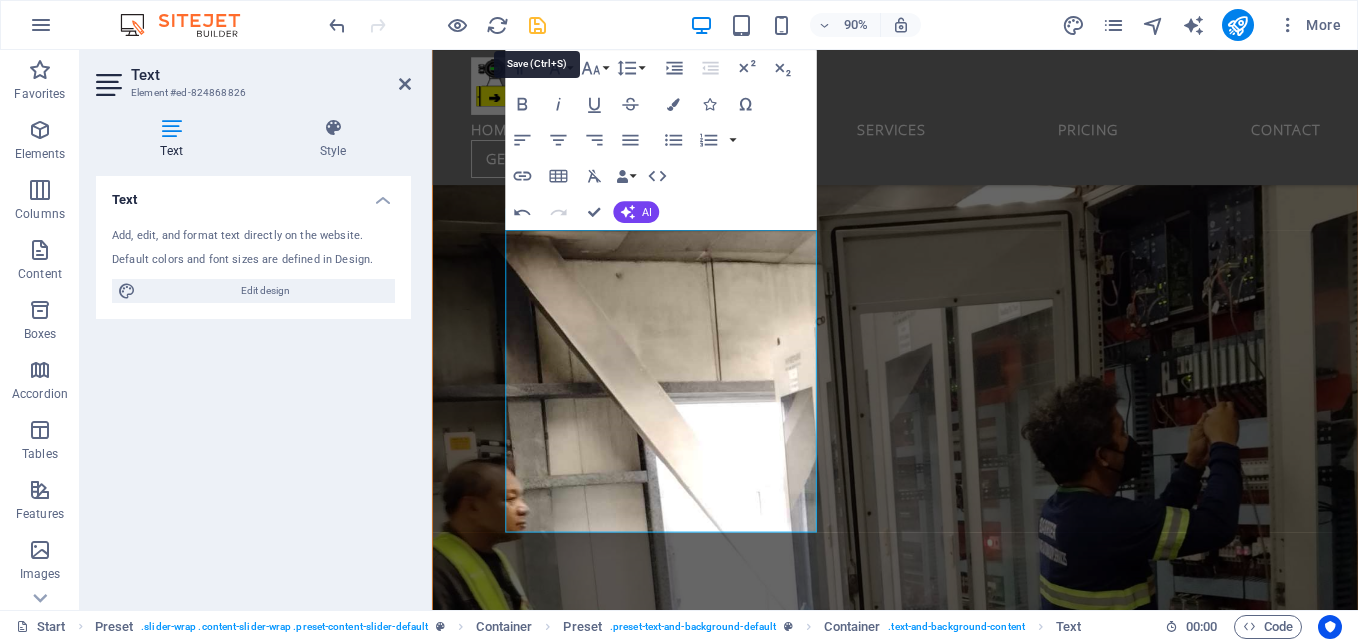 click at bounding box center [537, 25] 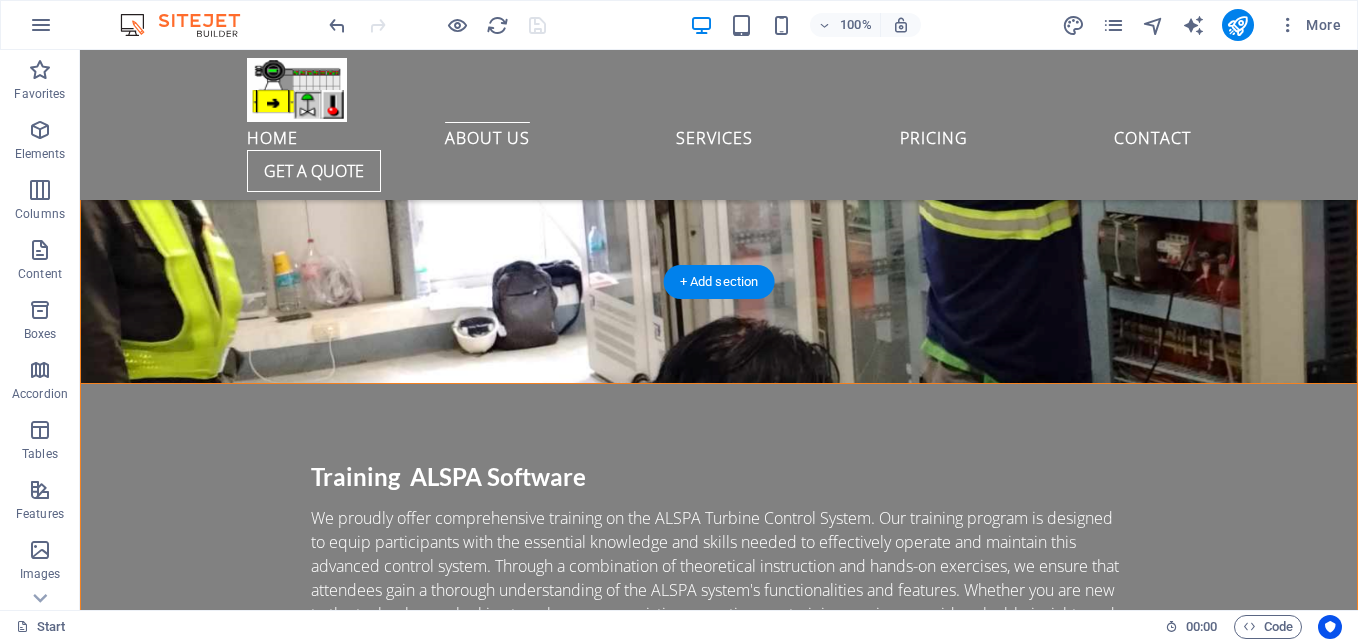 scroll, scrollTop: 3160, scrollLeft: 0, axis: vertical 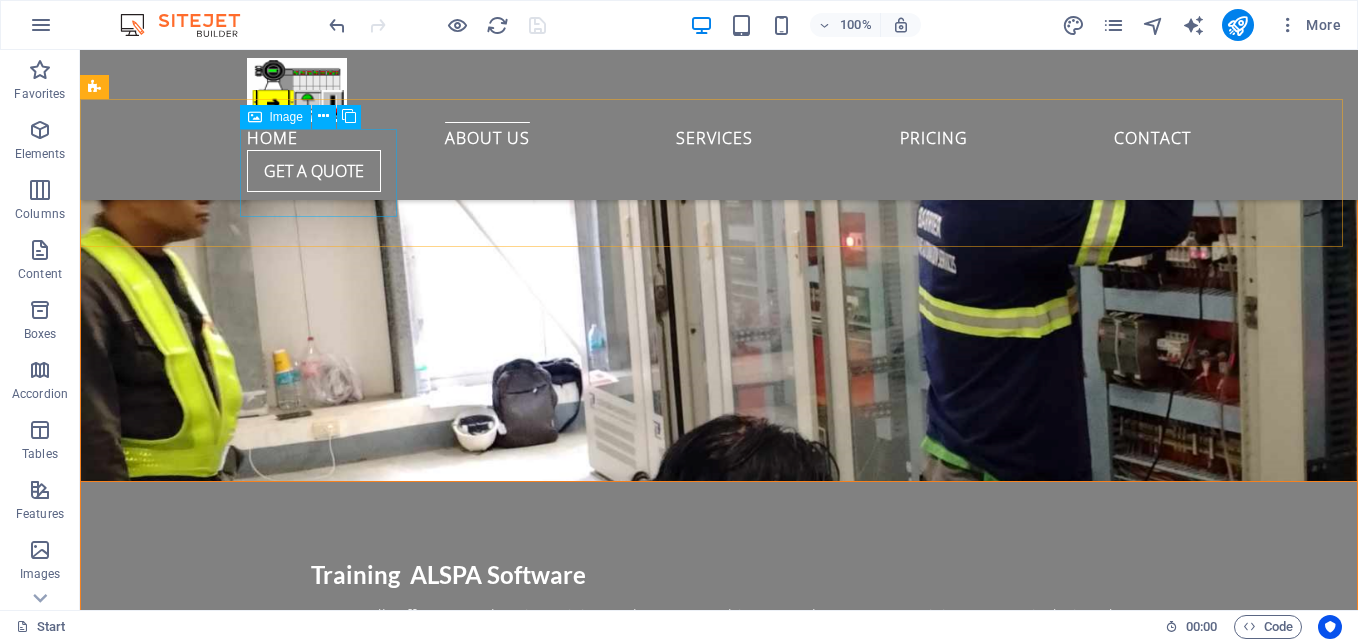 click on "Image" at bounding box center (286, 117) 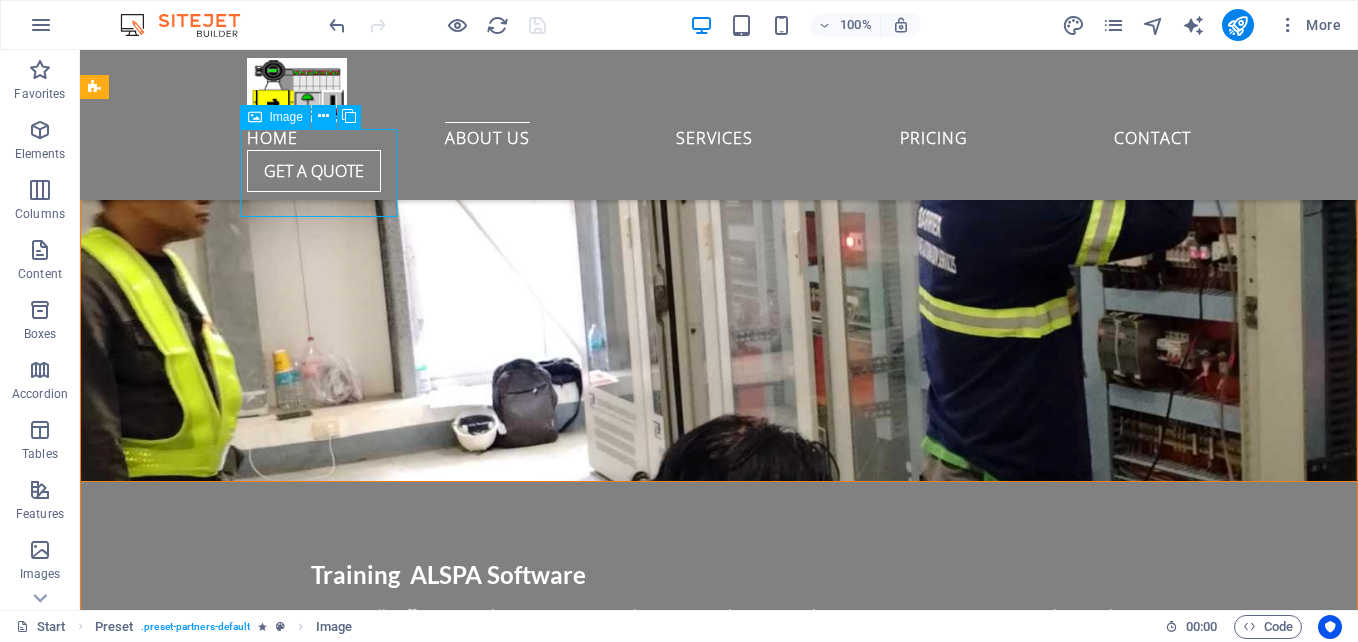 click on "Image" at bounding box center [286, 117] 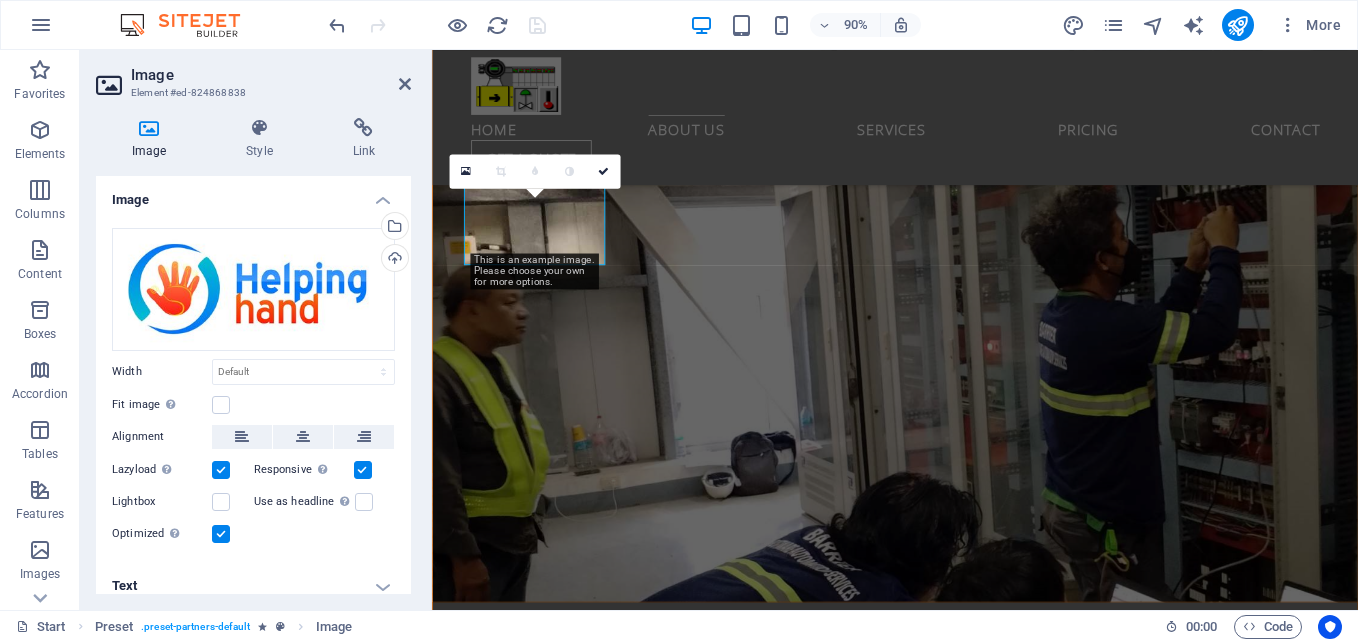 scroll, scrollTop: 3438, scrollLeft: 0, axis: vertical 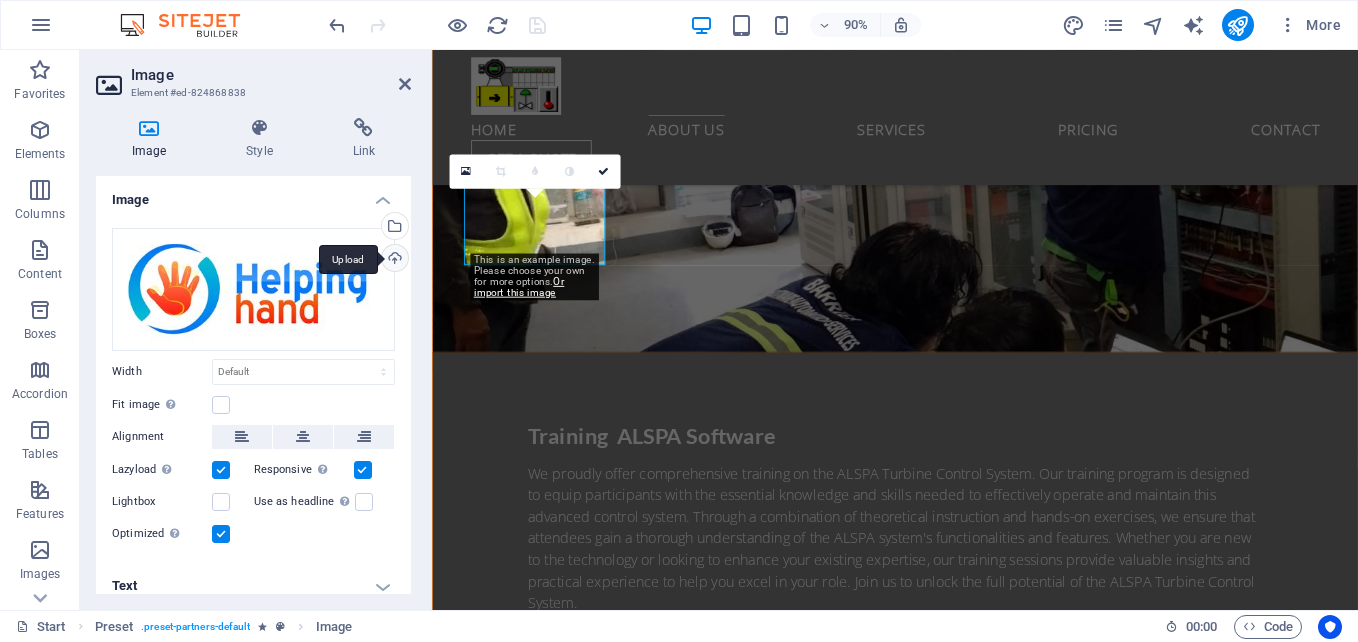 click on "Upload" at bounding box center [393, 260] 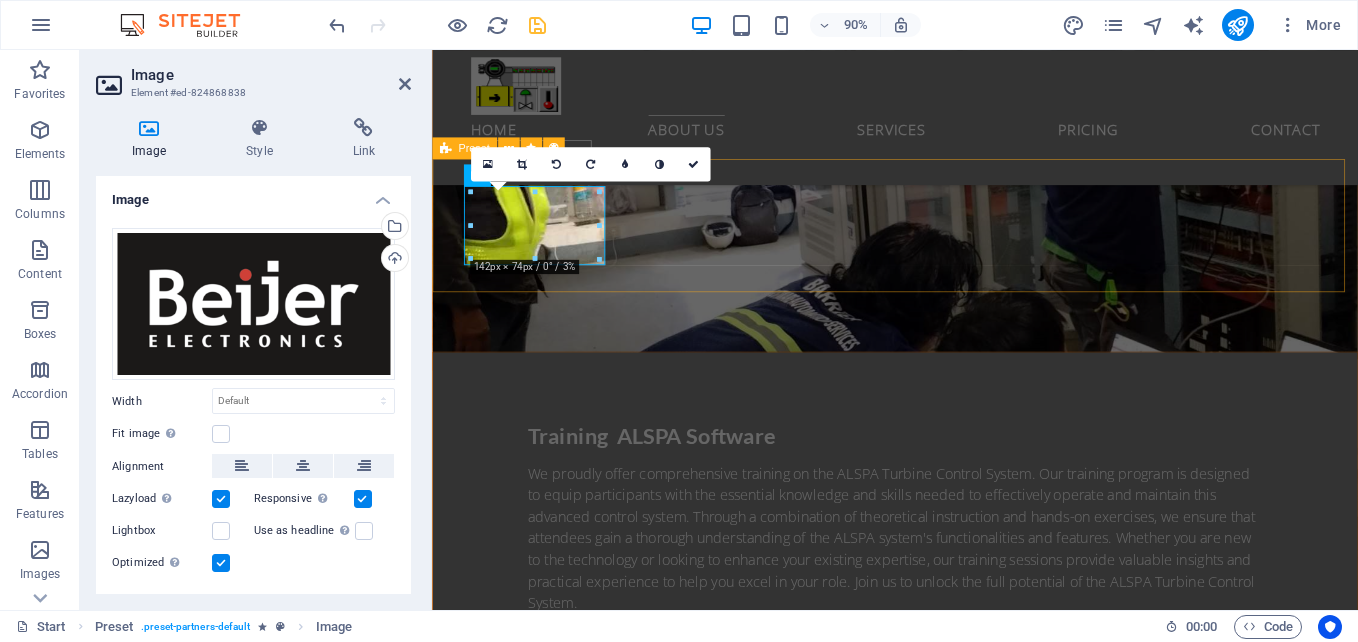 click at bounding box center [946, 3004] 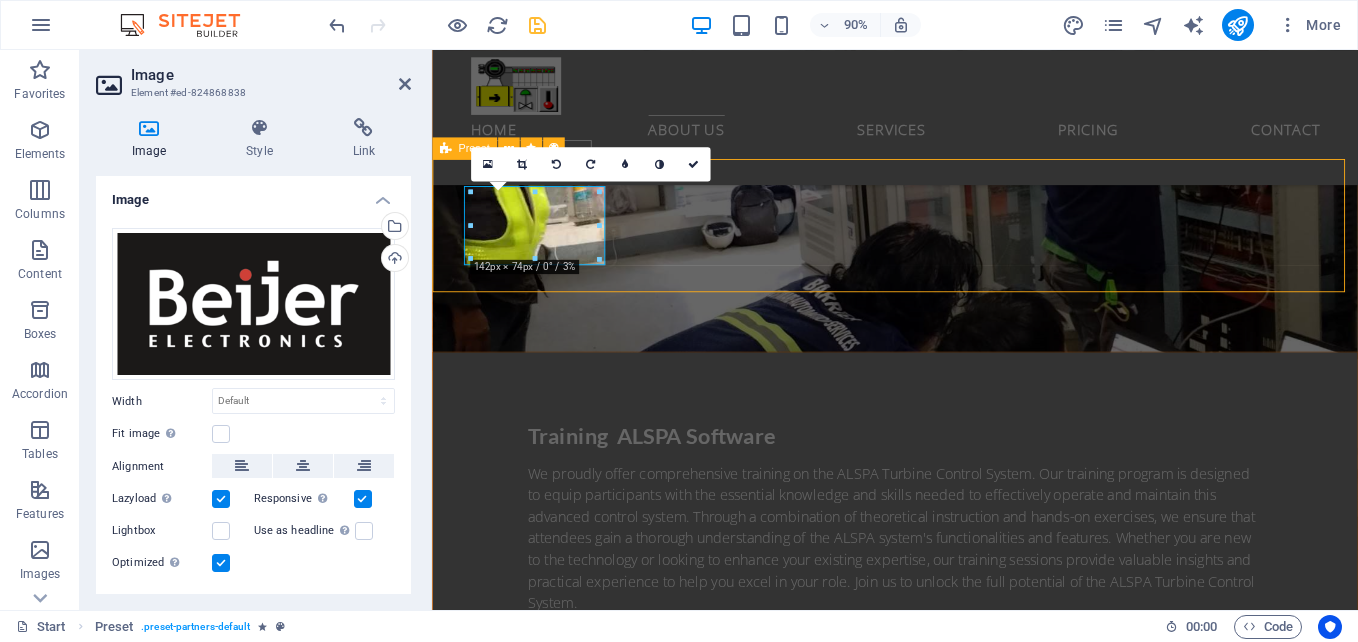 click at bounding box center (946, 3004) 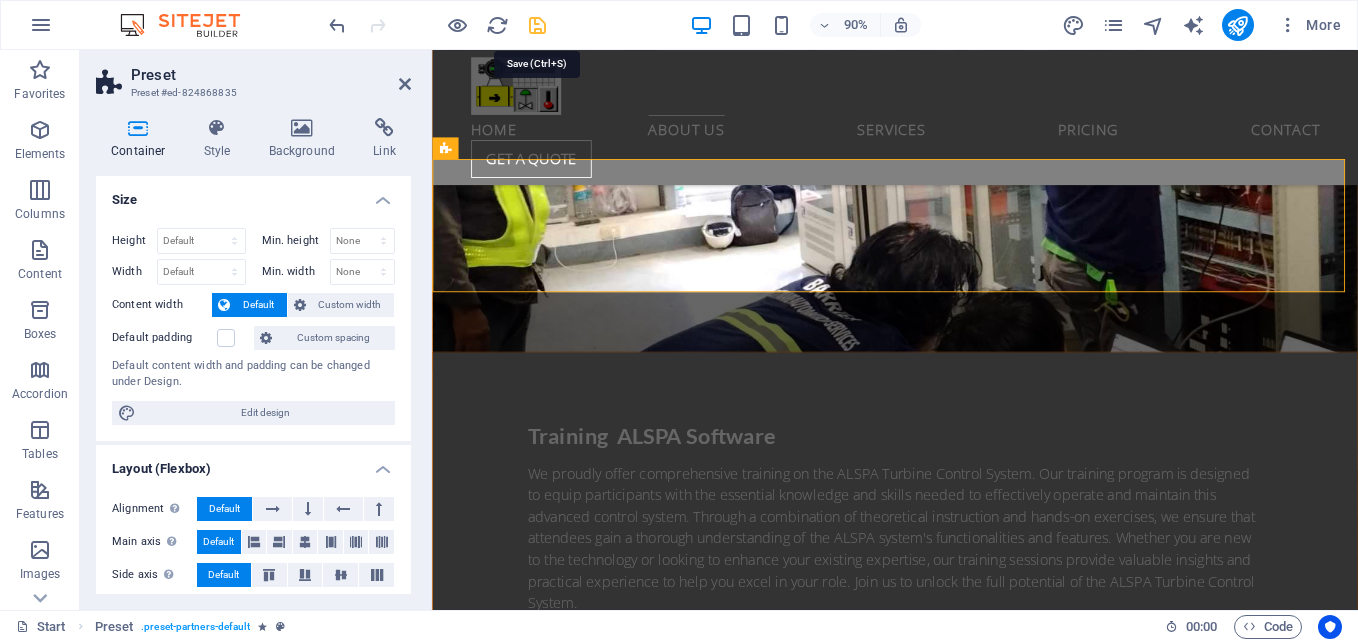 click at bounding box center [537, 25] 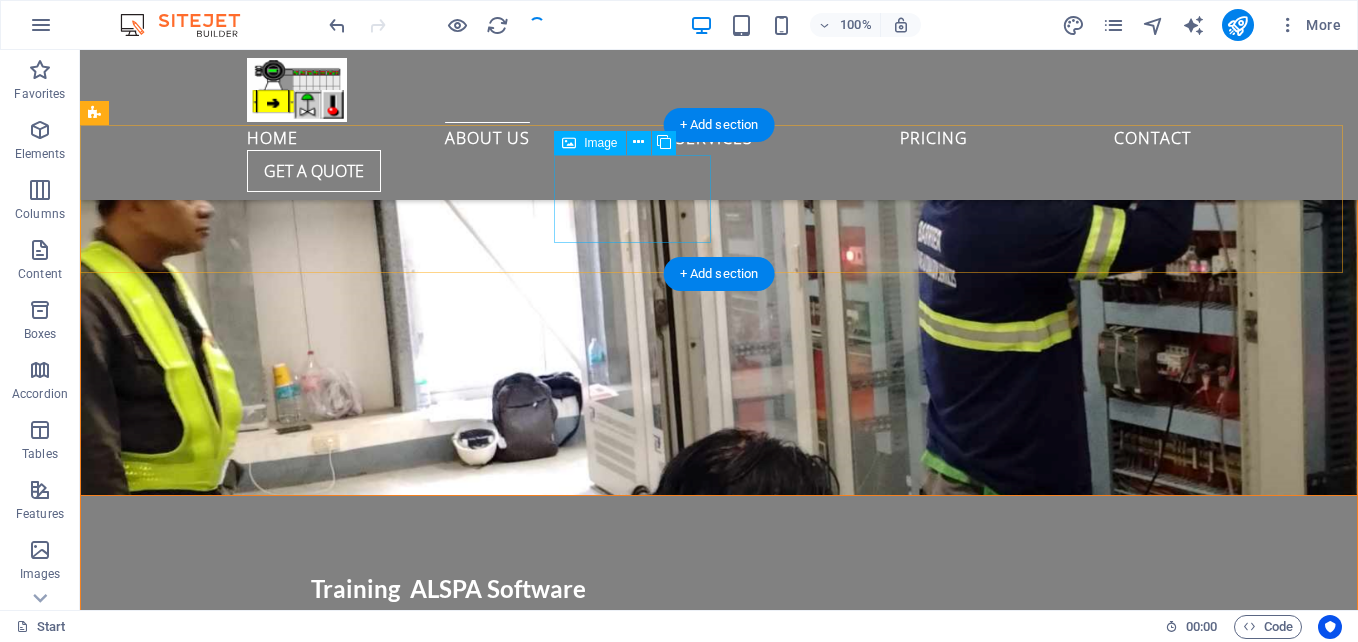 scroll, scrollTop: 2960, scrollLeft: 0, axis: vertical 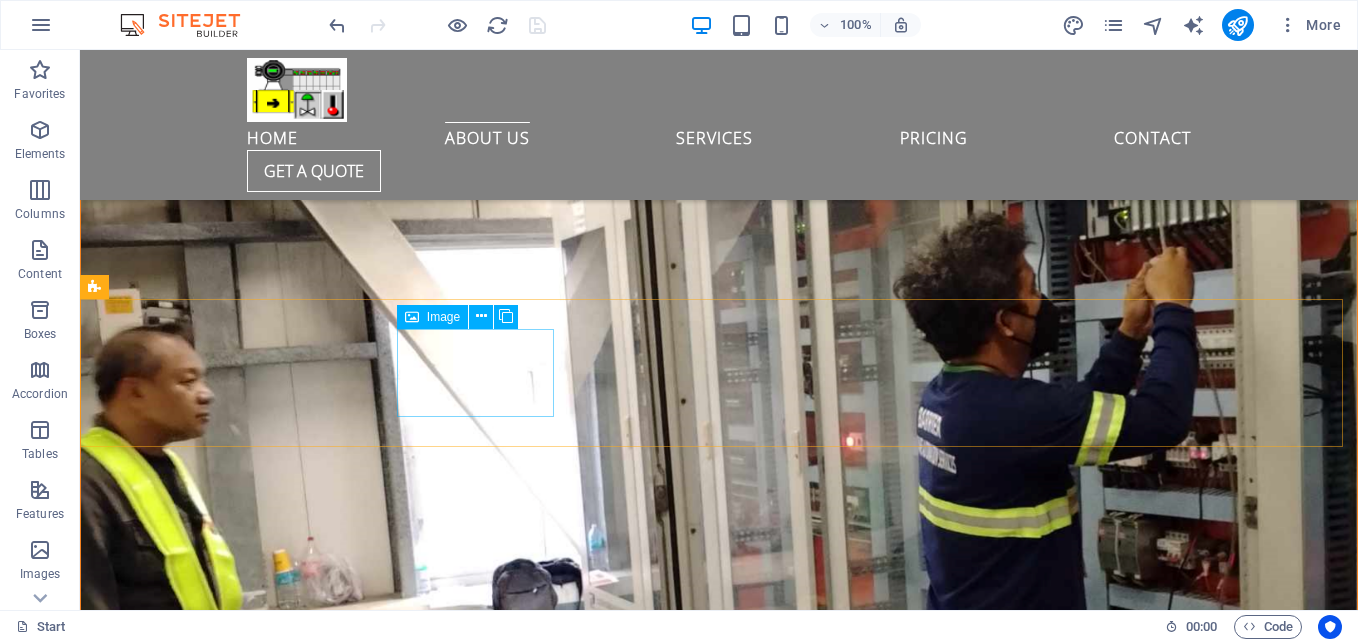 click on "Image" at bounding box center (443, 317) 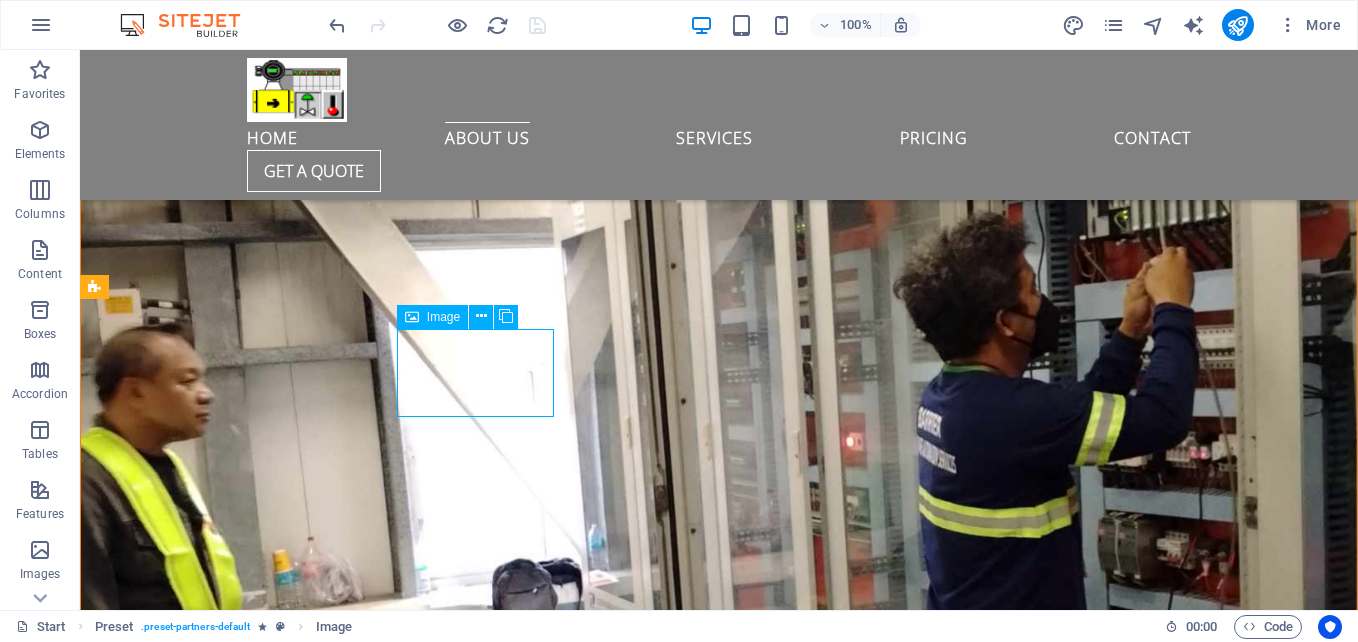 click on "Image" at bounding box center [443, 317] 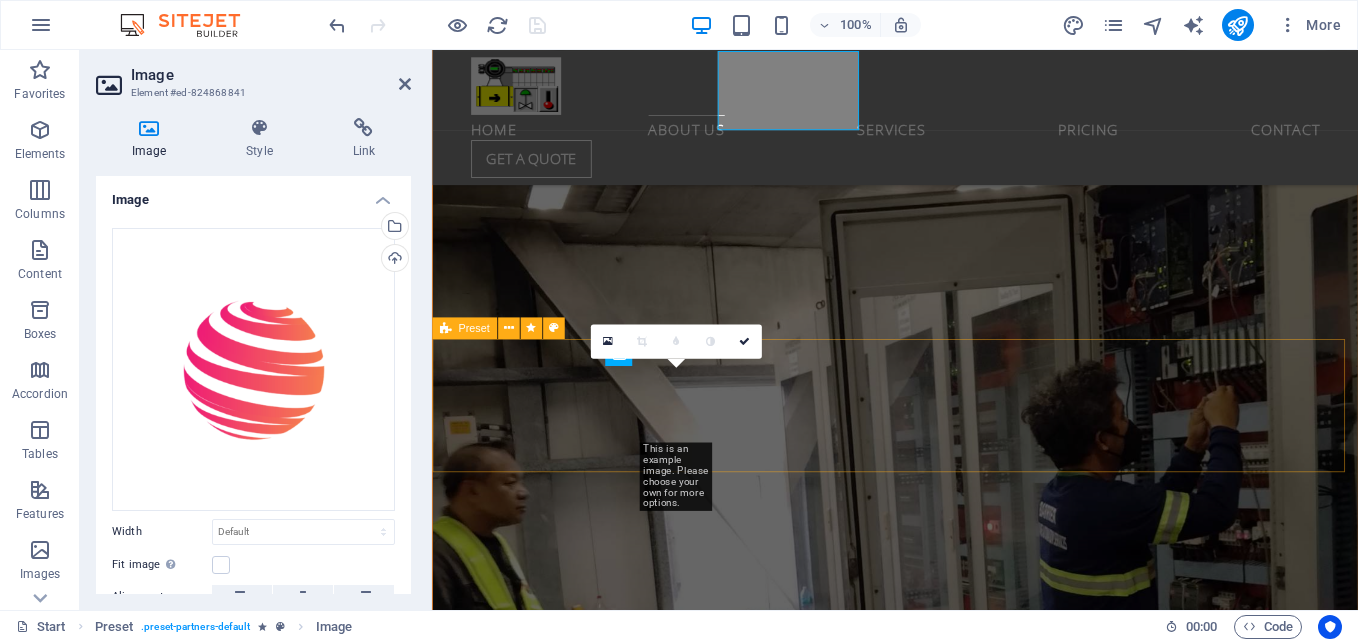 scroll, scrollTop: 3238, scrollLeft: 0, axis: vertical 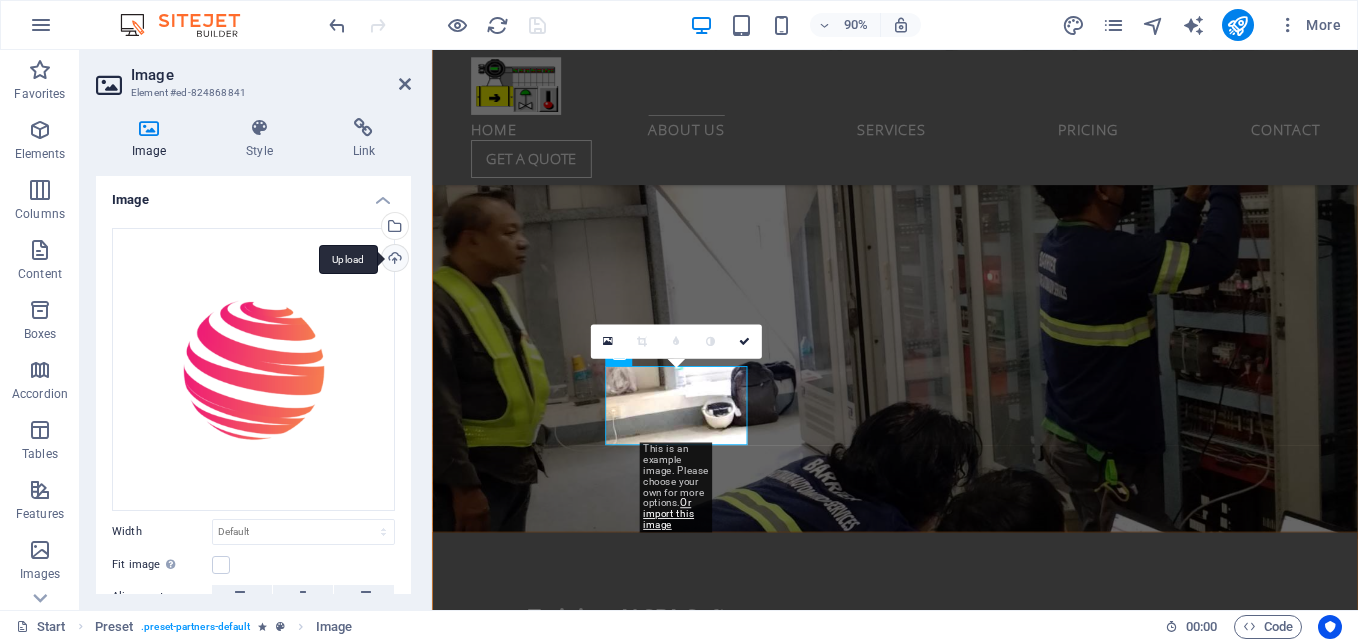 click on "Upload" at bounding box center (393, 260) 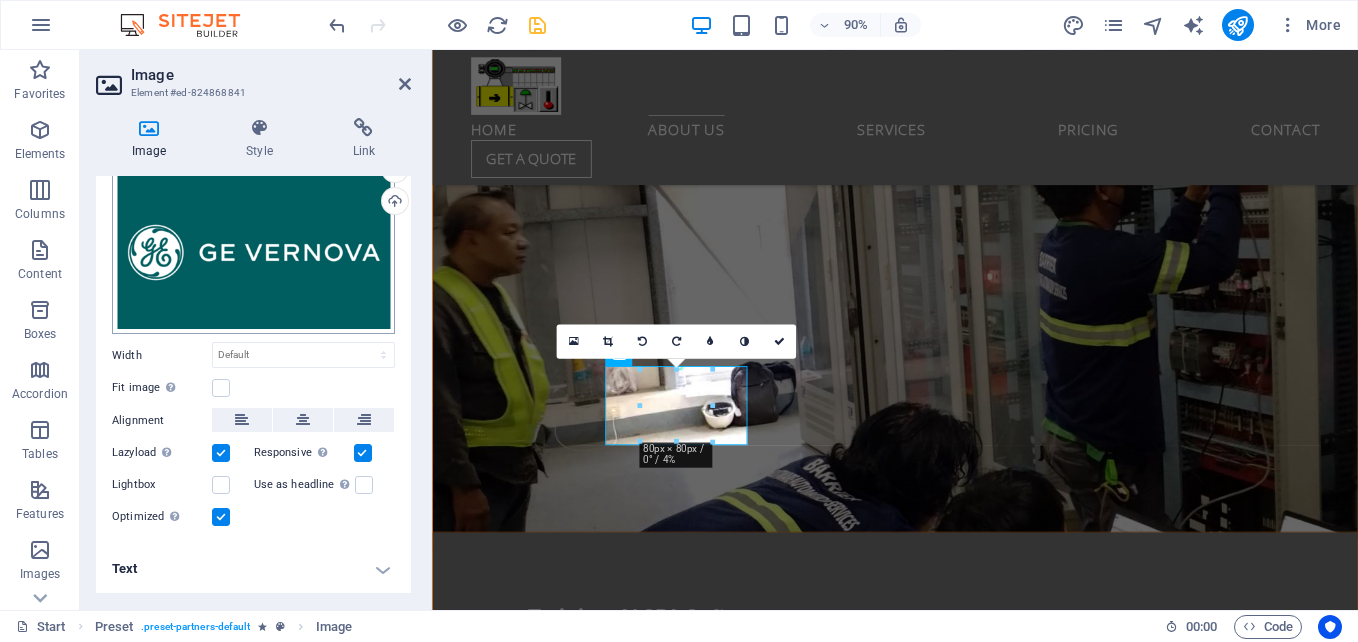 scroll, scrollTop: 54, scrollLeft: 0, axis: vertical 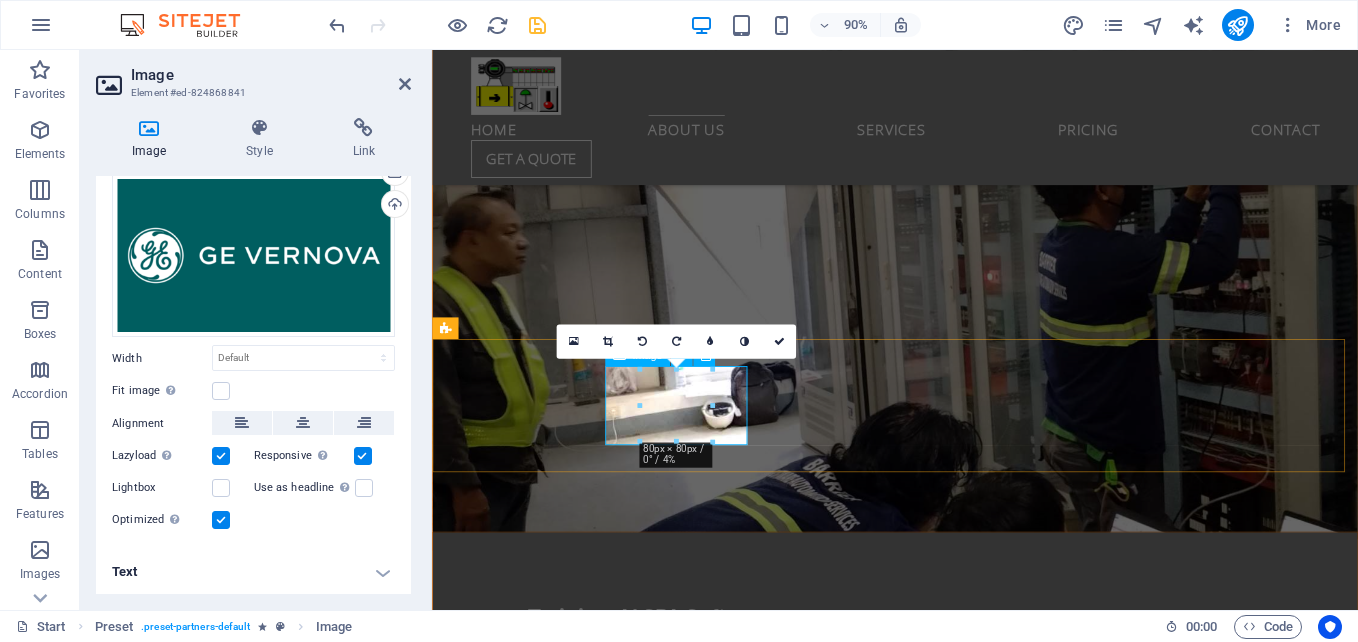 click at bounding box center (526, 3071) 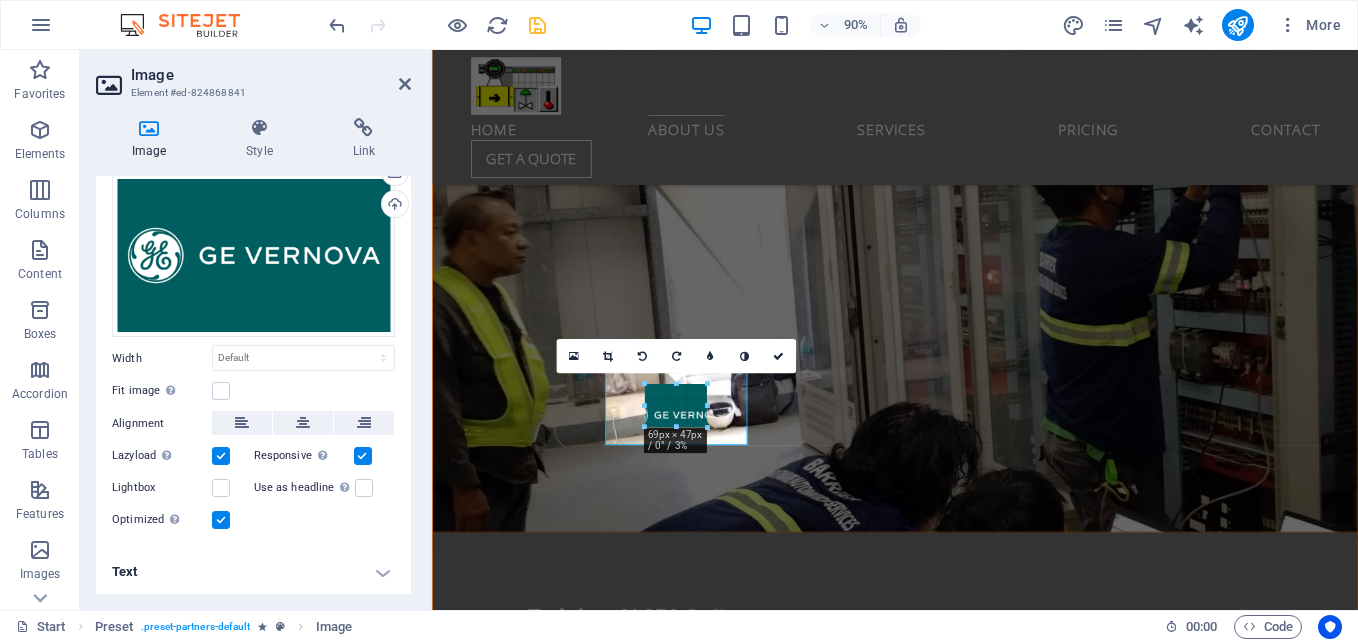 drag, startPoint x: 712, startPoint y: 407, endPoint x: 701, endPoint y: 409, distance: 11.18034 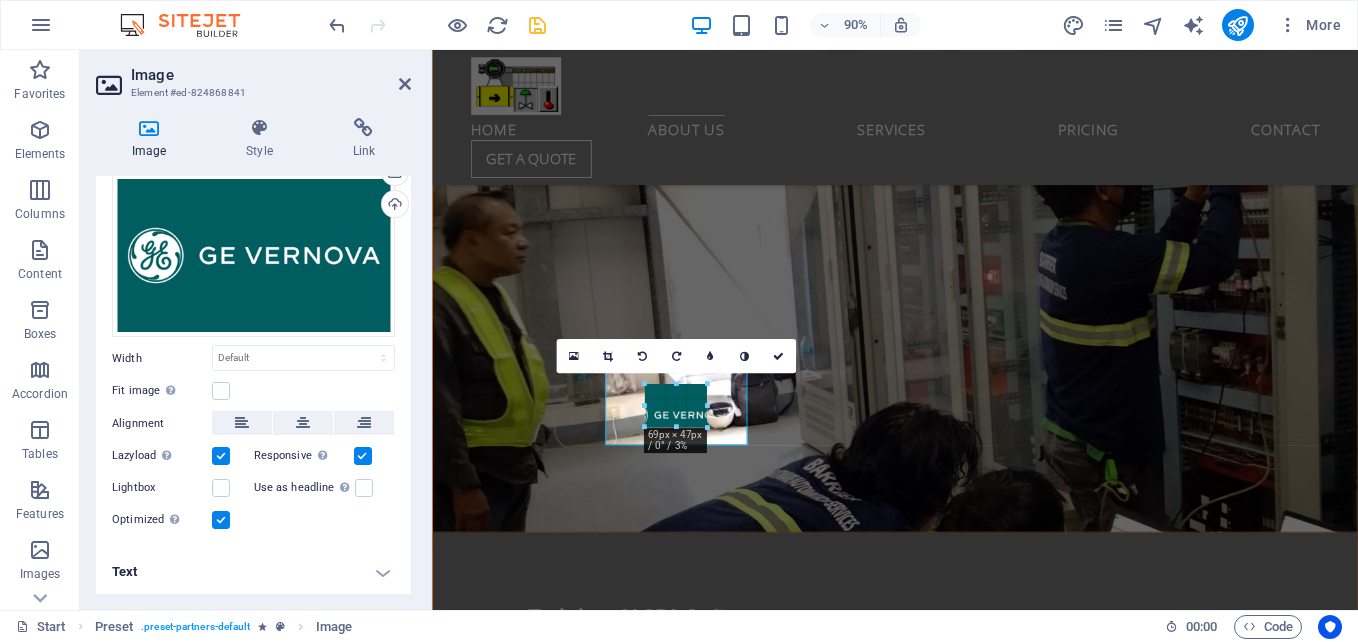 type on "69" 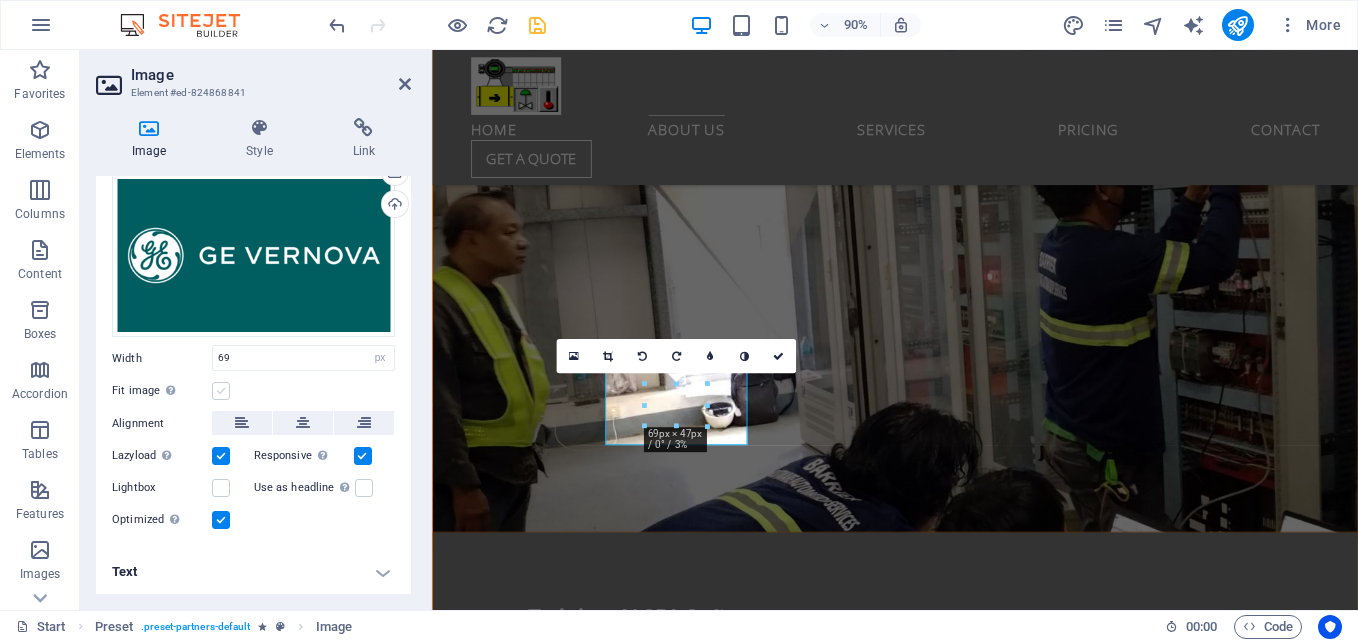click at bounding box center [221, 391] 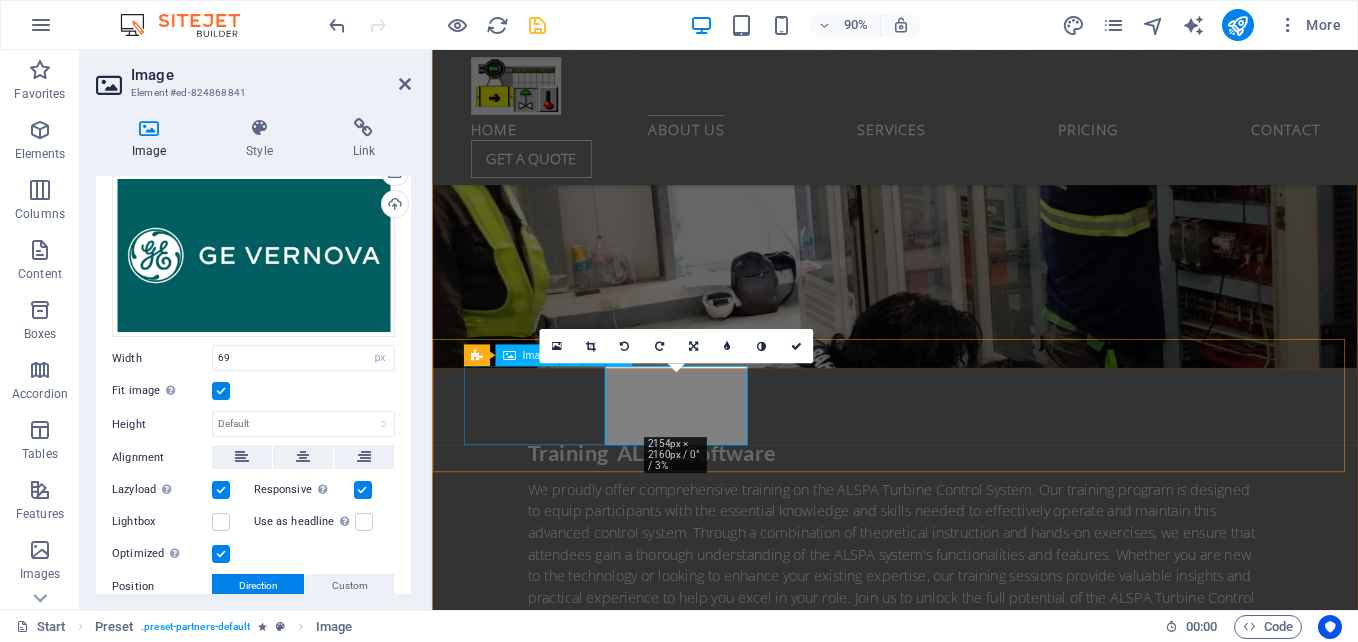 scroll, scrollTop: 2960, scrollLeft: 0, axis: vertical 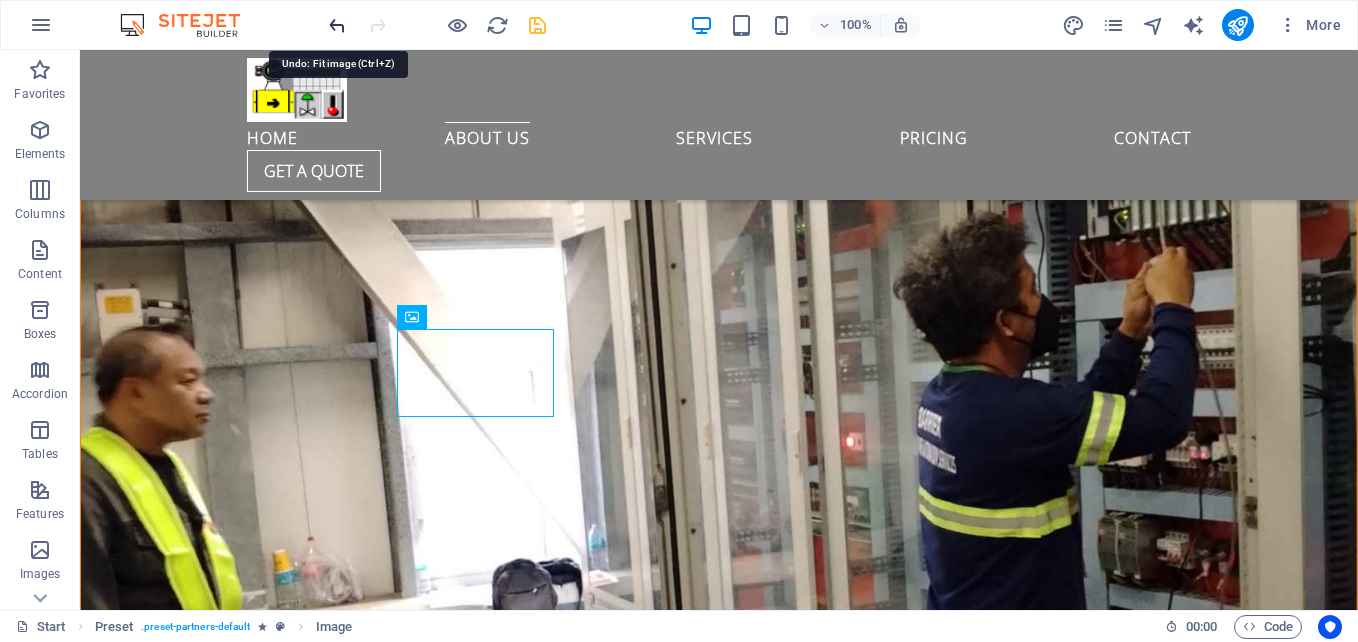 click at bounding box center [337, 25] 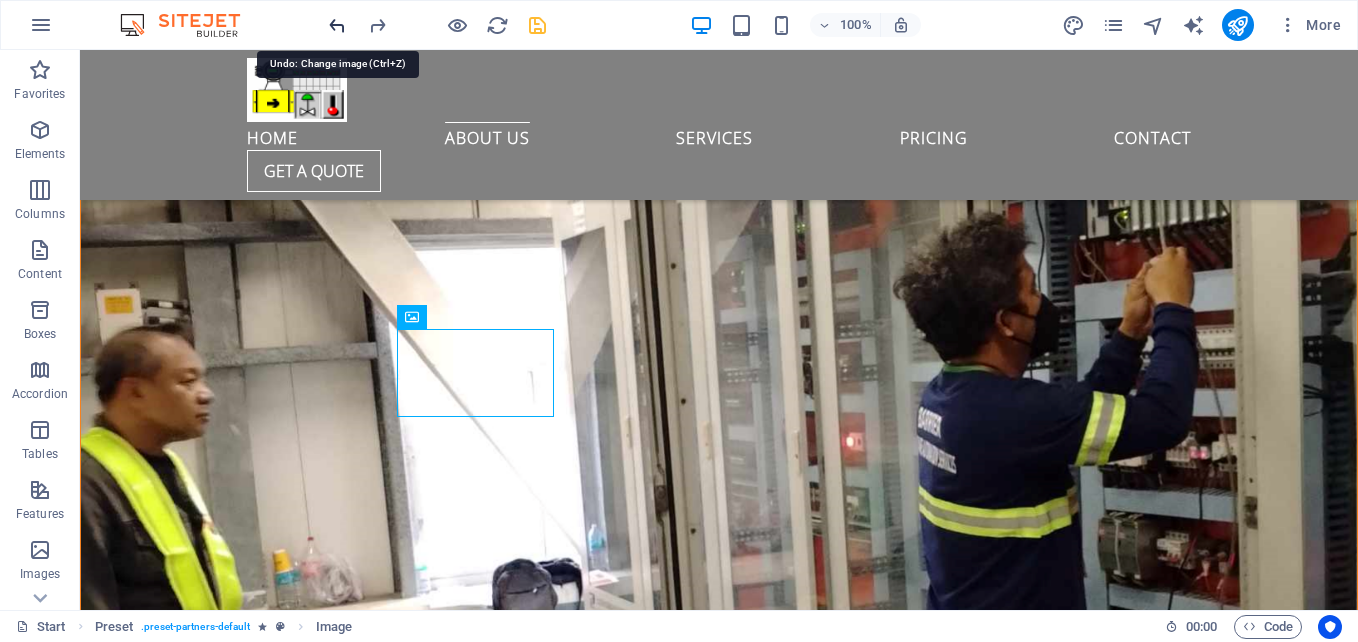 click at bounding box center (337, 25) 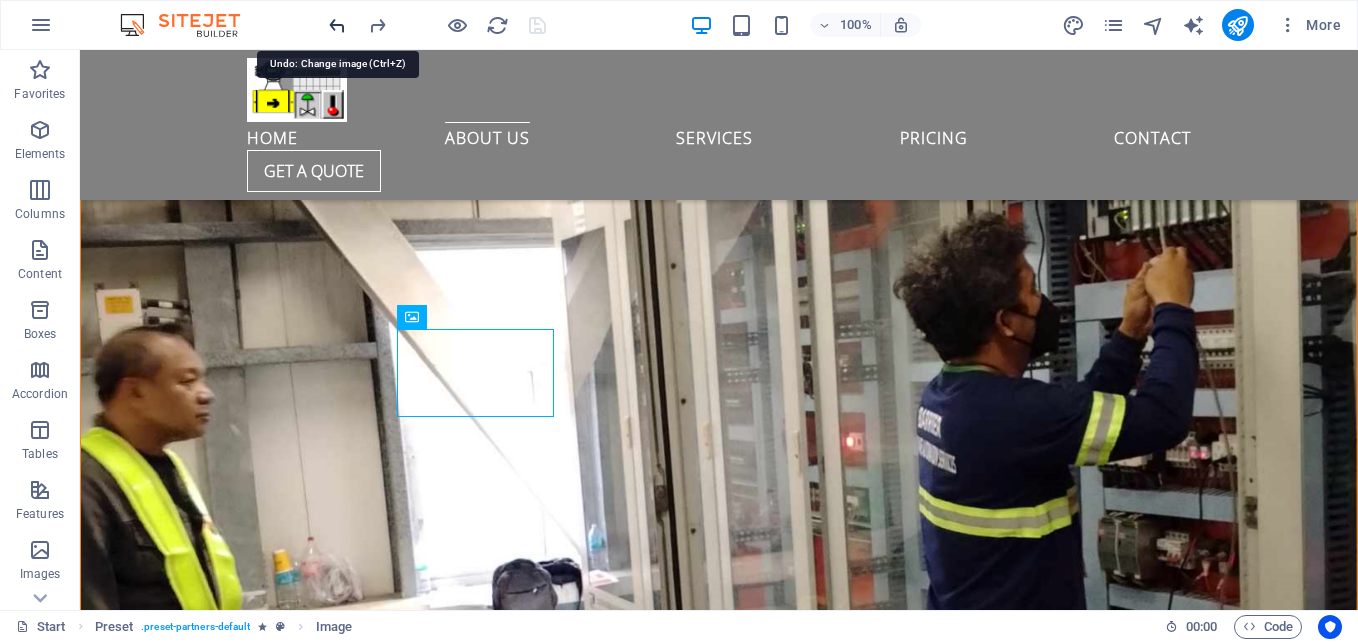 click at bounding box center (337, 25) 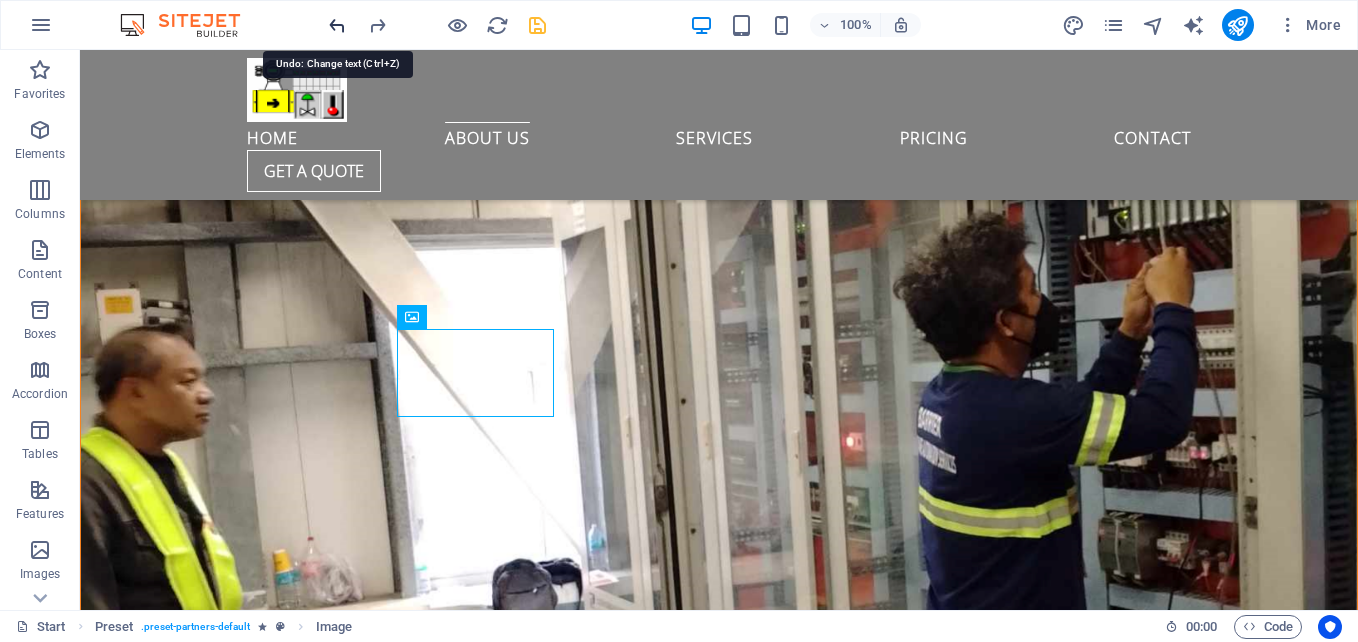 click at bounding box center [337, 25] 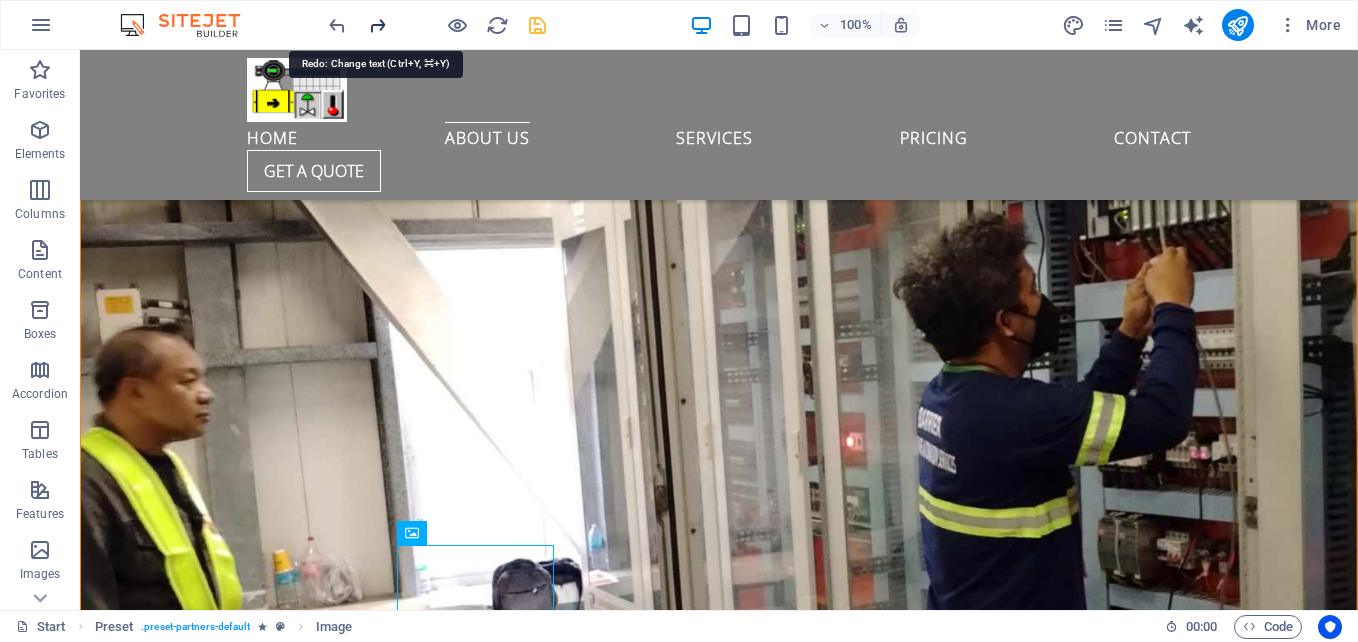 click at bounding box center [377, 25] 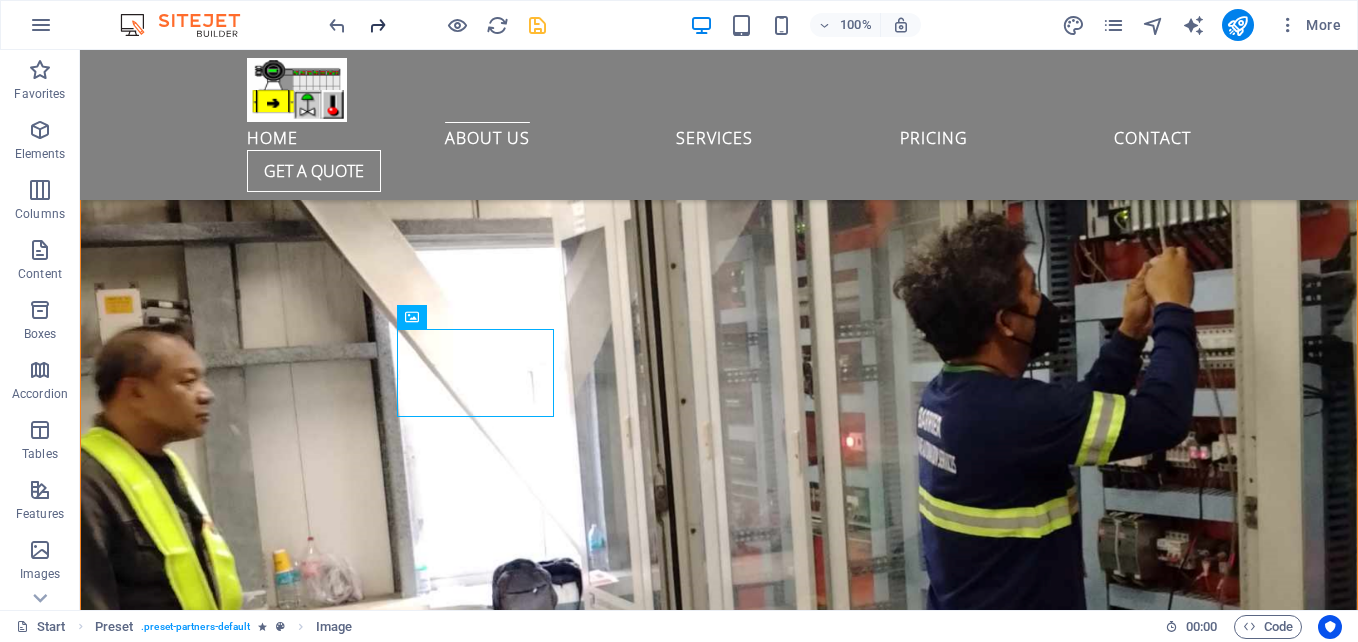 click at bounding box center (377, 25) 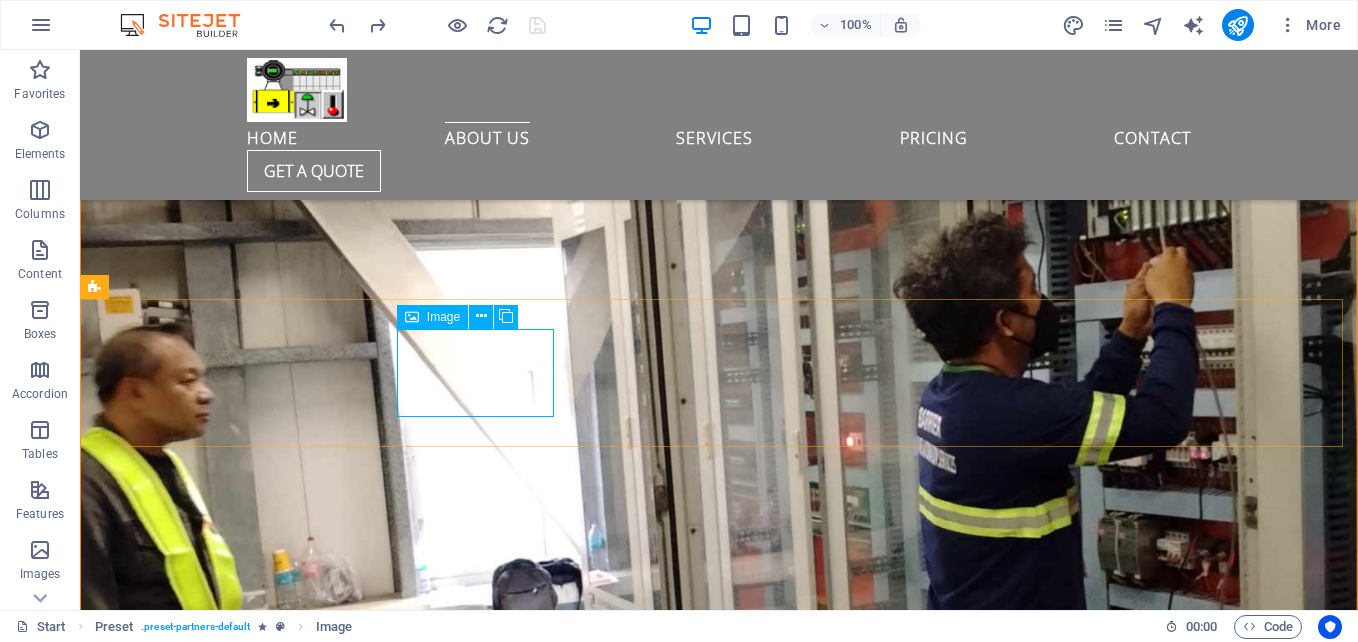 click at bounding box center (412, 317) 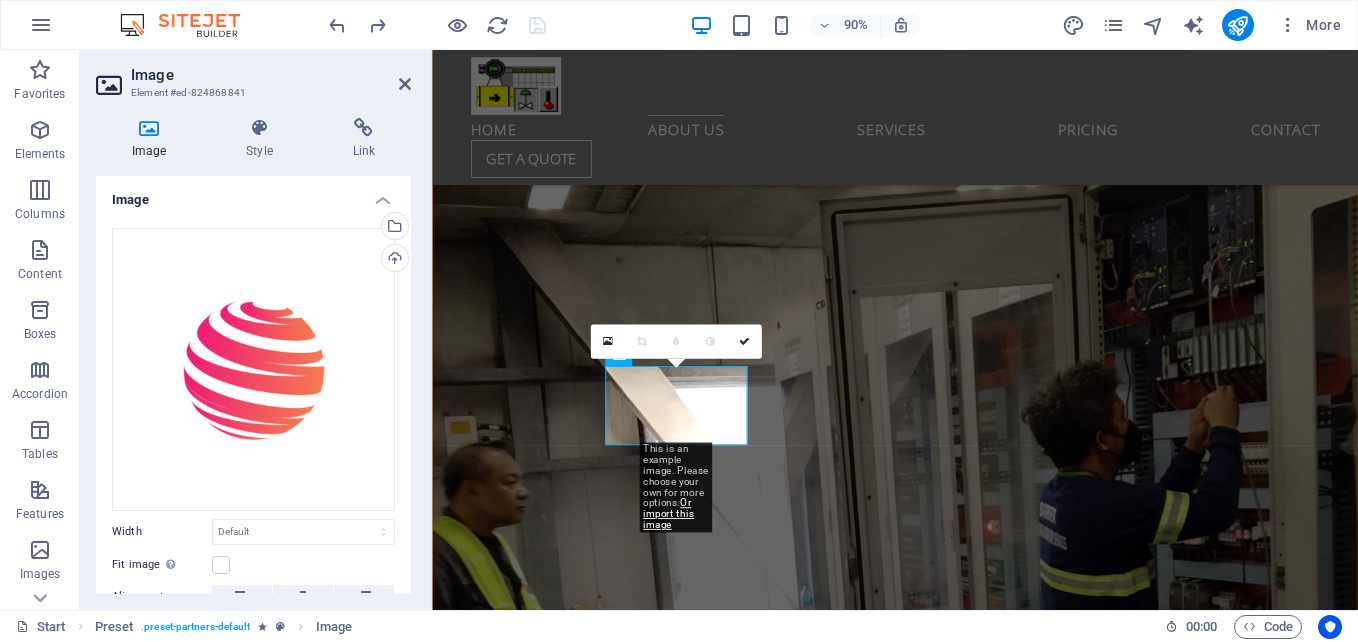 scroll, scrollTop: 3238, scrollLeft: 0, axis: vertical 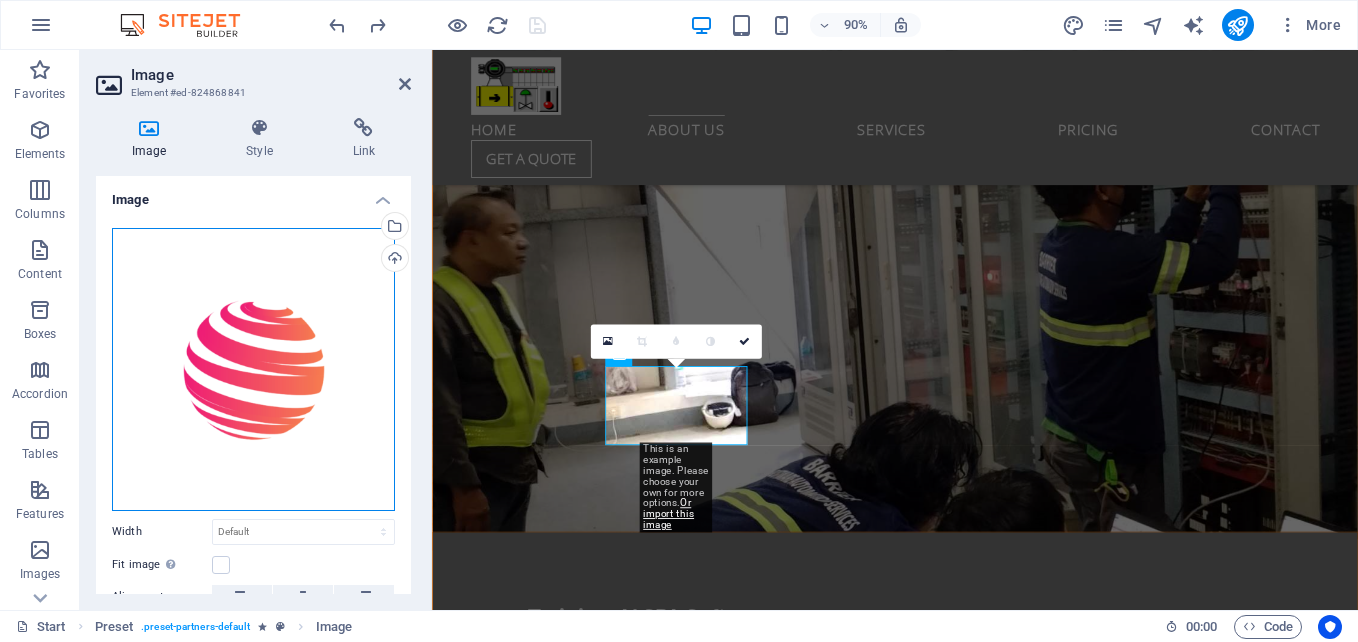 click on "Drag files here, click to choose files or select files from Files or our free stock photos & videos" at bounding box center (253, 369) 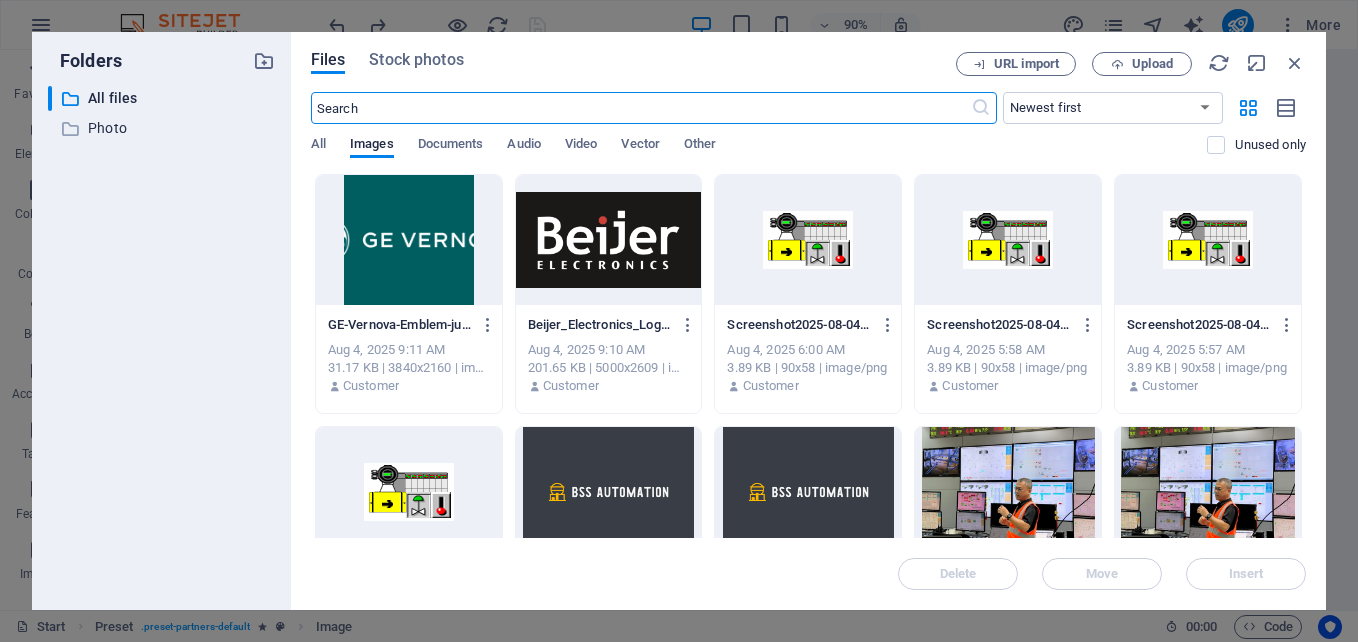 scroll, scrollTop: 3944, scrollLeft: 0, axis: vertical 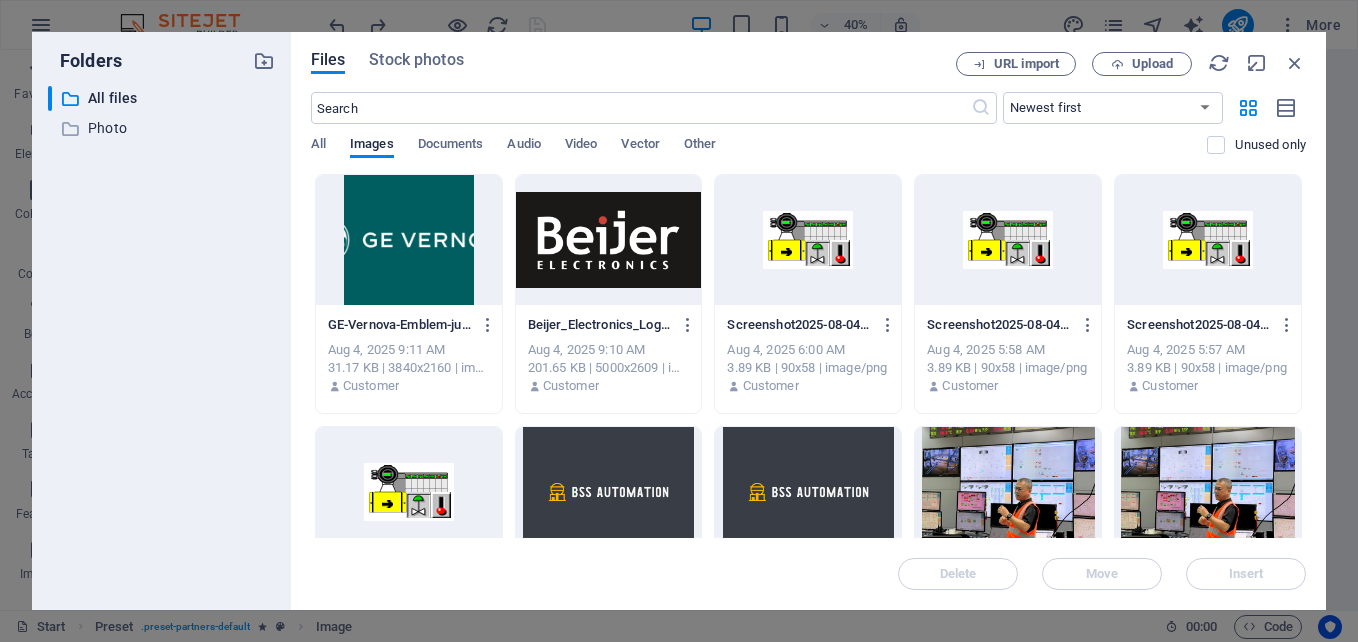 click at bounding box center (409, 240) 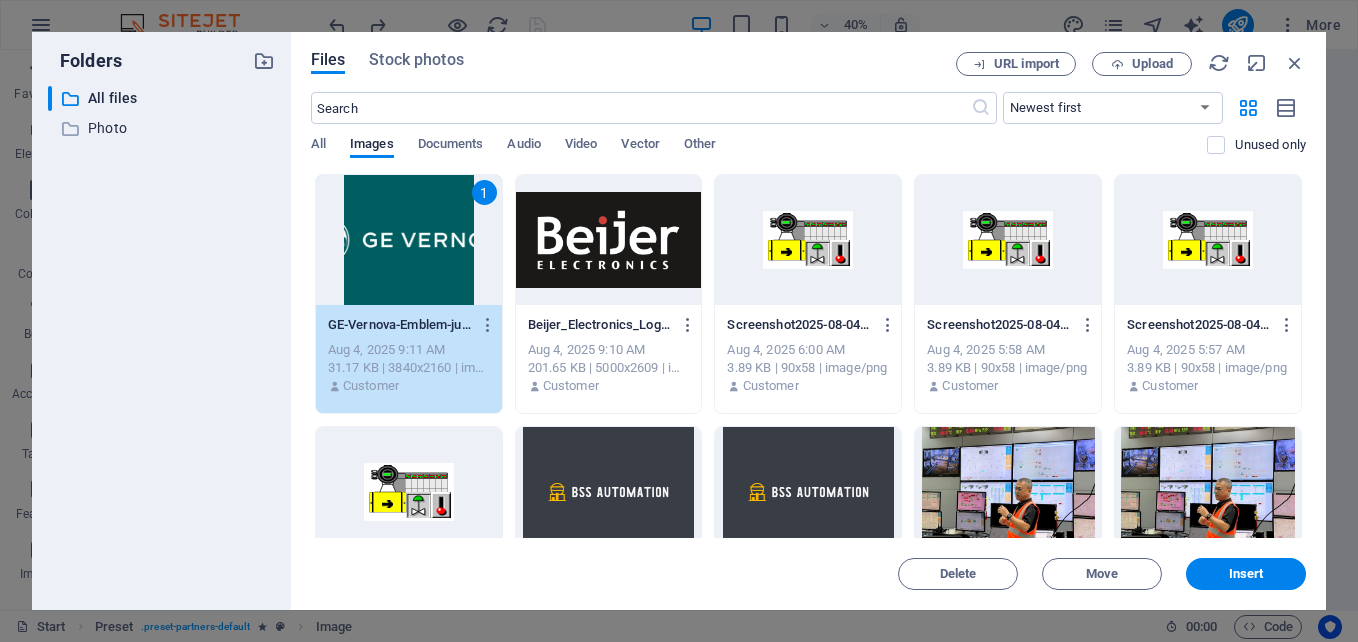 click on "1" at bounding box center [409, 240] 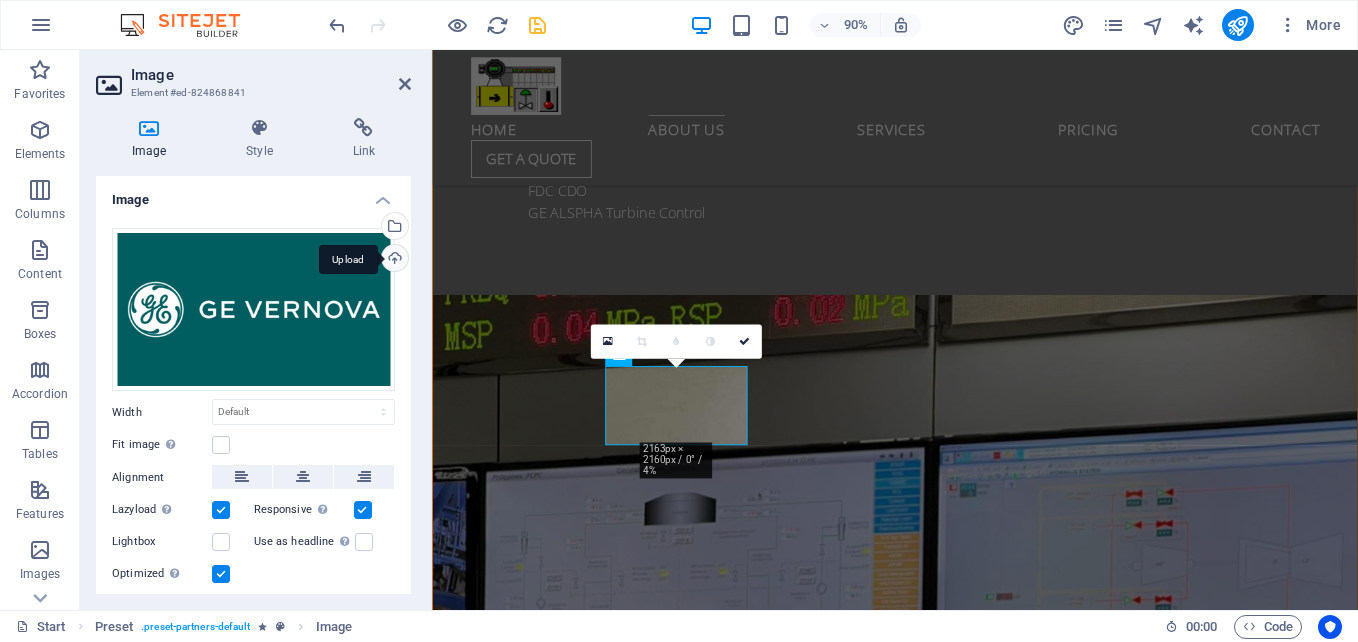 scroll, scrollTop: 3238, scrollLeft: 0, axis: vertical 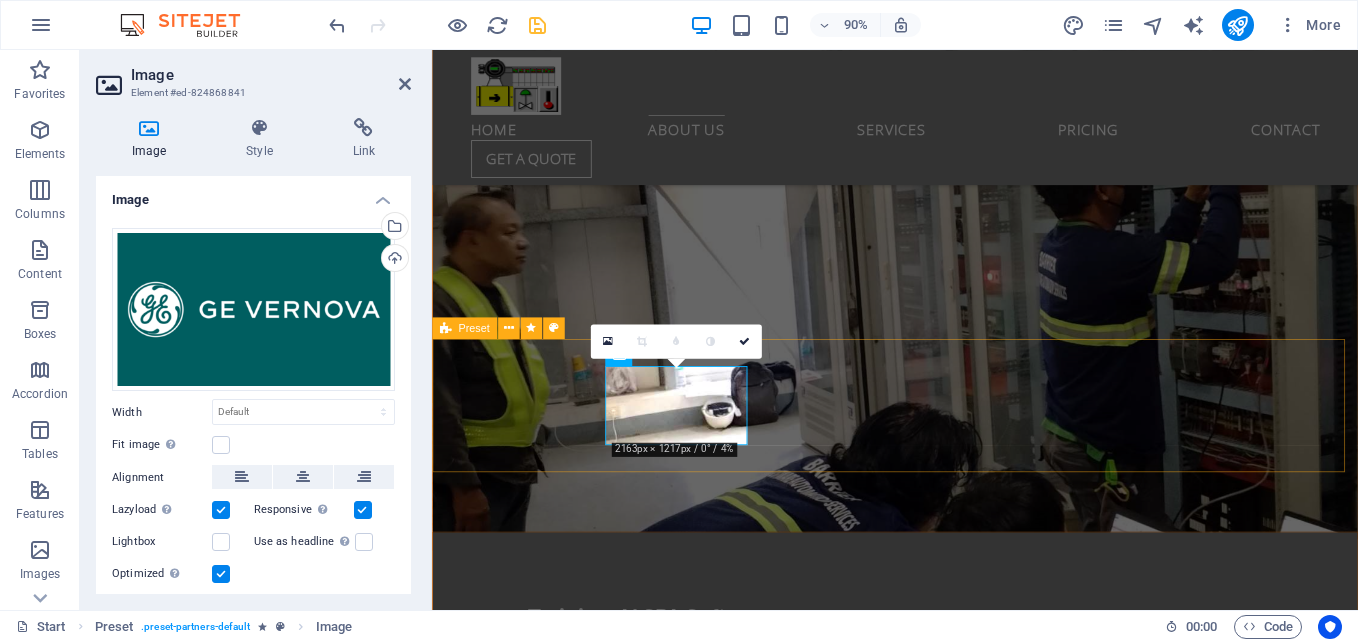click at bounding box center [946, 3204] 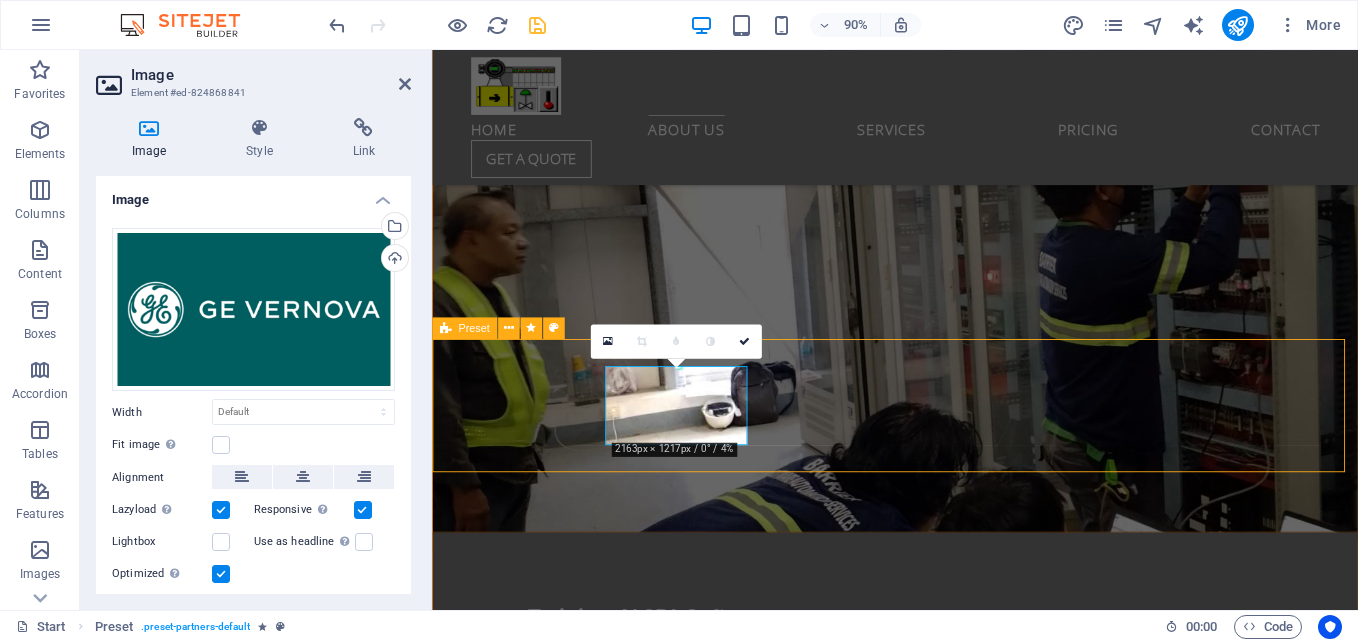 click at bounding box center [946, 3204] 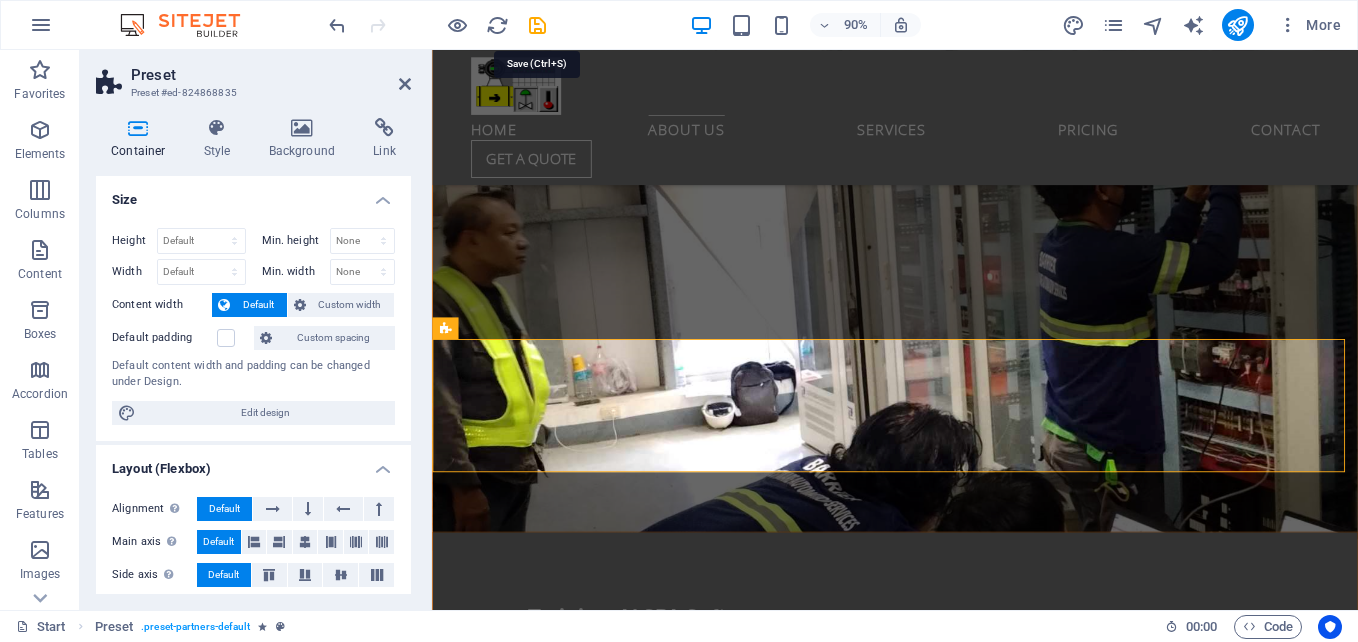 click at bounding box center [537, 25] 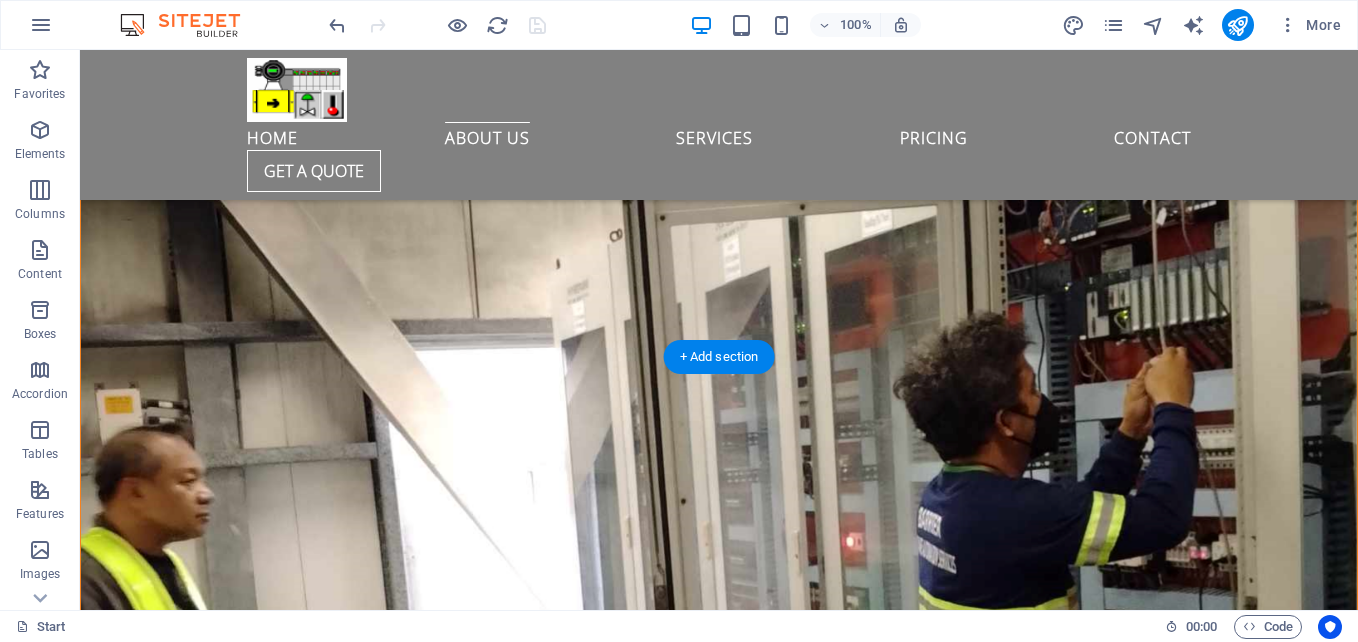 scroll, scrollTop: 2960, scrollLeft: 0, axis: vertical 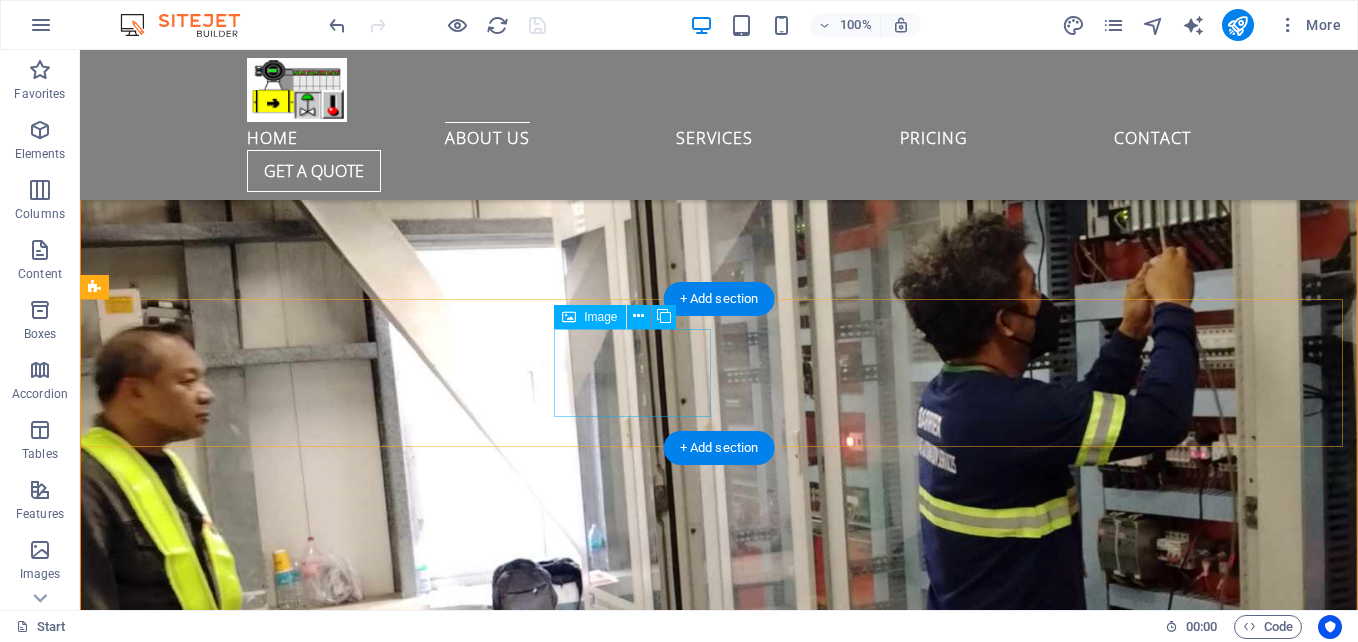 click at bounding box center [174, 3088] 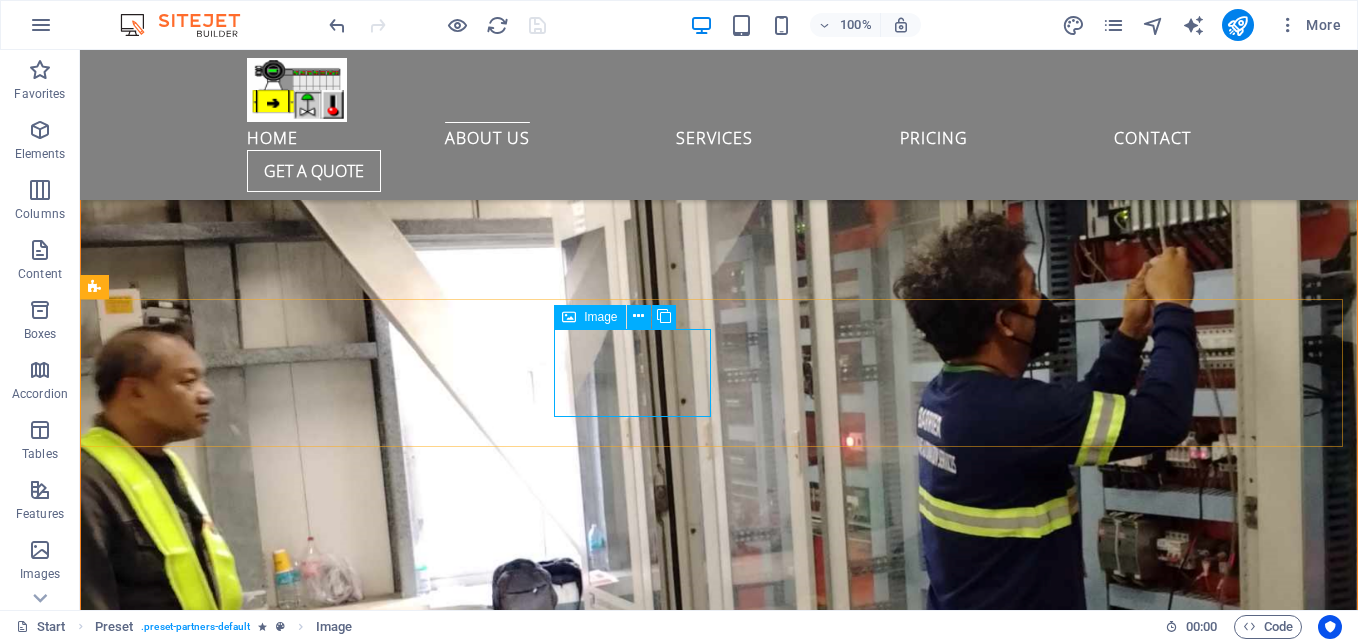 drag, startPoint x: 567, startPoint y: 317, endPoint x: 145, endPoint y: 292, distance: 422.73987 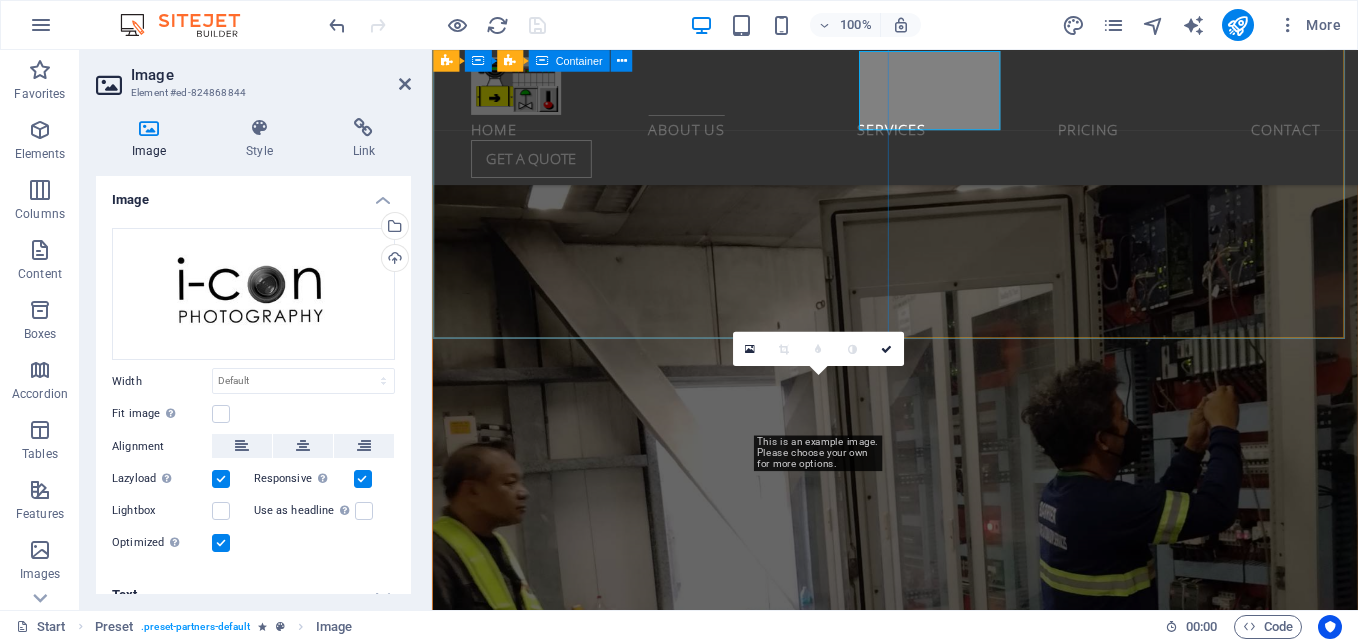 scroll, scrollTop: 3238, scrollLeft: 0, axis: vertical 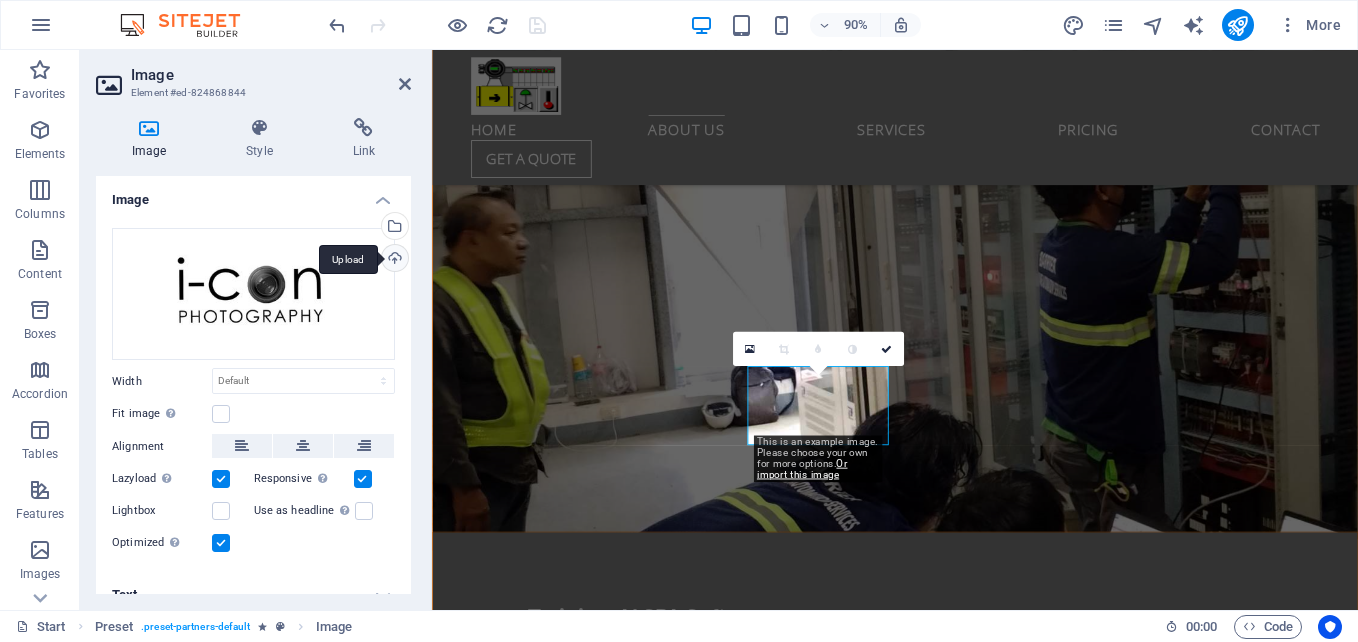 click on "Upload" at bounding box center (393, 260) 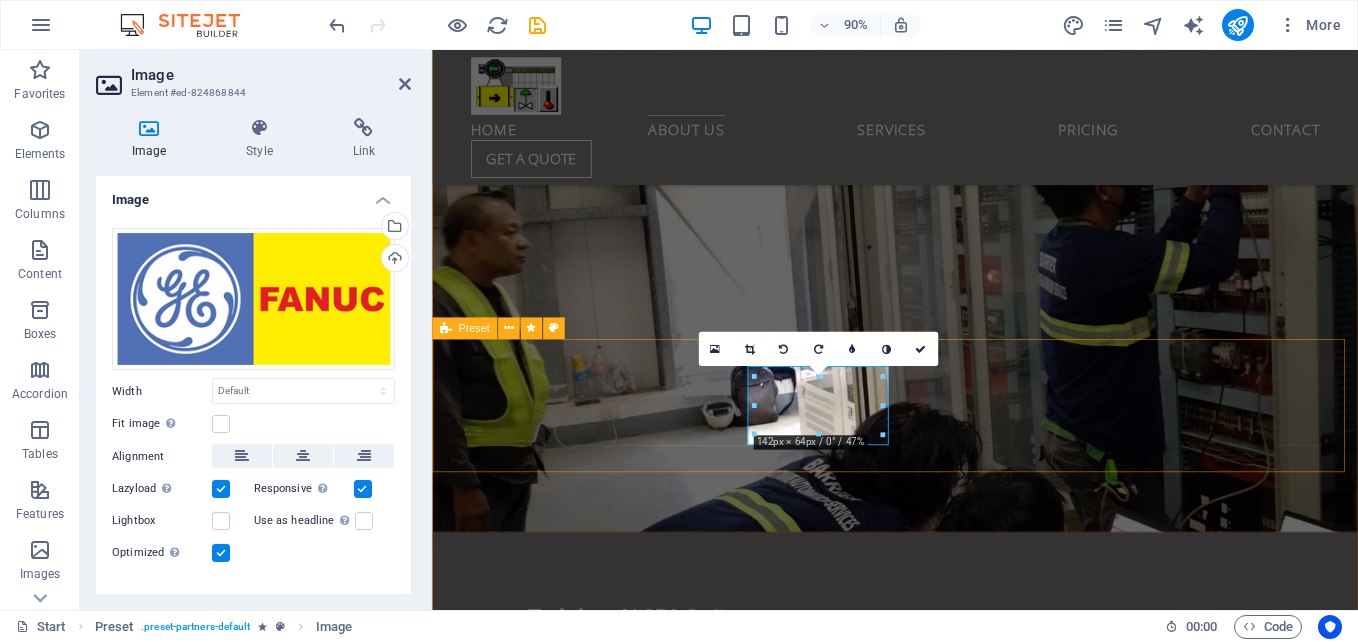 click at bounding box center [946, 3204] 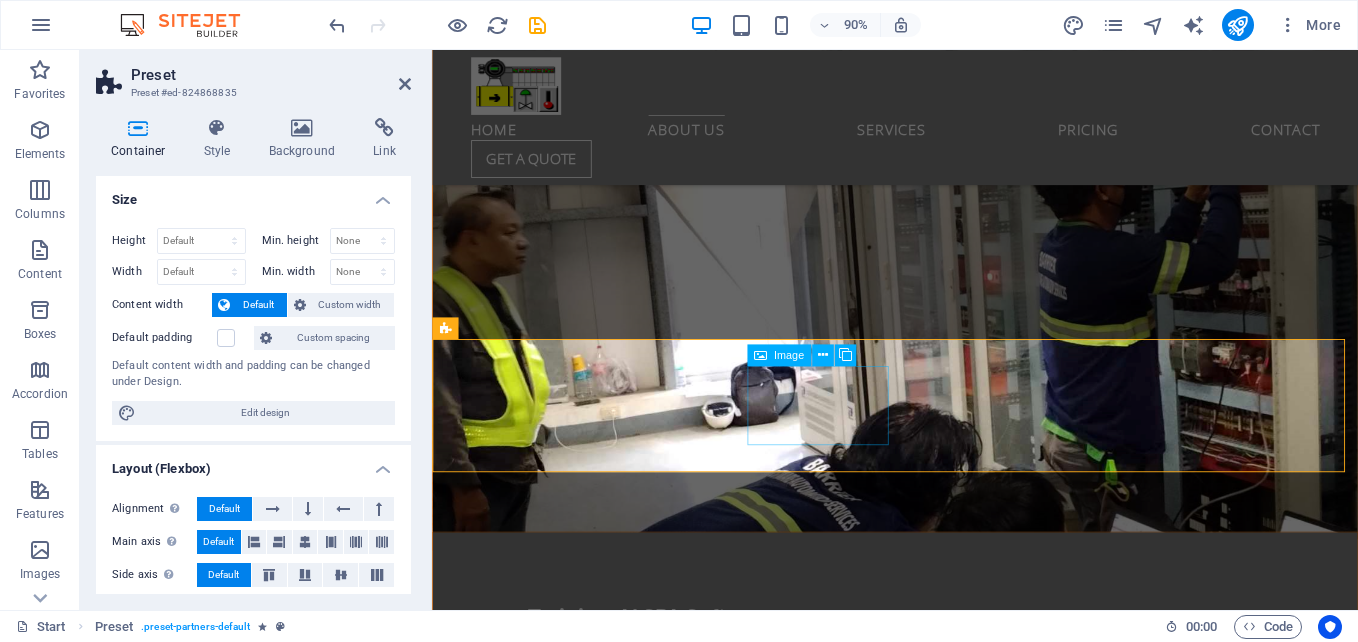click at bounding box center (526, 3160) 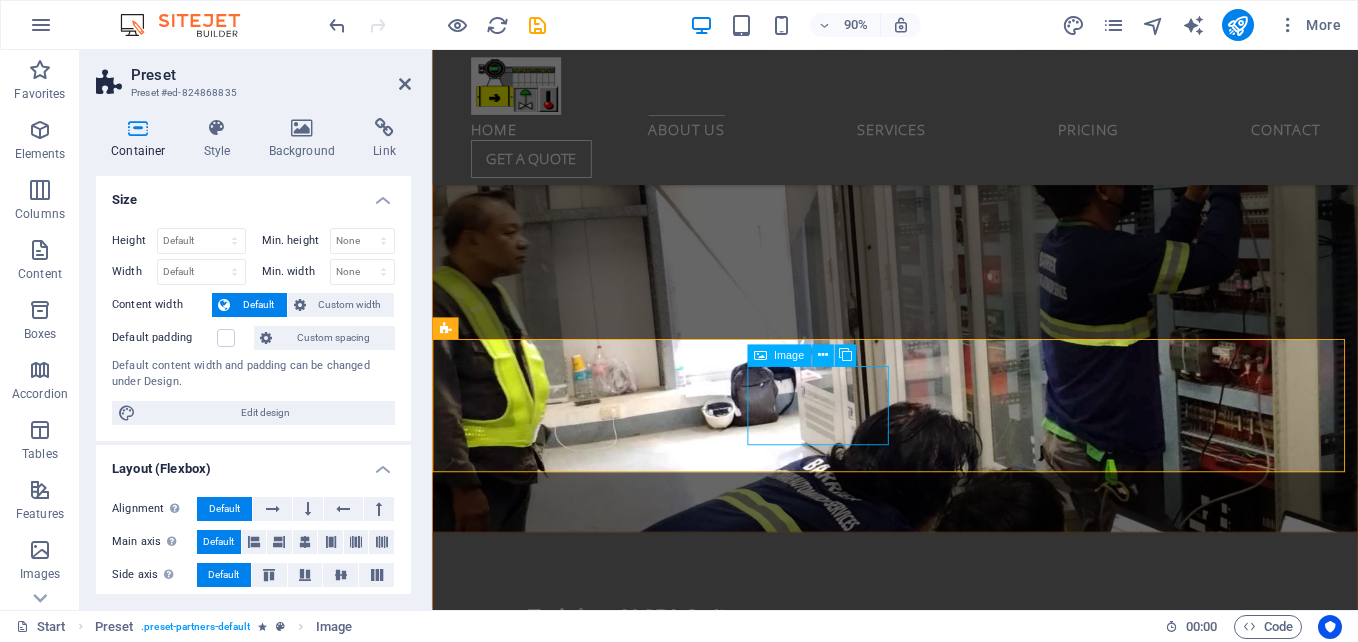 click at bounding box center (526, 3160) 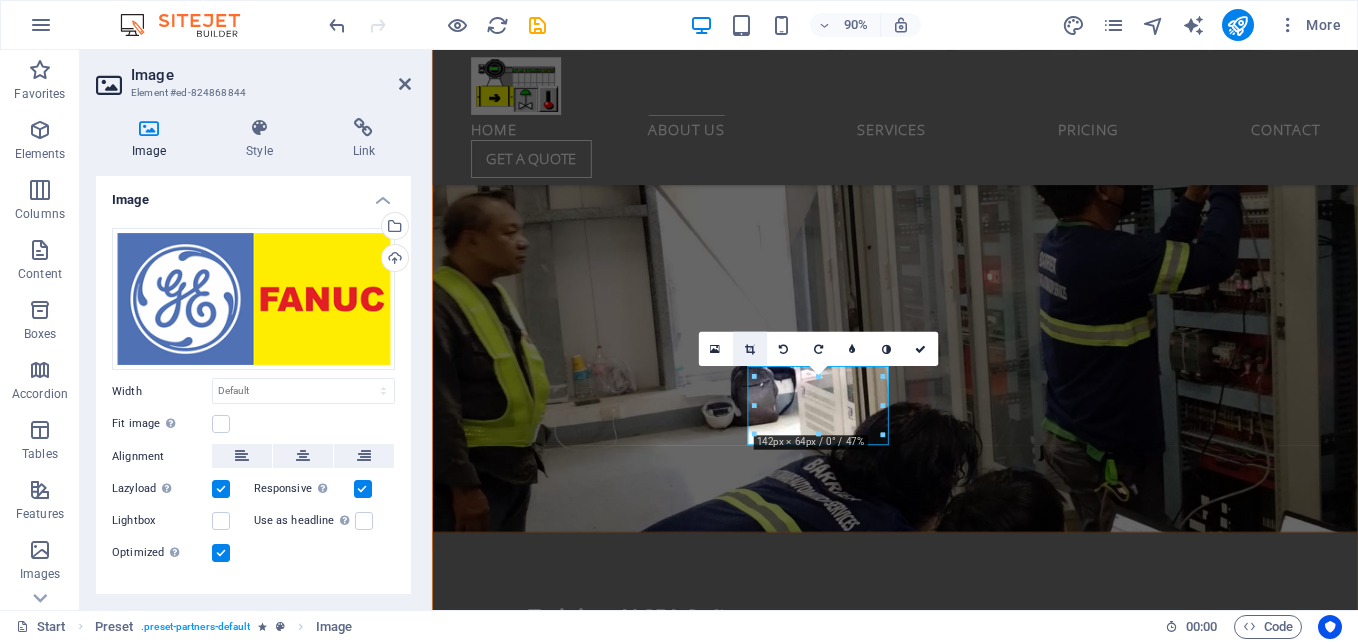 click at bounding box center (749, 349) 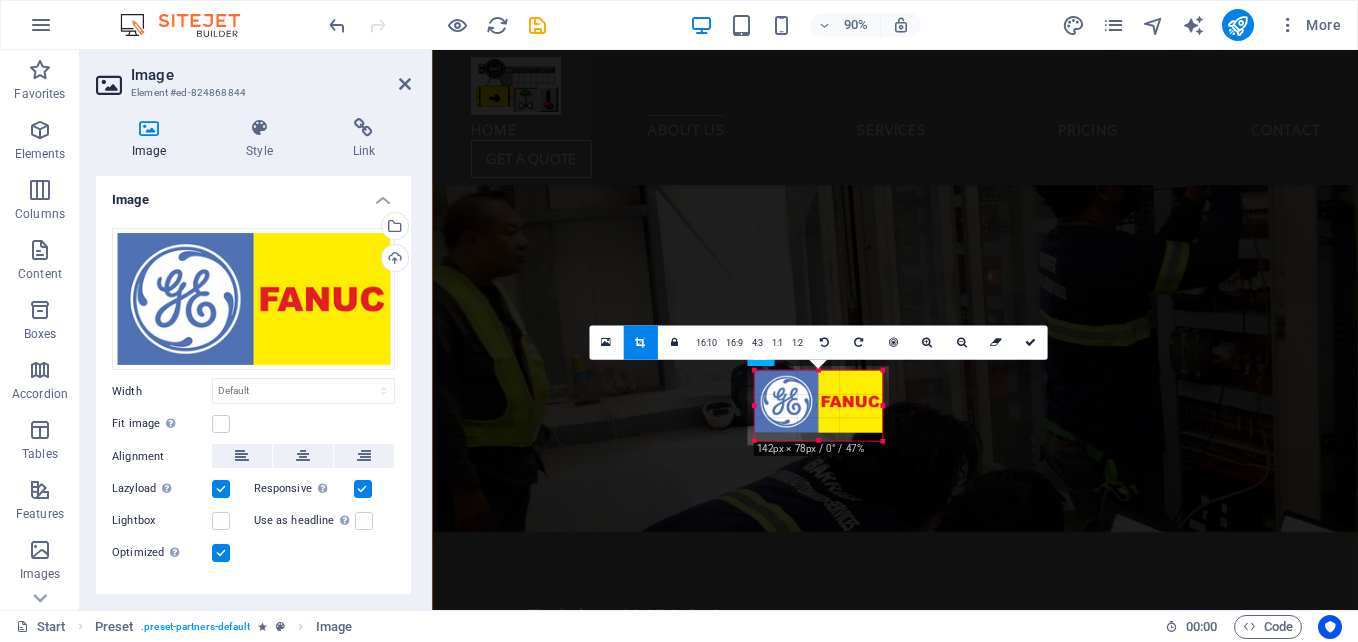 drag, startPoint x: 818, startPoint y: 377, endPoint x: 814, endPoint y: 363, distance: 14.56022 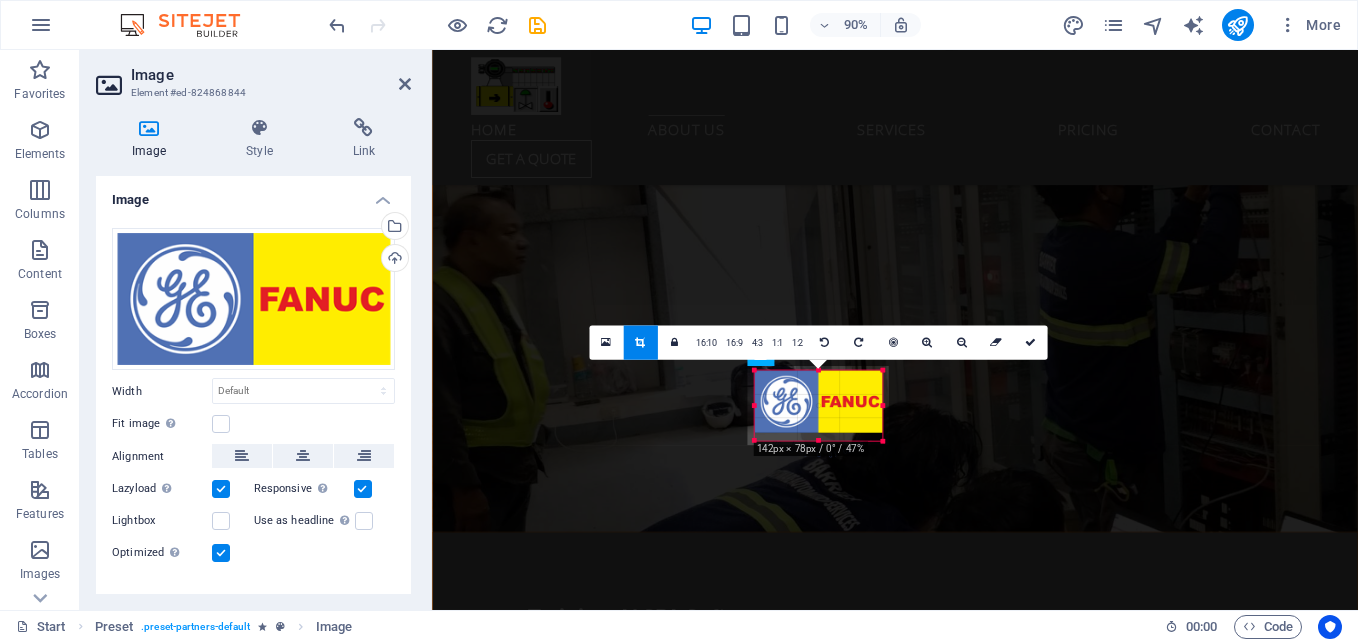 click on "180 170 160 150 140 130 120 110 100 90 80 70 60 50 40 30 20 10 0 -10 -20 -30 -40 -50 -60 -70 -80 -90 -100 -110 -120 -130 -140 -150 -160 -170 142px × 78px / 0° / 47% 16:10 16:9 4:3 1:1 1:2 0" at bounding box center (818, 405) 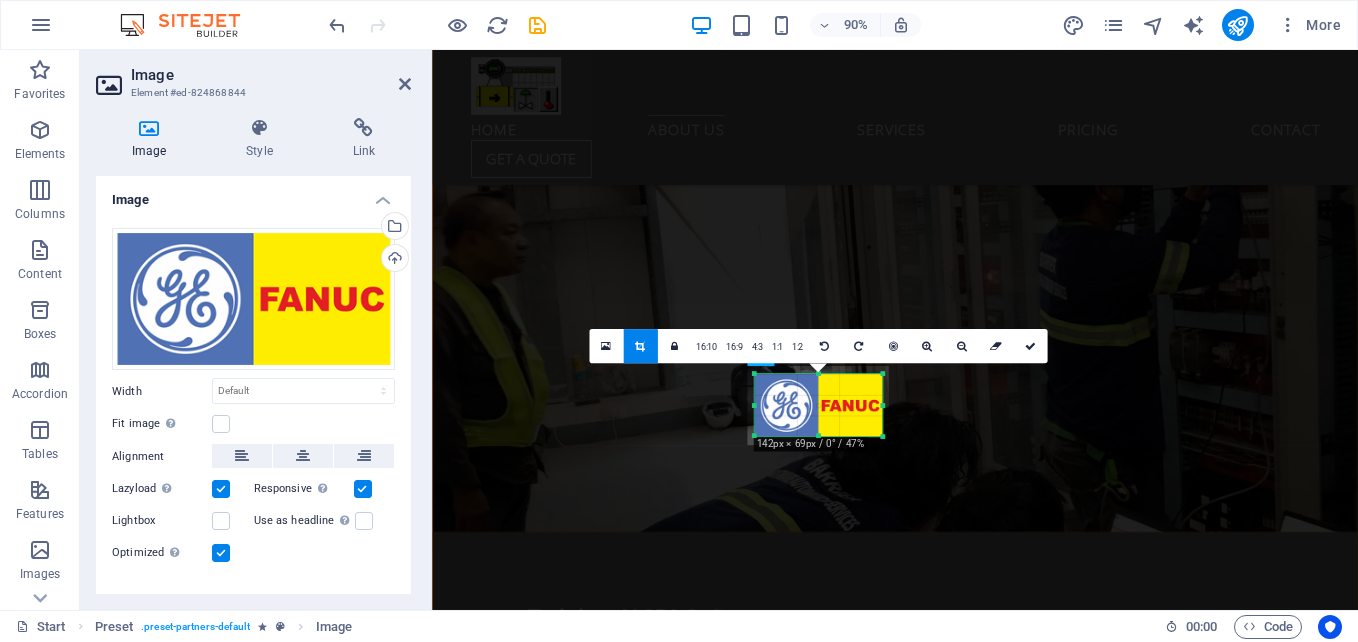 click at bounding box center (818, 437) 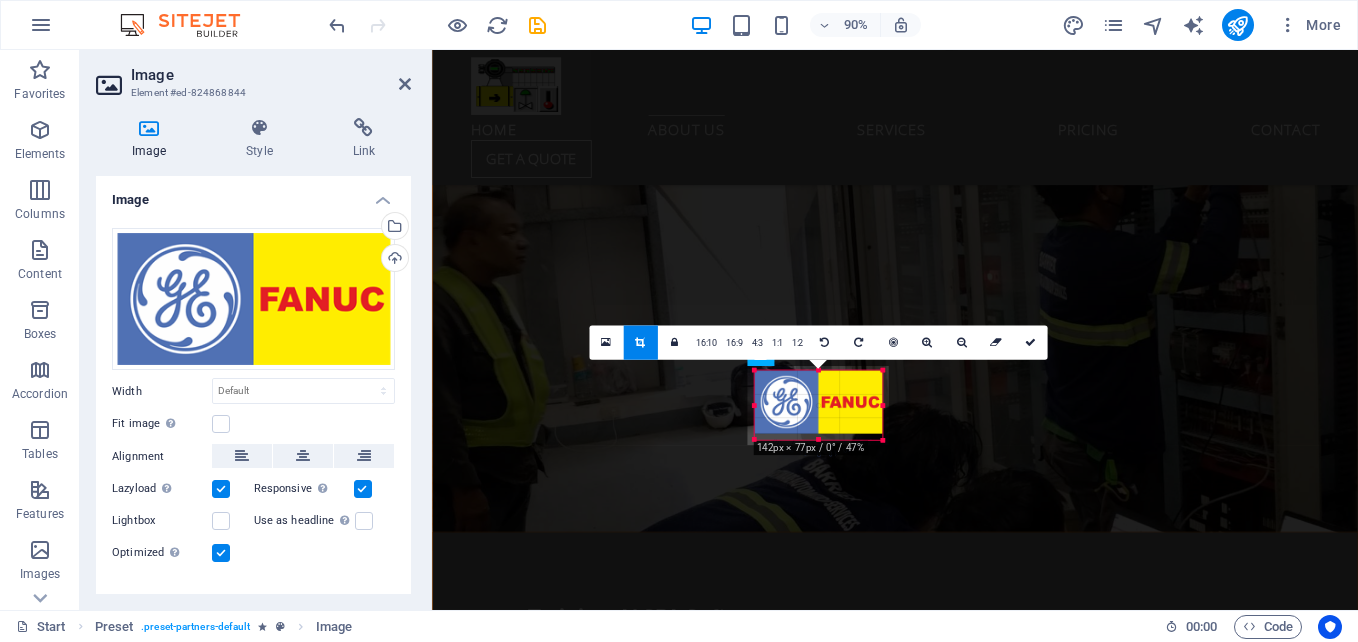 click on "180 170 160 150 140 130 120 110 100 90 80 70 60 50 40 30 20 10 0 -10 -20 -30 -40 -50 -60 -70 -80 -90 -100 -110 -120 -130 -140 -150 -160 -170 142px × 77px / 0° / 47% 16:10 16:9 4:3 1:1 1:2 0" at bounding box center [818, 405] 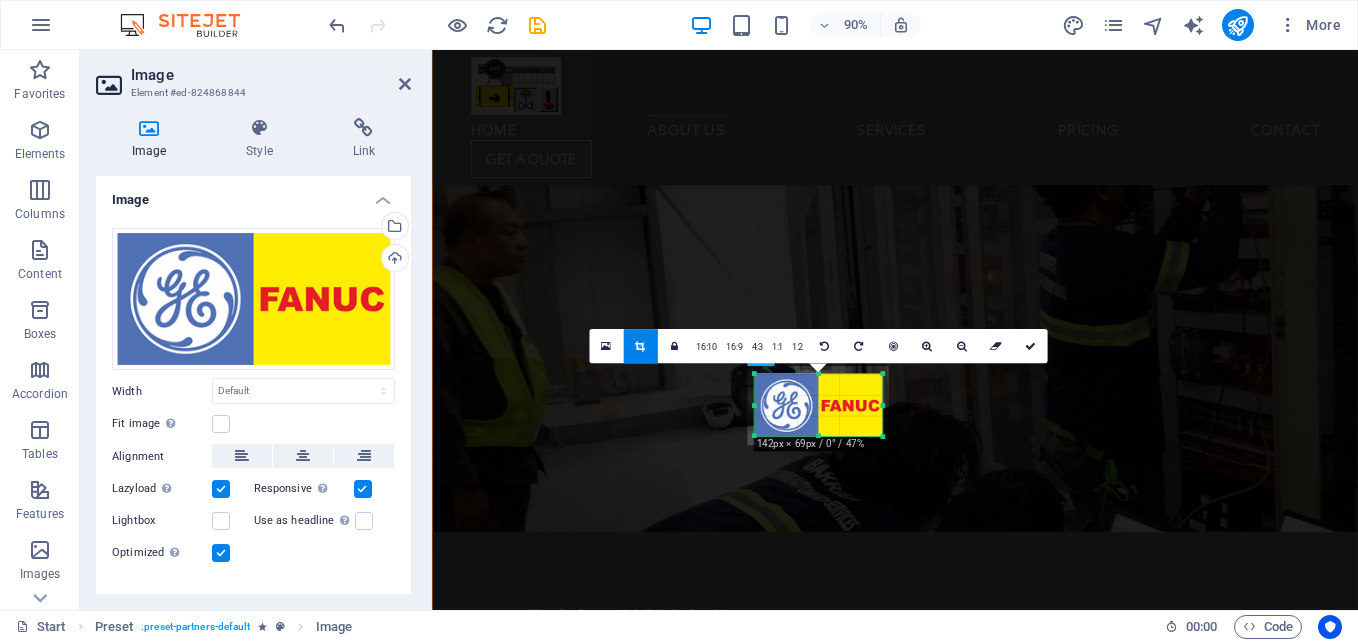 click at bounding box center (882, 437) 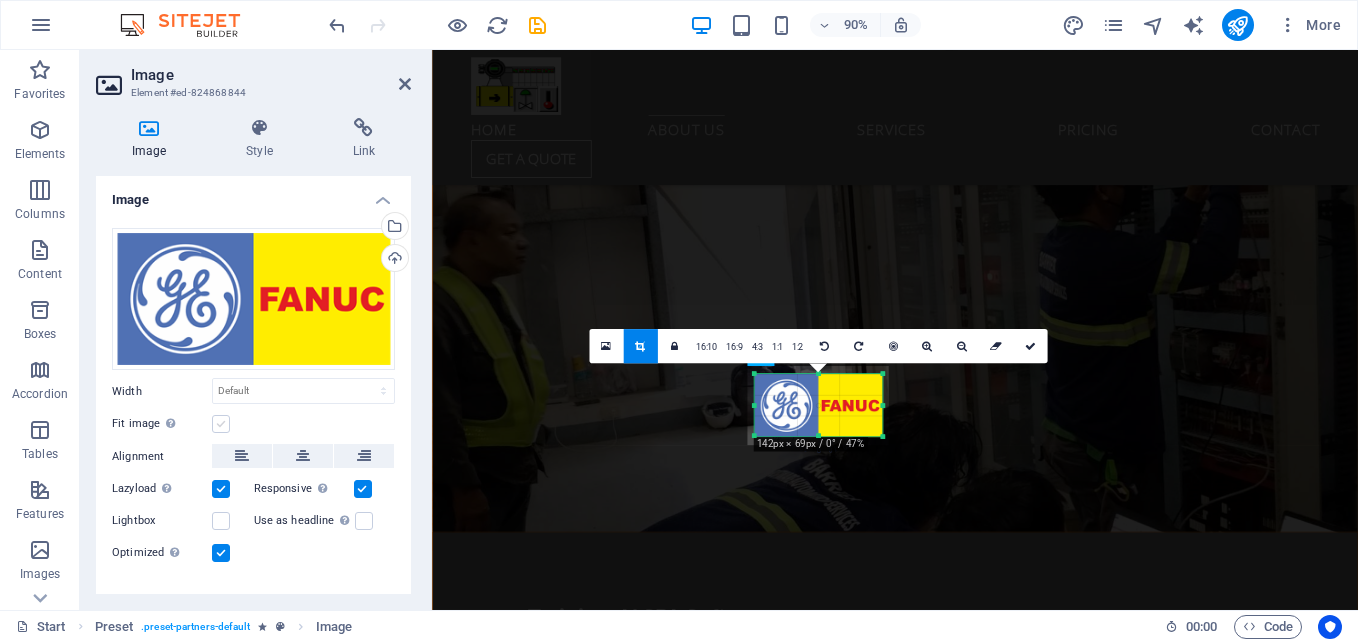 click at bounding box center [221, 424] 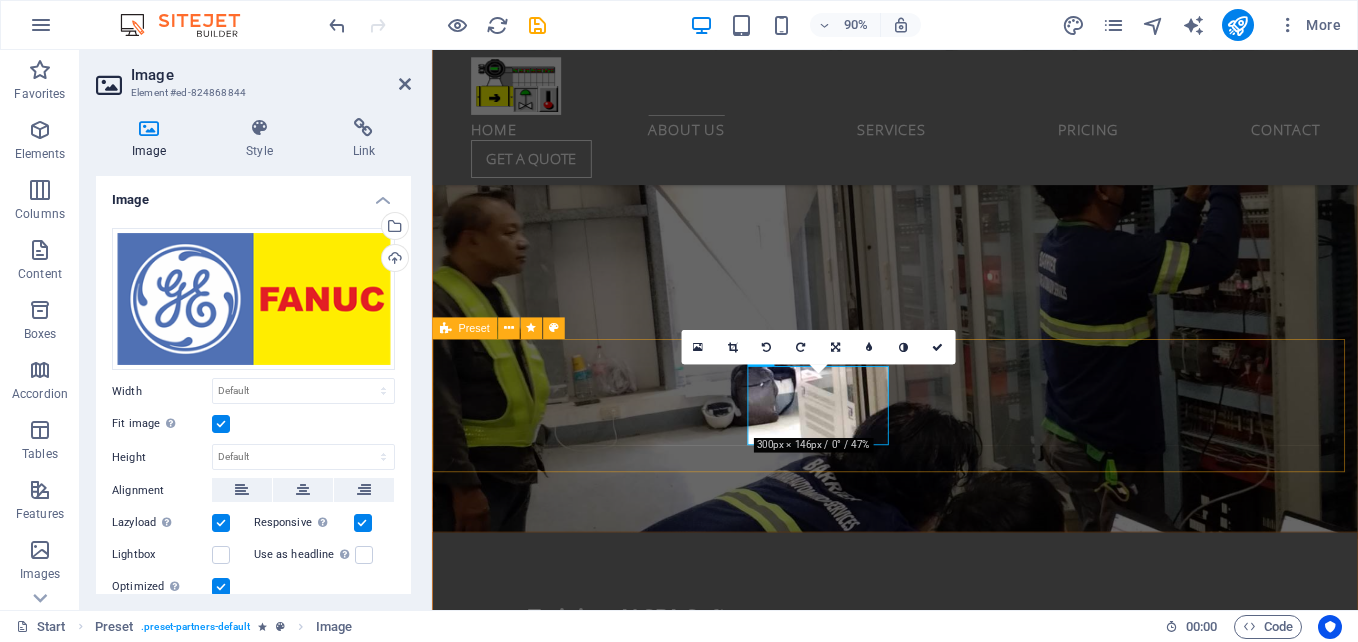 click at bounding box center (946, 3204) 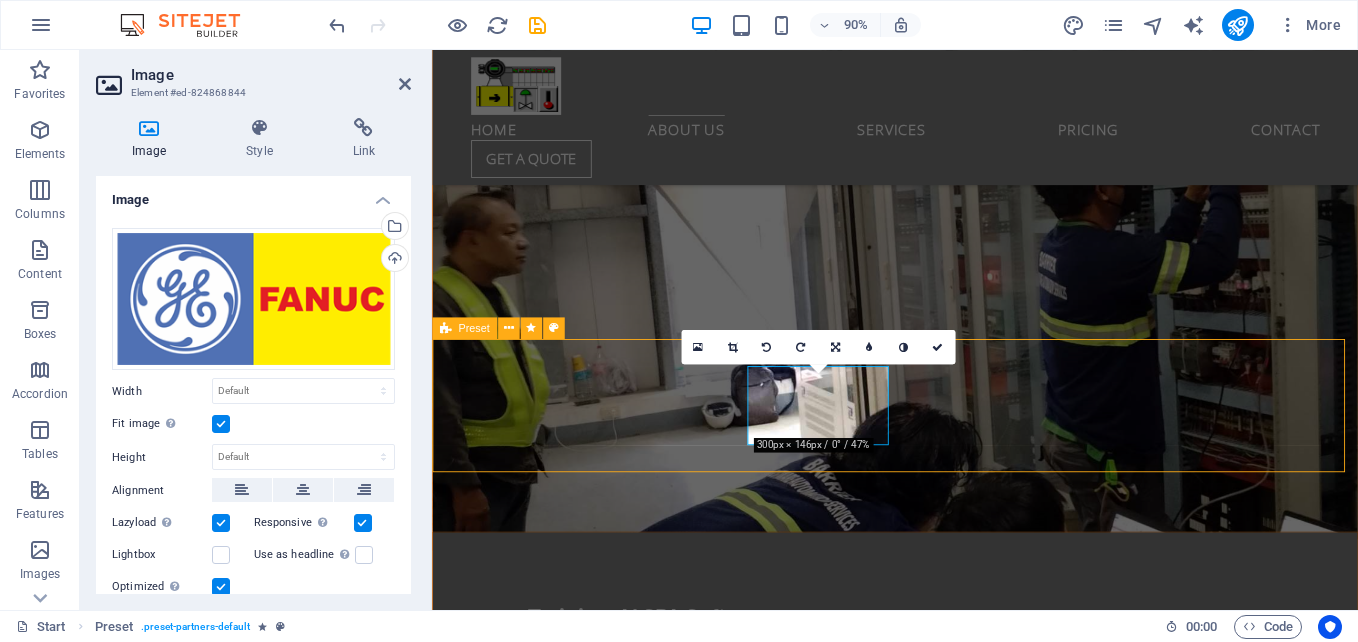 click at bounding box center (946, 3204) 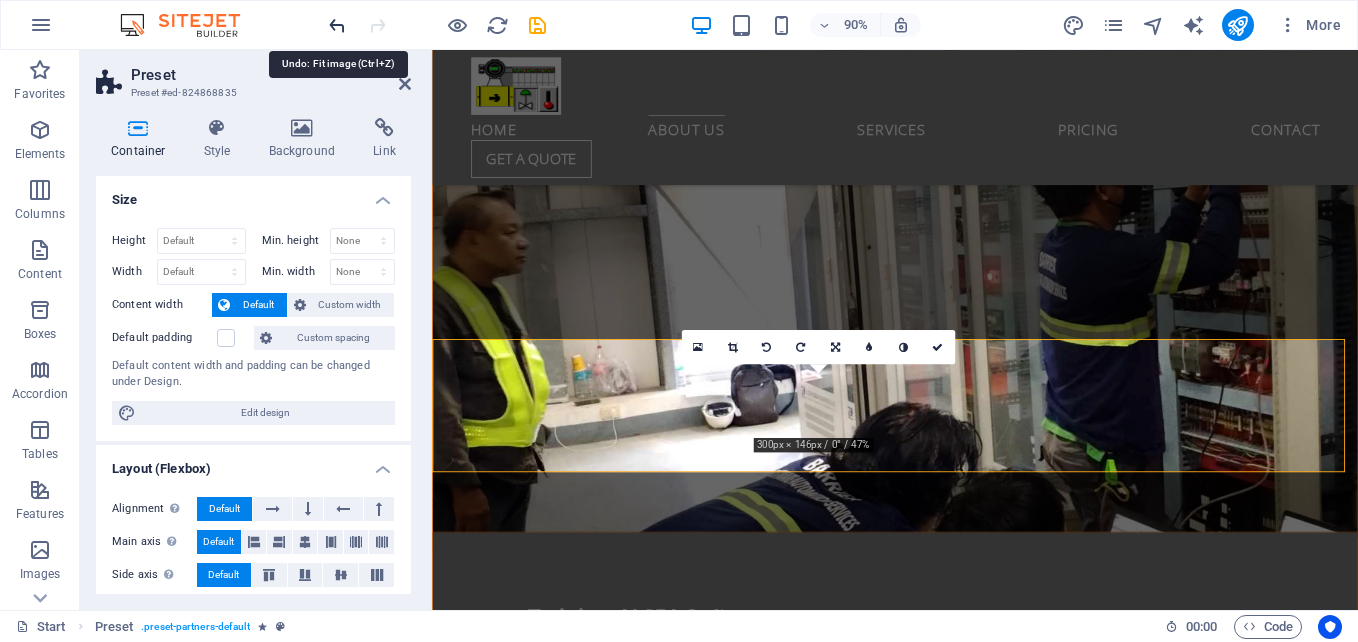 click at bounding box center [337, 25] 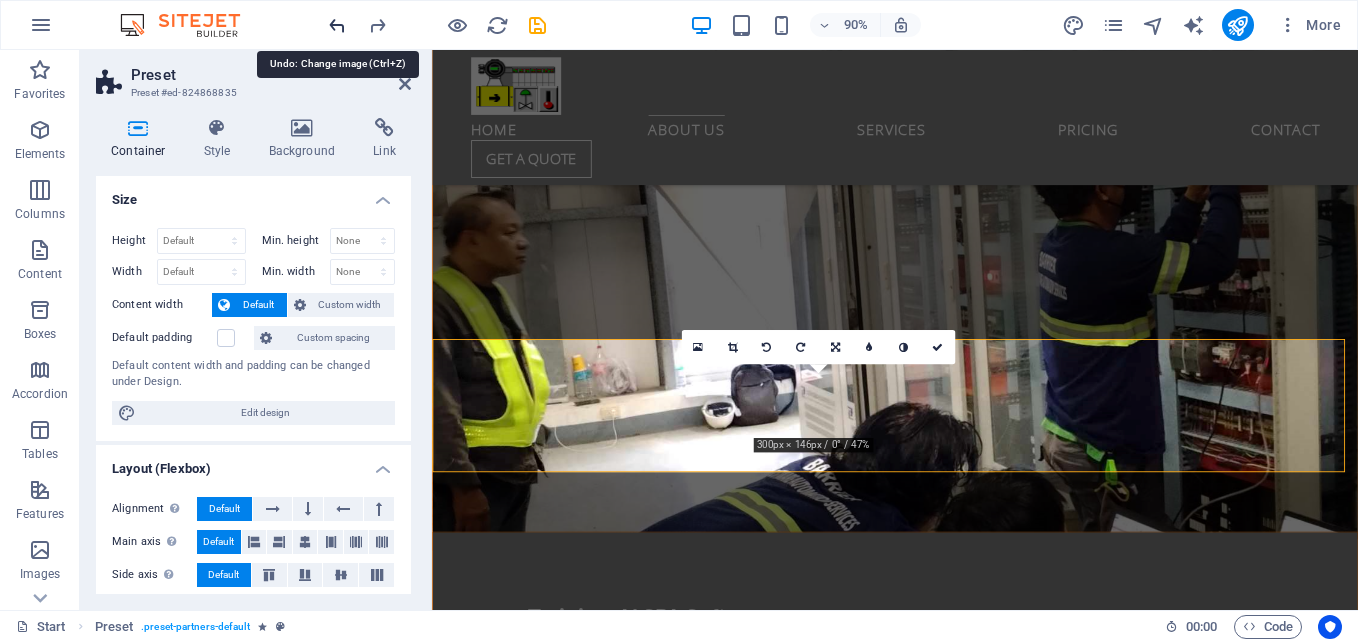 click at bounding box center [337, 25] 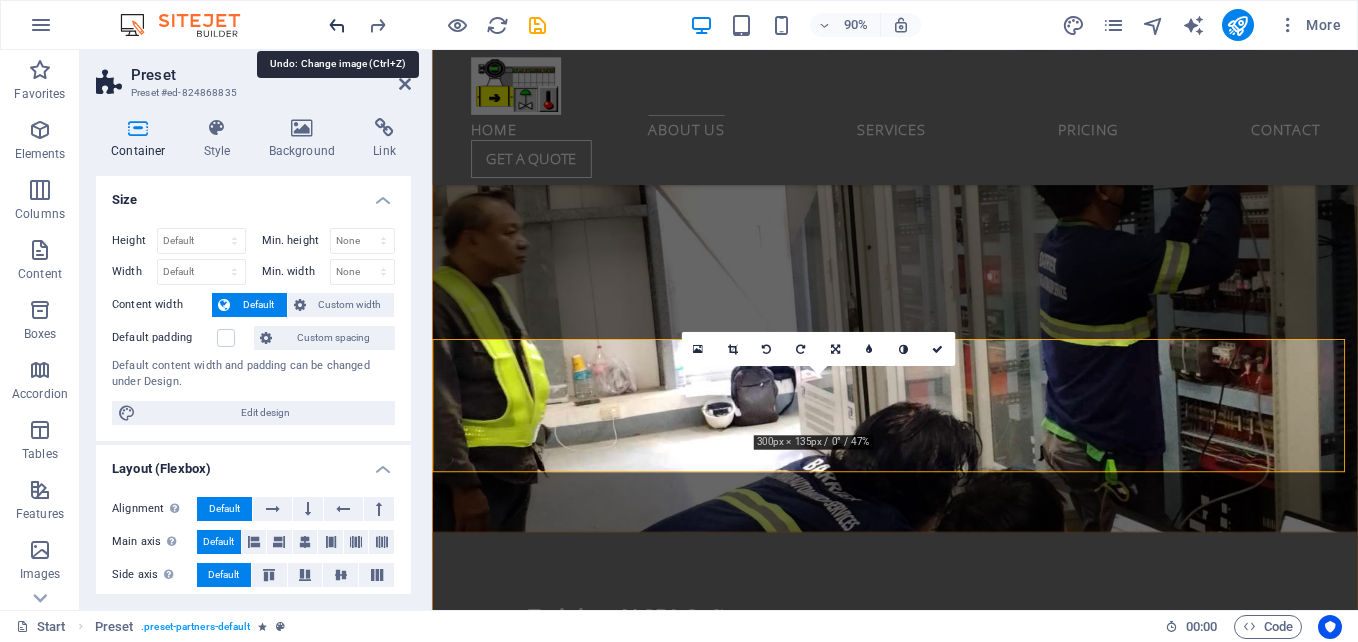click at bounding box center [337, 25] 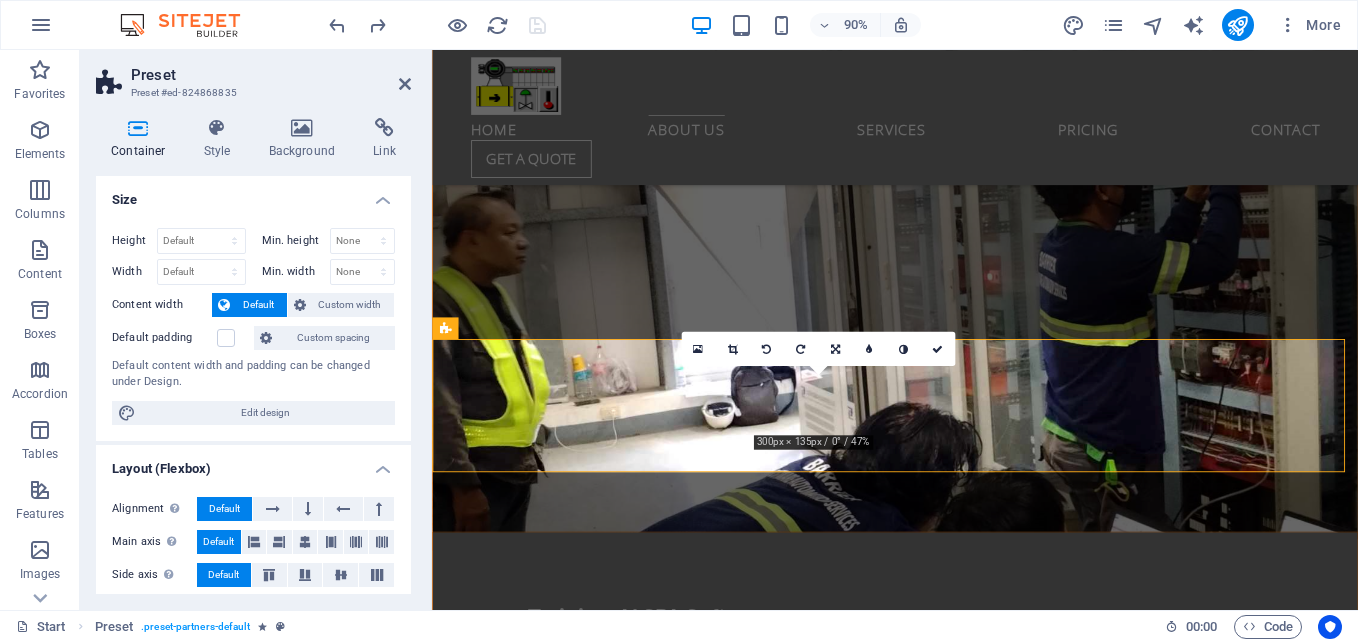 click on "16:10 16:9 4:3 1:1 1:2 0" at bounding box center (818, 349) 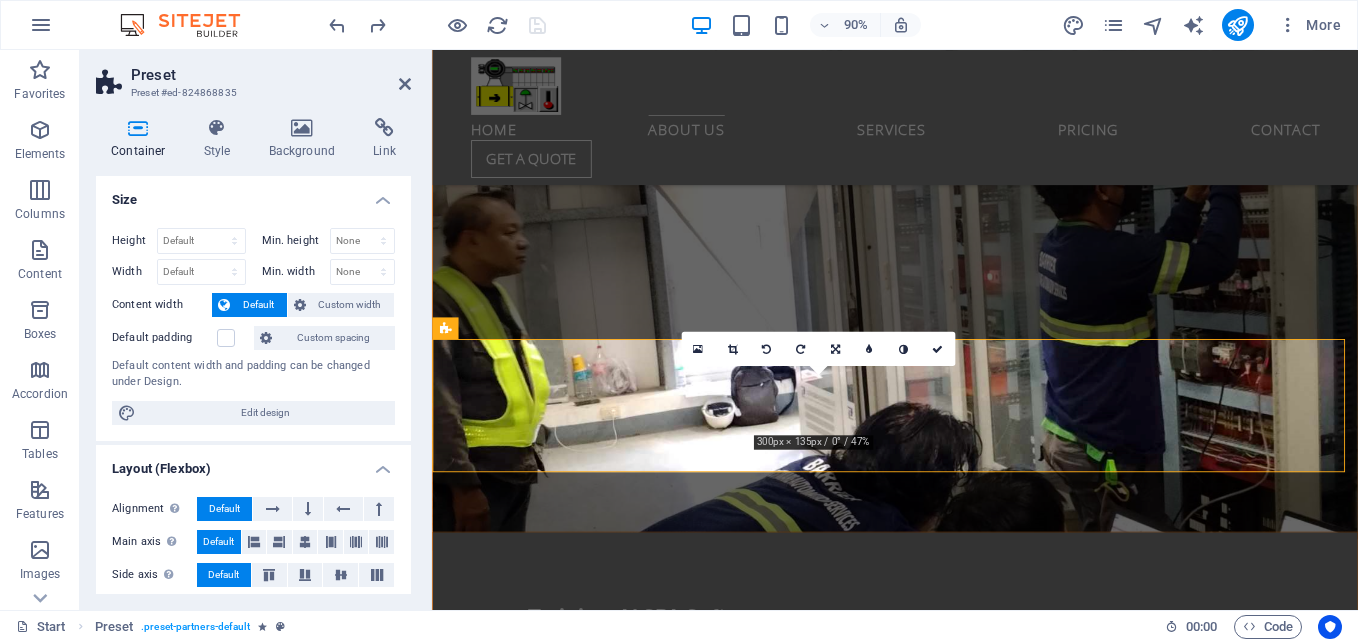 click on "16:10 16:9 4:3 1:1 1:2 0" at bounding box center (818, 349) 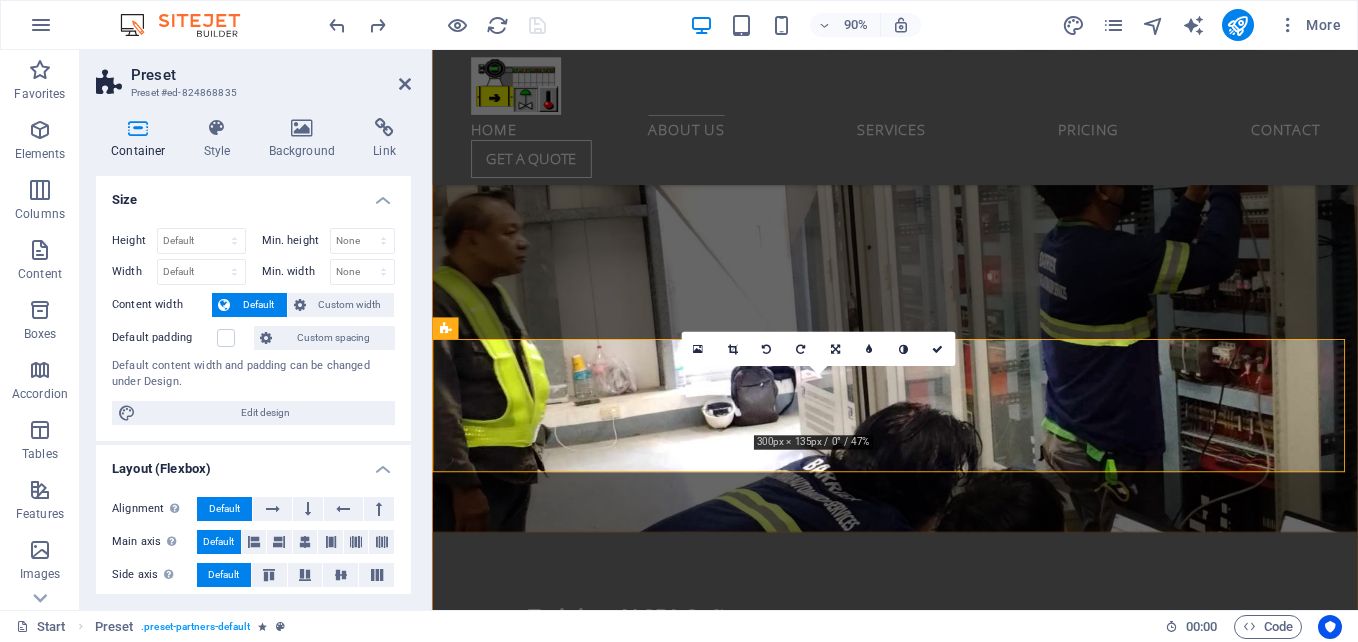 click on "16:10 16:9 4:3 1:1 1:2 0" at bounding box center [818, 349] 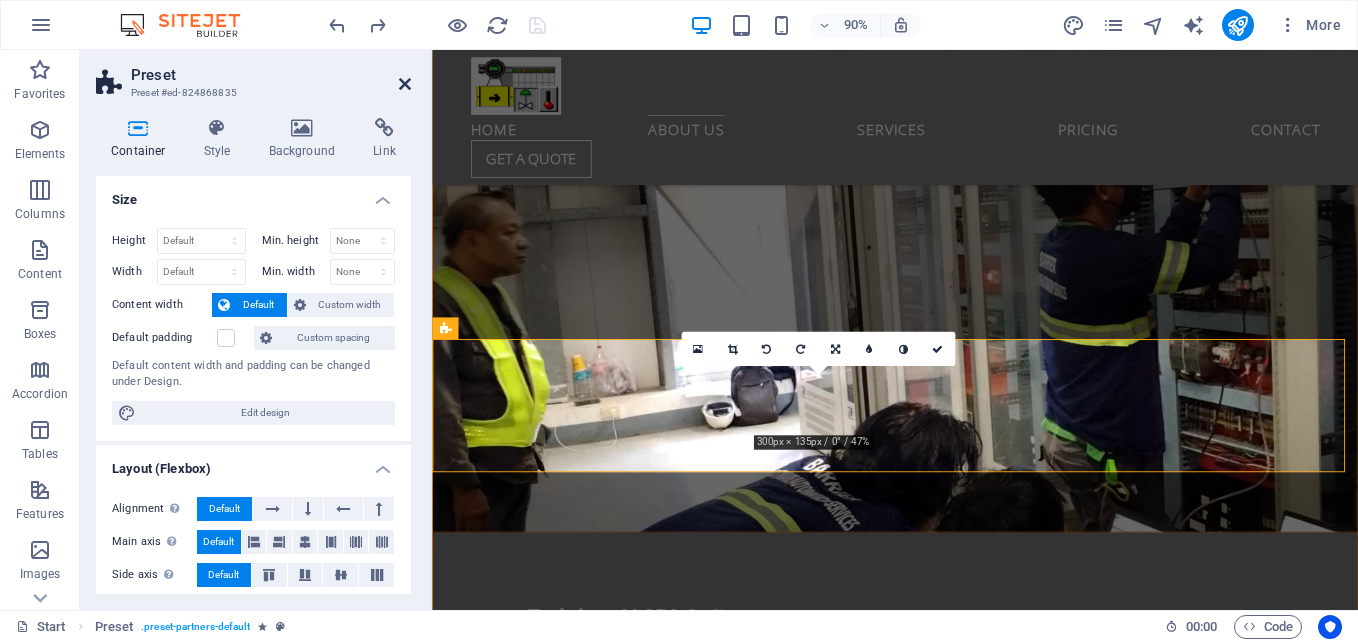 click at bounding box center [405, 84] 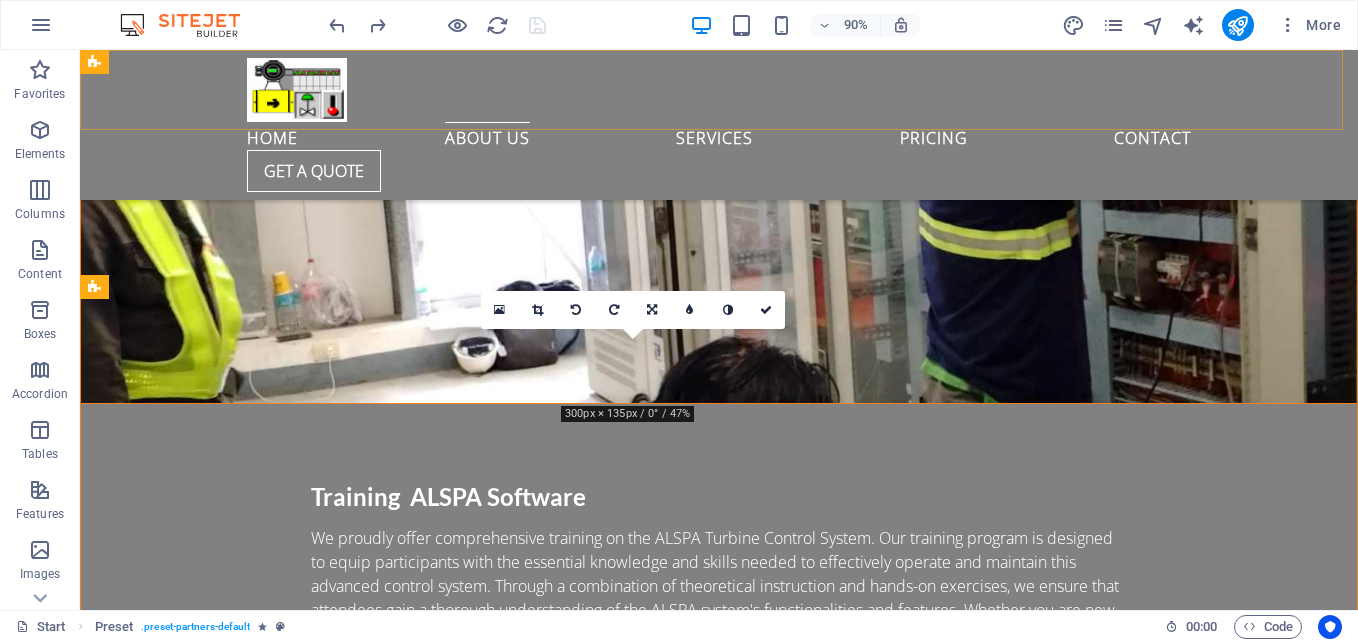 scroll, scrollTop: 2960, scrollLeft: 0, axis: vertical 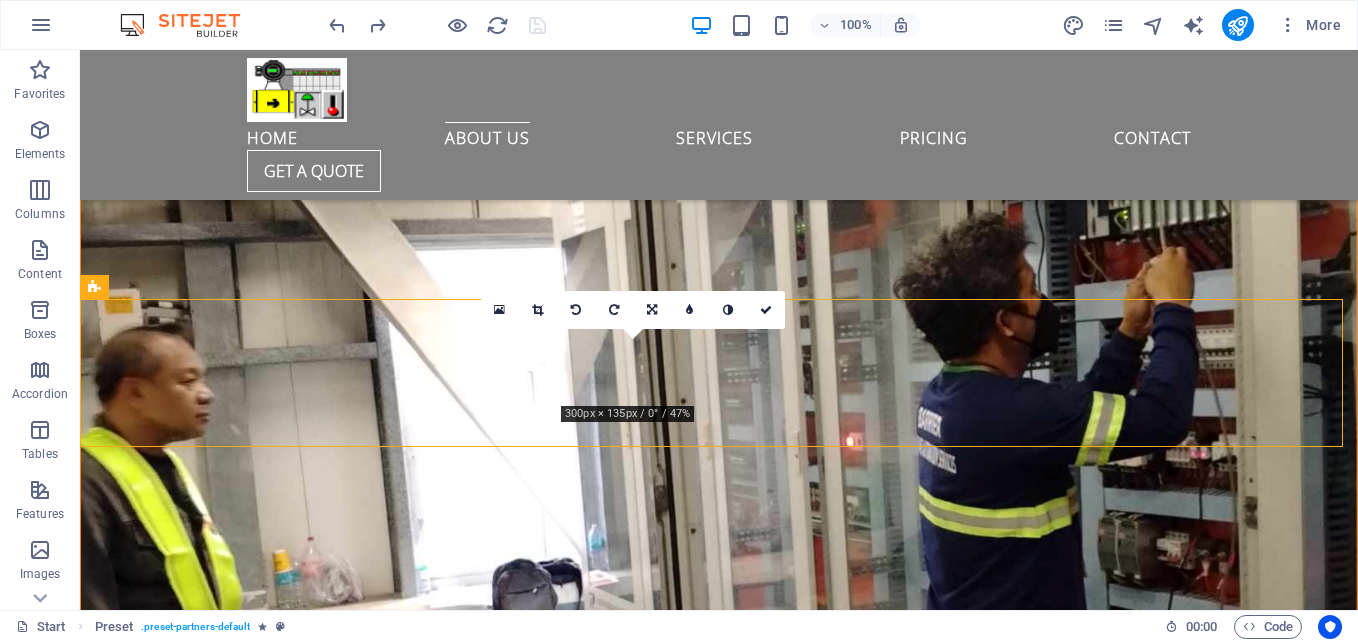 click on "16:10 16:9 4:3 1:1 1:2 0" at bounding box center [633, 310] 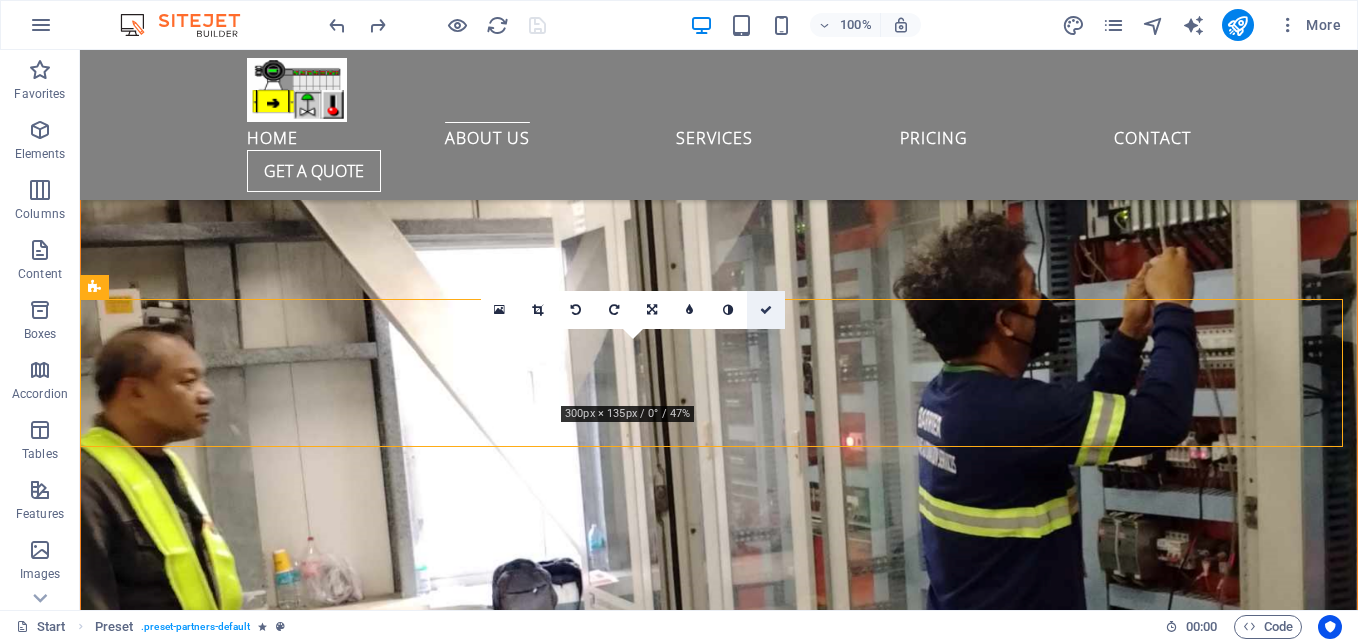 click at bounding box center (766, 310) 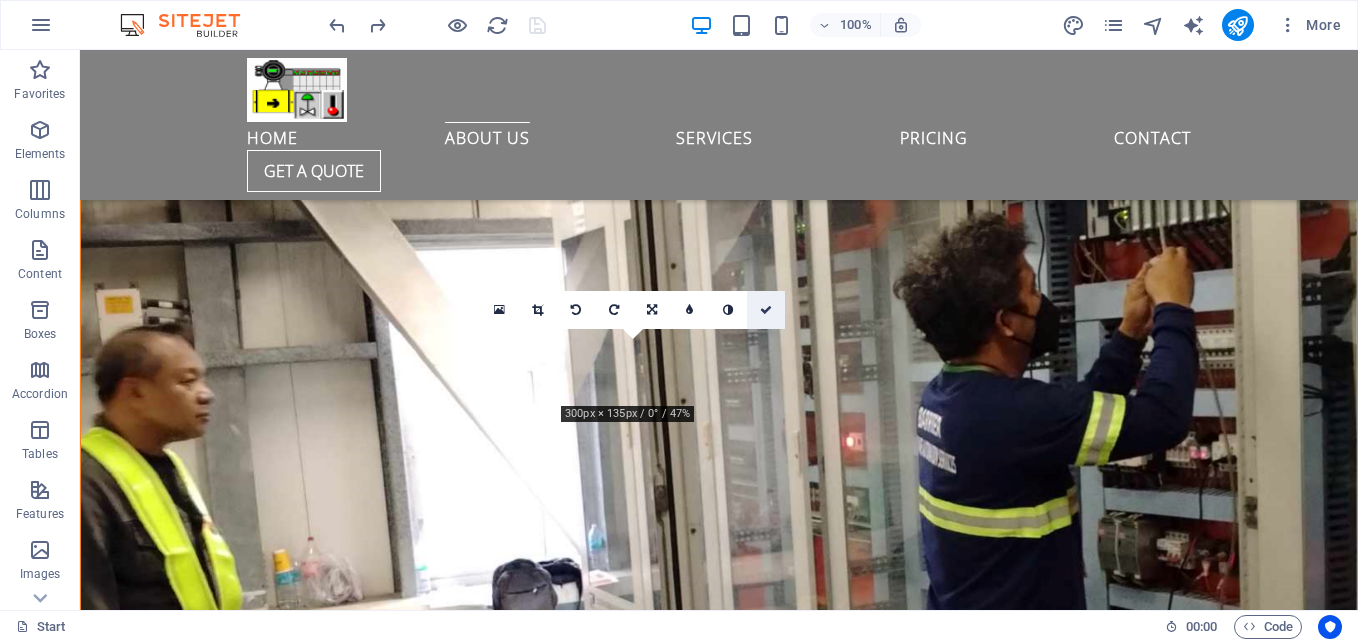 click at bounding box center (766, 310) 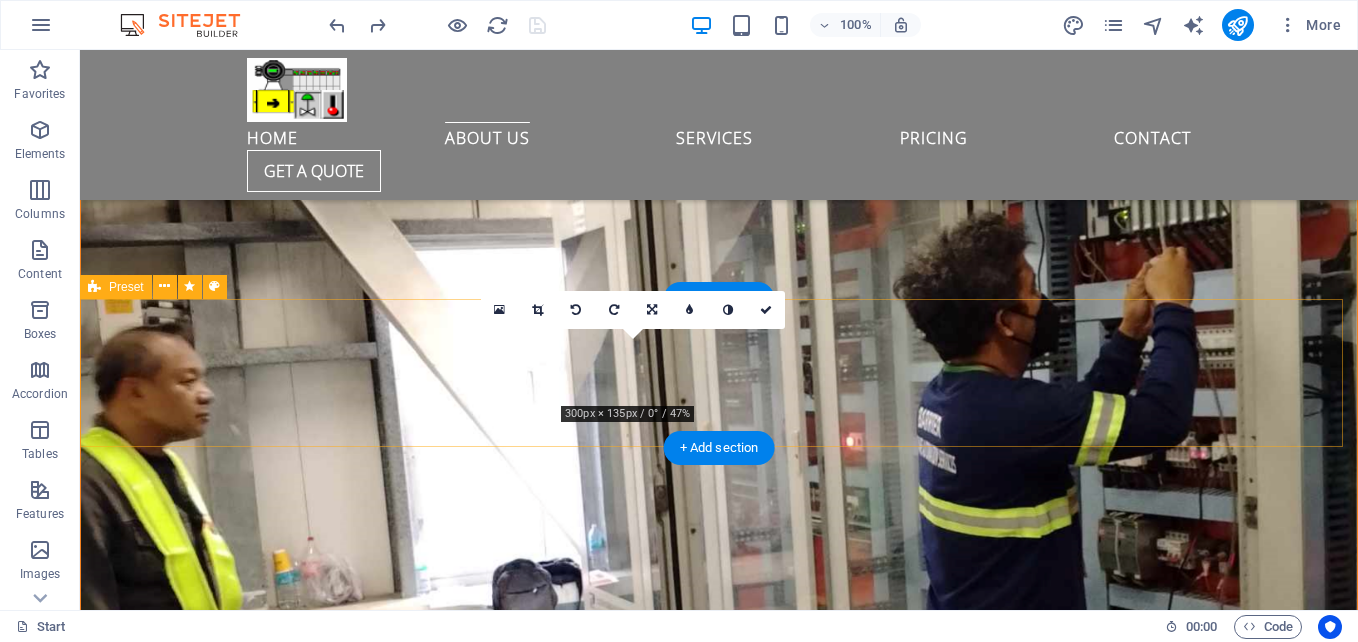 click at bounding box center (719, 3132) 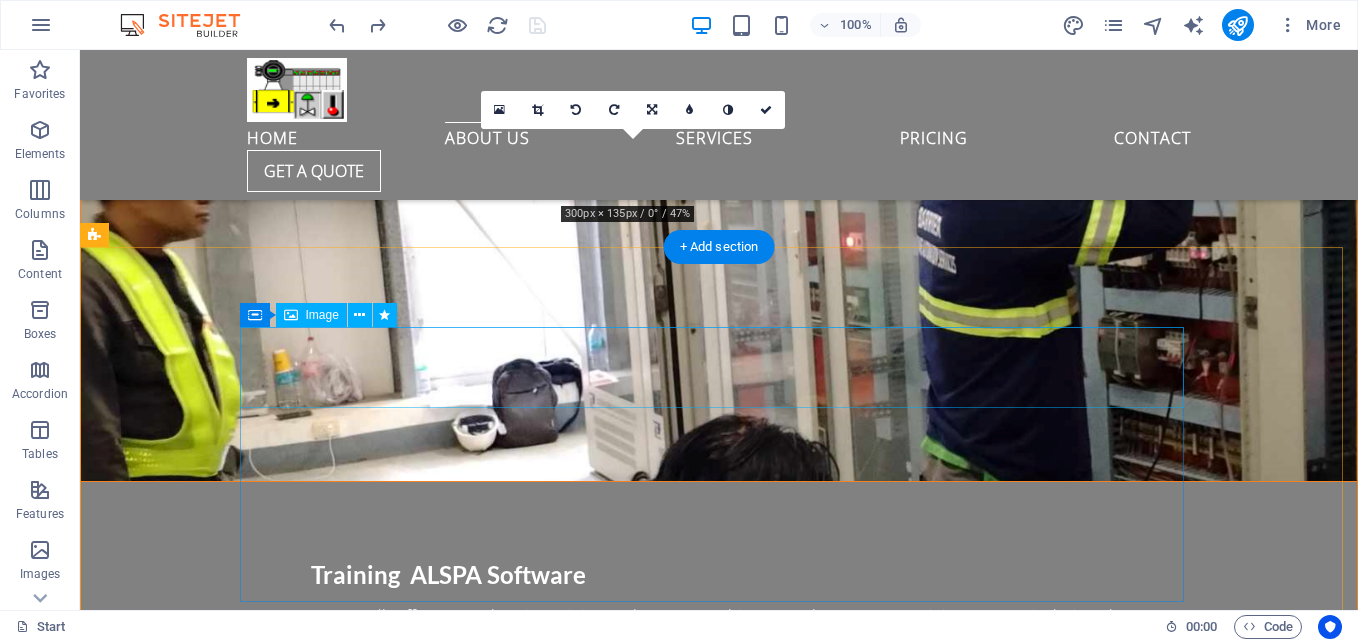 click at bounding box center [719, 3783] 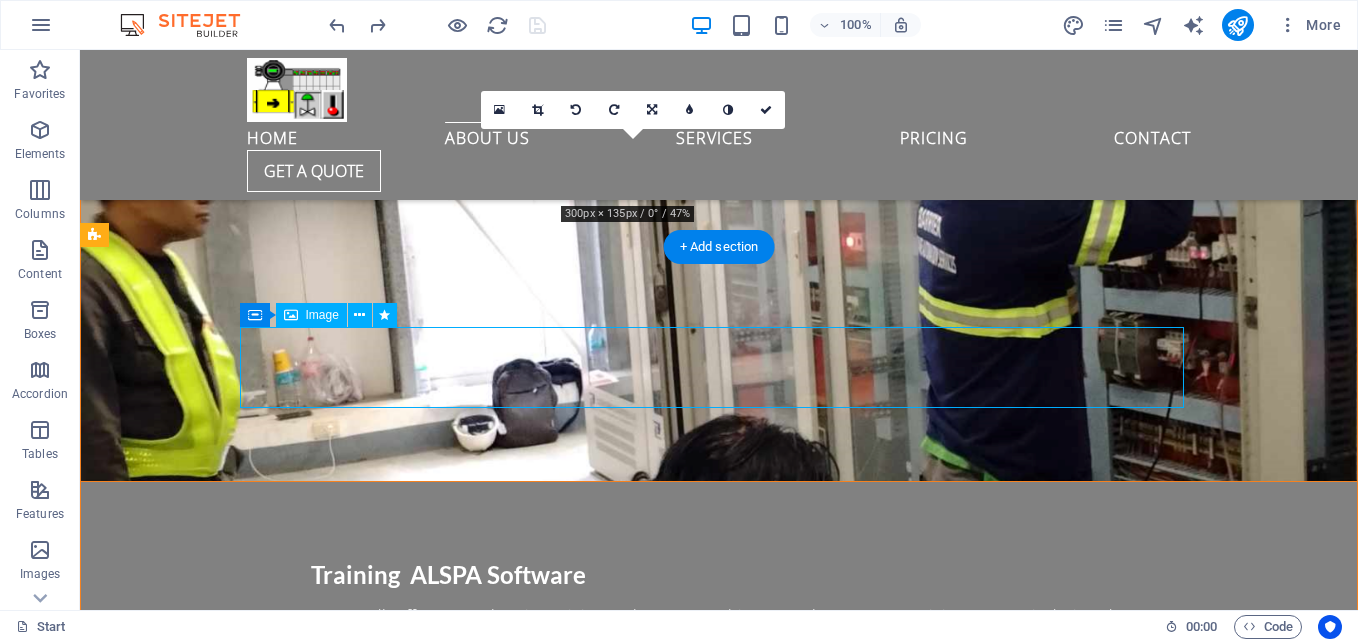 click at bounding box center (719, 3783) 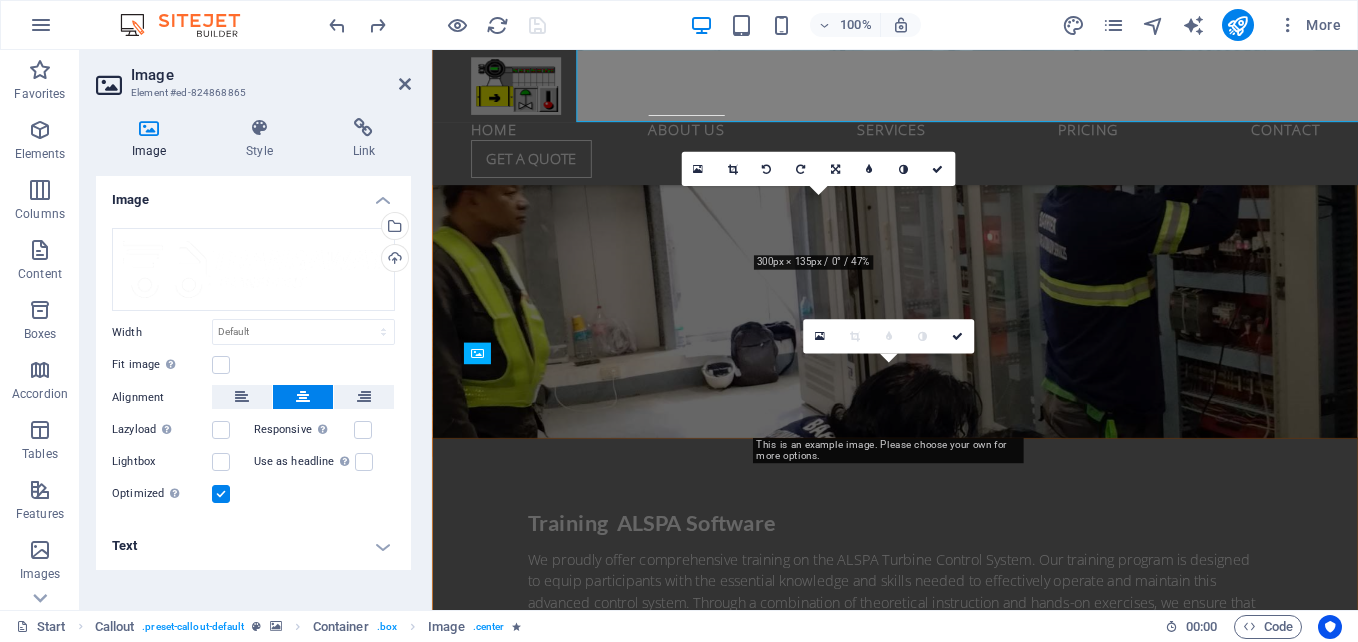 scroll, scrollTop: 3438, scrollLeft: 0, axis: vertical 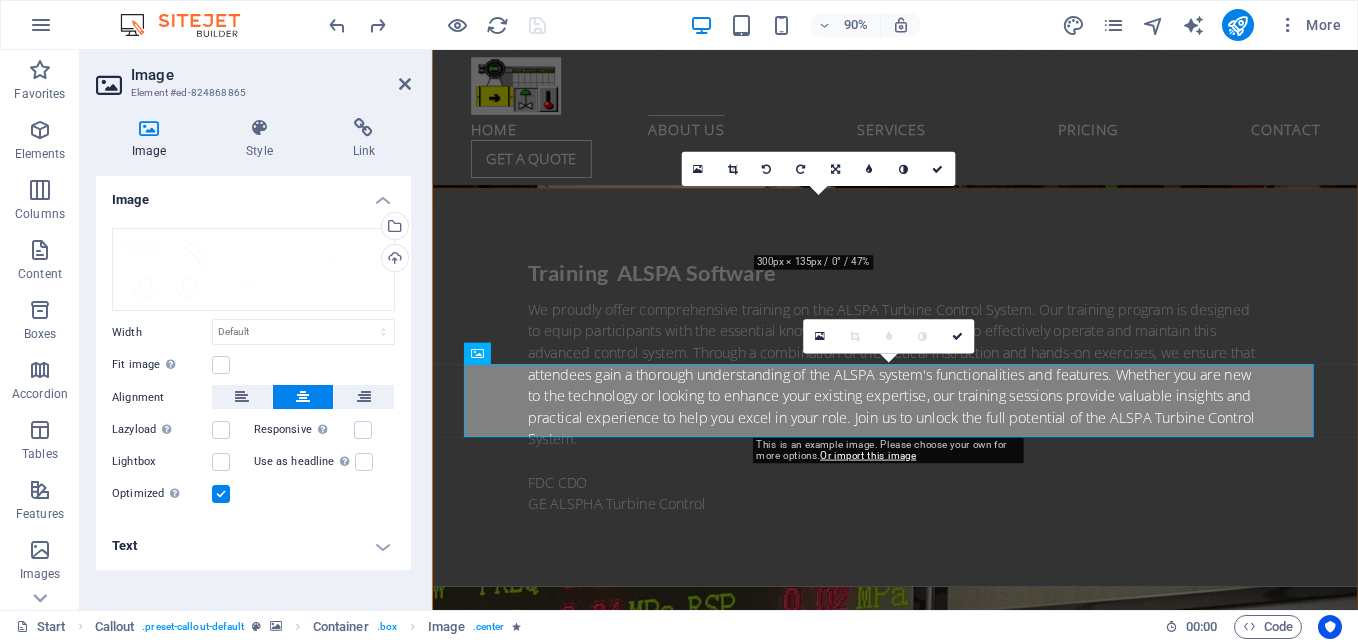 click at bounding box center (946, 3167) 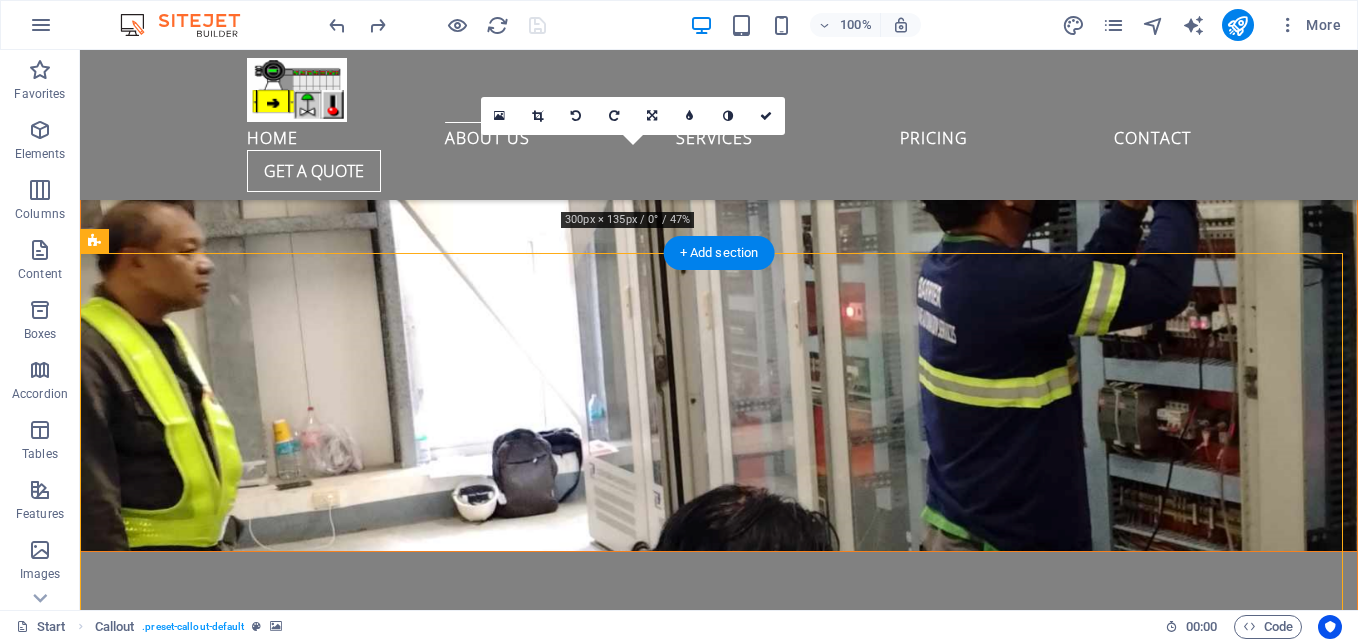 scroll, scrollTop: 3060, scrollLeft: 0, axis: vertical 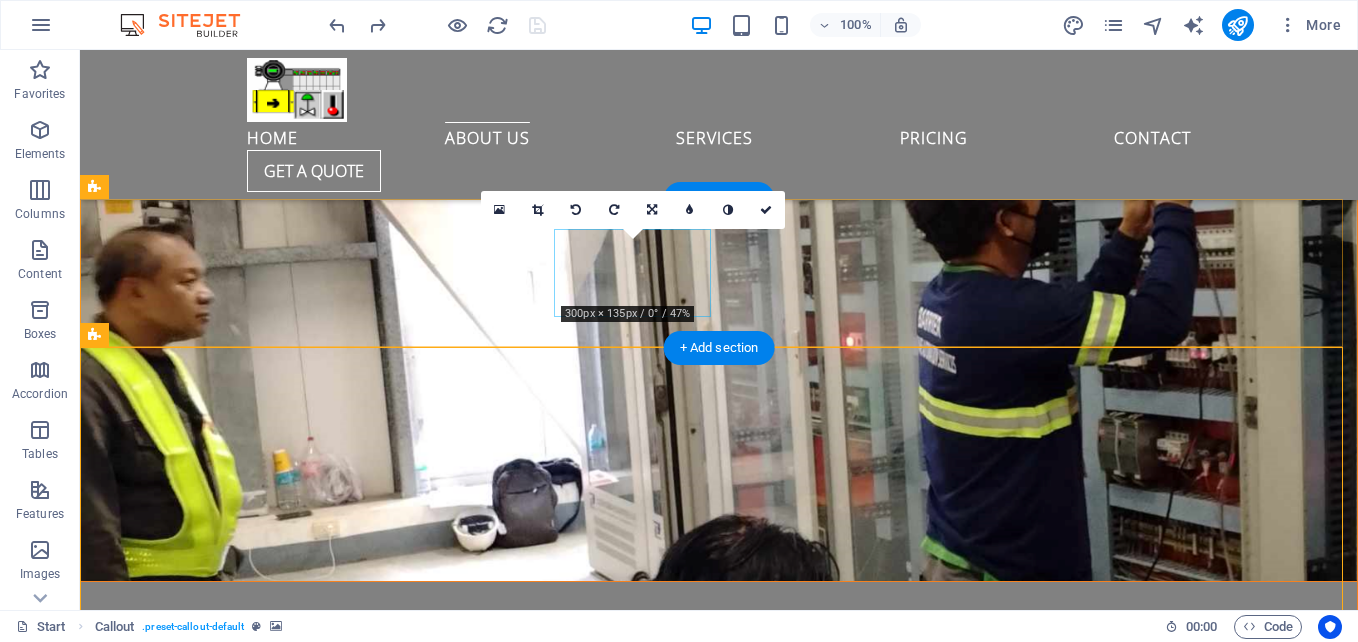 click at bounding box center [174, 2988] 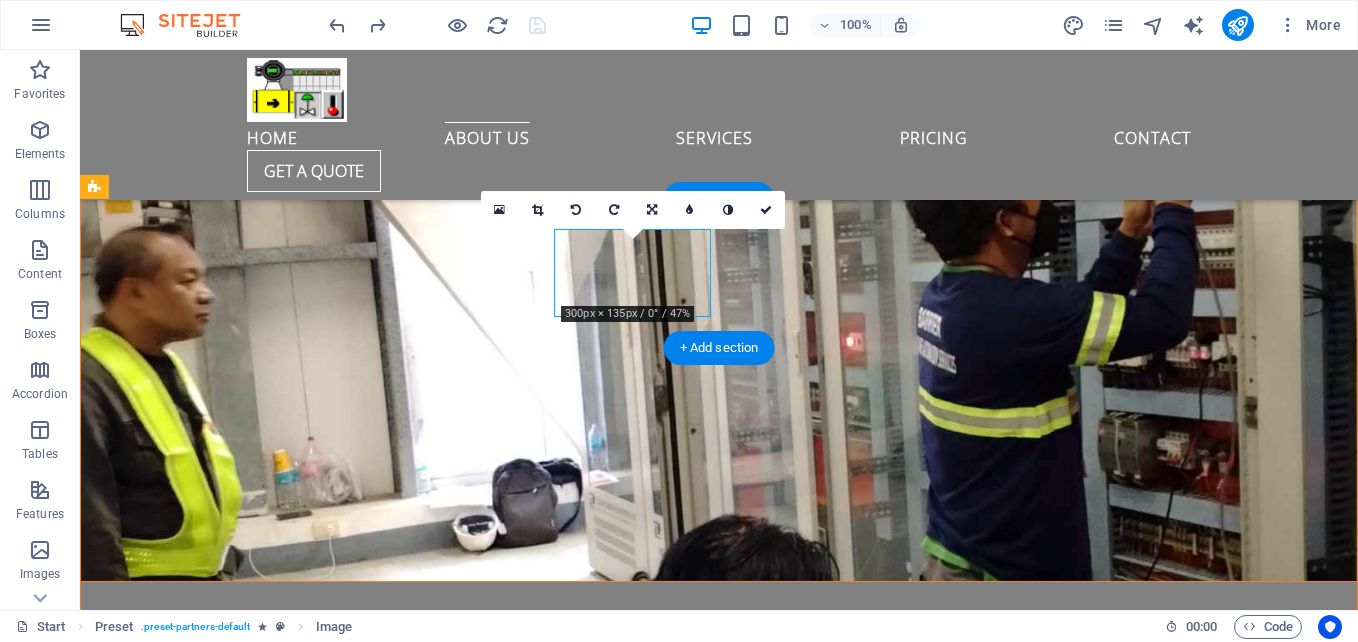 click at bounding box center (174, 2988) 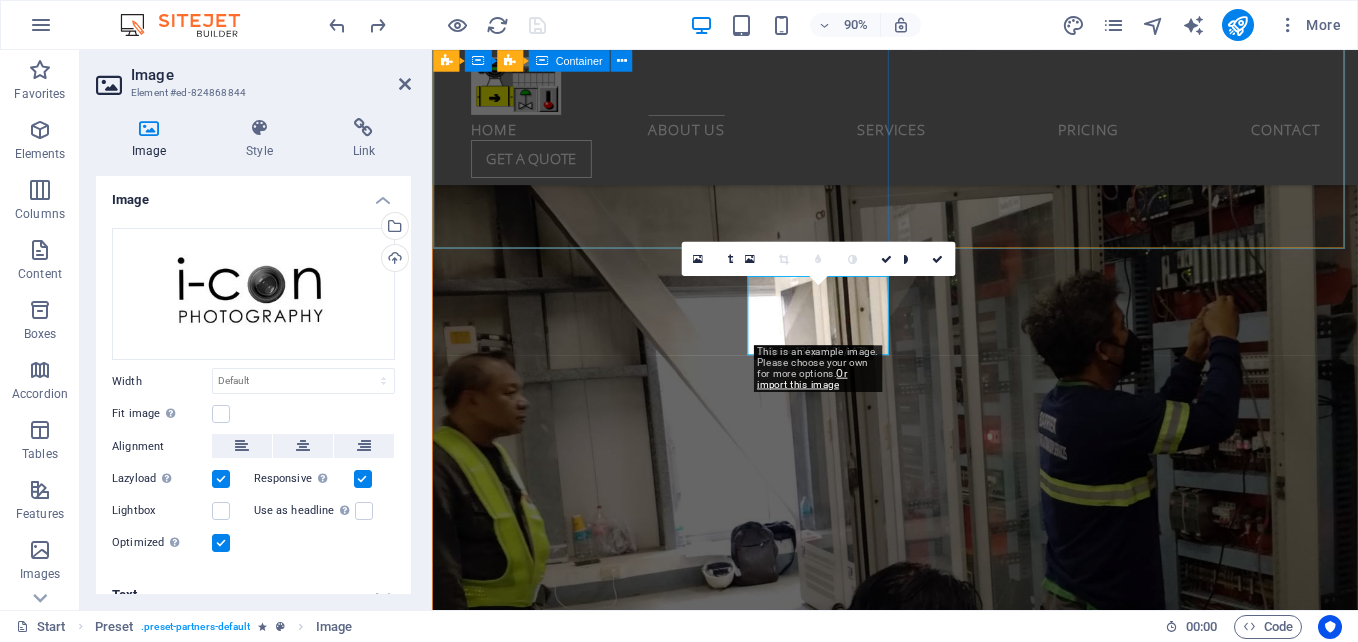 scroll, scrollTop: 3338, scrollLeft: 0, axis: vertical 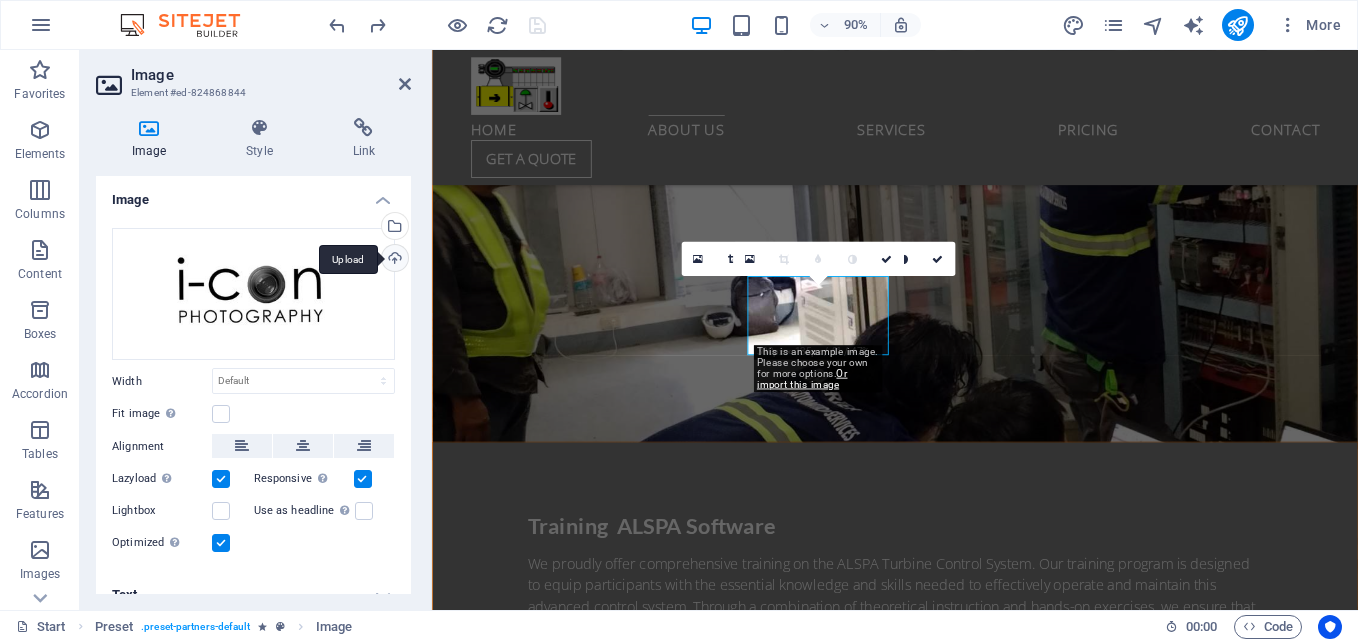 click on "Upload" at bounding box center (393, 260) 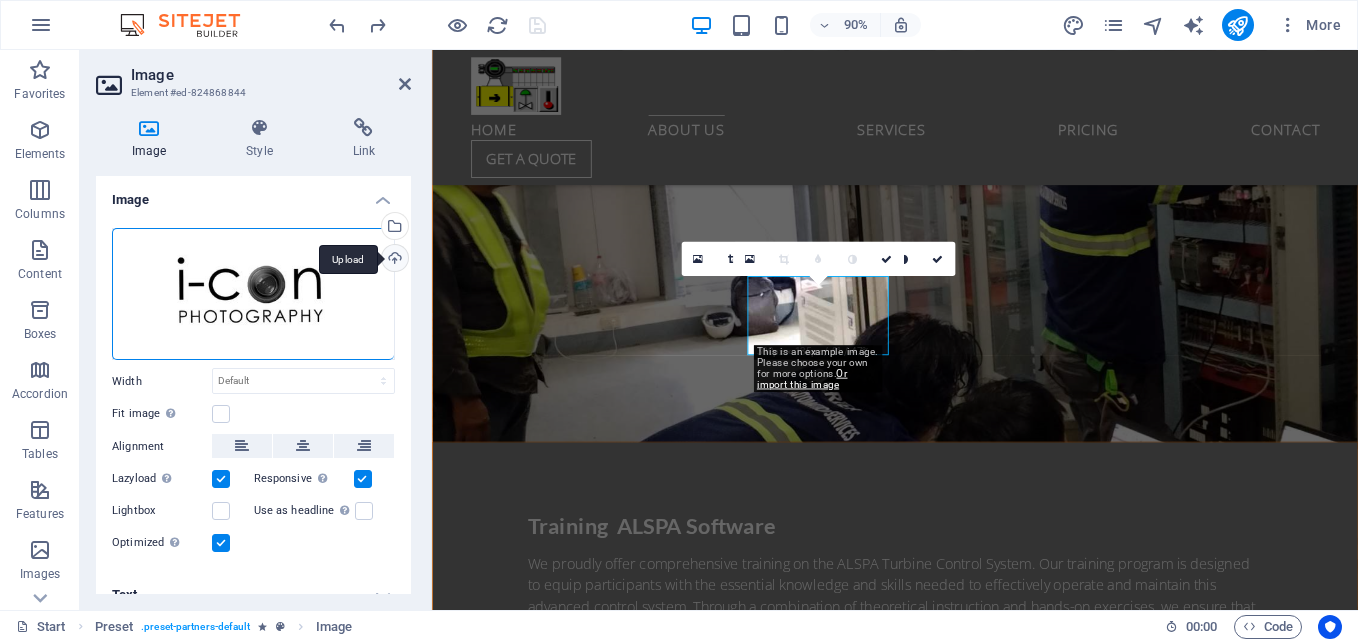 click at bounding box center (946, 2383) 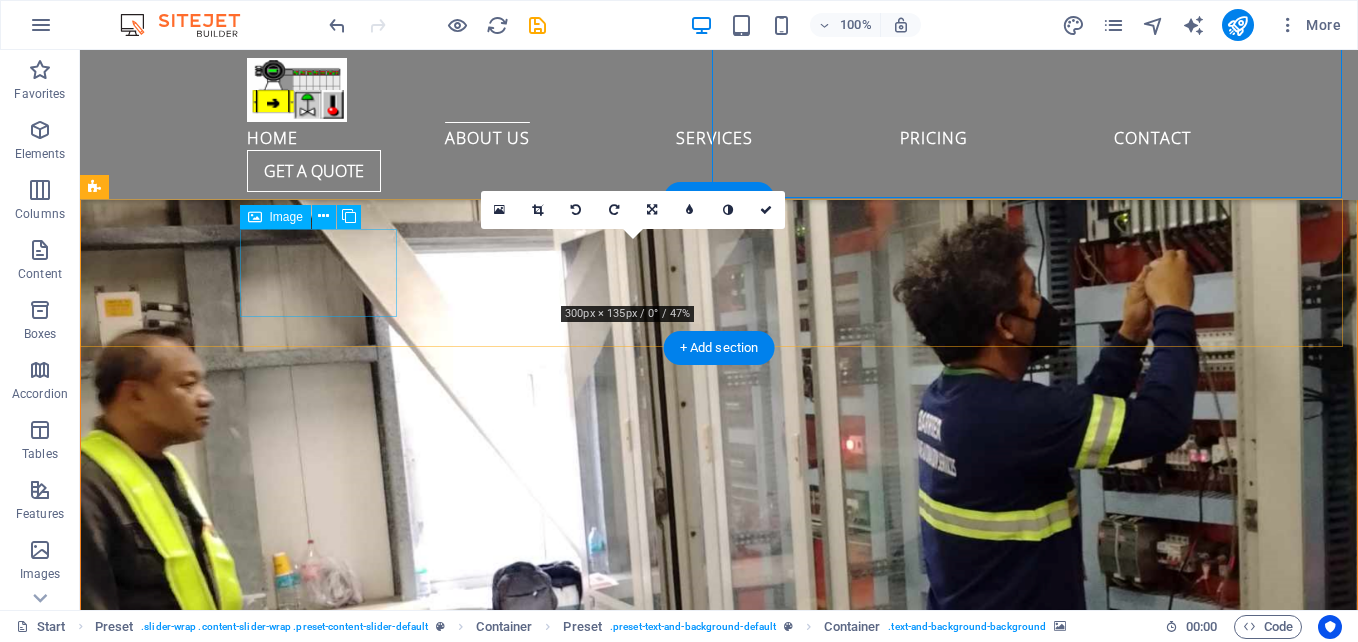 scroll, scrollTop: 2860, scrollLeft: 0, axis: vertical 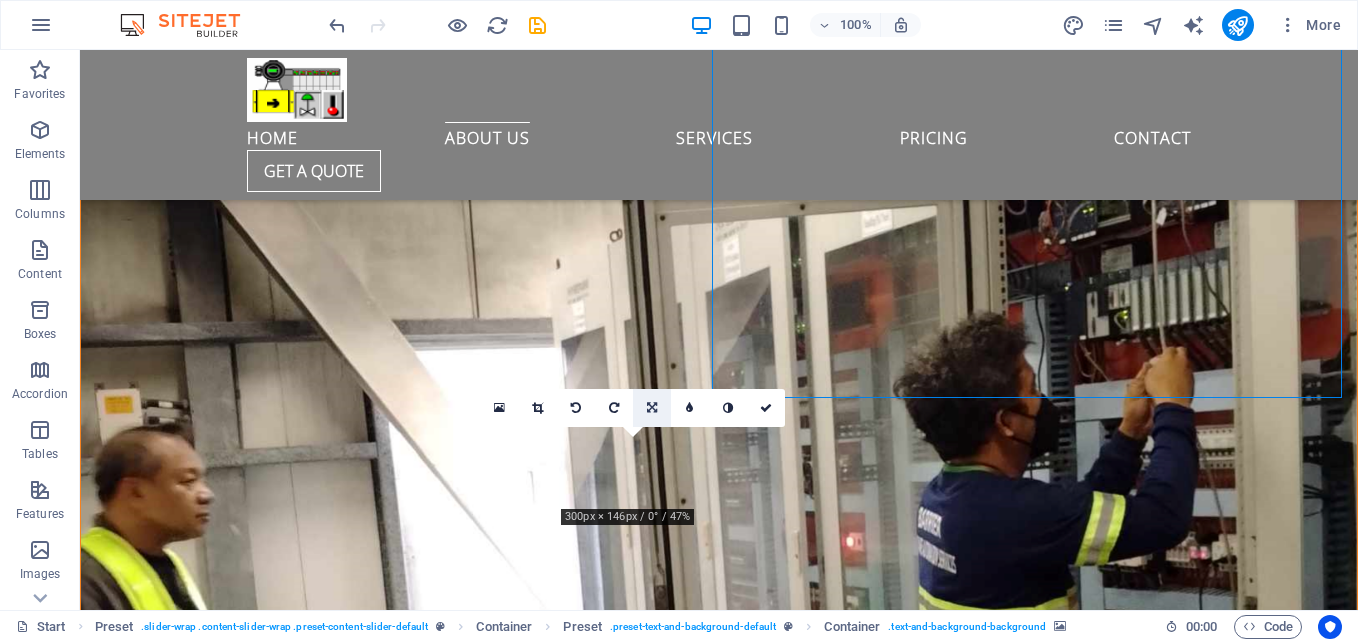 click at bounding box center (652, 408) 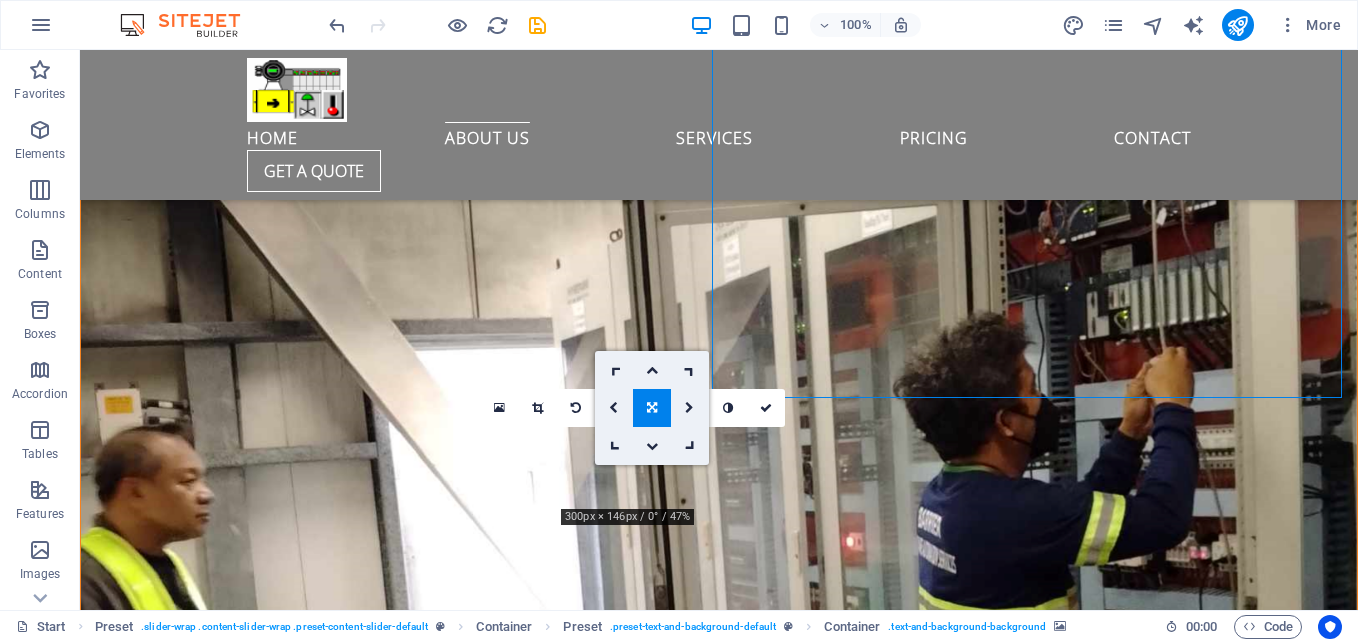 click at bounding box center (652, 408) 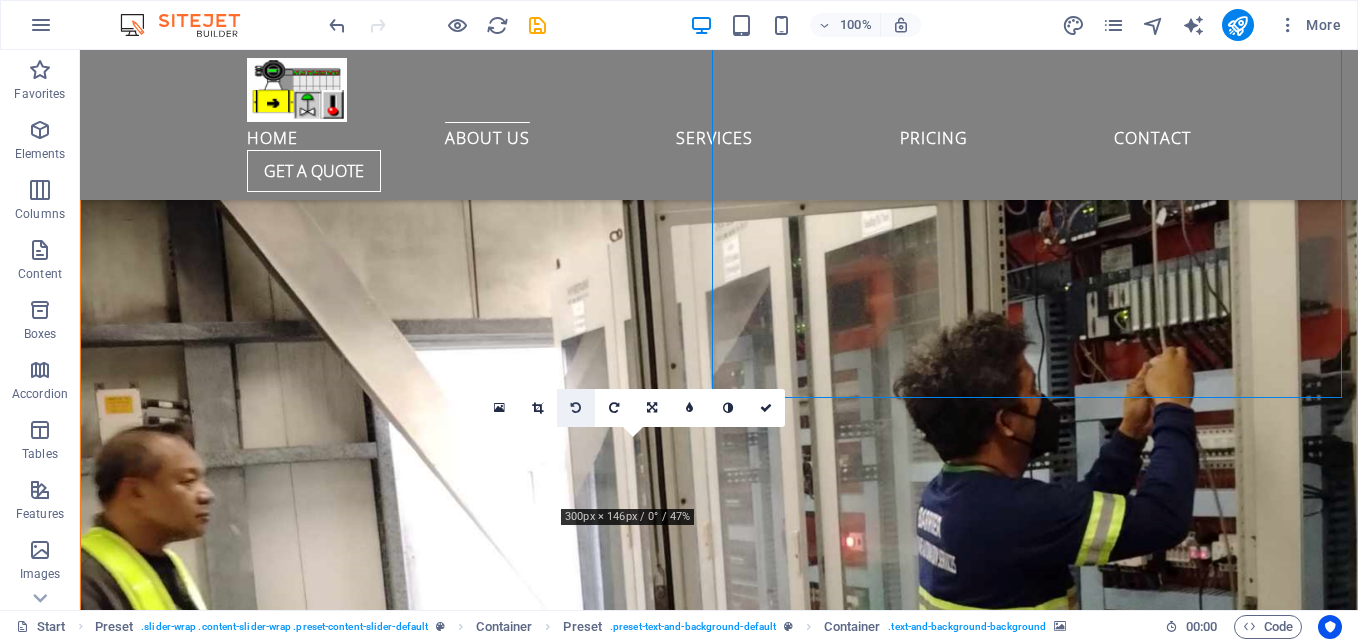 click at bounding box center (576, 408) 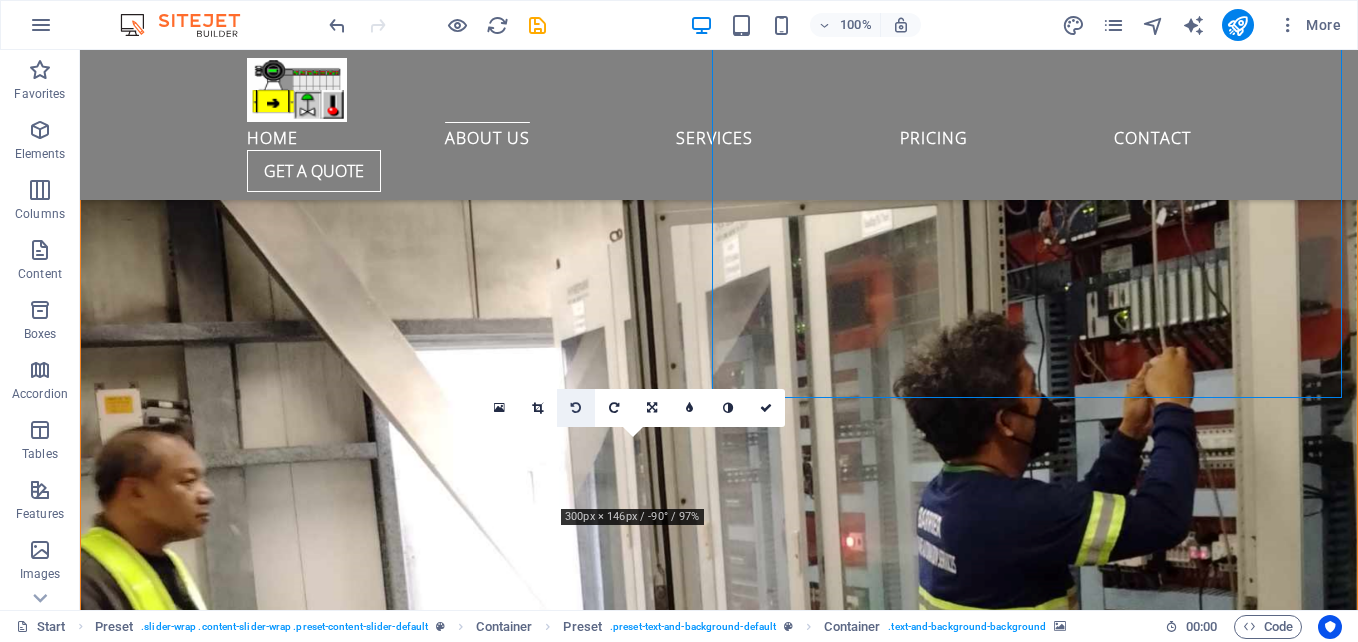 click at bounding box center [576, 408] 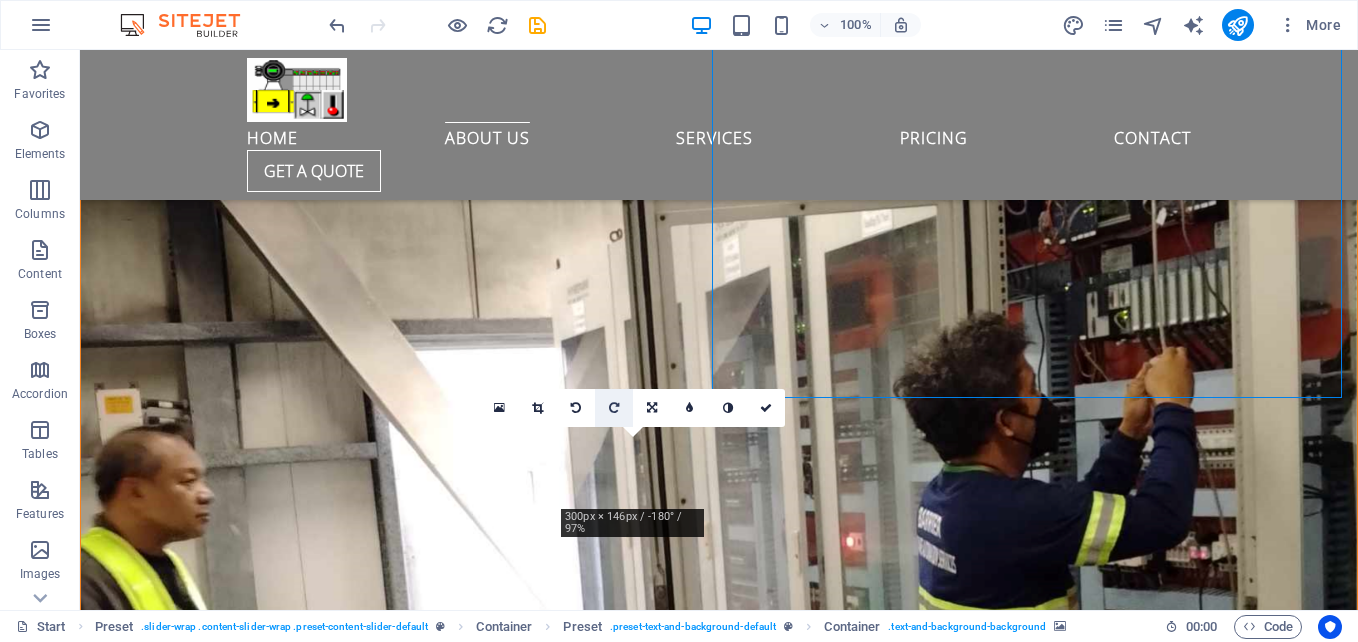 click at bounding box center [614, 408] 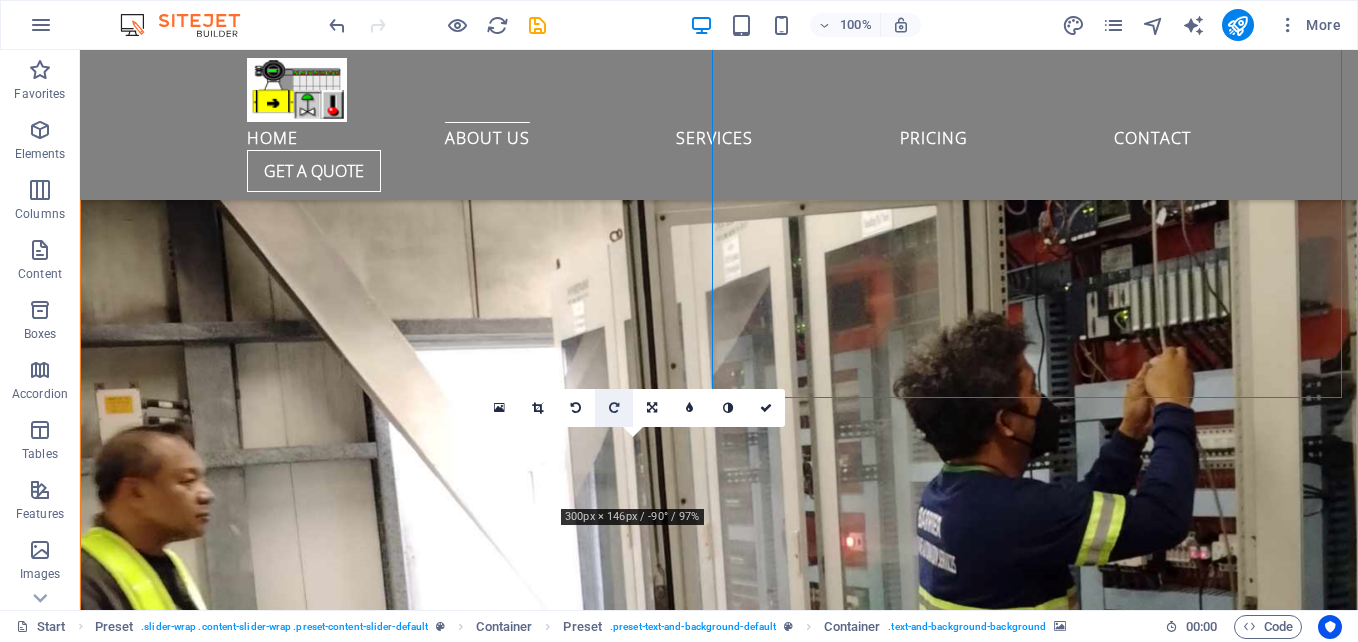 click at bounding box center [614, 408] 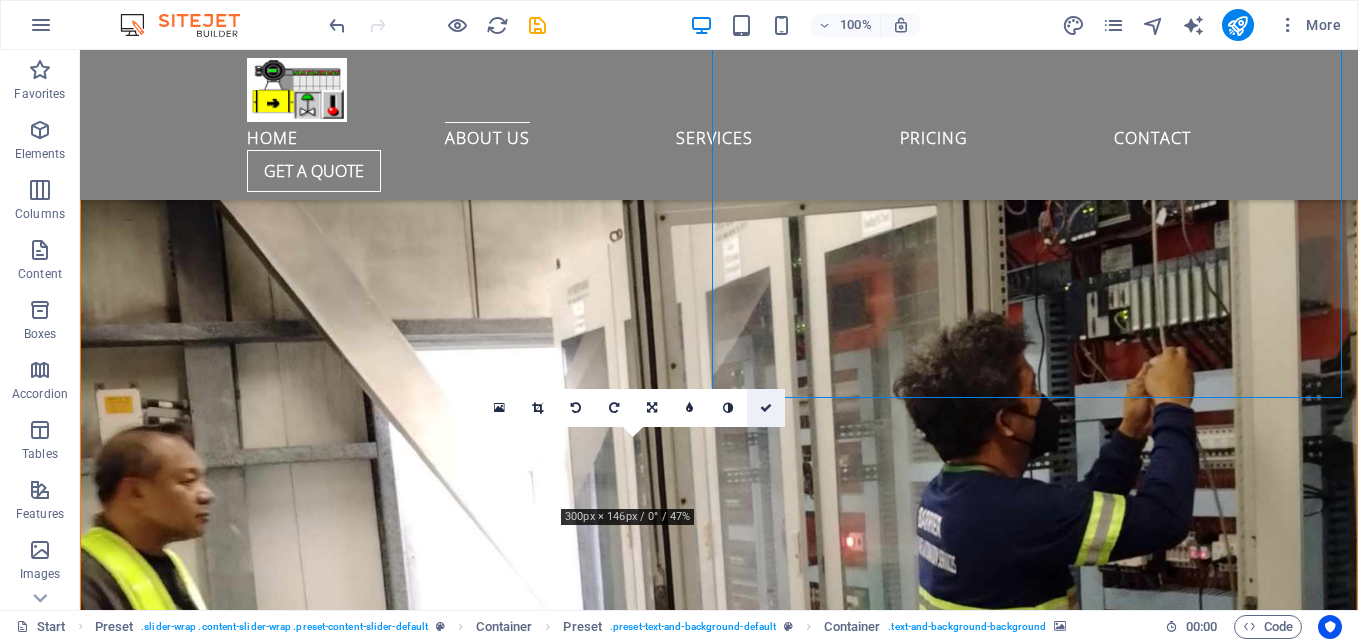click at bounding box center (766, 408) 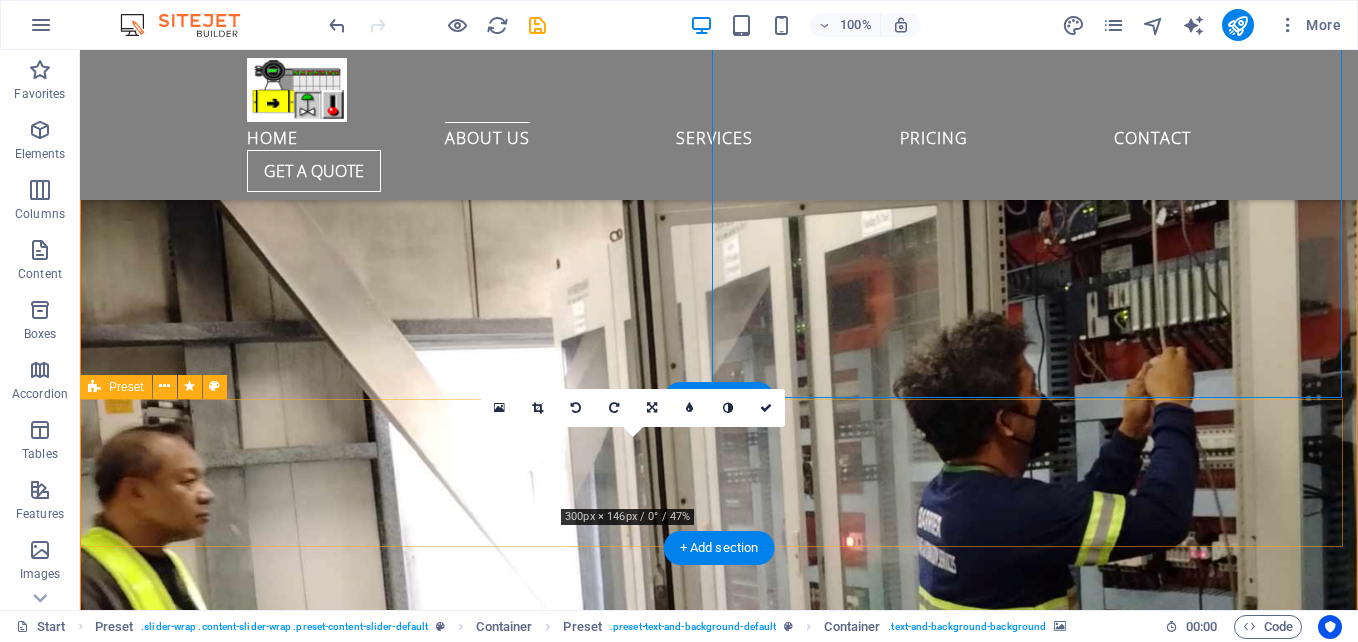 drag, startPoint x: 362, startPoint y: 524, endPoint x: 326, endPoint y: 526, distance: 36.05551 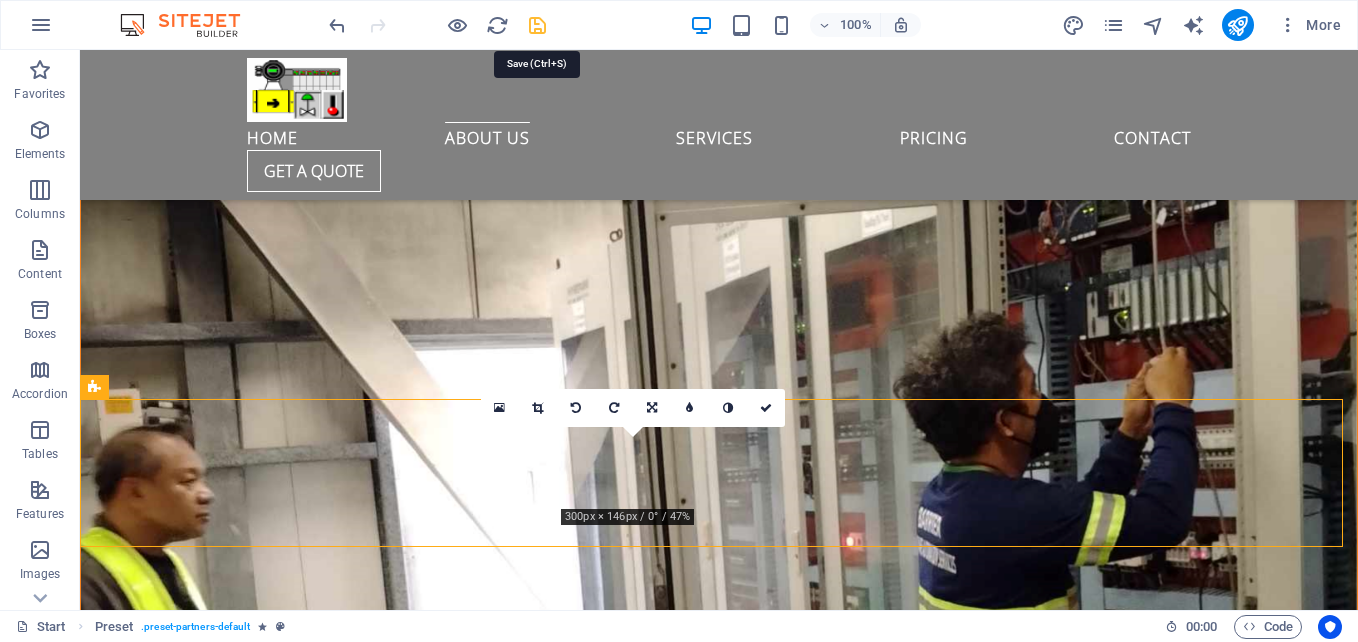 click at bounding box center [537, 25] 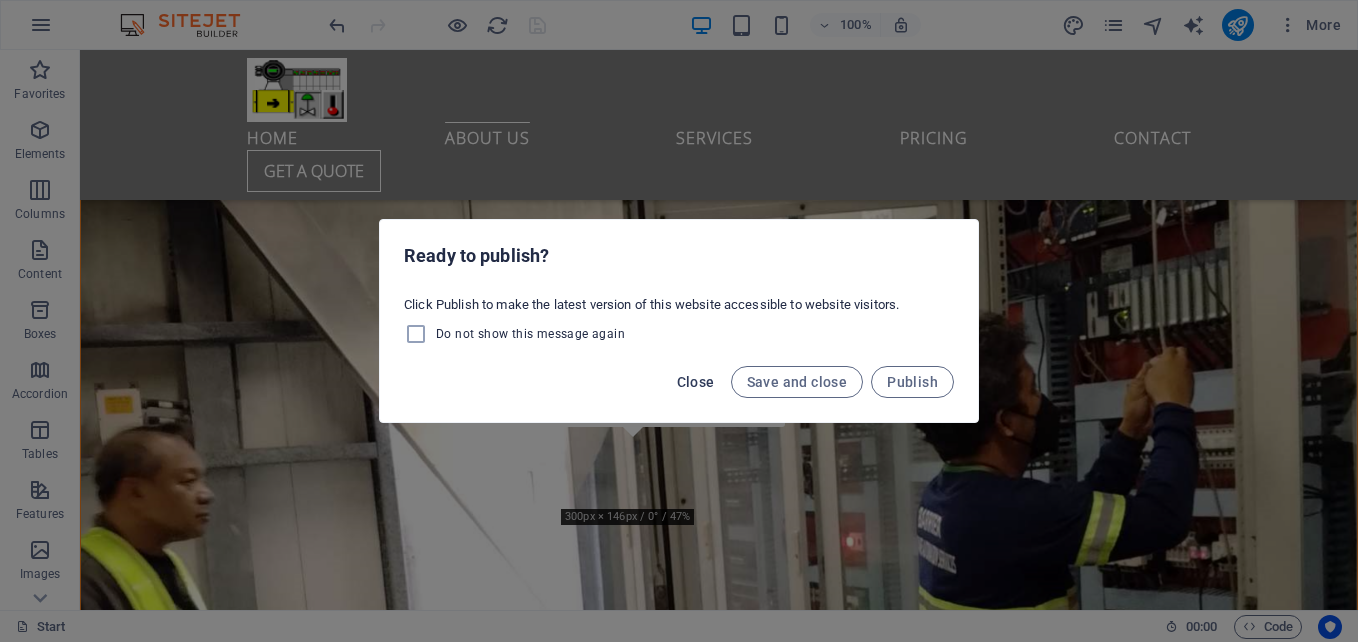 click on "Close" at bounding box center [696, 382] 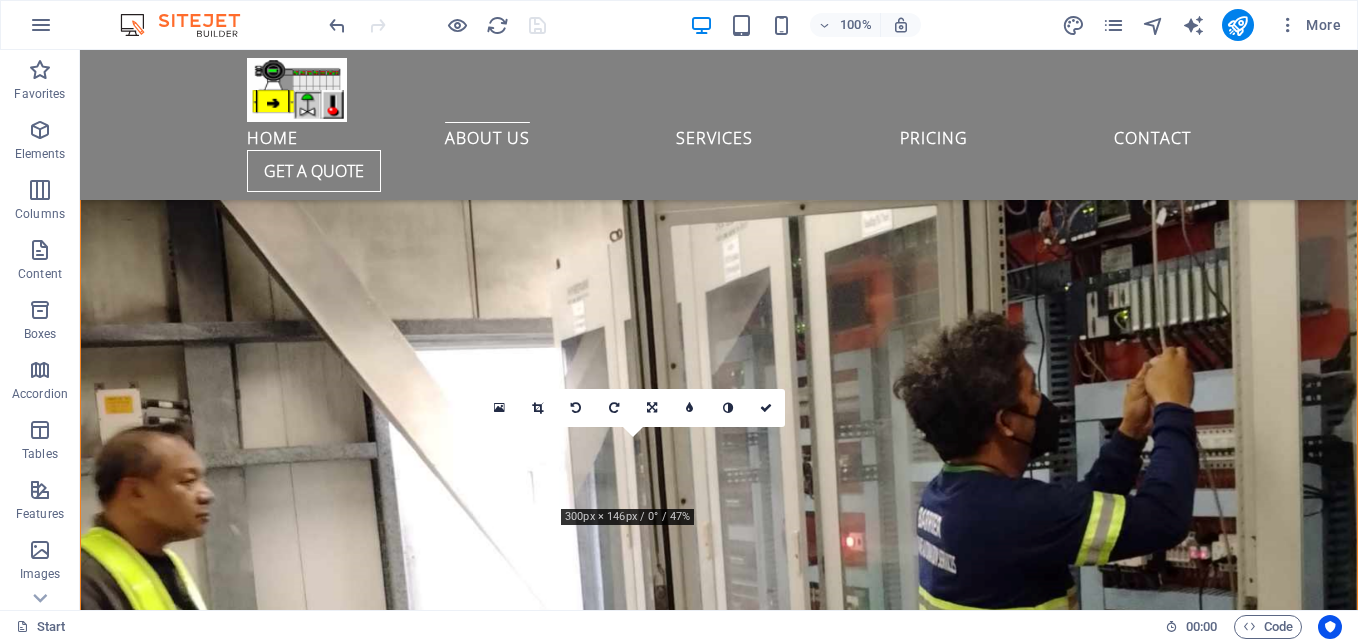 click at bounding box center [437, 25] 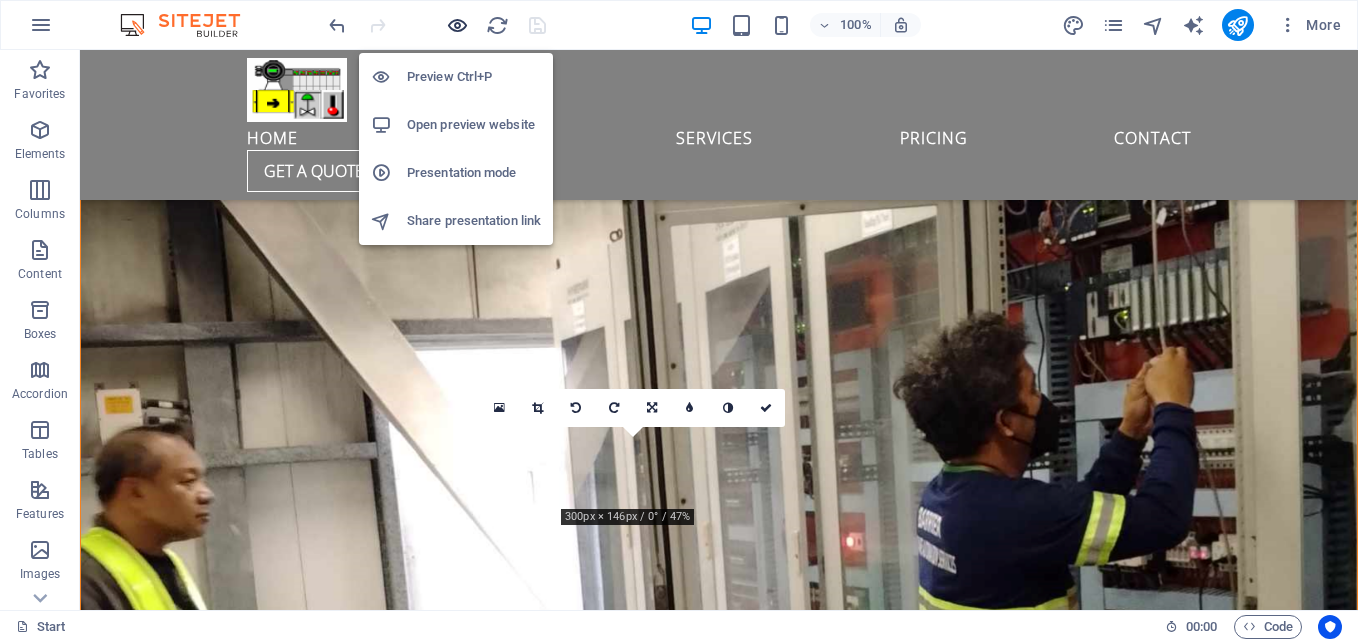 click at bounding box center [457, 25] 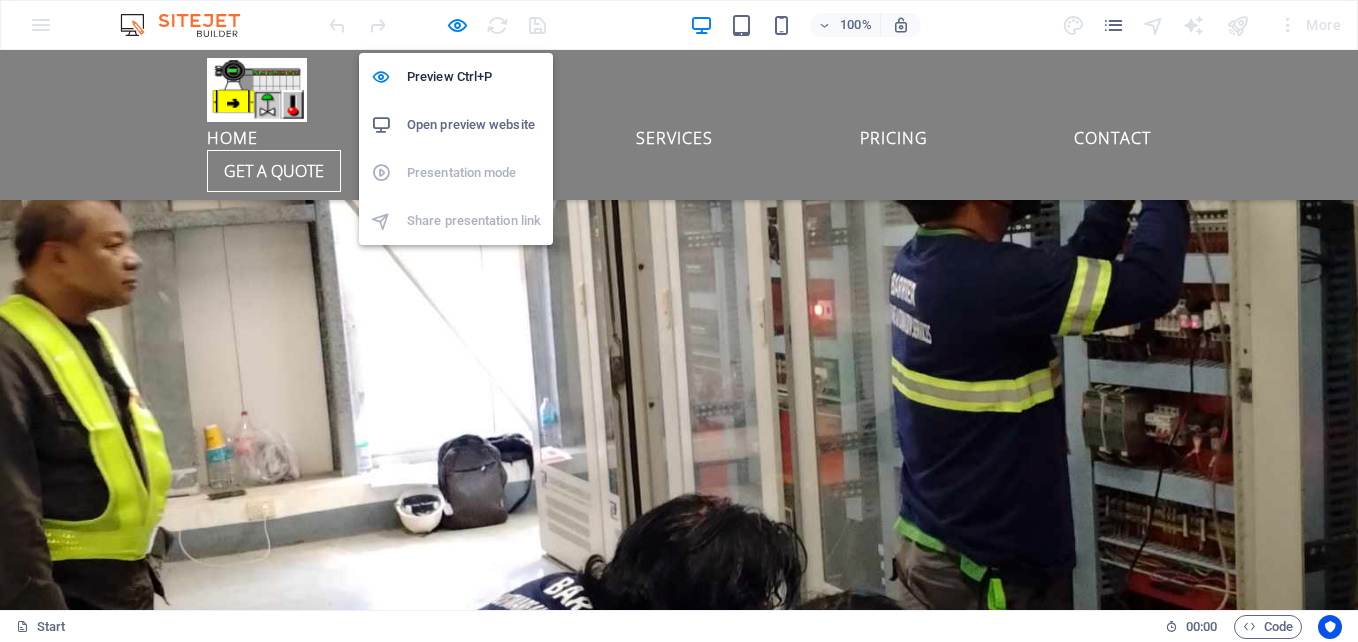 click on "Open preview website" at bounding box center (474, 125) 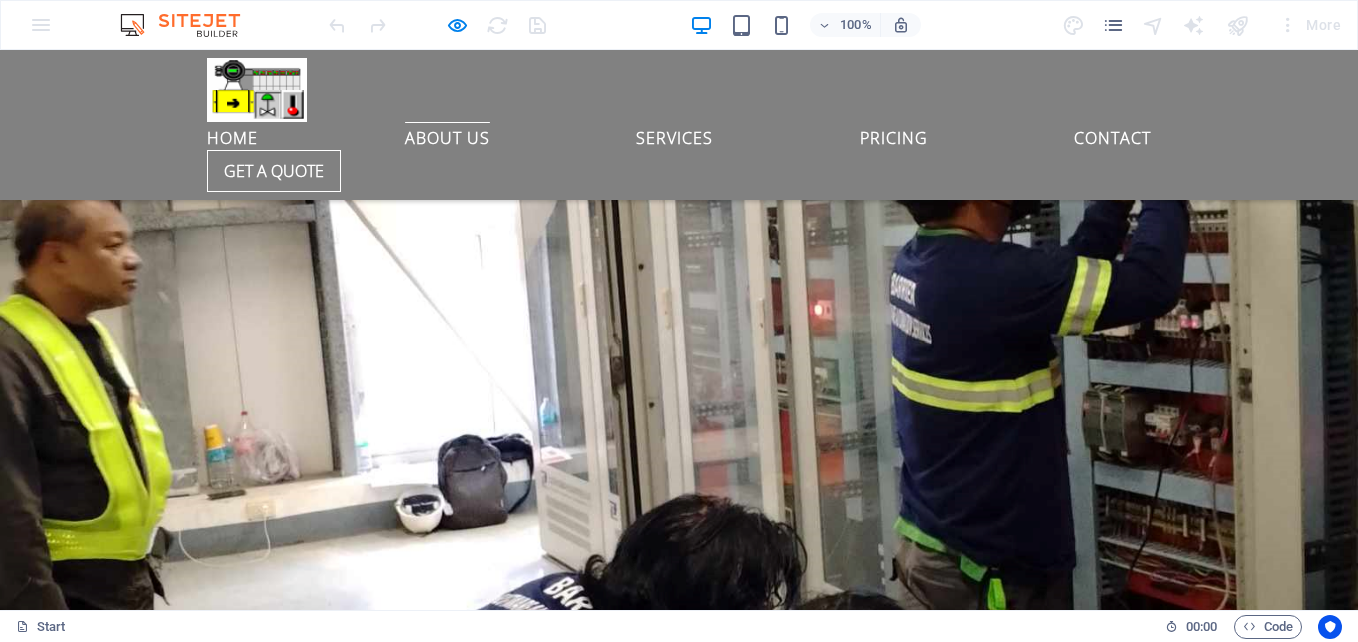 click at bounding box center [95, 2736] 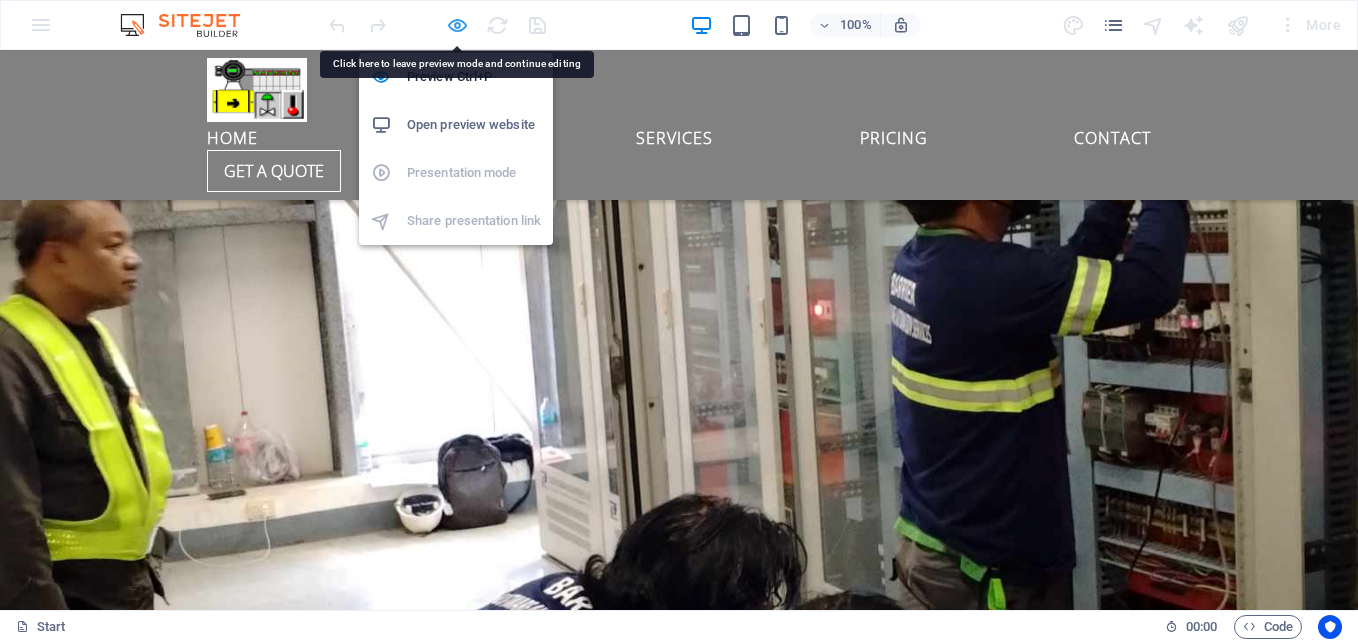 click at bounding box center [457, 25] 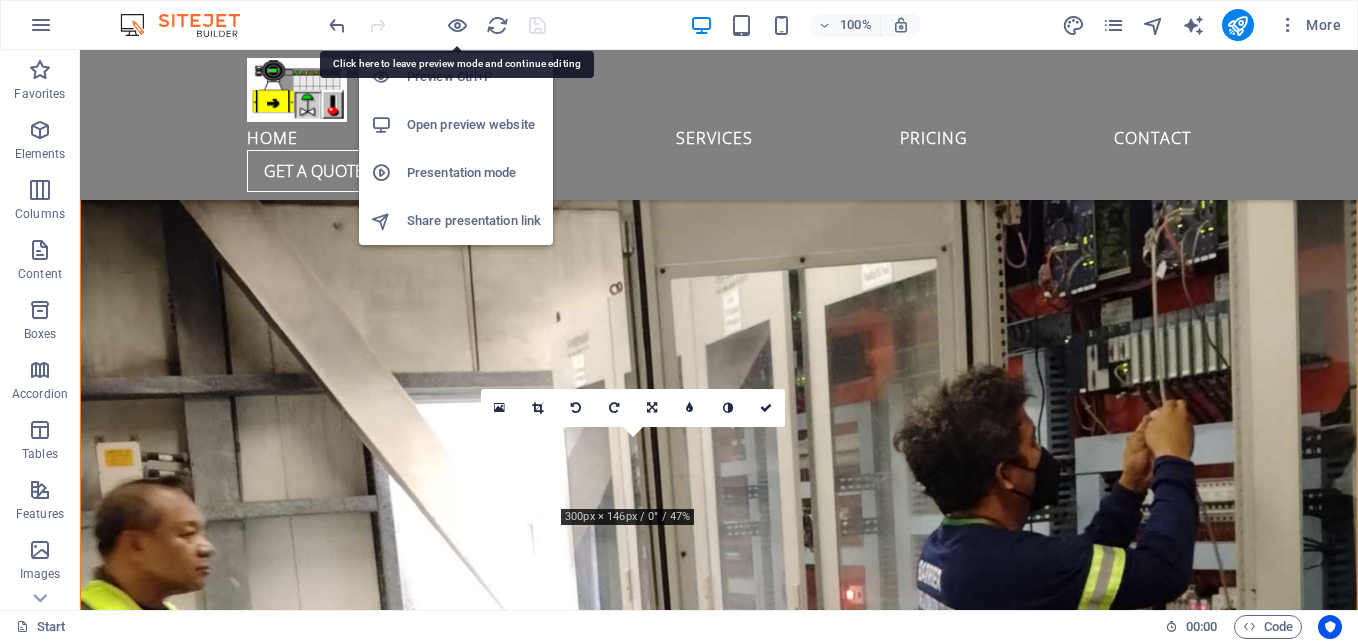 scroll, scrollTop: 2860, scrollLeft: 0, axis: vertical 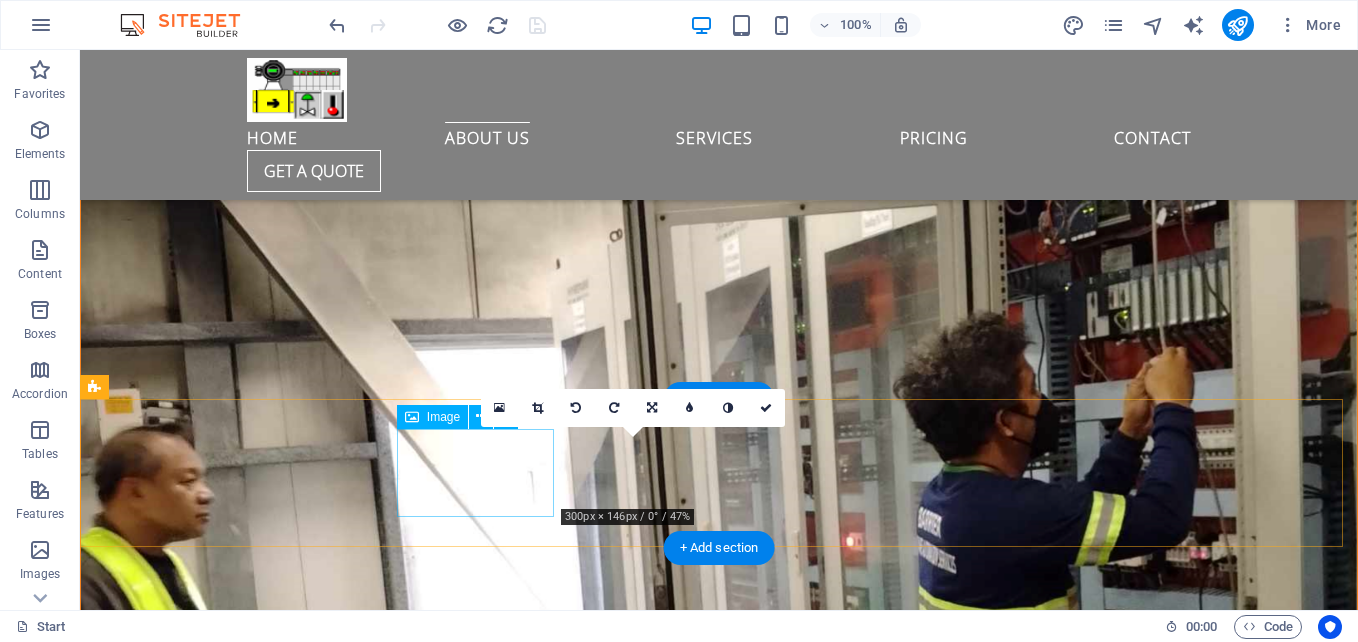 click at bounding box center [174, 3099] 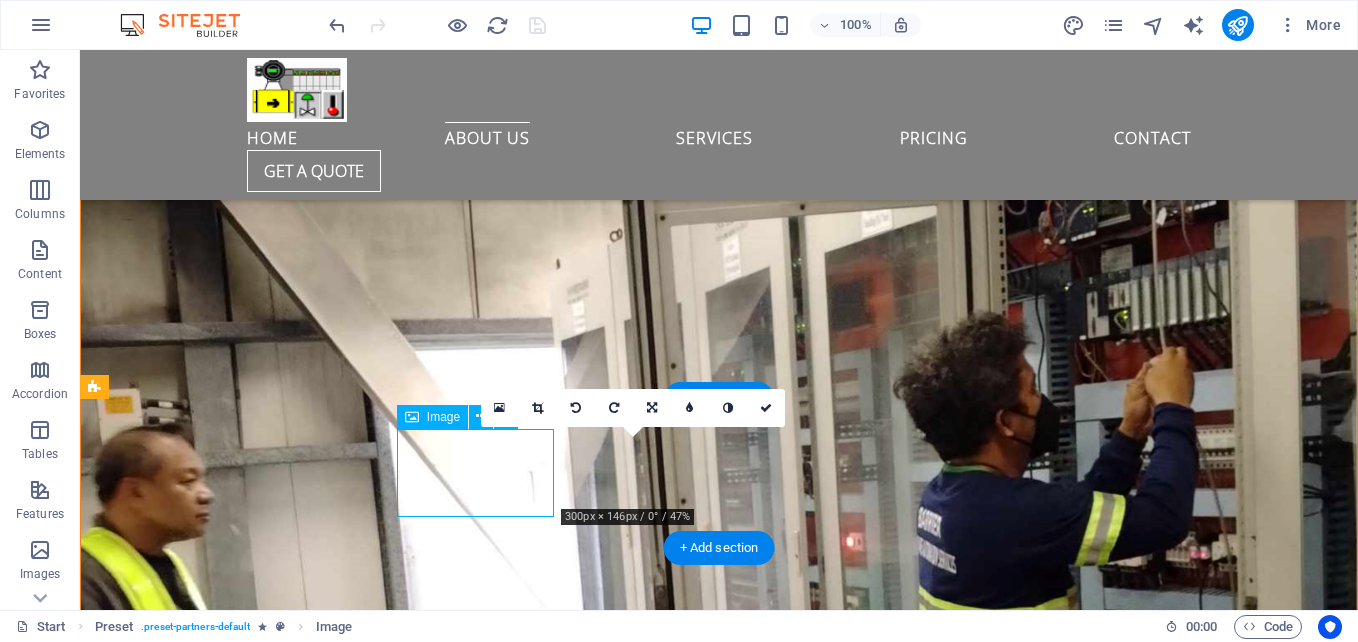 click at bounding box center (174, 3099) 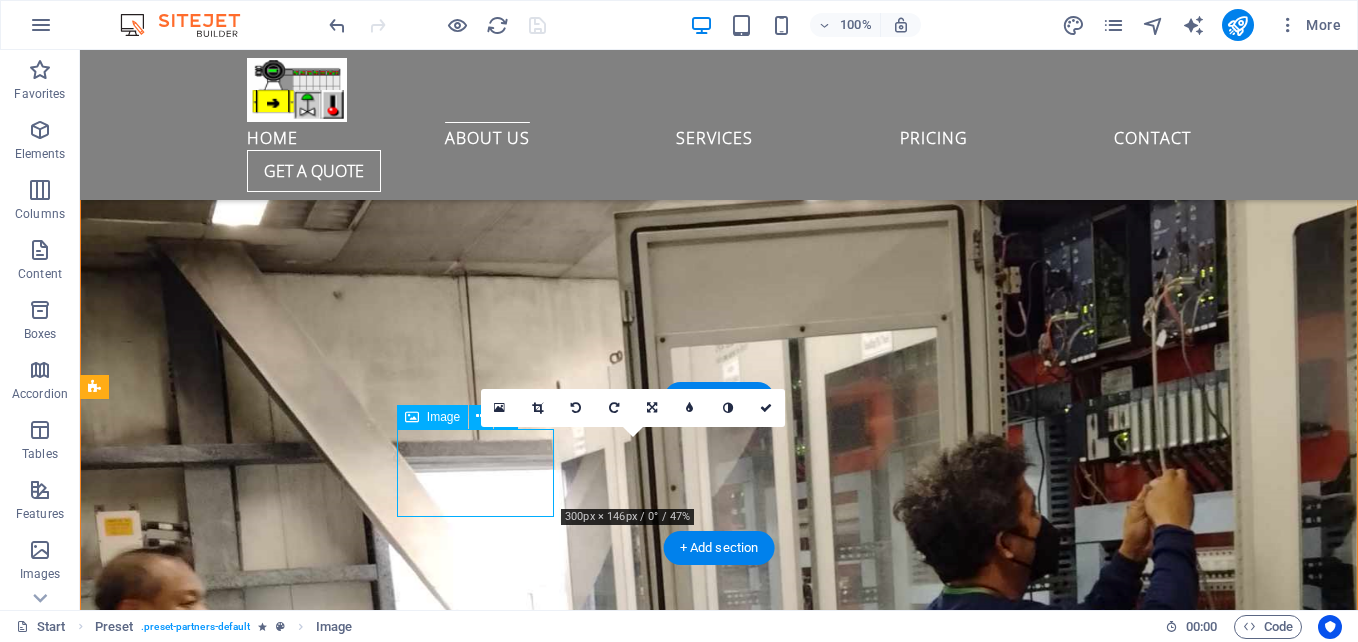 scroll, scrollTop: 3138, scrollLeft: 0, axis: vertical 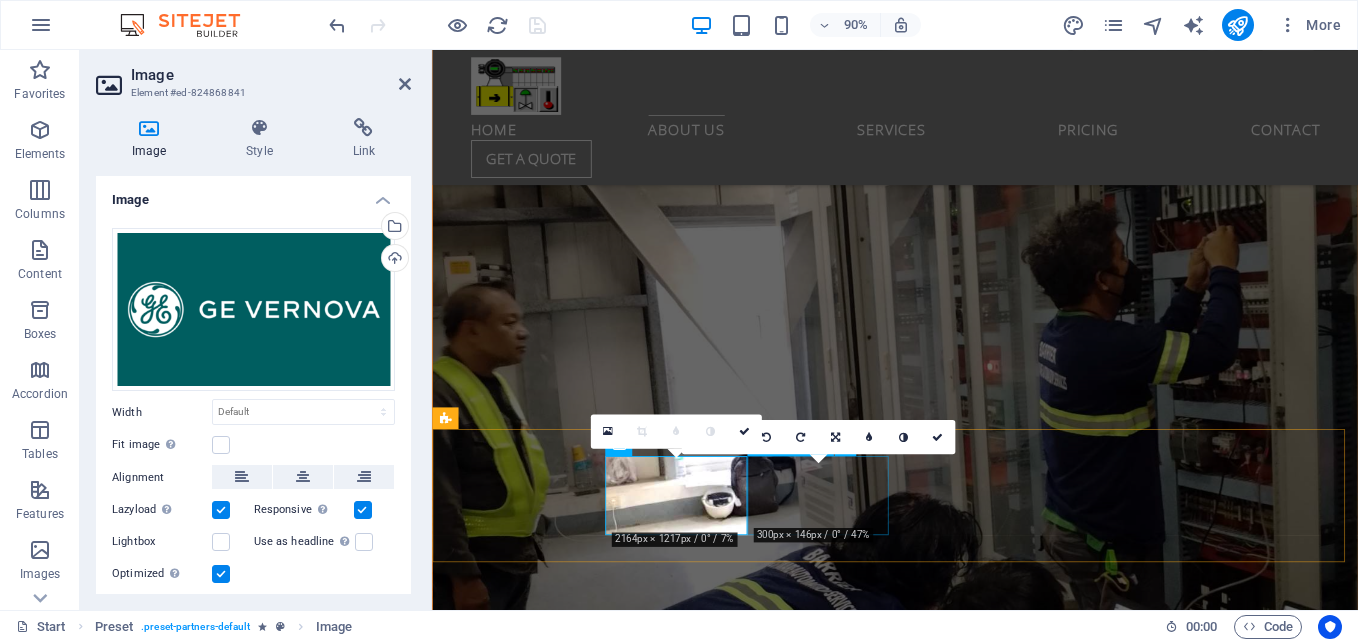 click at bounding box center (526, 3260) 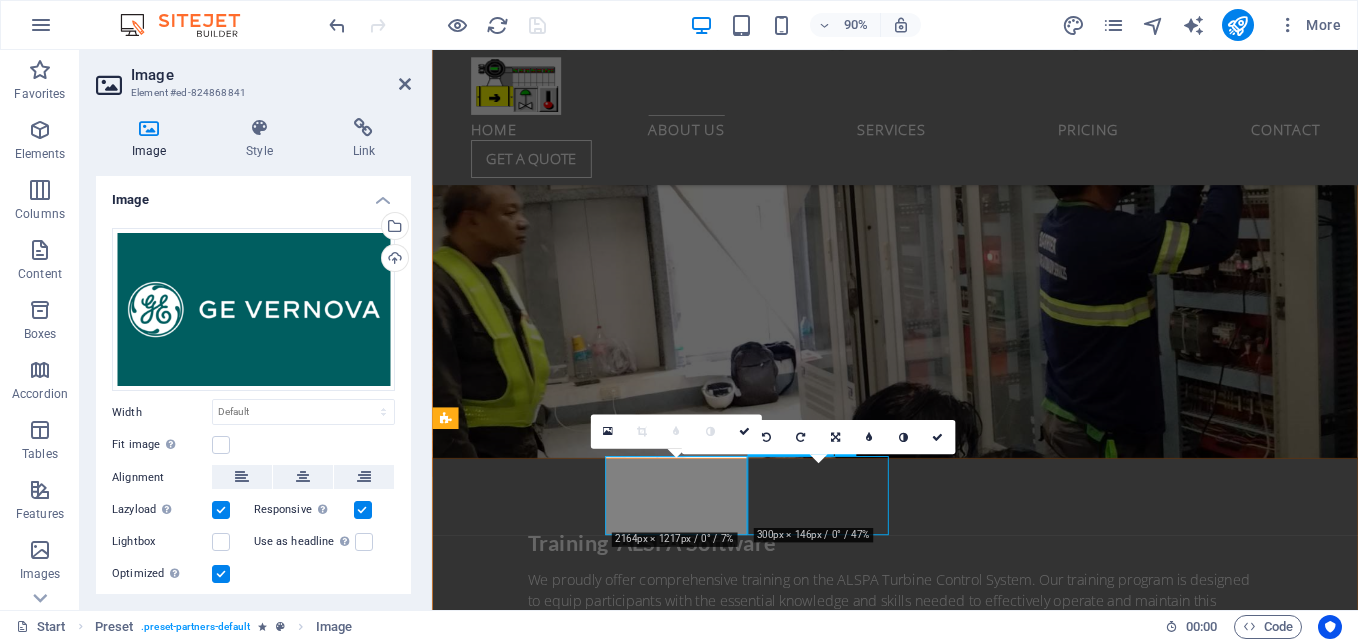 scroll, scrollTop: 2860, scrollLeft: 0, axis: vertical 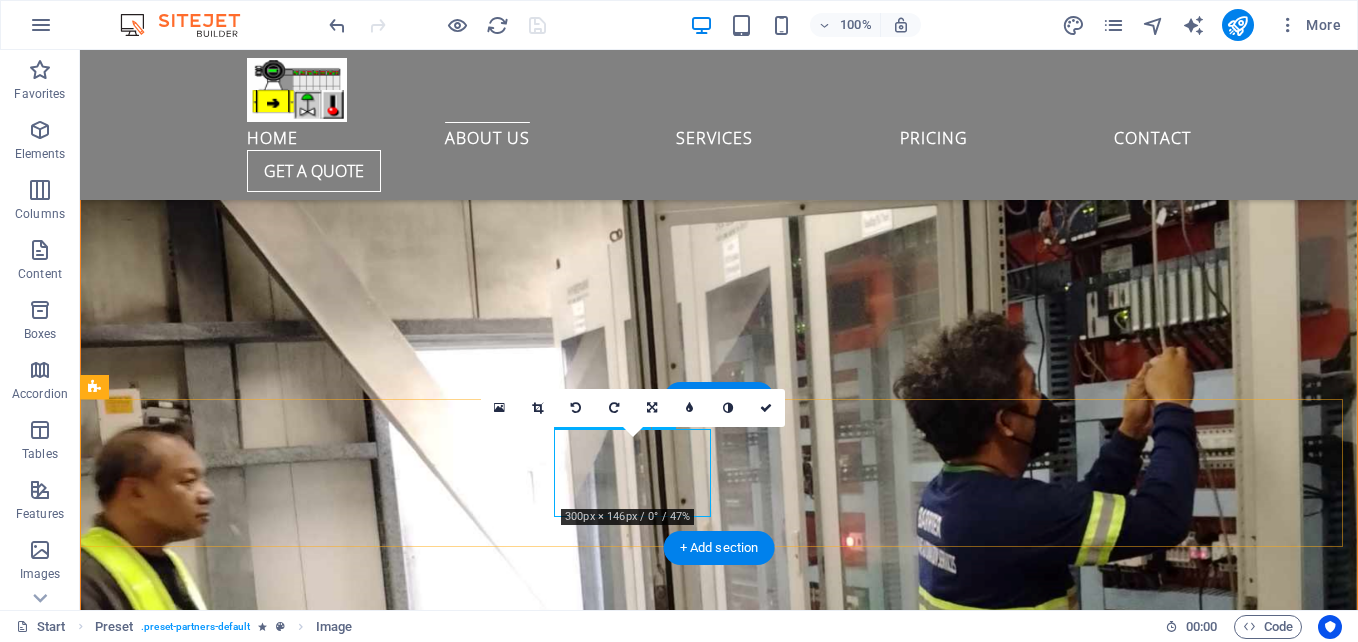click at bounding box center [174, 3188] 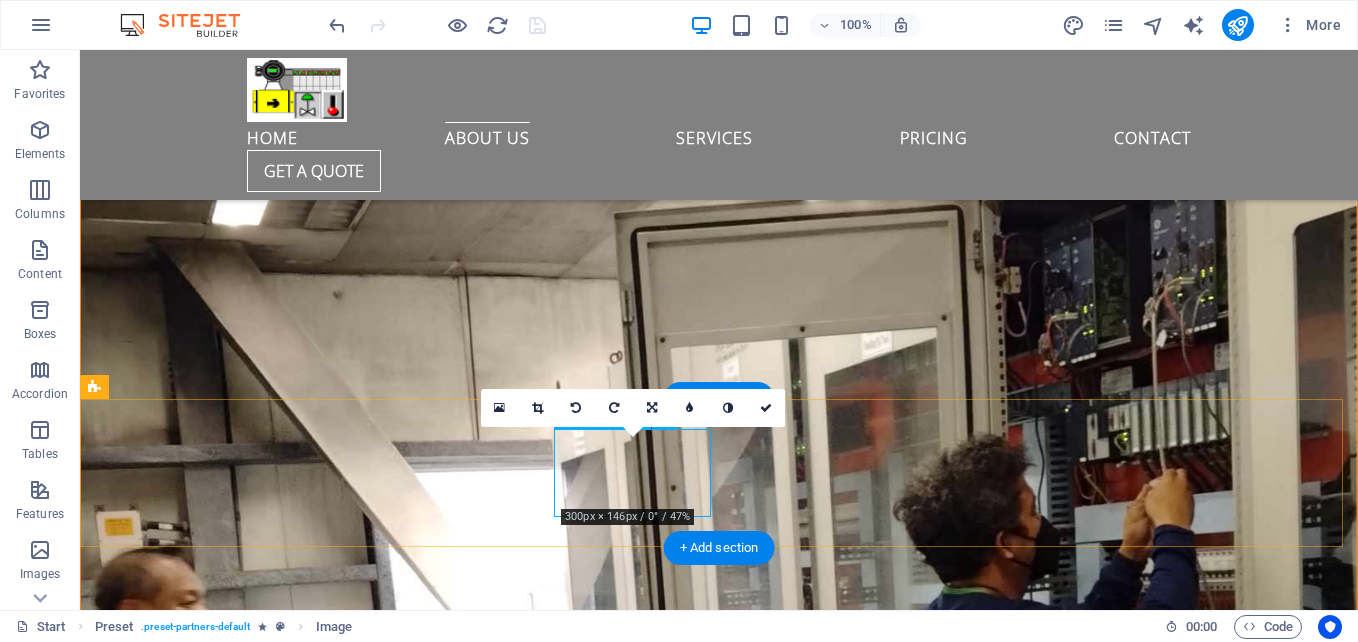 scroll, scrollTop: 3138, scrollLeft: 0, axis: vertical 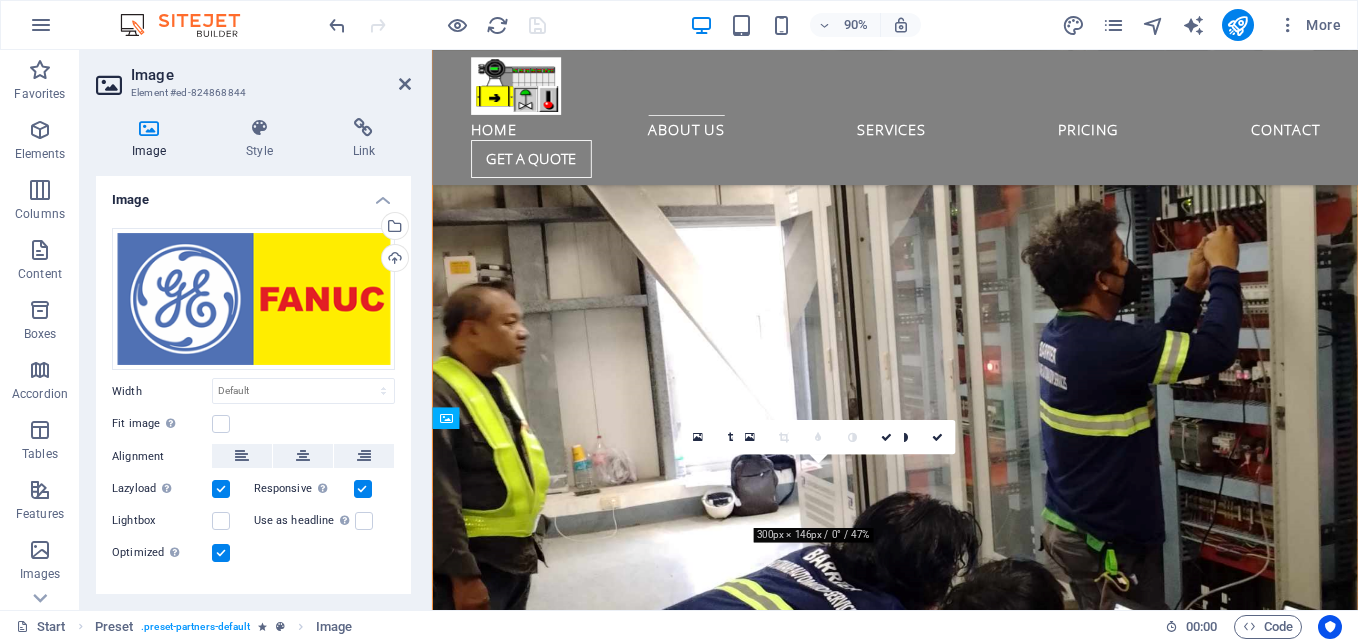 drag, startPoint x: 856, startPoint y: 555, endPoint x: 796, endPoint y: 557, distance: 60.033325 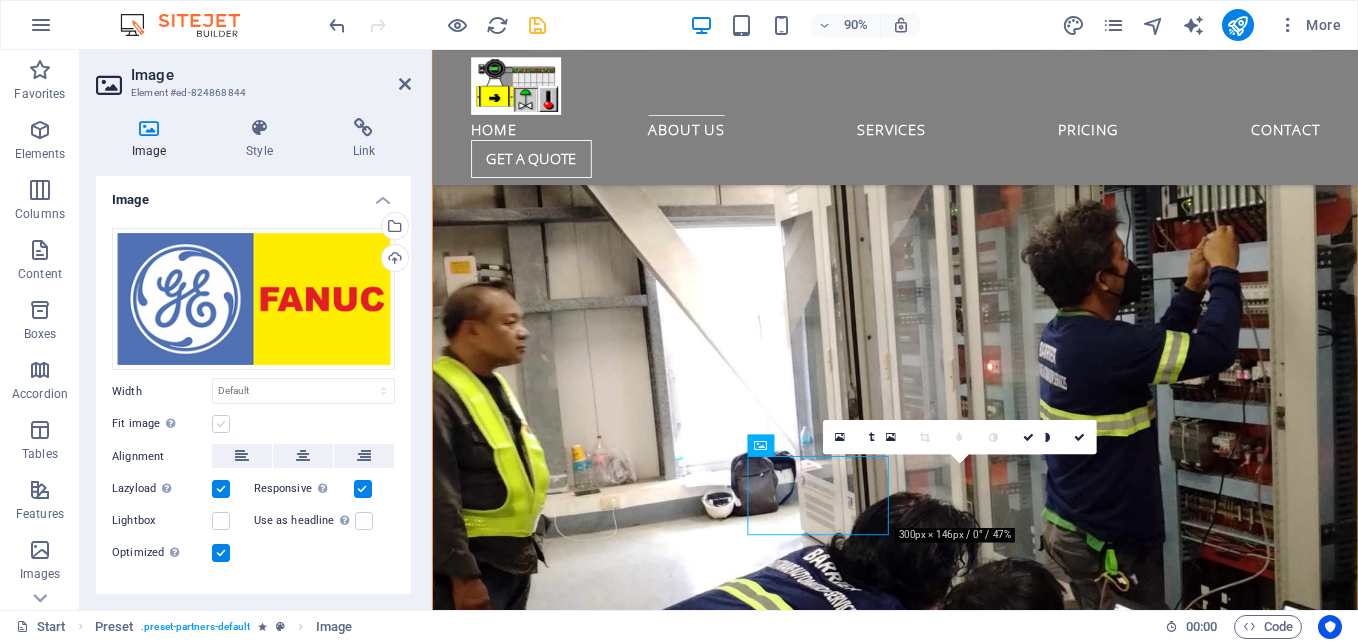 click at bounding box center (221, 424) 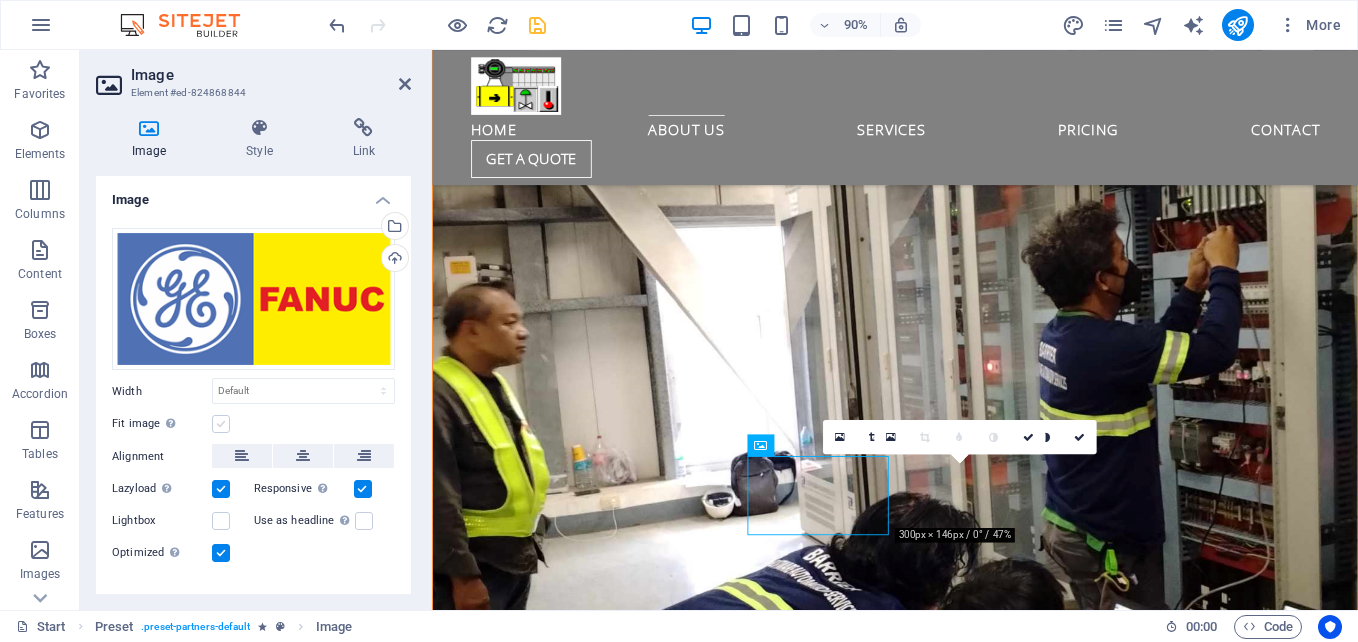 click on "Fit image Automatically fit image to a fixed width and height" at bounding box center [0, 0] 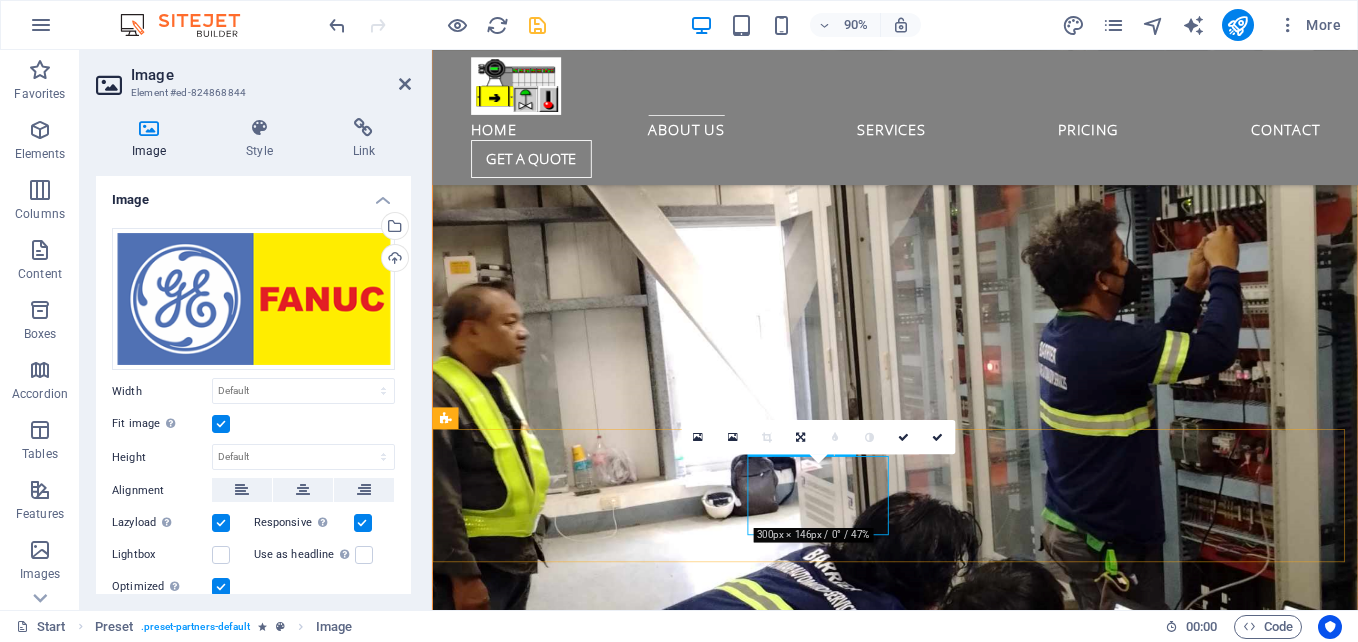 click at bounding box center (526, 3260) 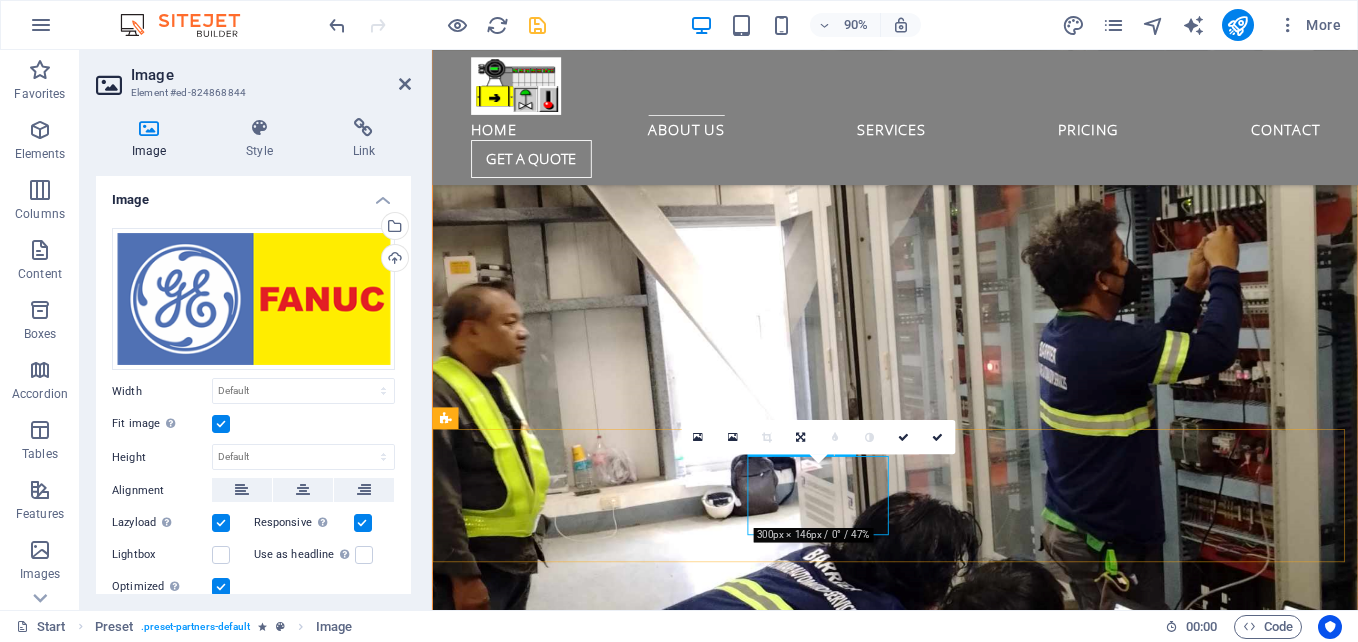 click at bounding box center [526, 3260] 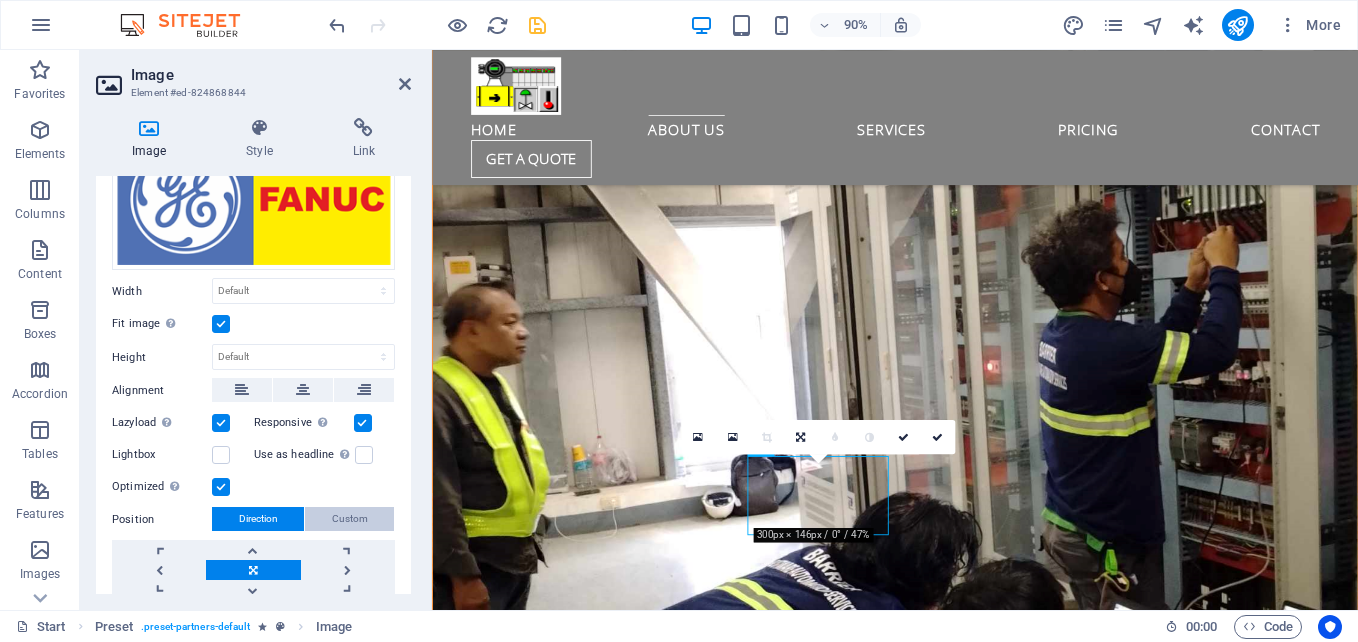 scroll, scrollTop: 169, scrollLeft: 0, axis: vertical 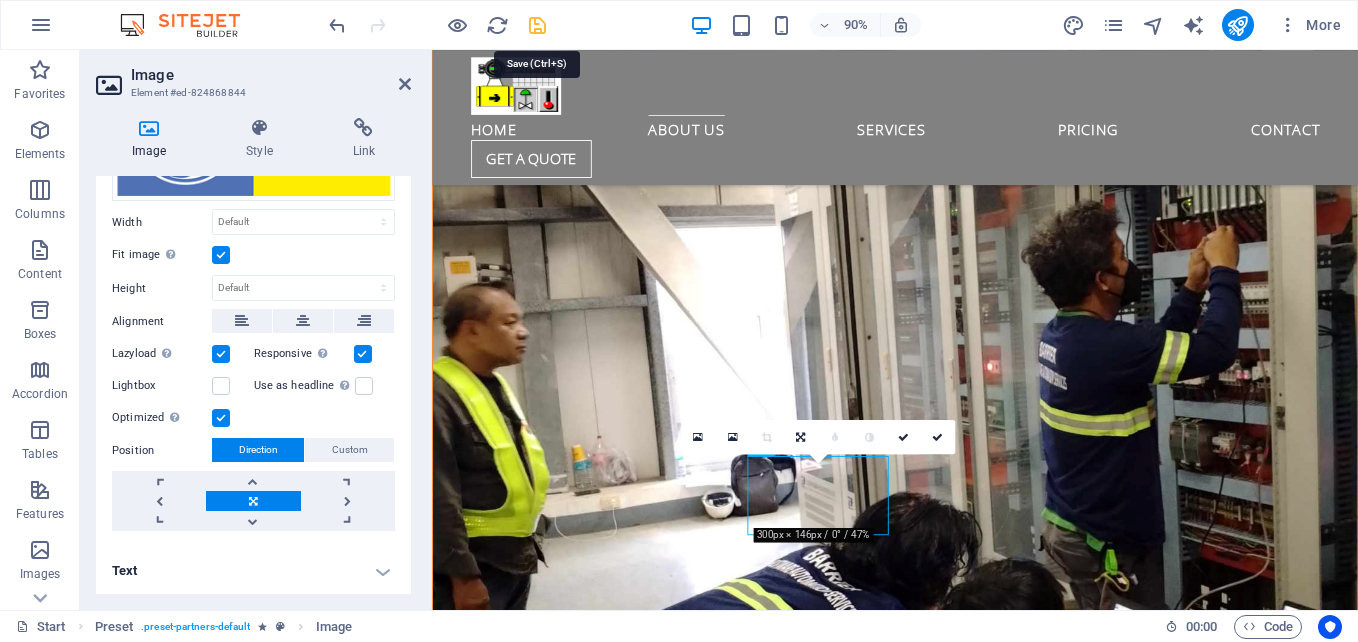 click at bounding box center [537, 25] 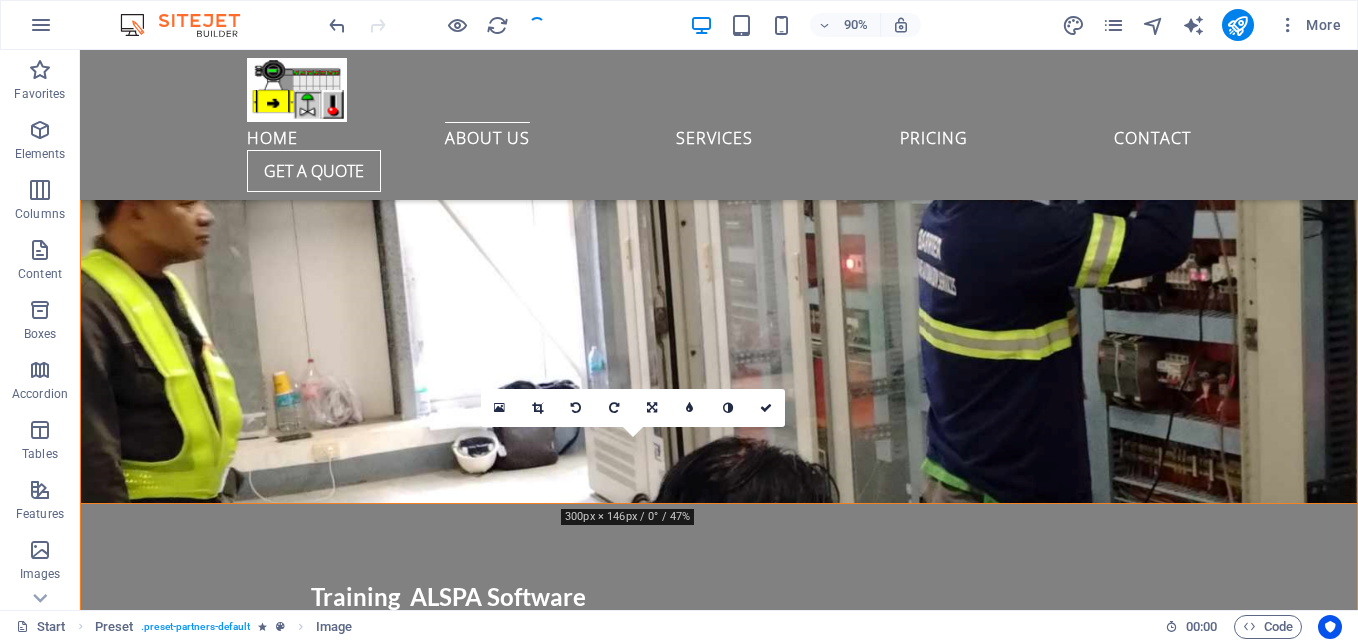 scroll, scrollTop: 2860, scrollLeft: 0, axis: vertical 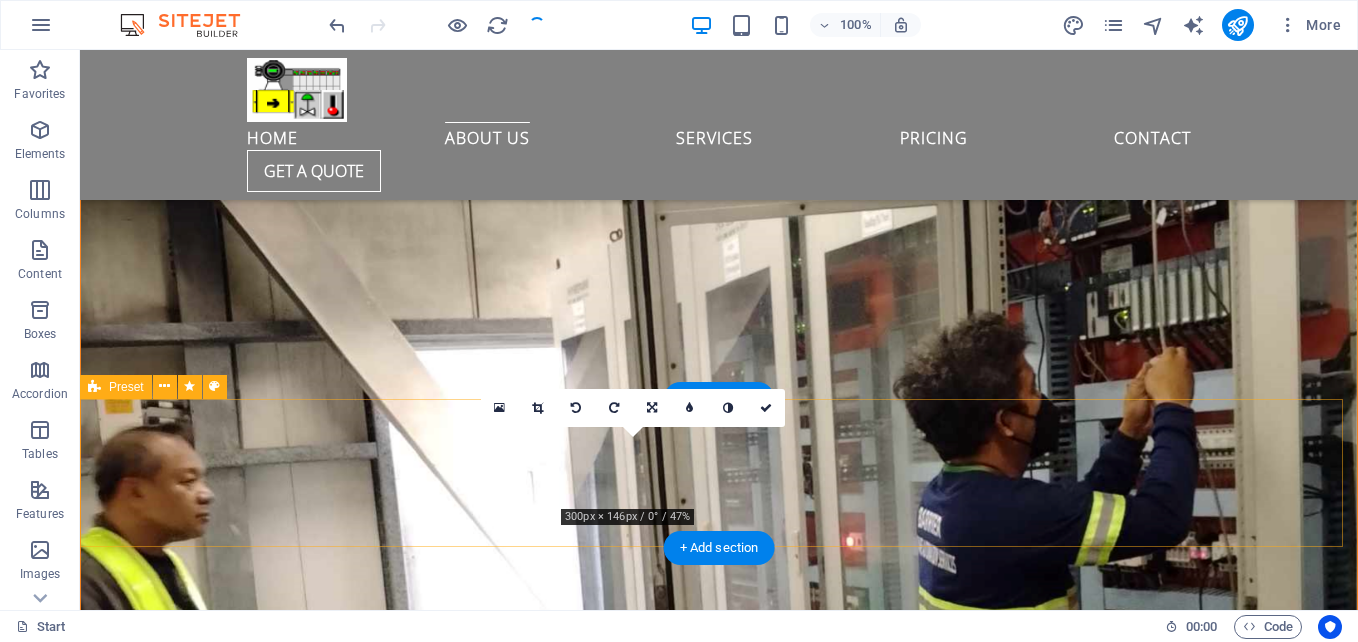 click at bounding box center [719, 3232] 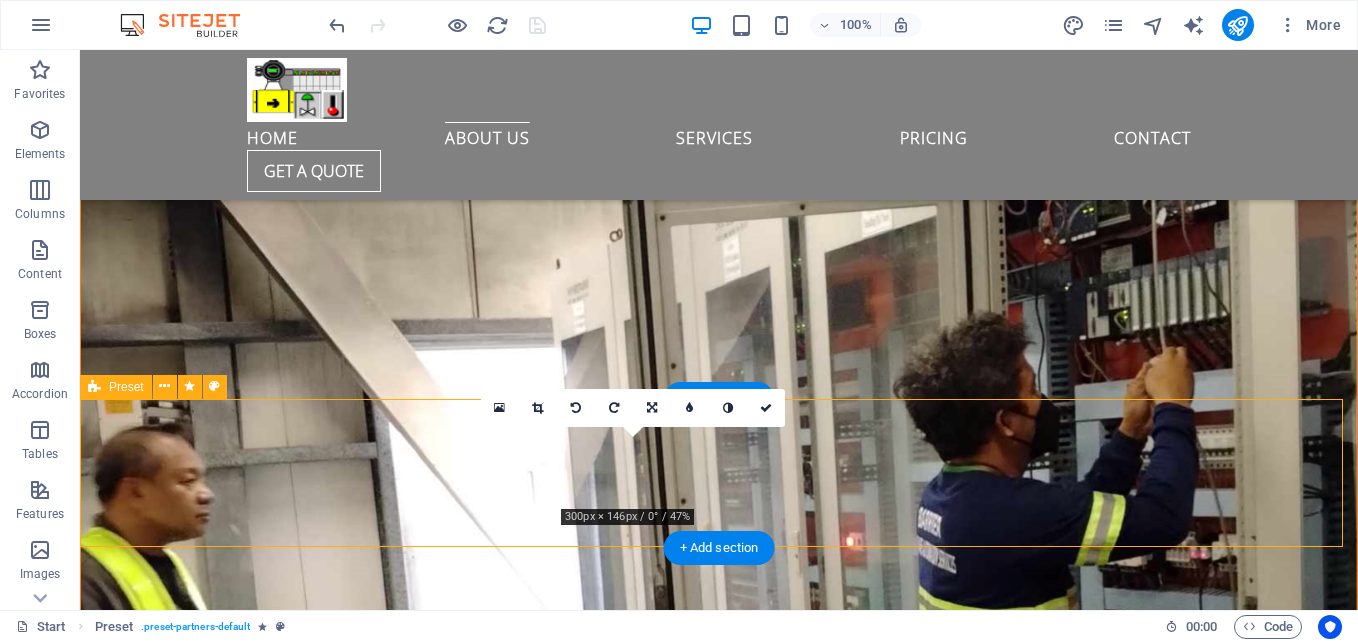click at bounding box center (719, 3232) 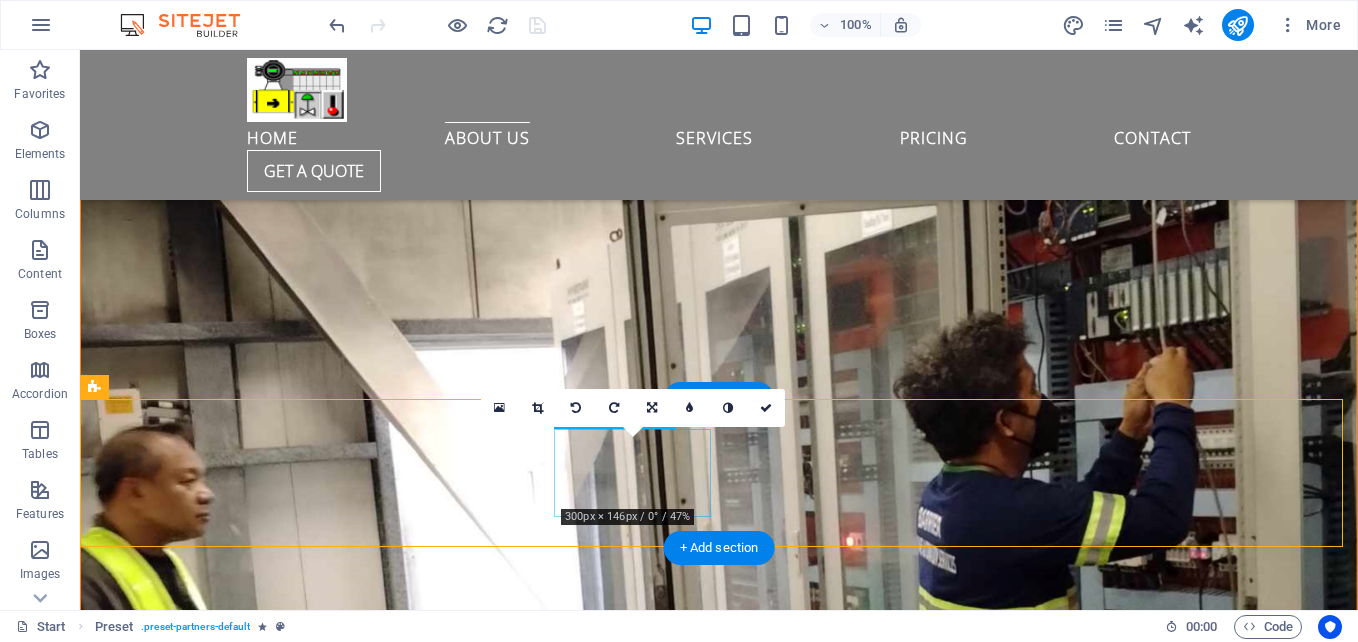 click at bounding box center (174, 3188) 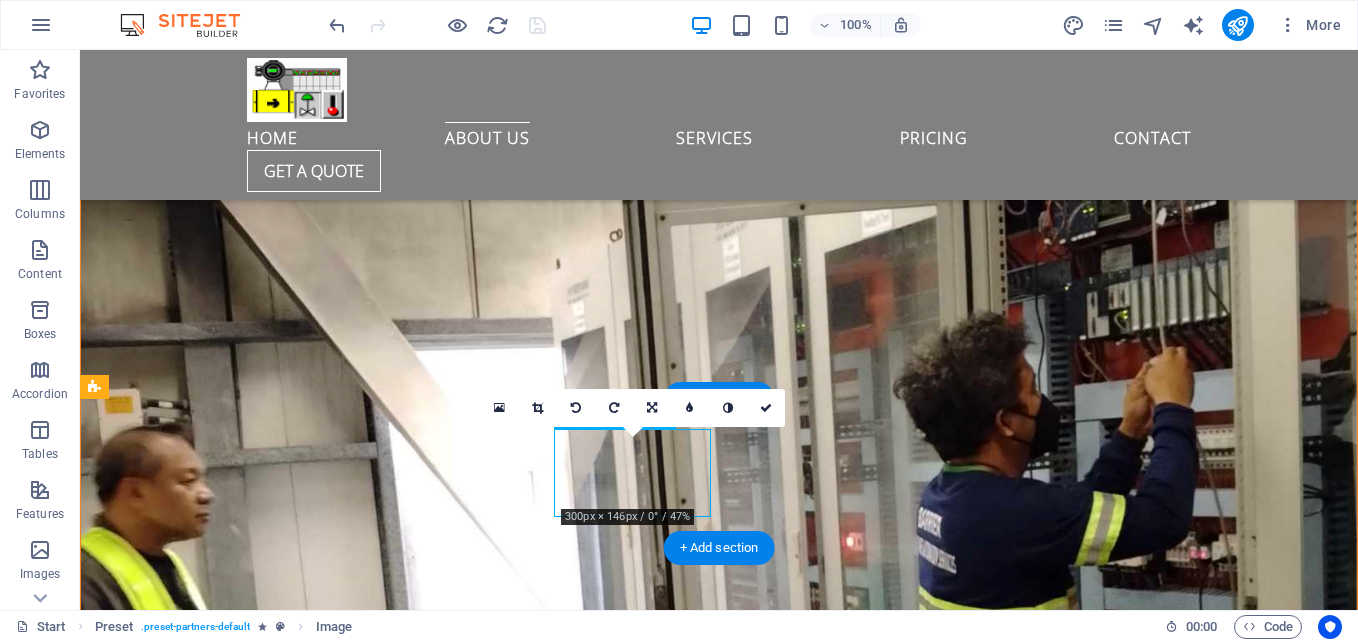 click at bounding box center [174, 3188] 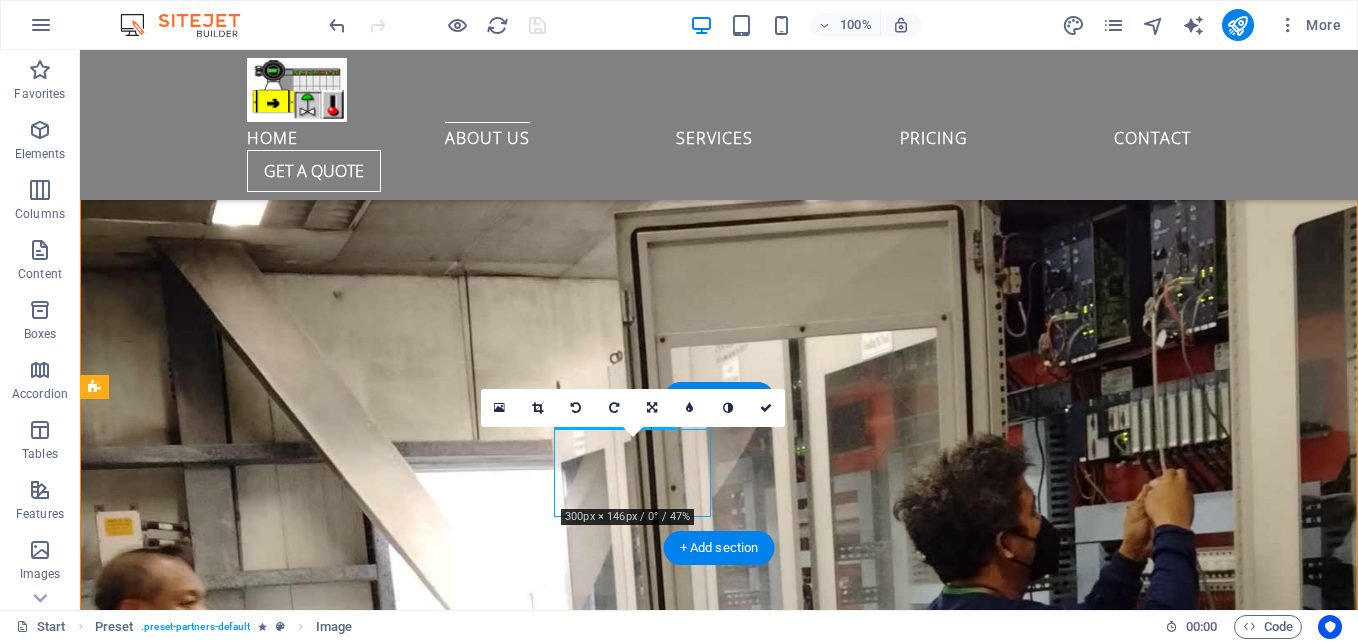 scroll, scrollTop: 3138, scrollLeft: 0, axis: vertical 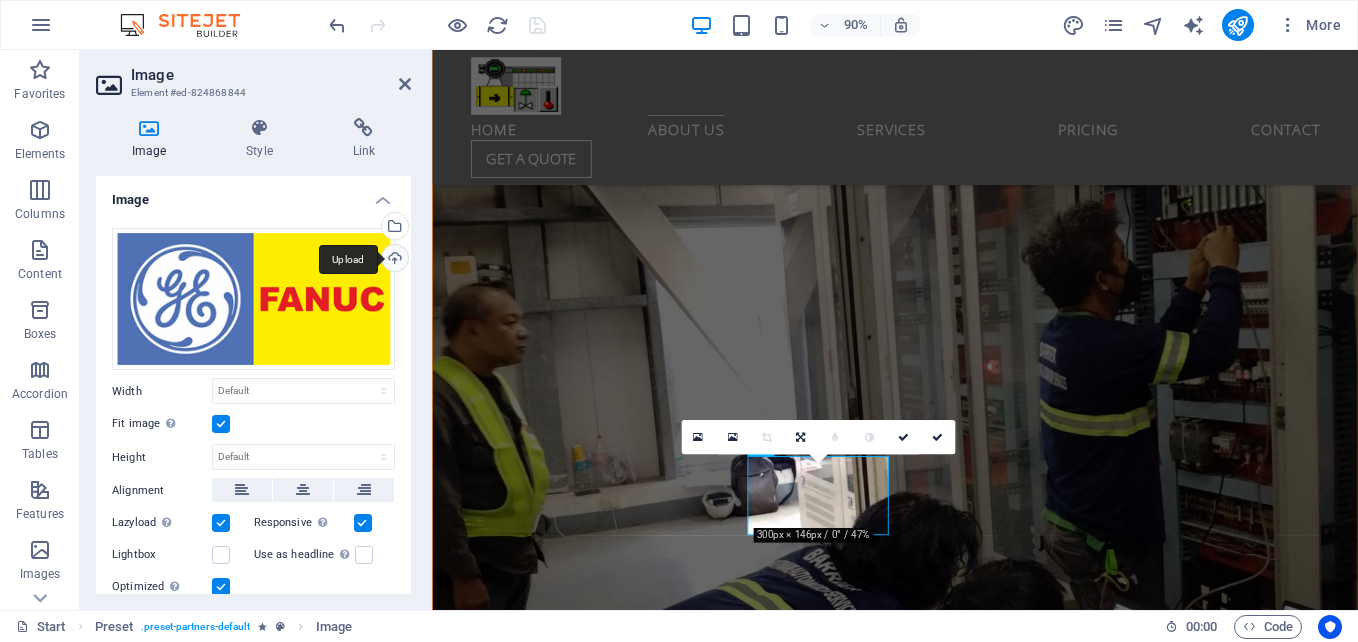 click on "Upload" at bounding box center [393, 260] 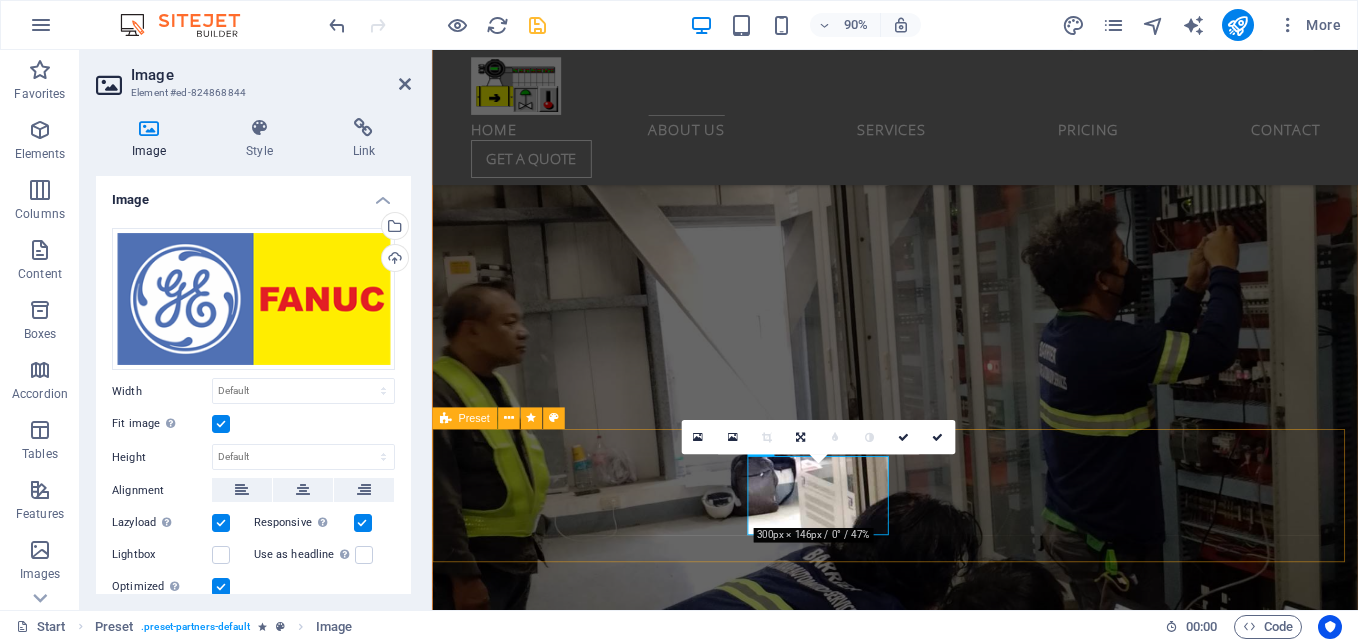 click at bounding box center [946, 3304] 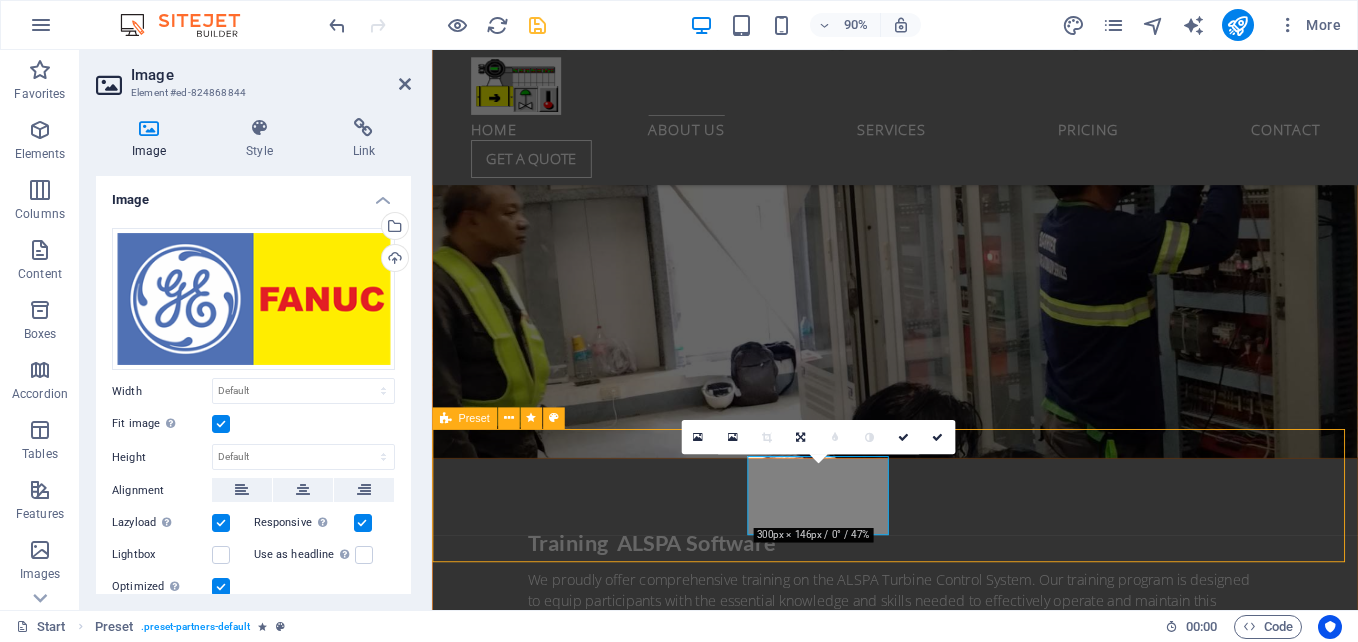 scroll, scrollTop: 2860, scrollLeft: 0, axis: vertical 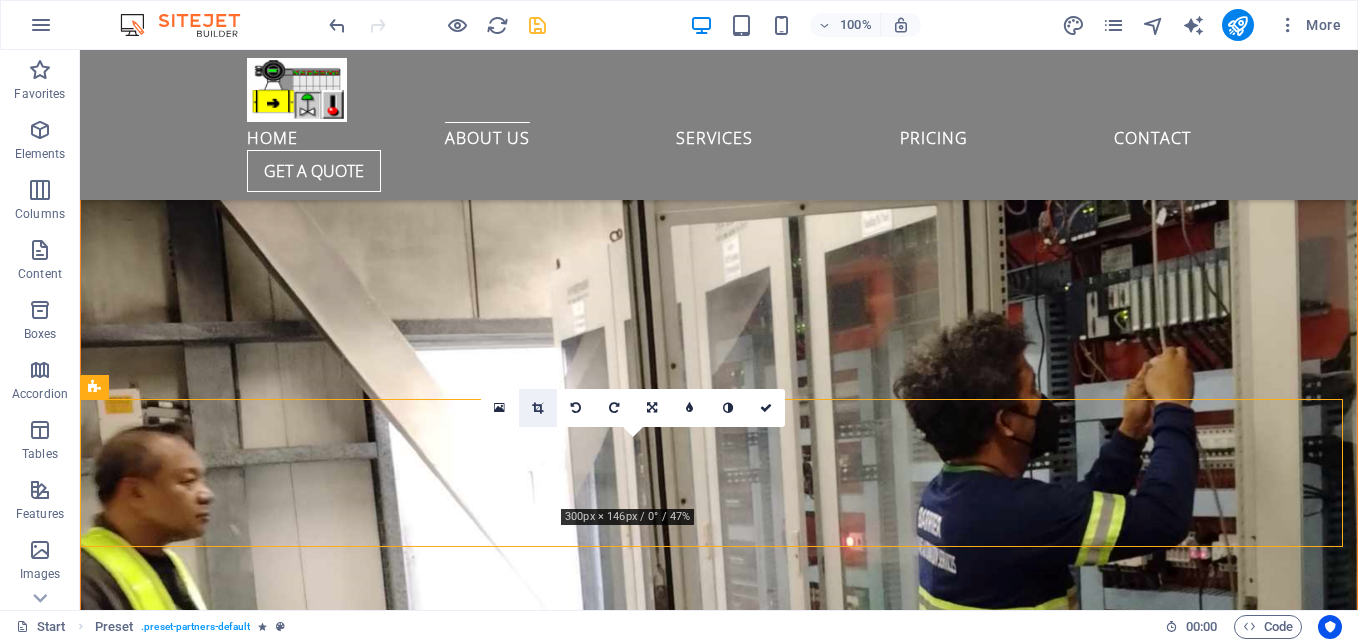 click at bounding box center [537, 408] 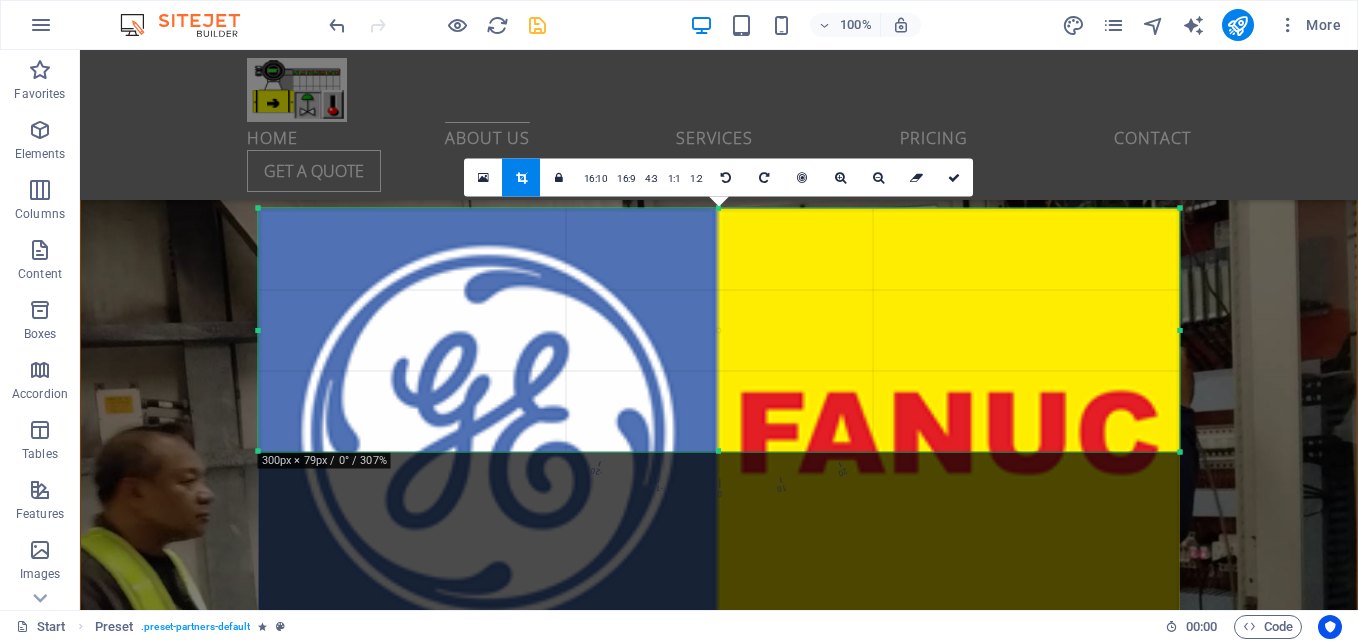 drag, startPoint x: 1178, startPoint y: 554, endPoint x: 749, endPoint y: 349, distance: 475.464 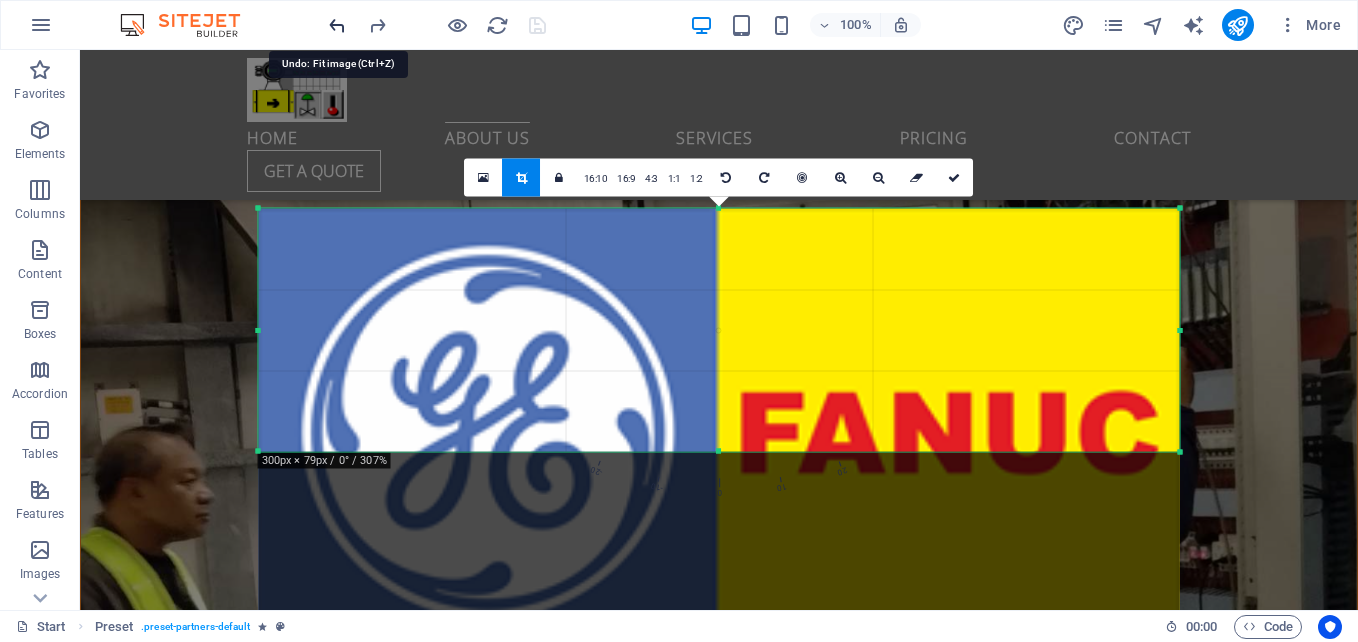 click at bounding box center [337, 25] 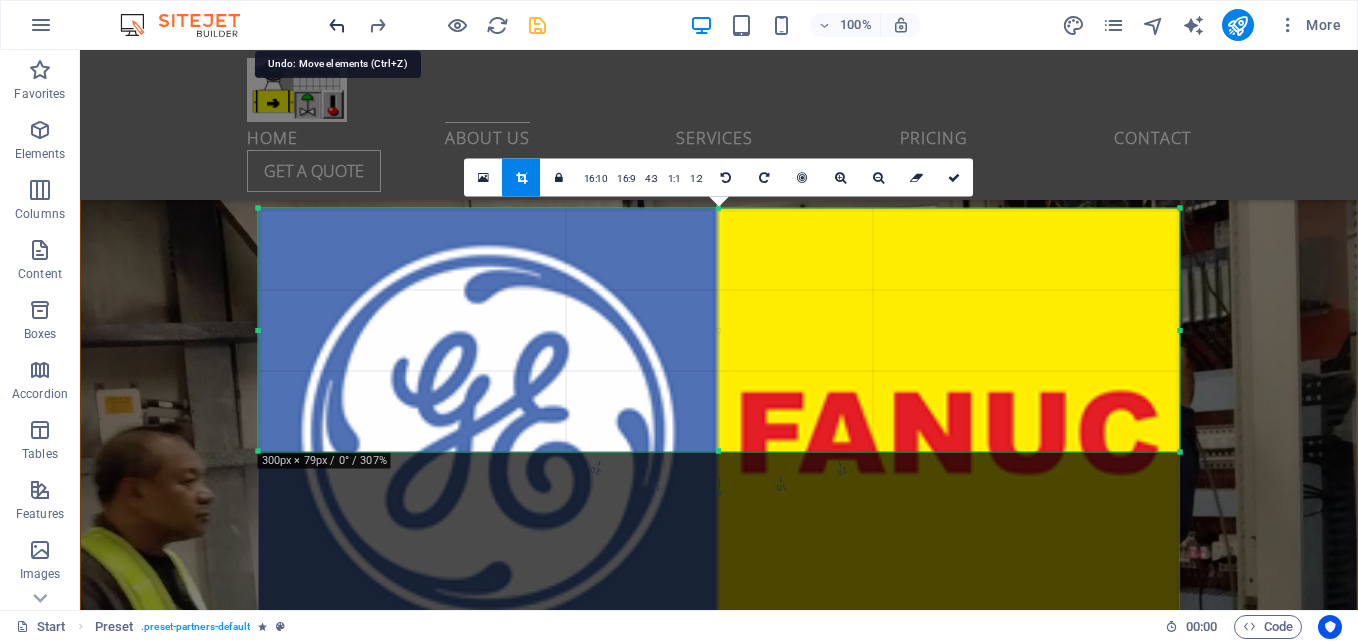 click at bounding box center (337, 25) 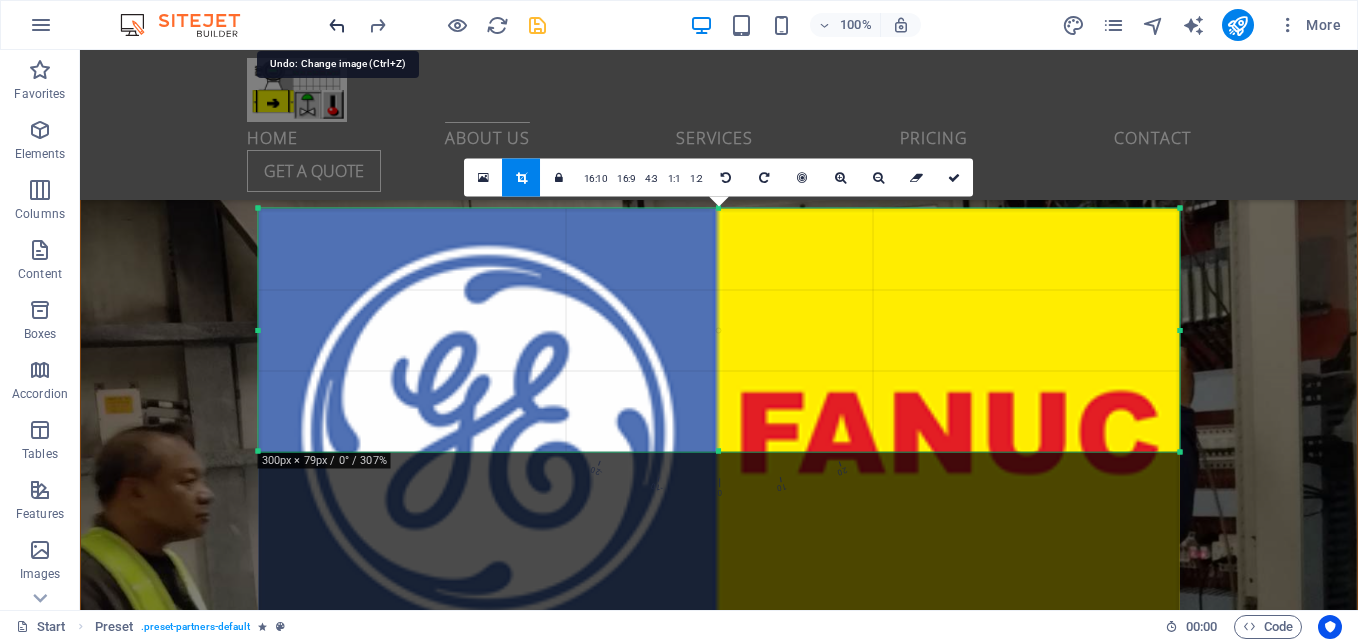 click at bounding box center [337, 25] 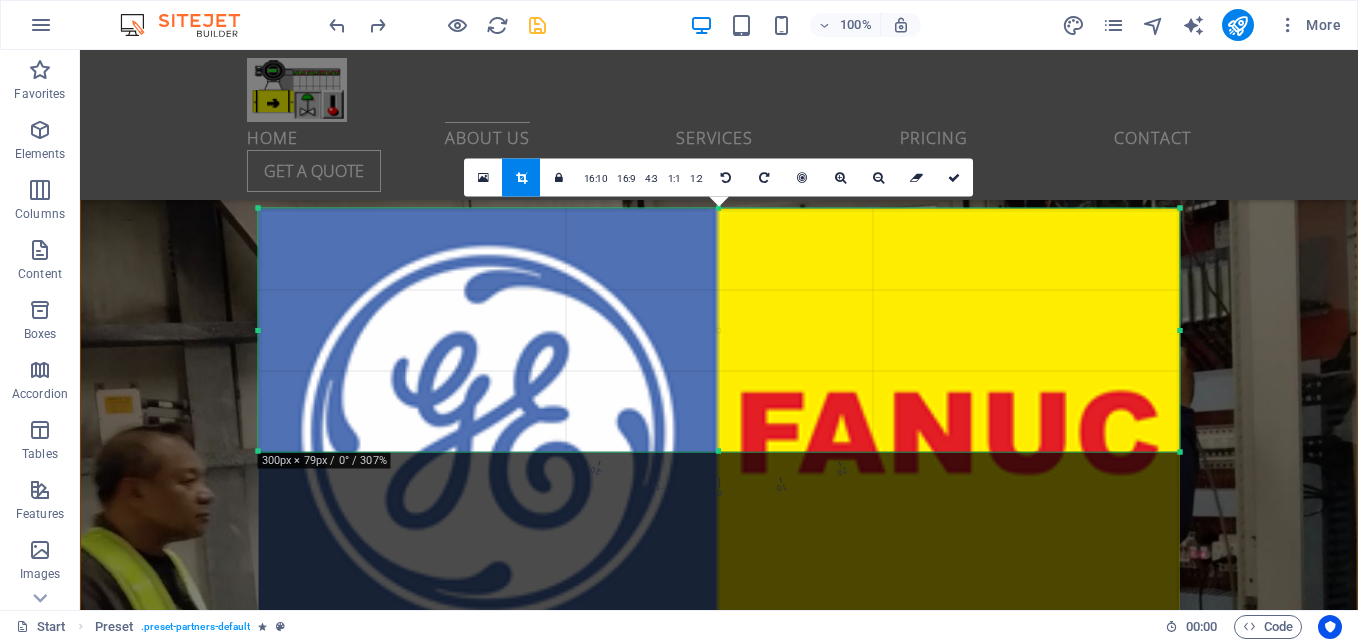 click at bounding box center (719, 433) 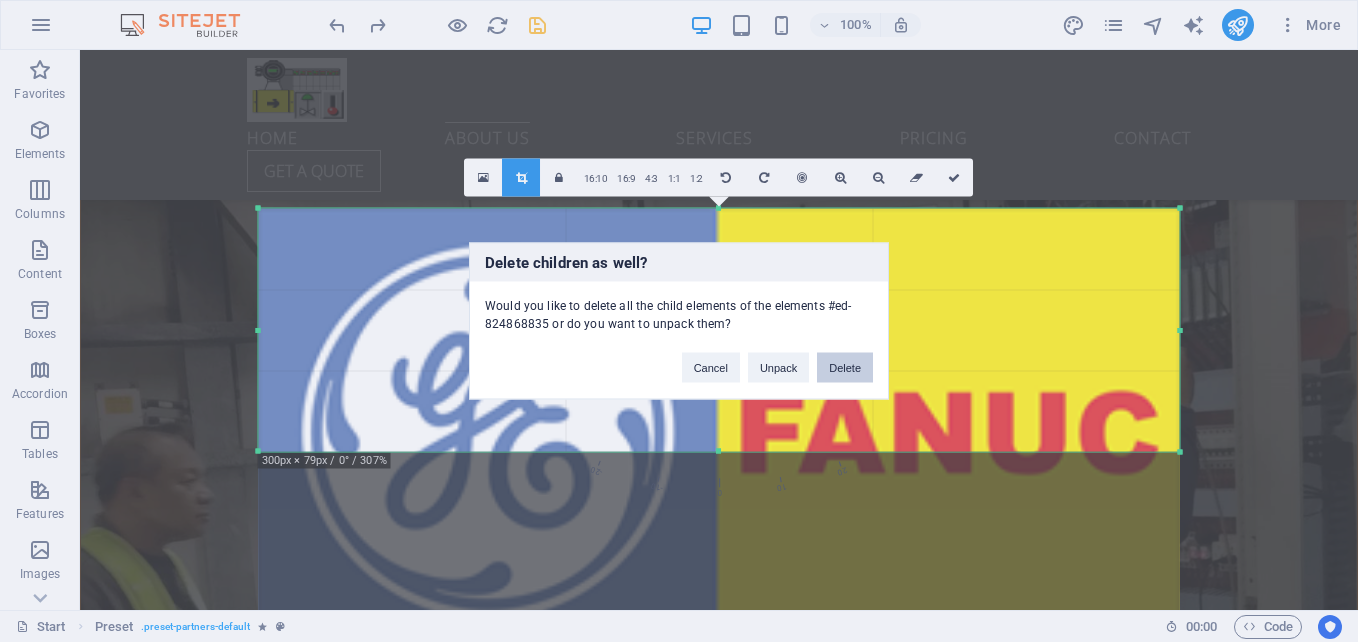 click on "Delete" at bounding box center (845, 368) 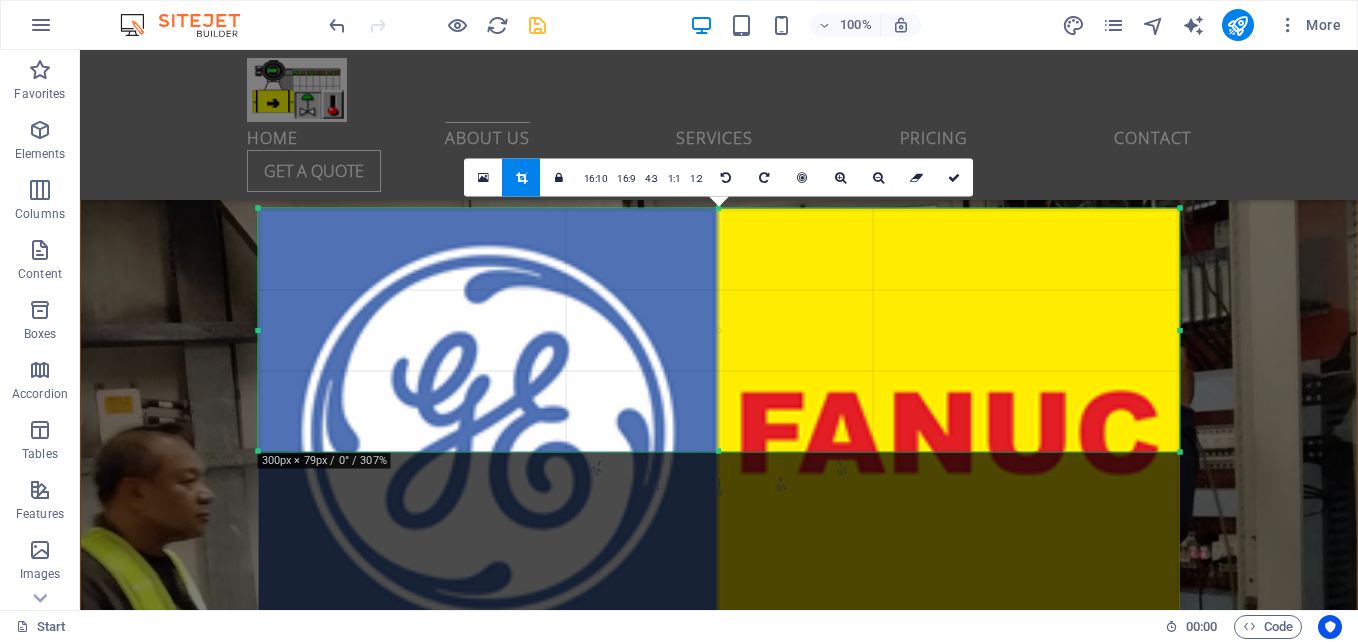 click on "Drag here to replace the existing content. Press “Ctrl” if you want to create a new element.
H2   Container   Container   Banner   Spacer   Text   Spacer   Container   Preset   Icon   Container   Container   Container   H6   Container   Text   Icon   Container   H6   Container   Text   Container   Icon   Container   H6   Container   Text   Container   Placeholder   Preset   Container   Preset   Container   Container   Preset   Preset   Container   Text   Container   Preset   Preset   Container   Preset   Container   Preset   Container   Preset   Placeholder   Container   Menu Bar   Menu   Banner   Info Bar   Separator   Logo   Button   Preset   Icon   Container   Text   Container   Text   Placeholder   Preset   Container   Preset   Container   Preset   Container   Preset   Container   Preset   Container   Icon   H4   Spacer   H4   Spacer   Text   Text   H3   Callout   Container   Spacer   Container   Image   Preset   Image   Image   Spacer   Image   Image   Image   Image 180 170 160 90" at bounding box center [719, 330] 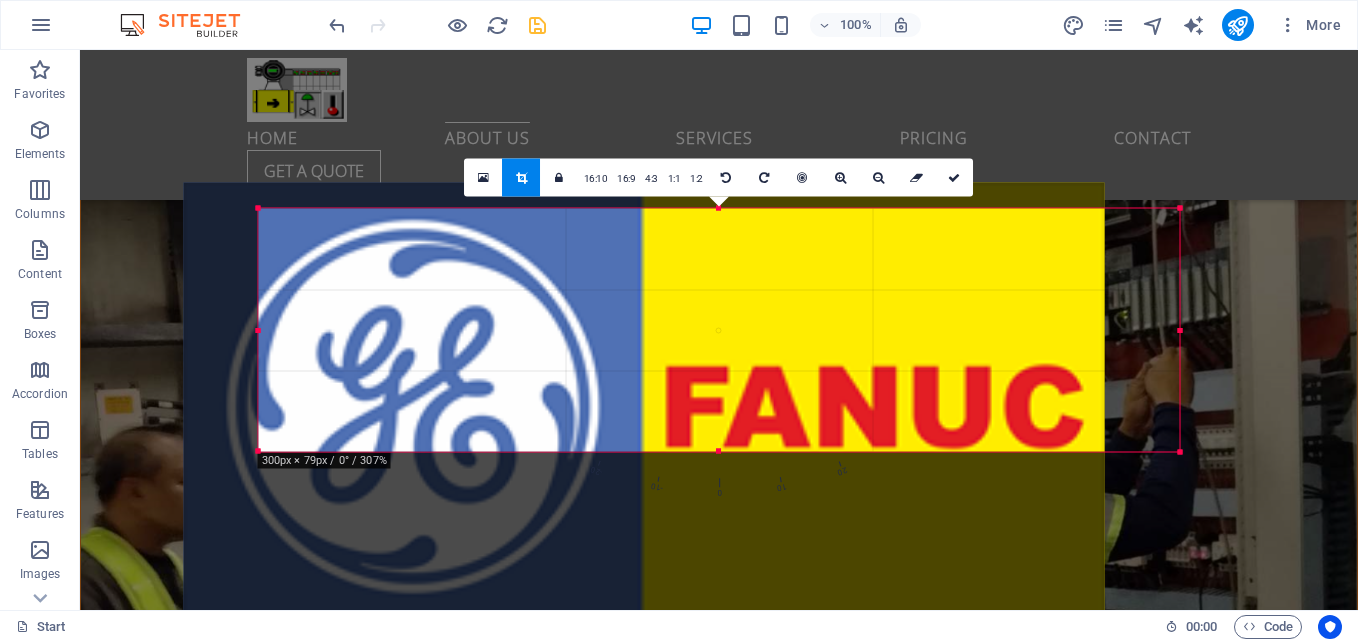 drag, startPoint x: 921, startPoint y: 342, endPoint x: 845, endPoint y: 310, distance: 82.46211 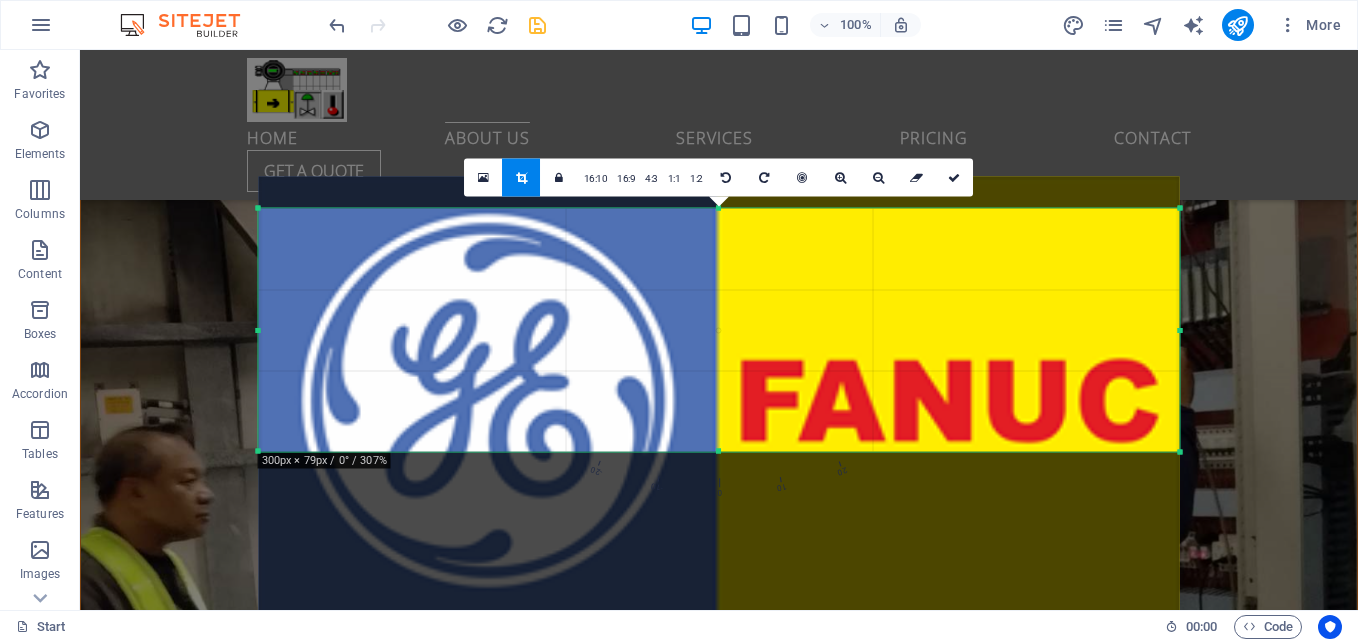 click at bounding box center [719, 401] 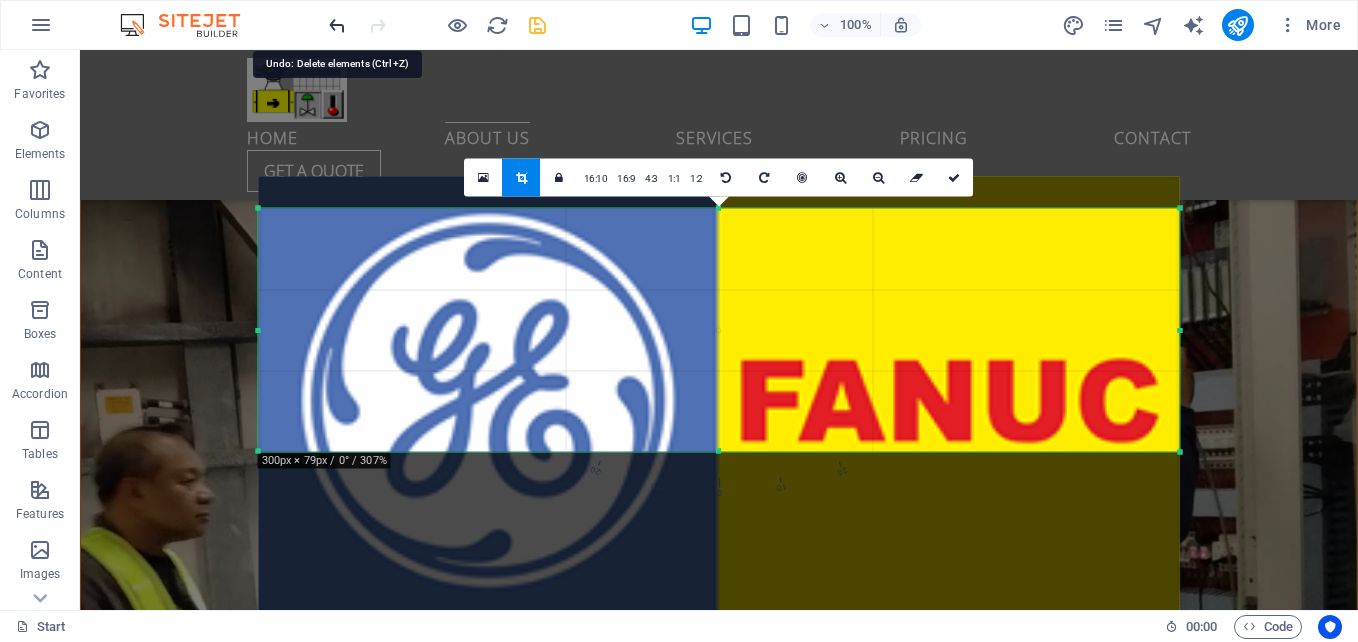 click at bounding box center (337, 25) 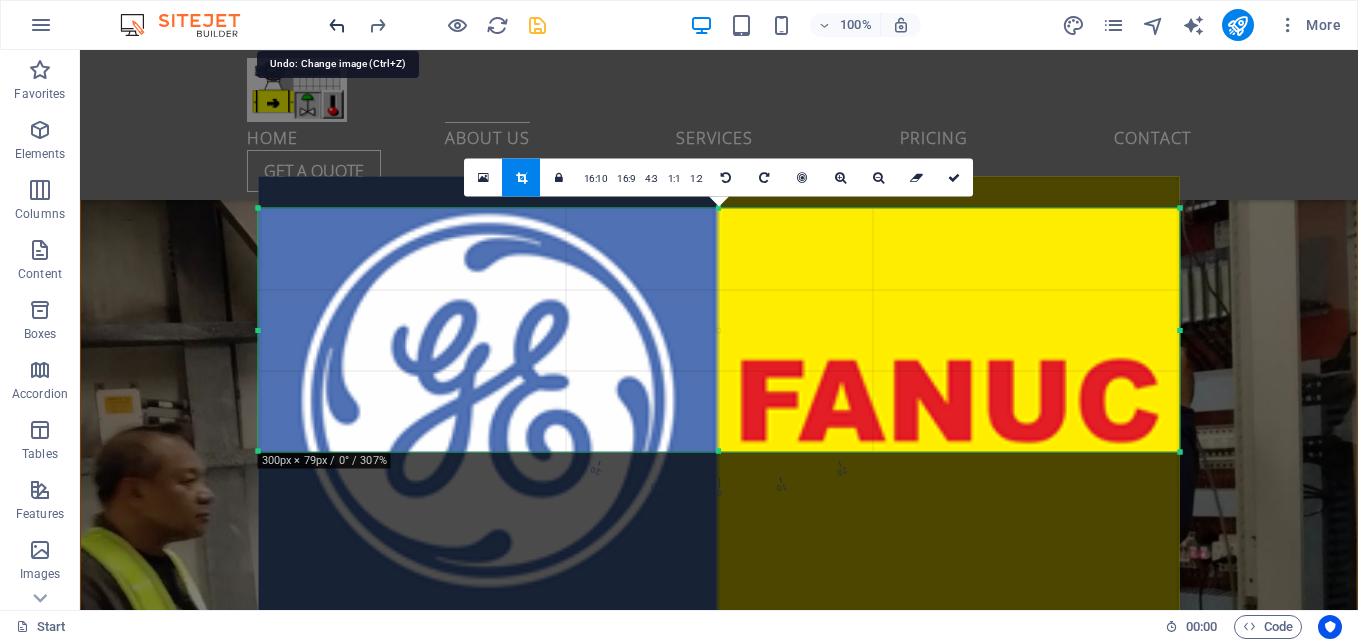 click at bounding box center [337, 25] 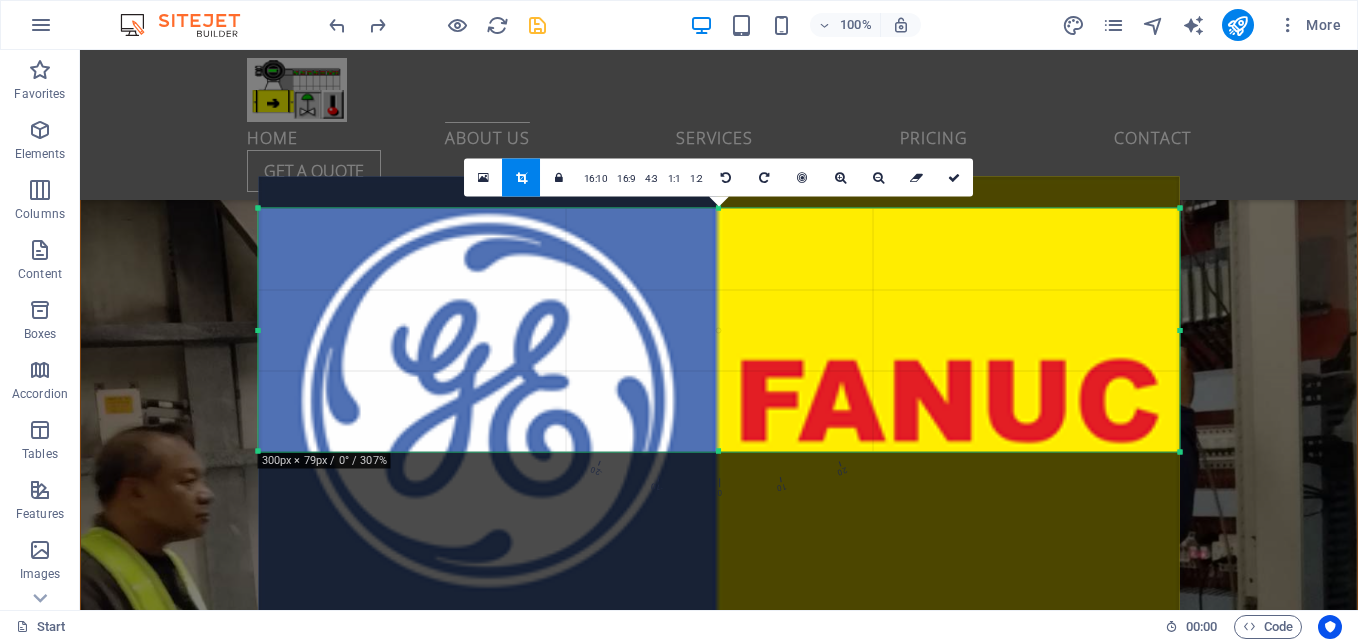 click on "Drag here to replace the existing content. Press “Ctrl” if you want to create a new element.
H2   Container   Container   Banner   Spacer   Text   Spacer   Container   Preset   Icon   Container   Container   Container   H6   Container   Text   Icon   Container   H6   Container   Text   Container   Icon   Container   H6   Container   Text   Container   Placeholder   Preset   Container   Preset   Container   Container   Preset   Preset   Container   Text   Container   Preset   Preset   Container   Preset   Container   Preset   Container   Preset   Placeholder   Container   Menu Bar   Menu   Banner   Info Bar   Separator   Logo   Button   Preset   Icon   Container   Text   Container   Text   Placeholder   Preset   Container   Preset   Container   Preset   Container   Preset   Container   Preset   Container   Icon   H4   Spacer   H4   Spacer   Text   Text   H3   Callout   Container   Spacer   Container   Image   Preset   Image   Image   Spacer   Image   Image   Image   Image 180 170 160 90" at bounding box center [719, 330] 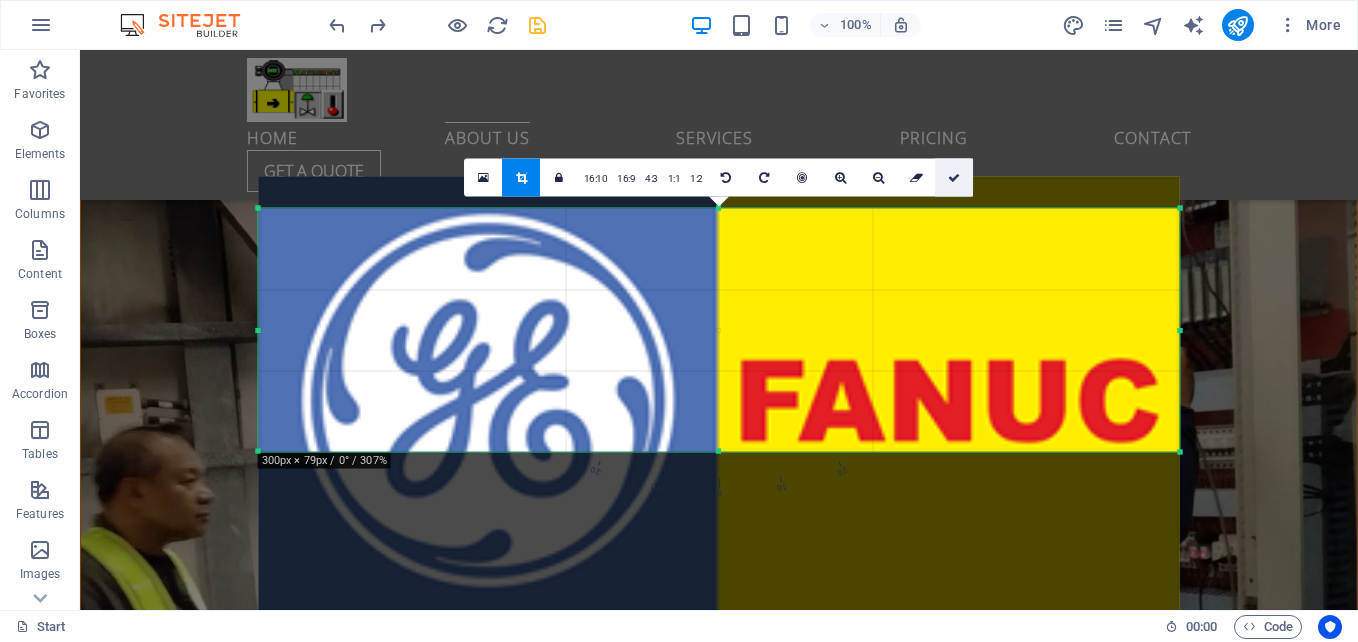 click at bounding box center (954, 178) 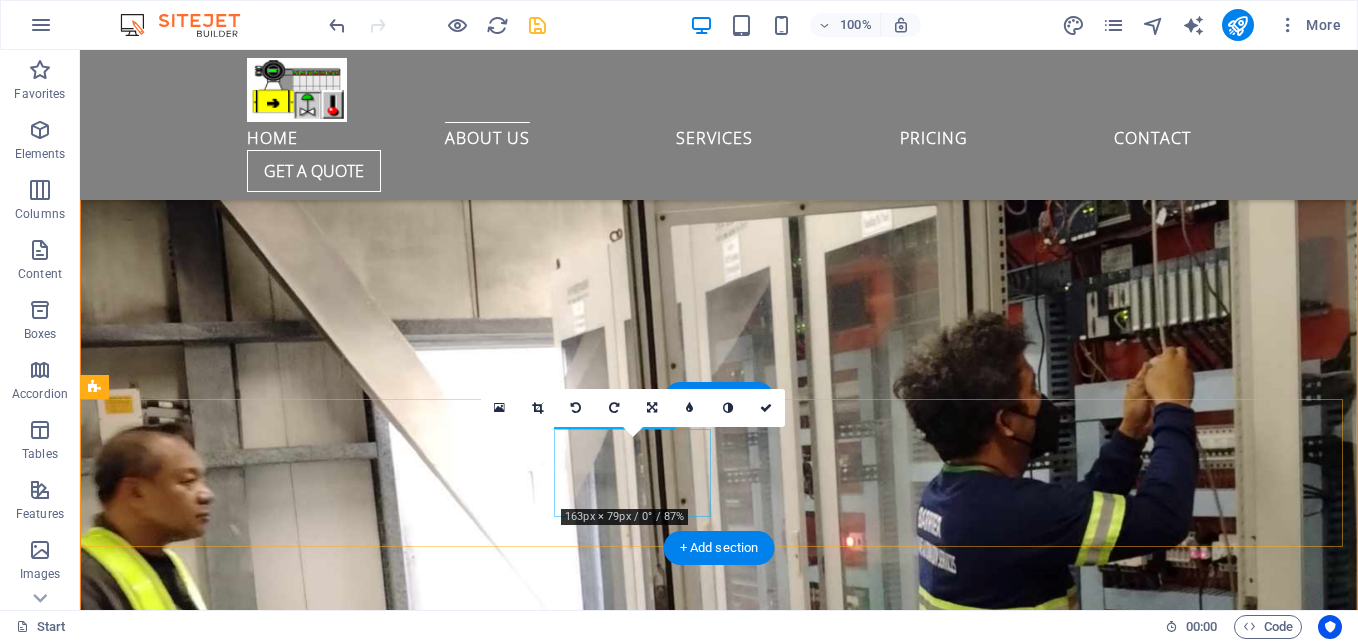 click at bounding box center (174, 3188) 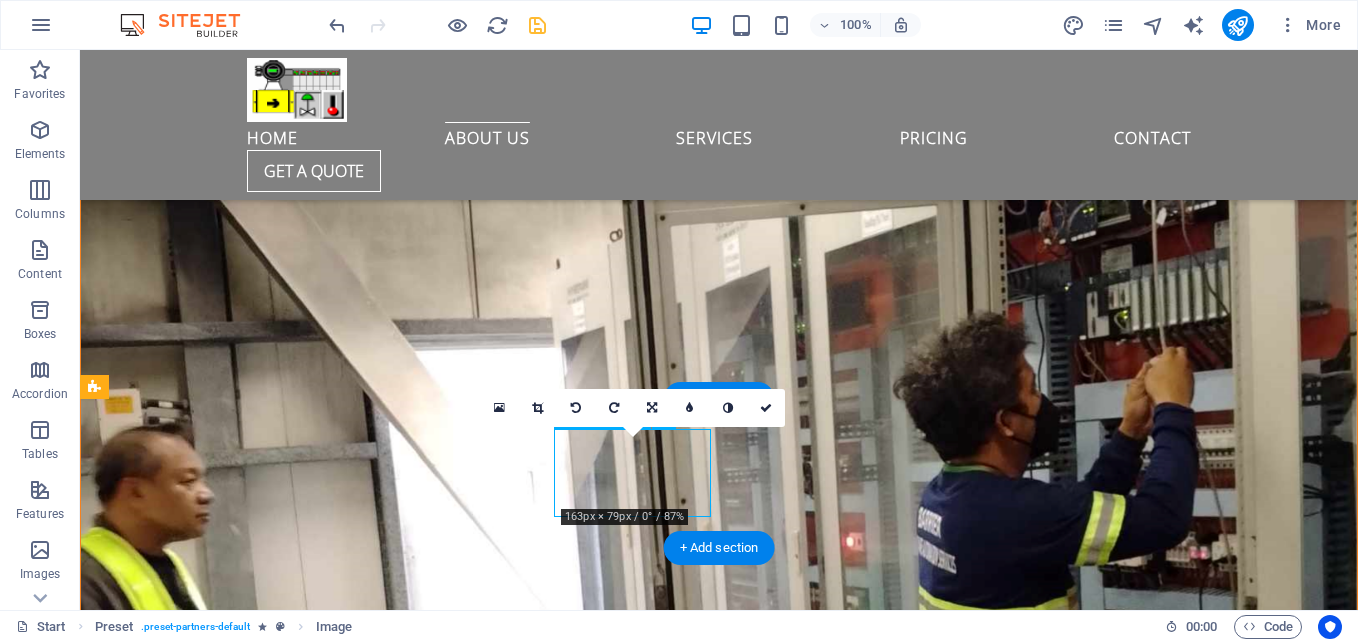 click at bounding box center [174, 3188] 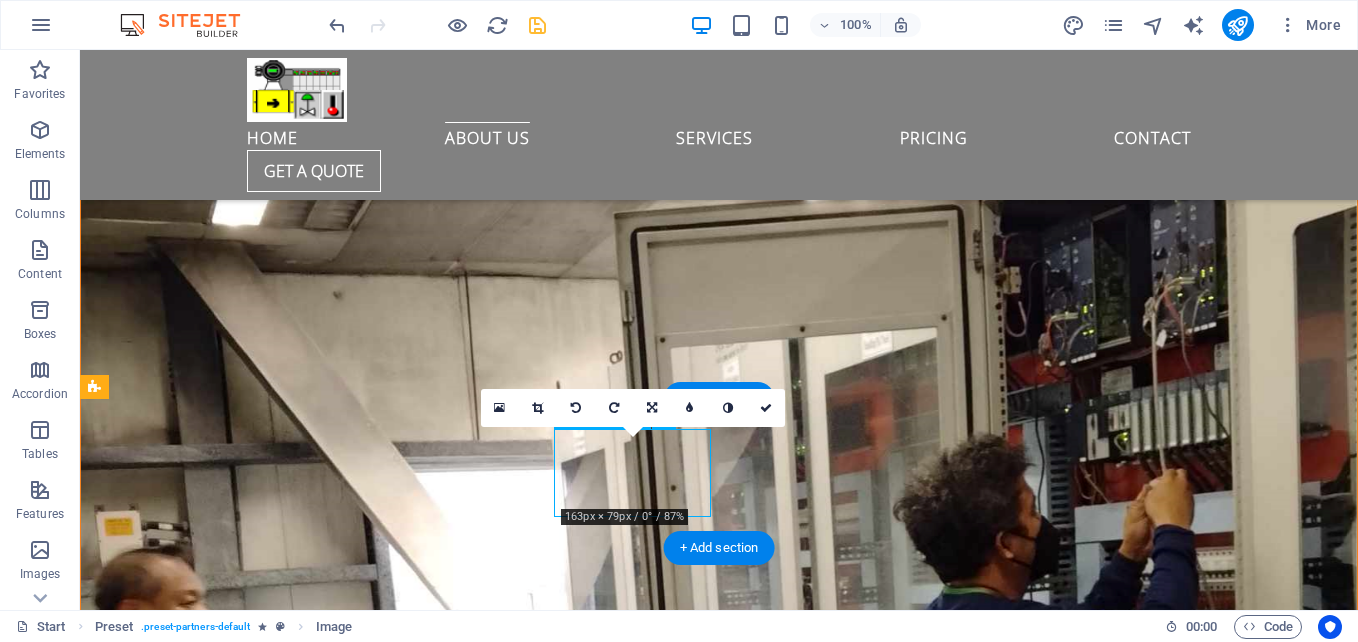 select on "px" 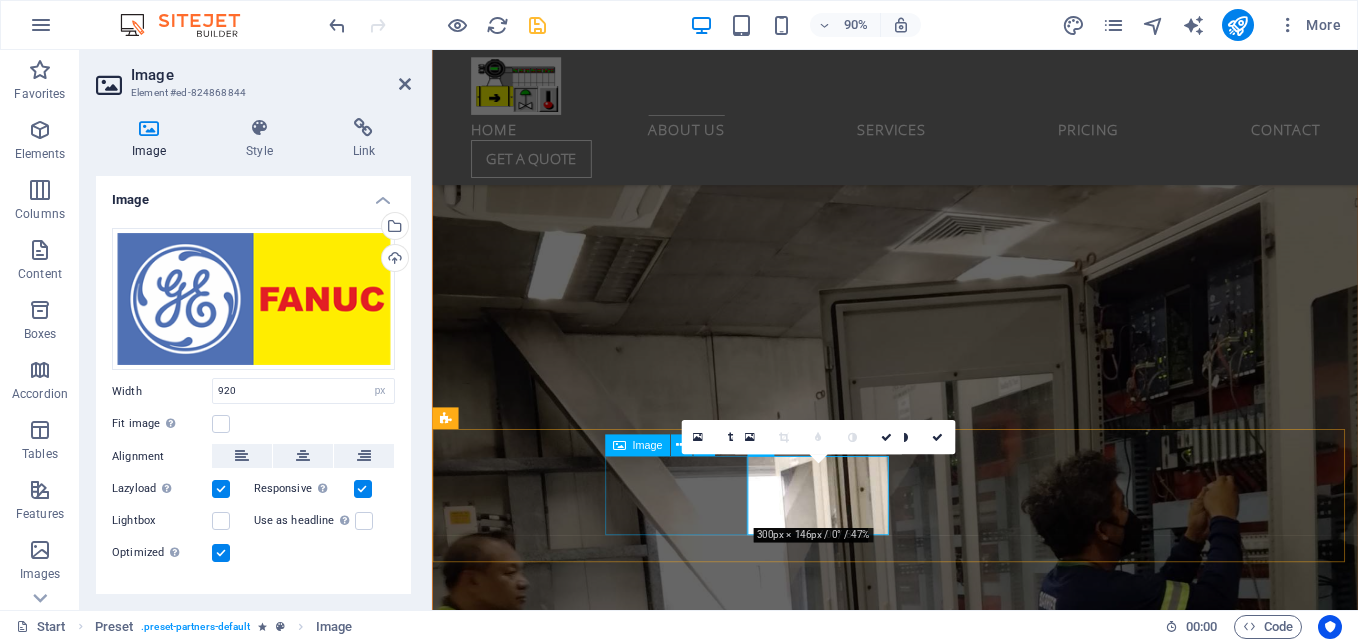 scroll, scrollTop: 3138, scrollLeft: 0, axis: vertical 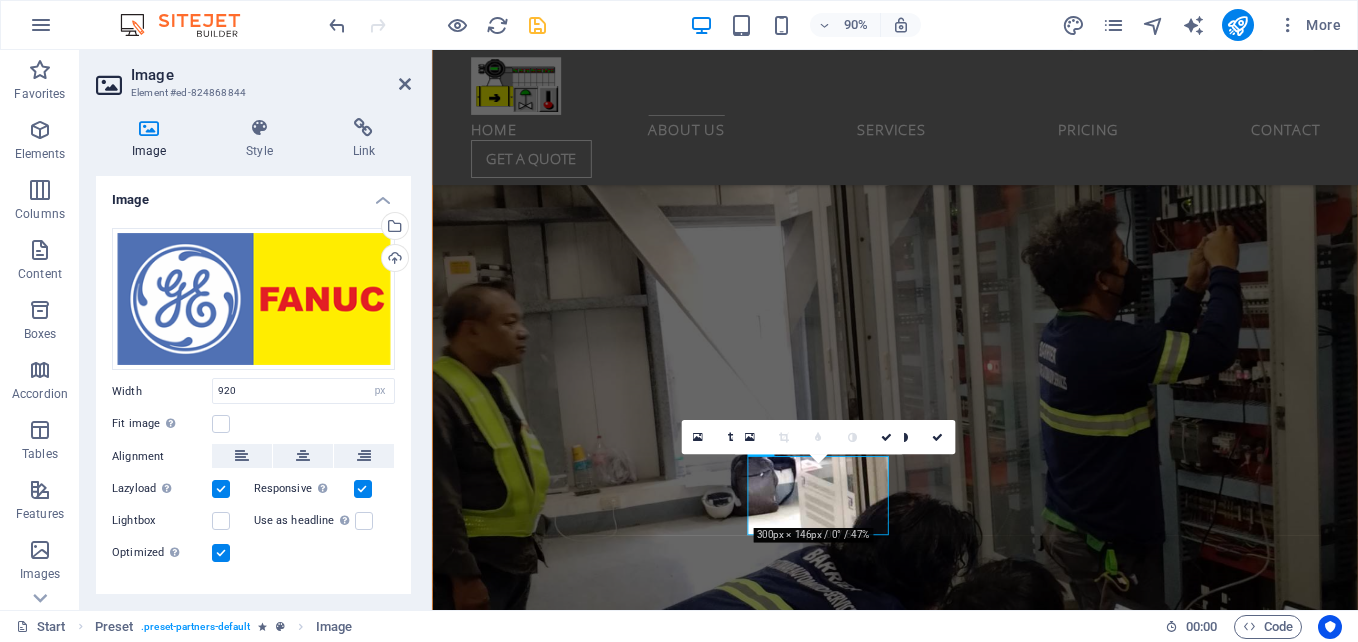 click on "Fit image Automatically fit image to a fixed width and height" at bounding box center [162, 424] 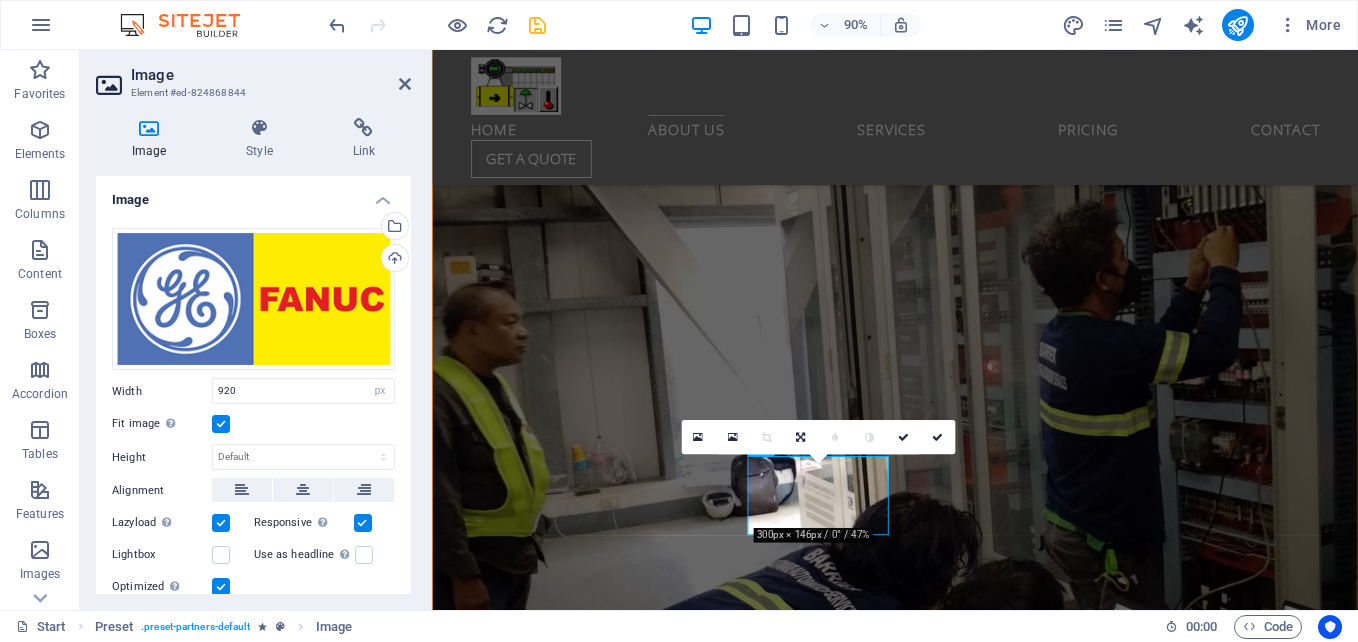 click at bounding box center (221, 424) 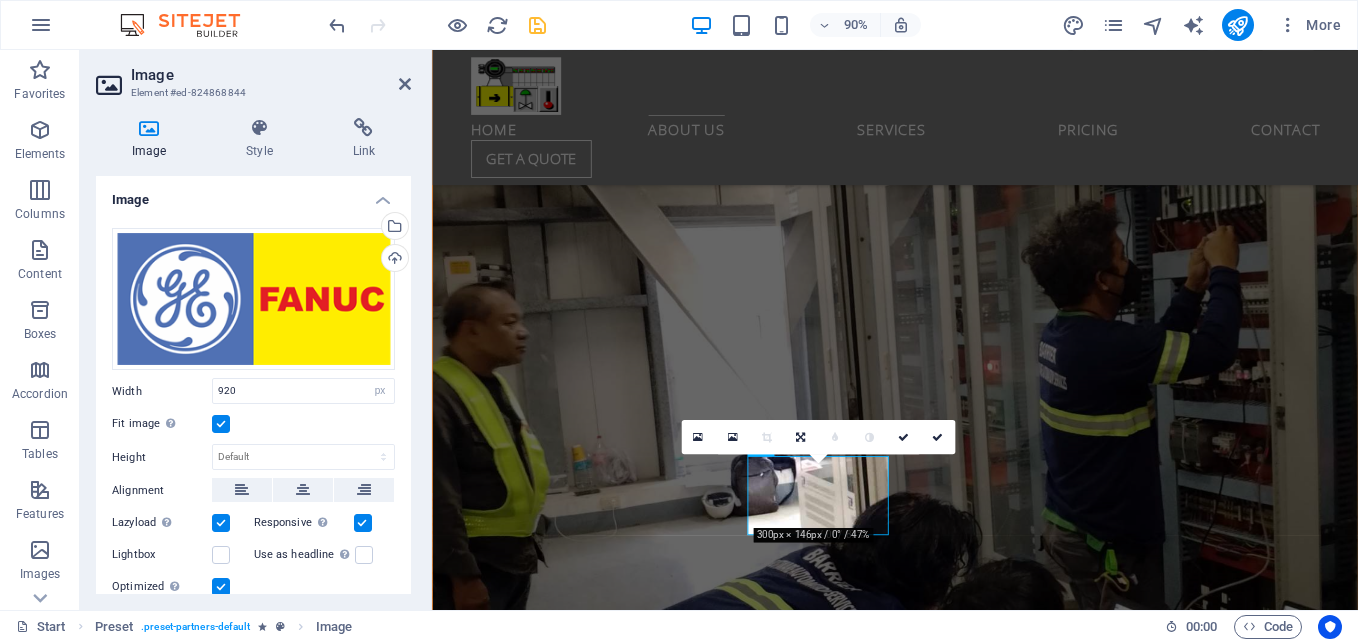 click on "Fit image Automatically fit image to a fixed width and height" at bounding box center [0, 0] 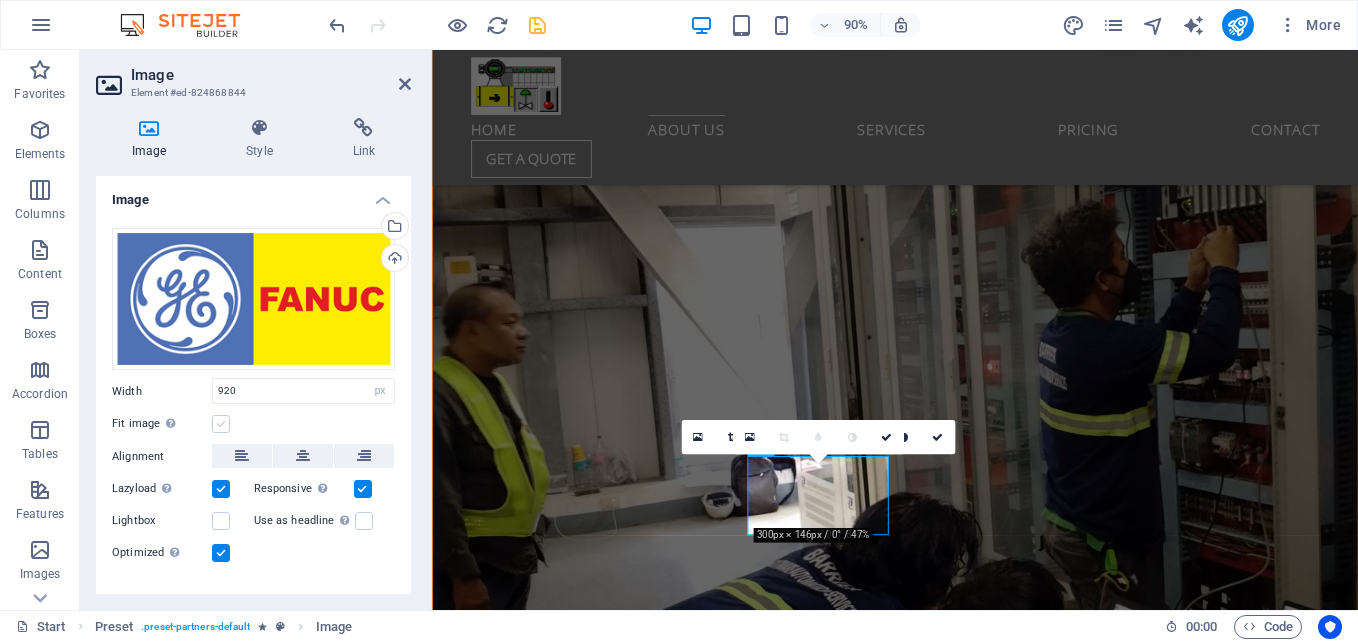click at bounding box center [221, 424] 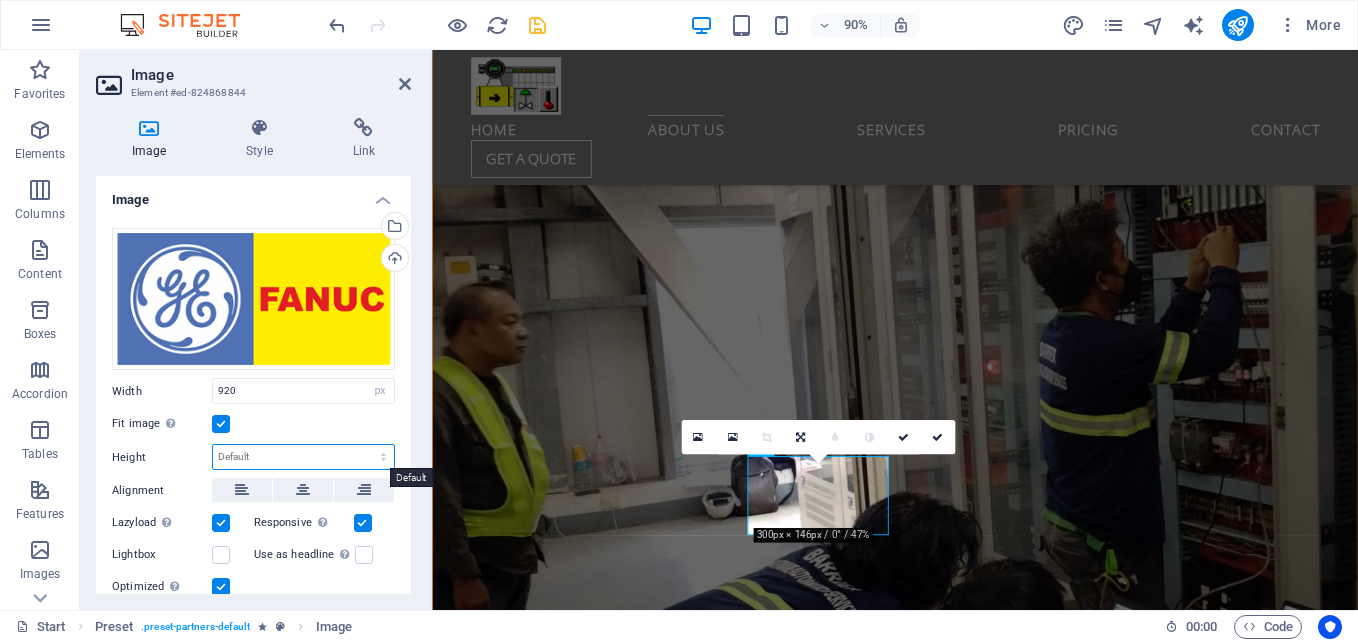 click on "Default auto px" at bounding box center (303, 457) 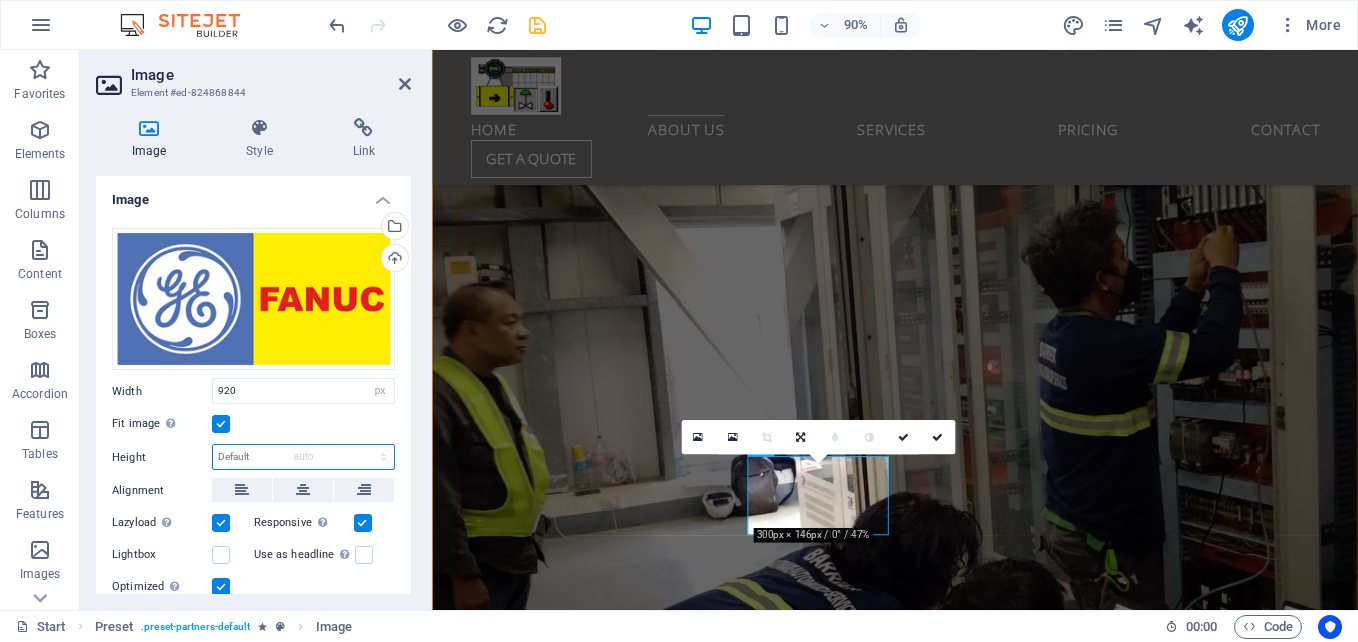 click on "Default auto px" at bounding box center (303, 457) 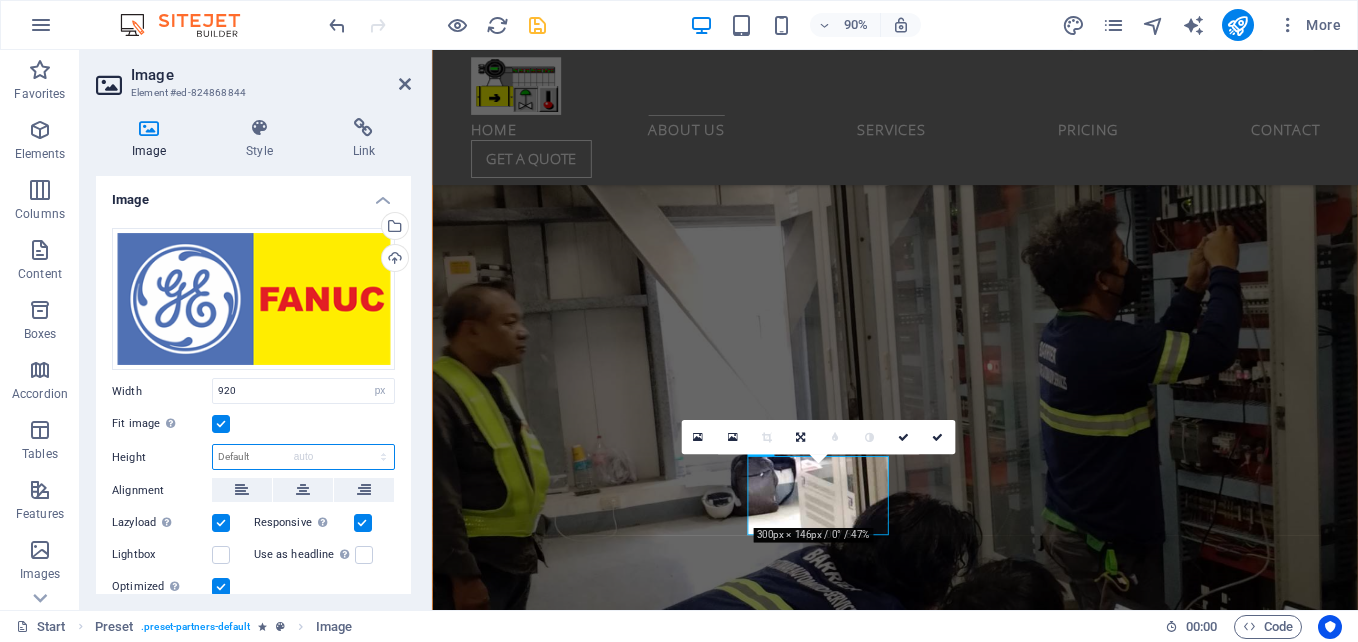 select on "DISABLED_OPTION_VALUE" 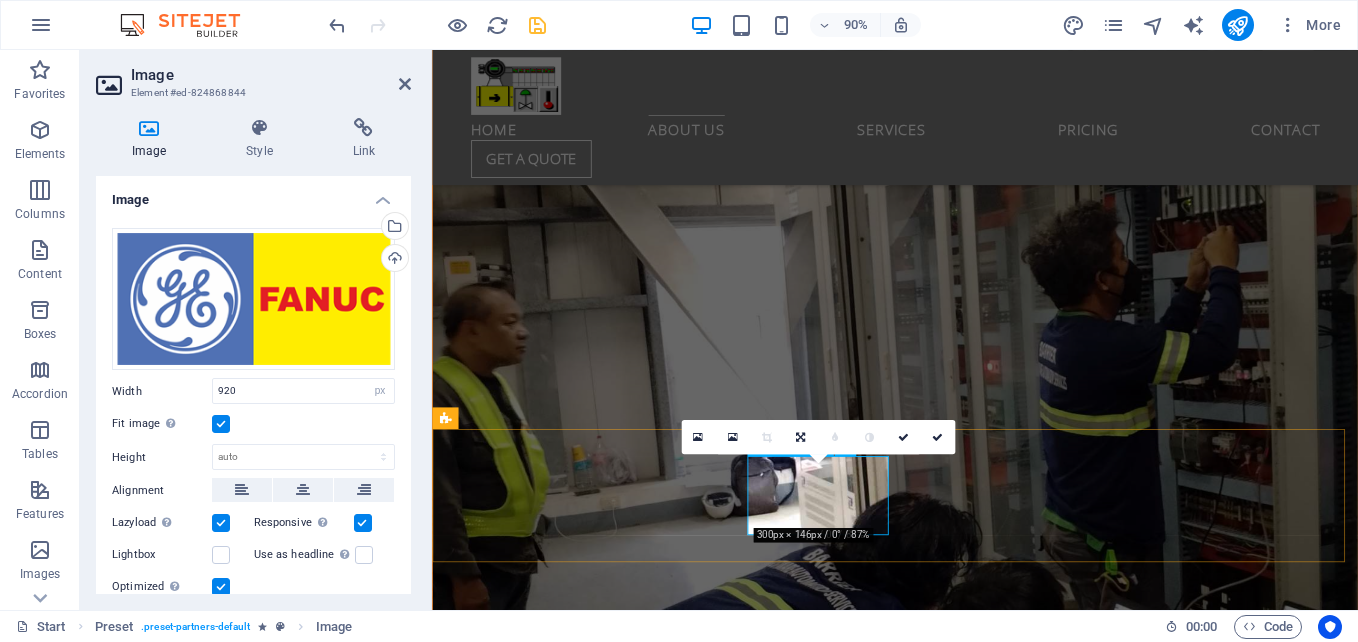 click at bounding box center [526, 3260] 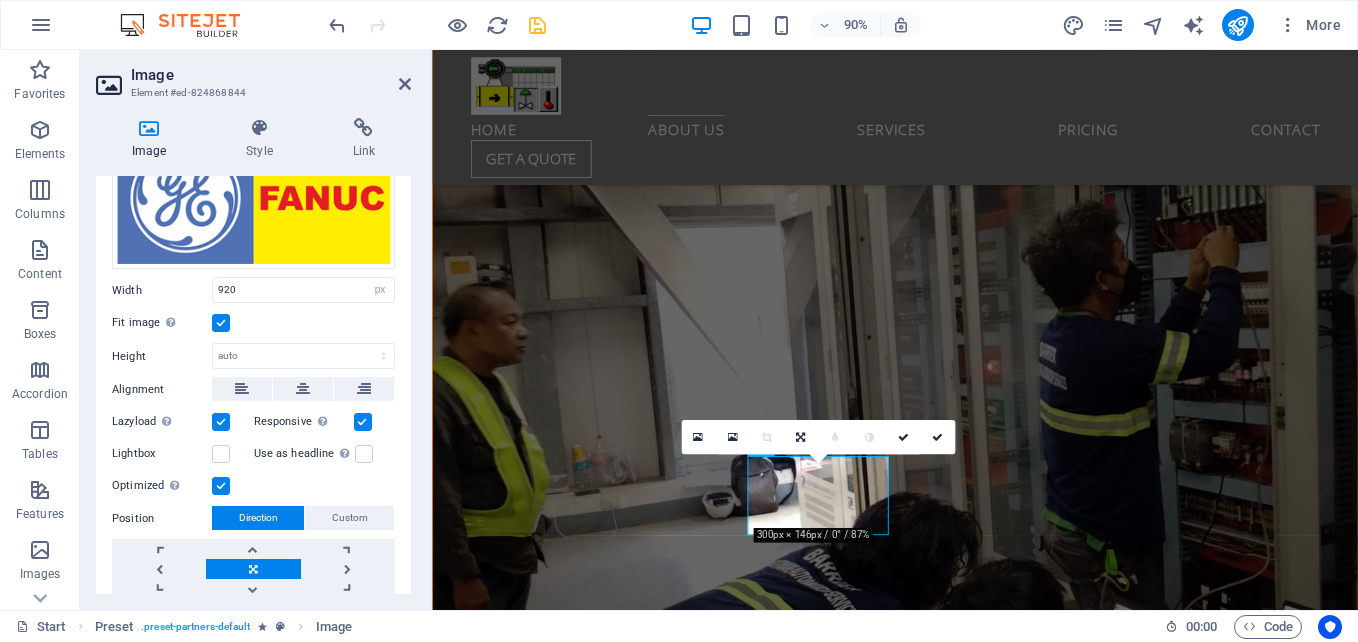 scroll, scrollTop: 169, scrollLeft: 0, axis: vertical 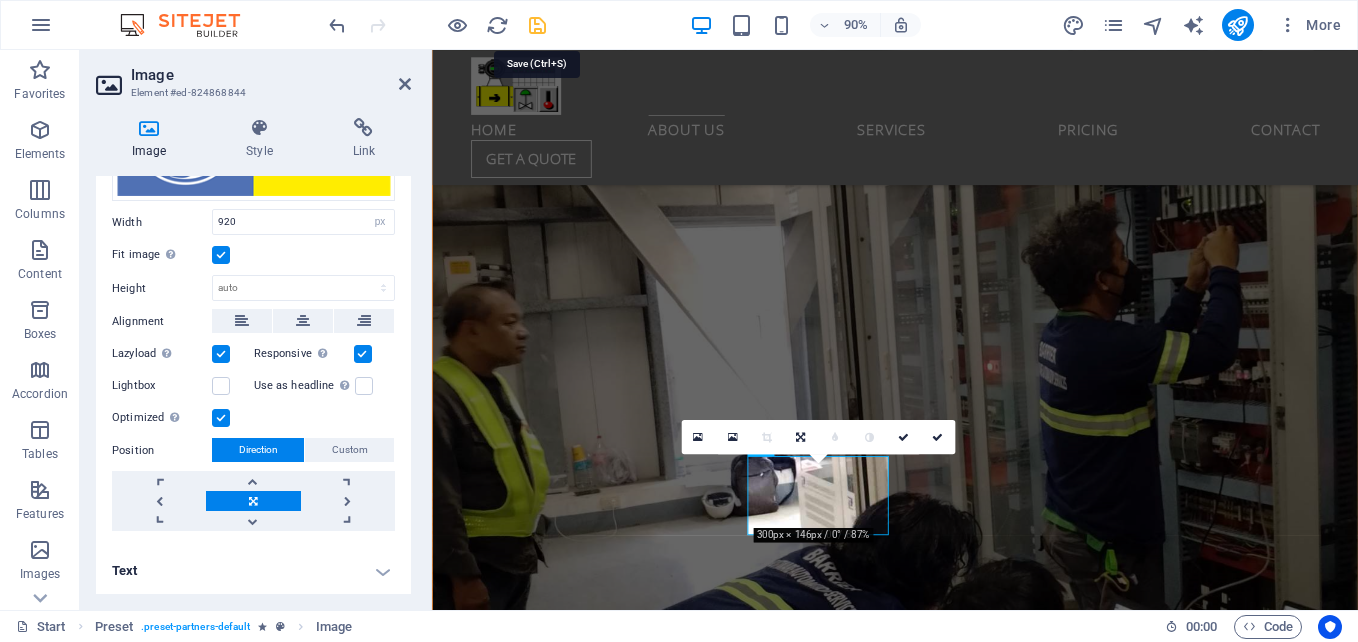 click at bounding box center [537, 25] 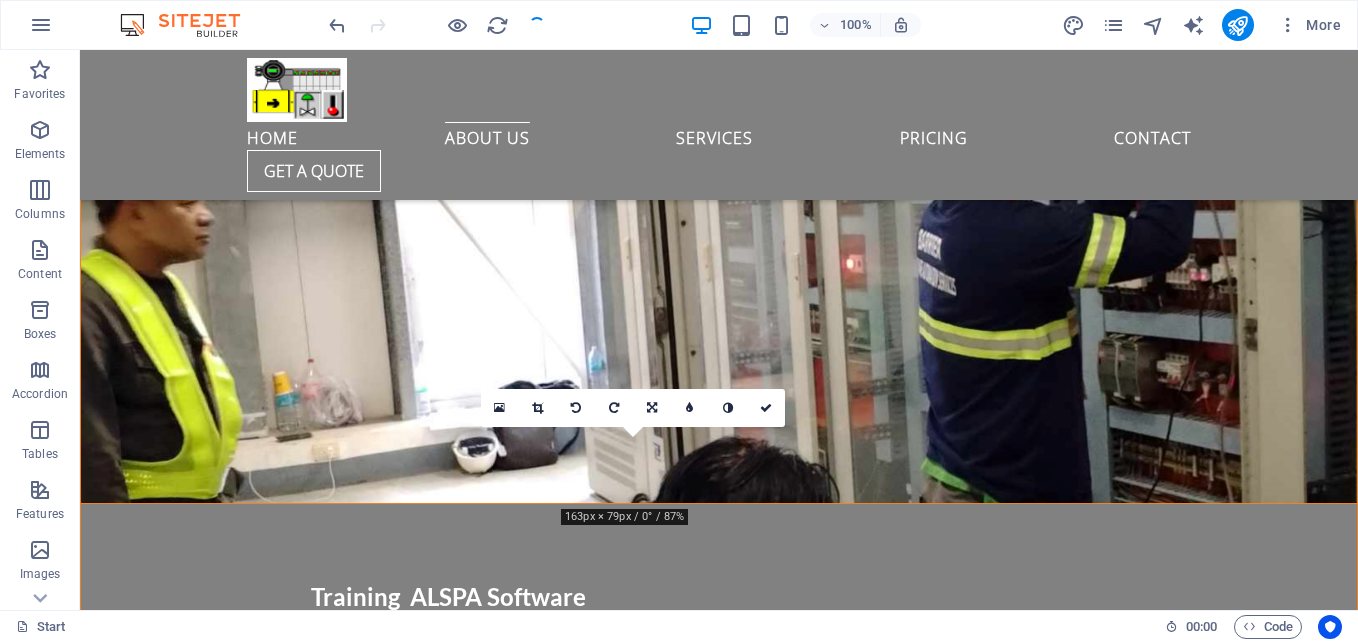 scroll, scrollTop: 2860, scrollLeft: 0, axis: vertical 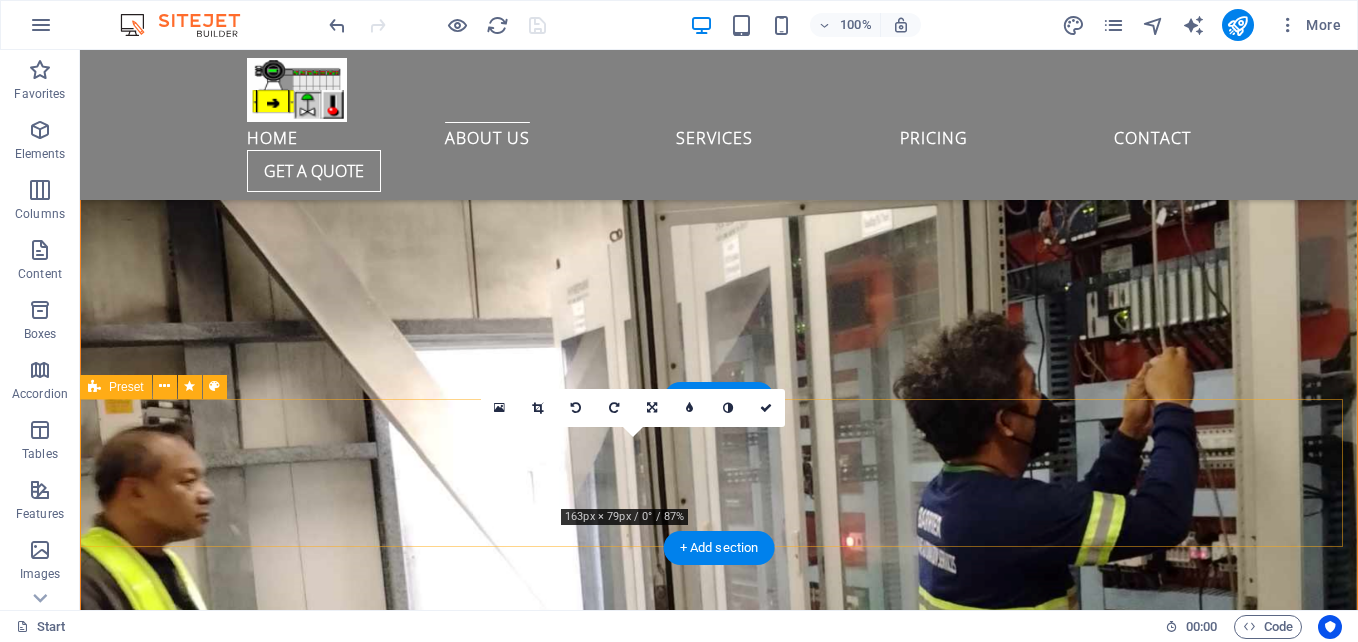 click at bounding box center (719, 3232) 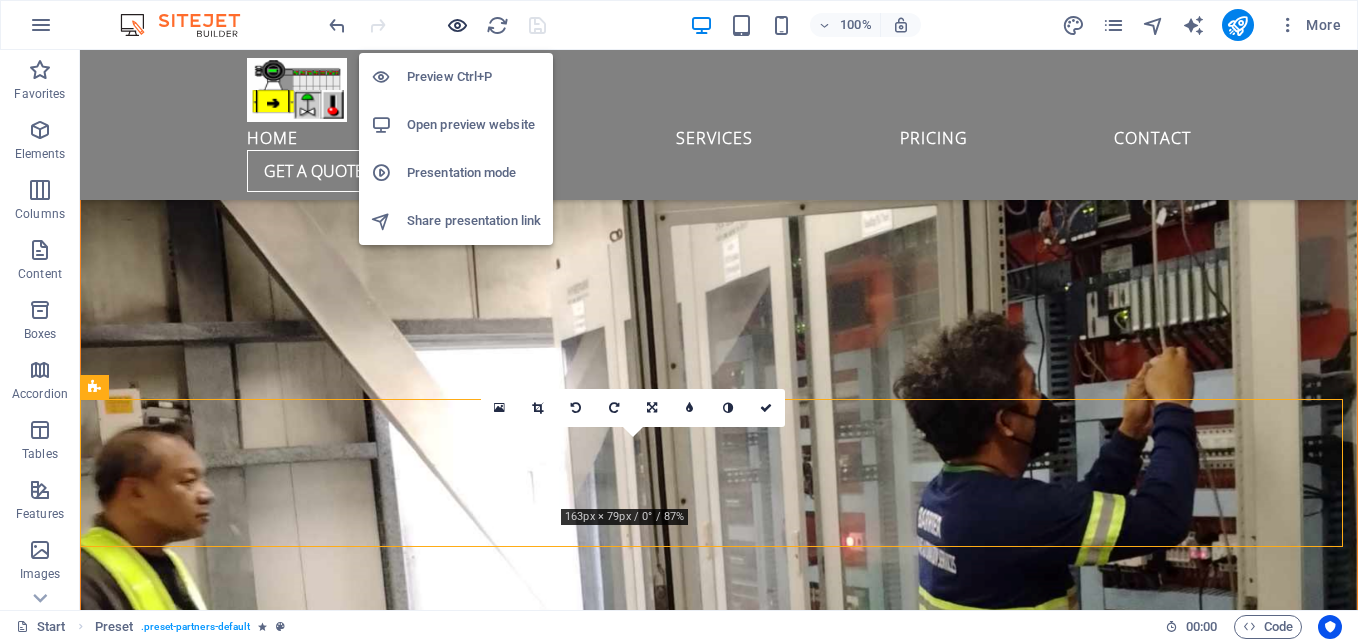 click at bounding box center [457, 25] 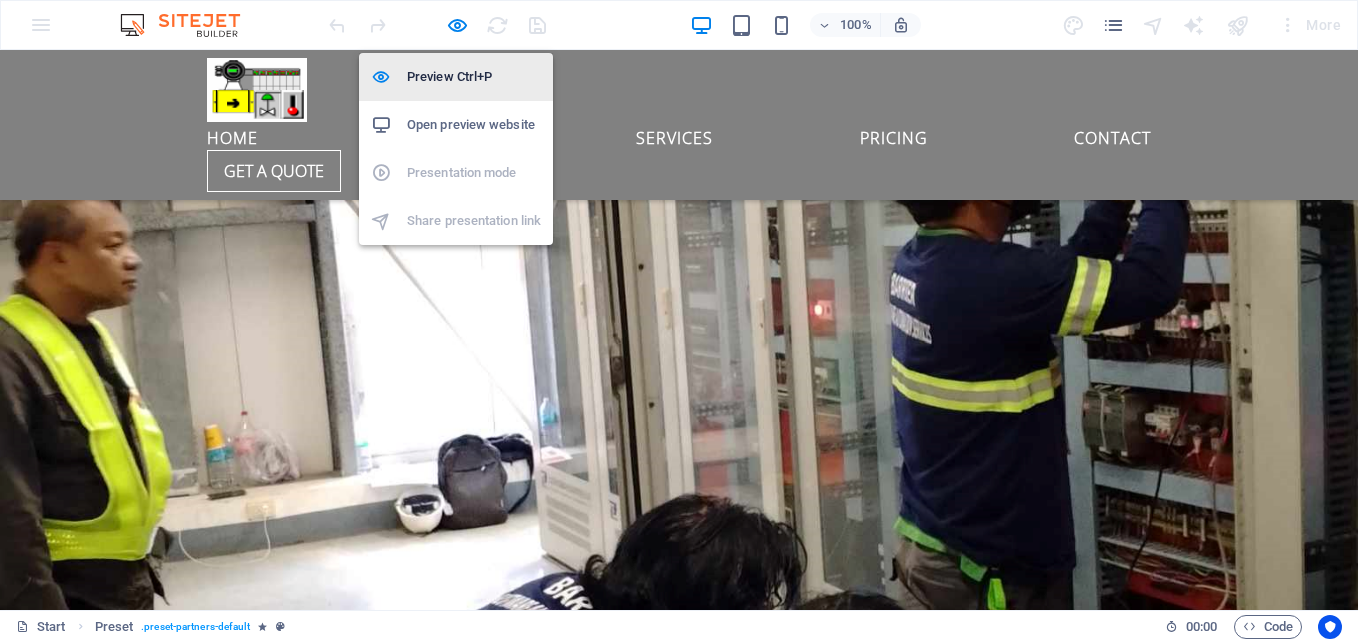 click on "Preview Ctrl+P" at bounding box center [474, 77] 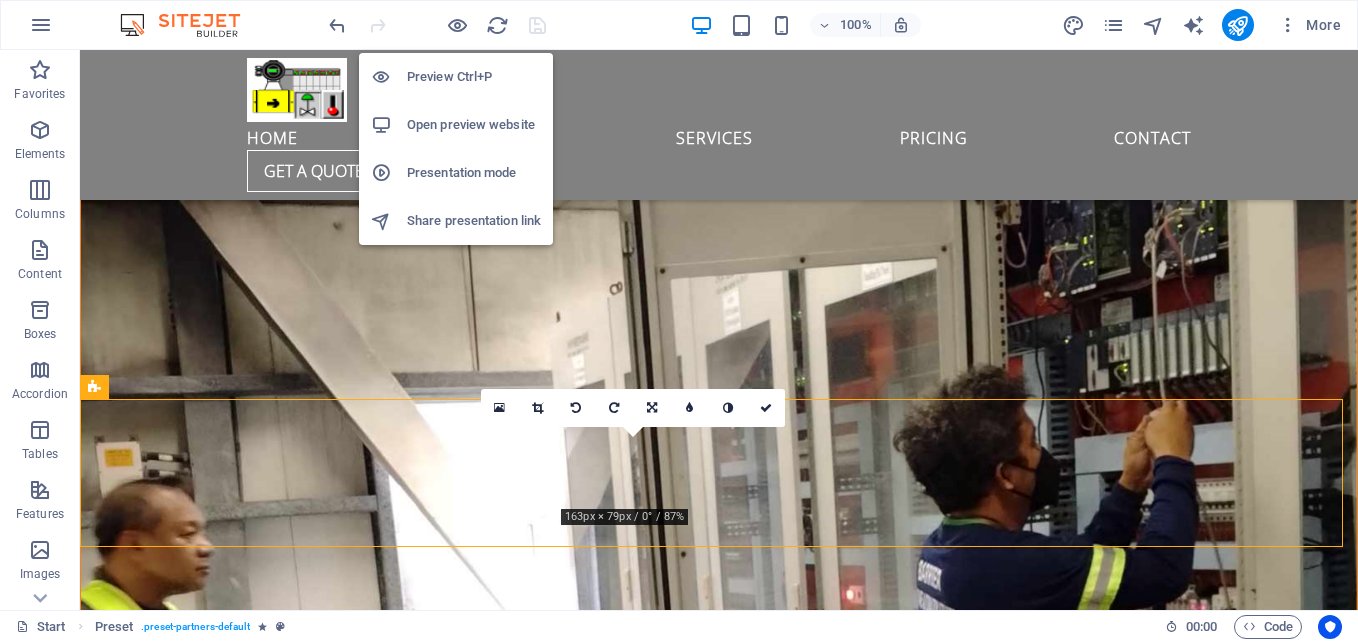 scroll, scrollTop: 2860, scrollLeft: 0, axis: vertical 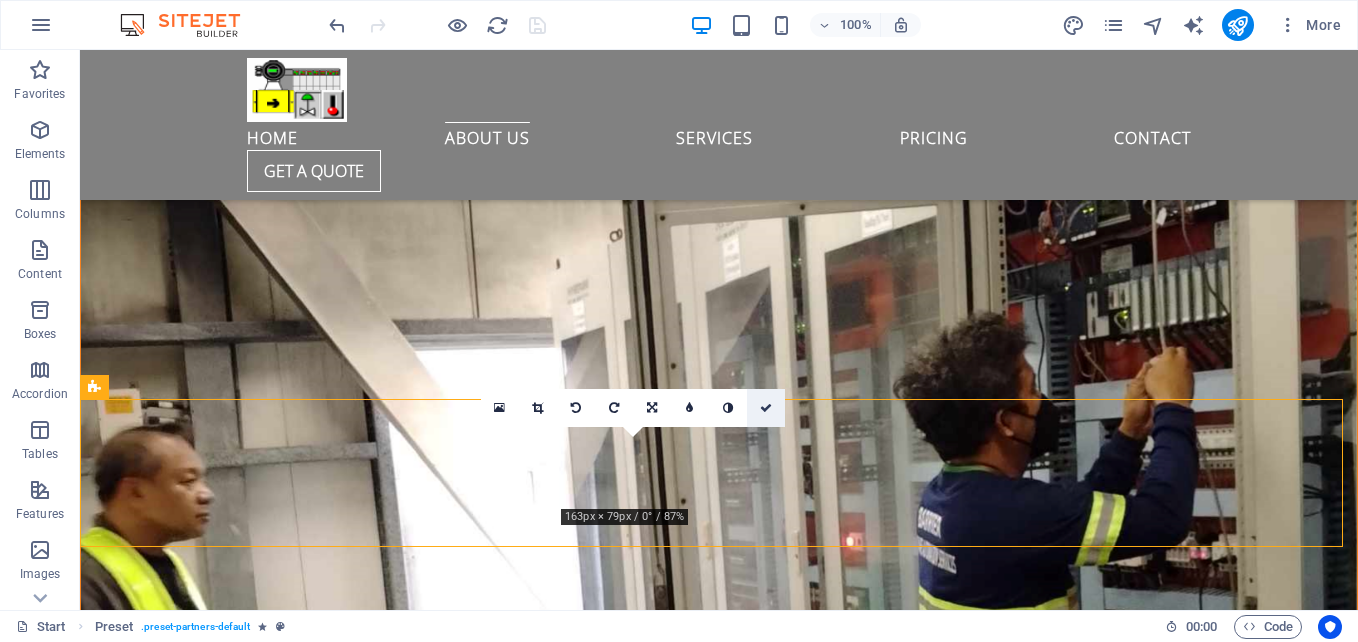 click at bounding box center (766, 408) 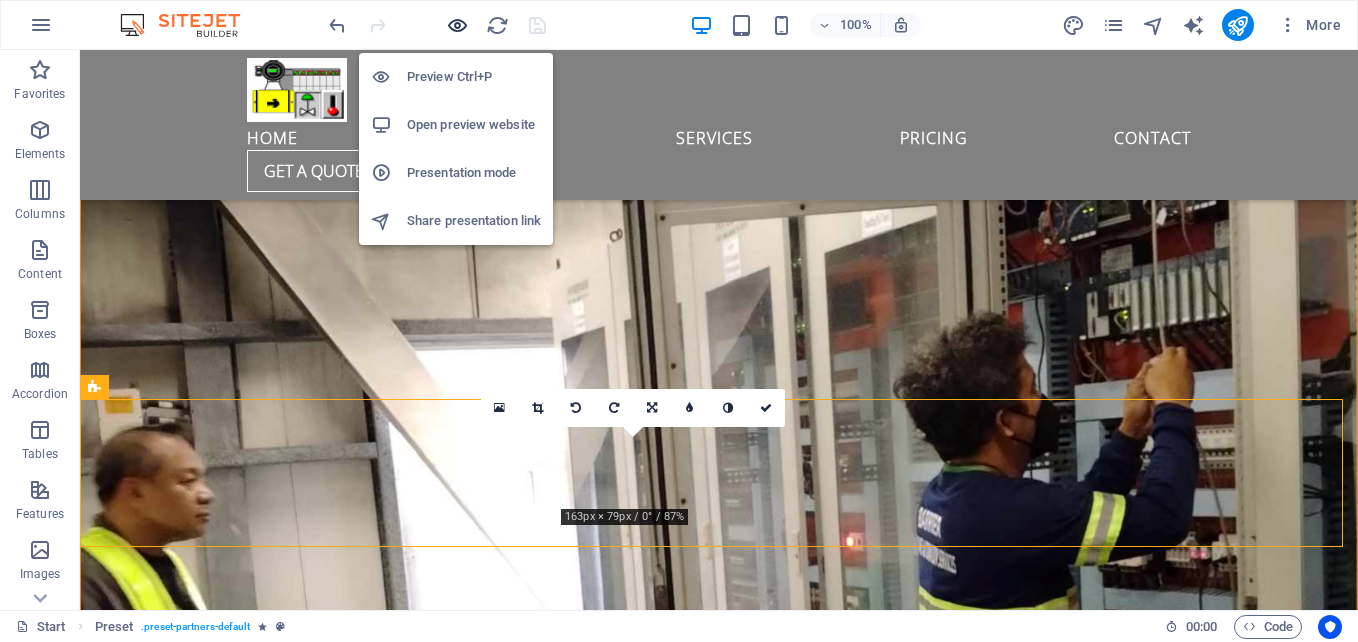 click at bounding box center [457, 25] 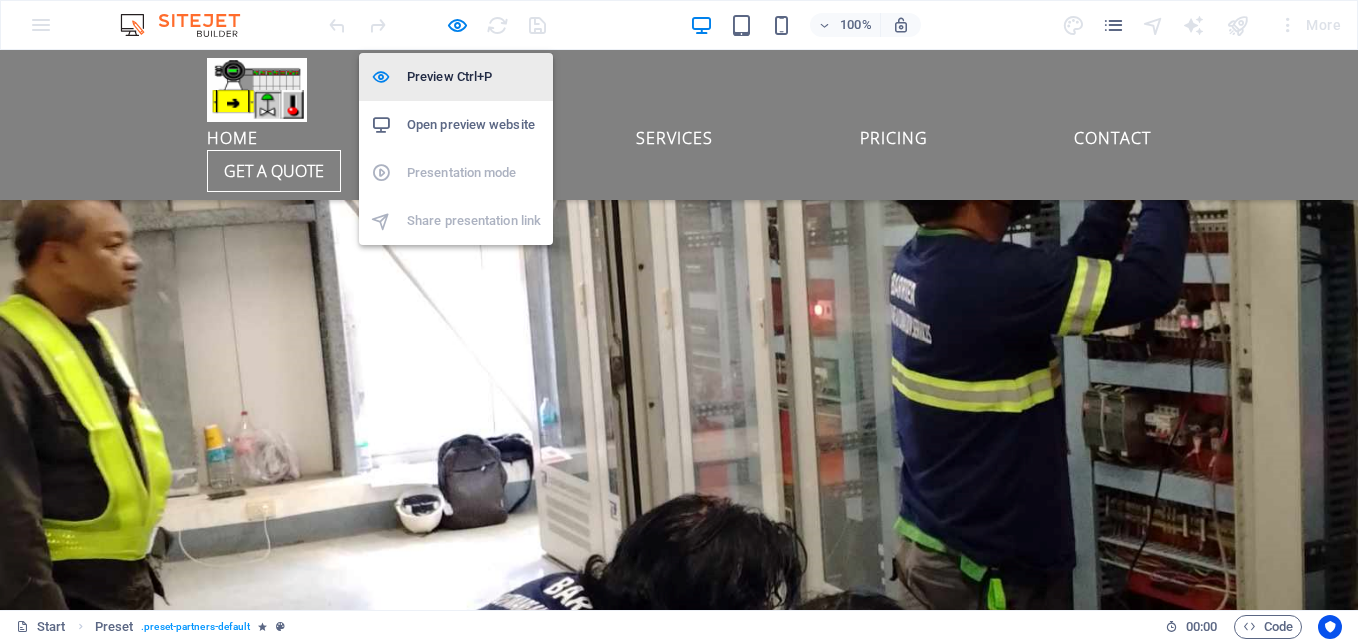 click on "Preview Ctrl+P" at bounding box center [474, 77] 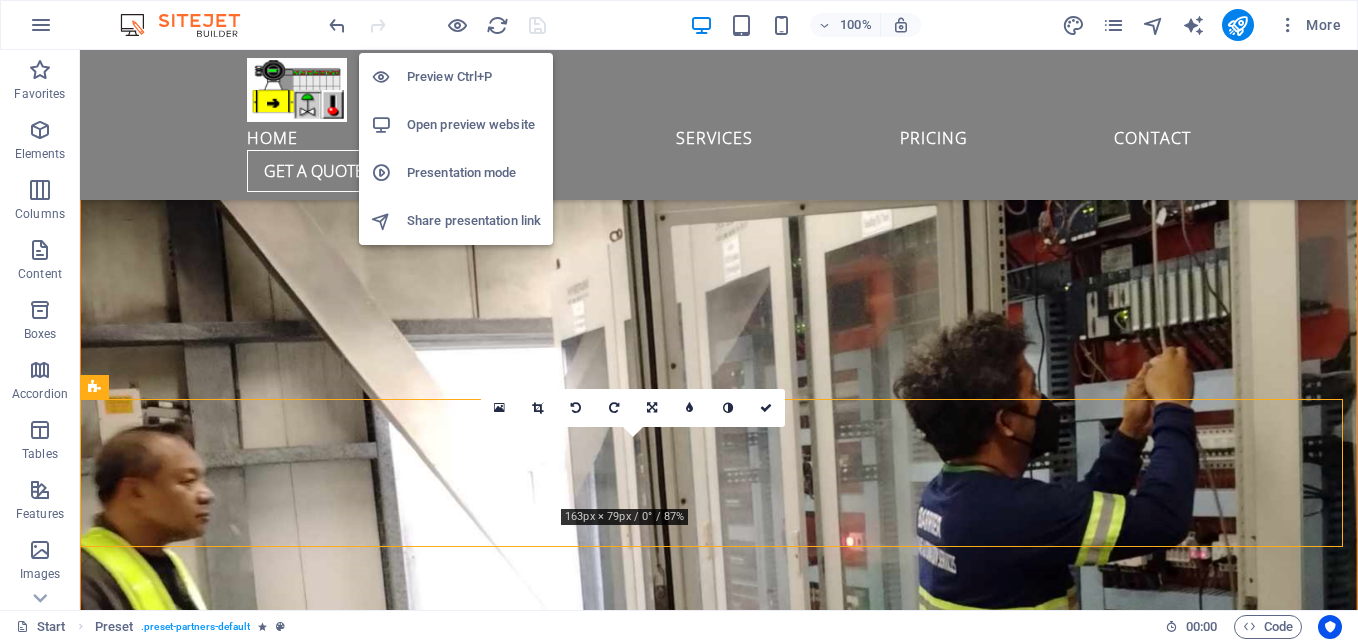 click on "Preview Ctrl+P" at bounding box center [474, 77] 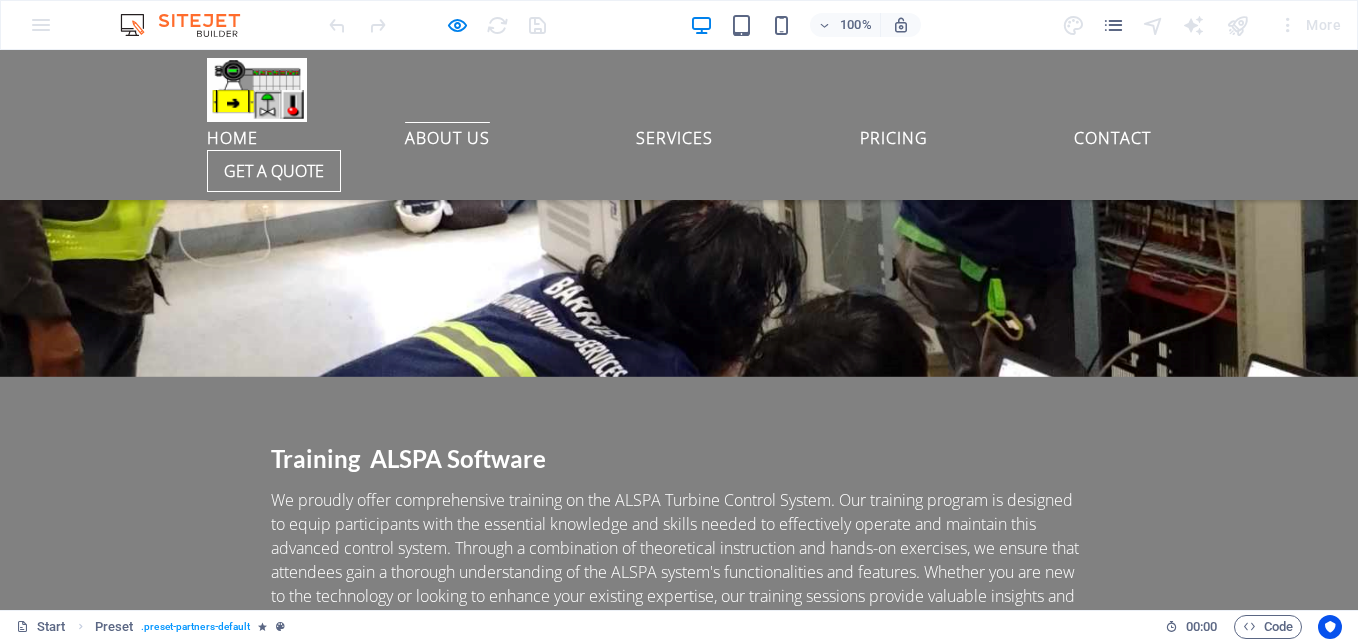 scroll, scrollTop: 3007, scrollLeft: 0, axis: vertical 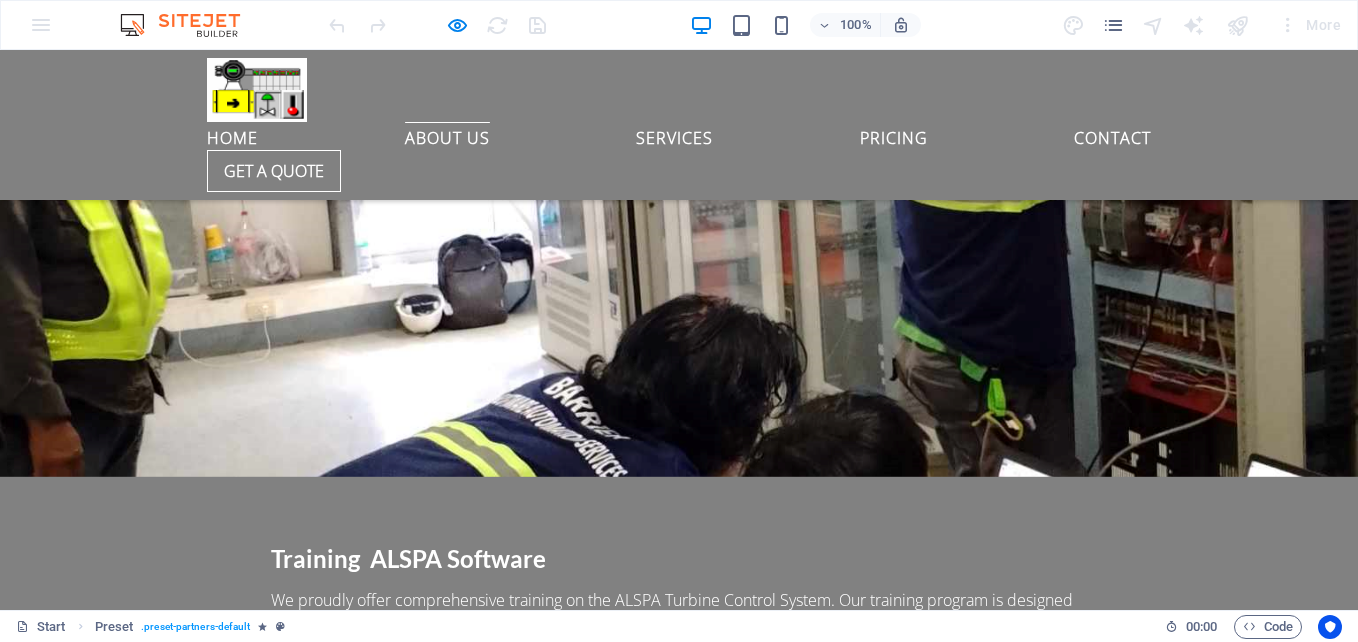 click at bounding box center [94, 2625] 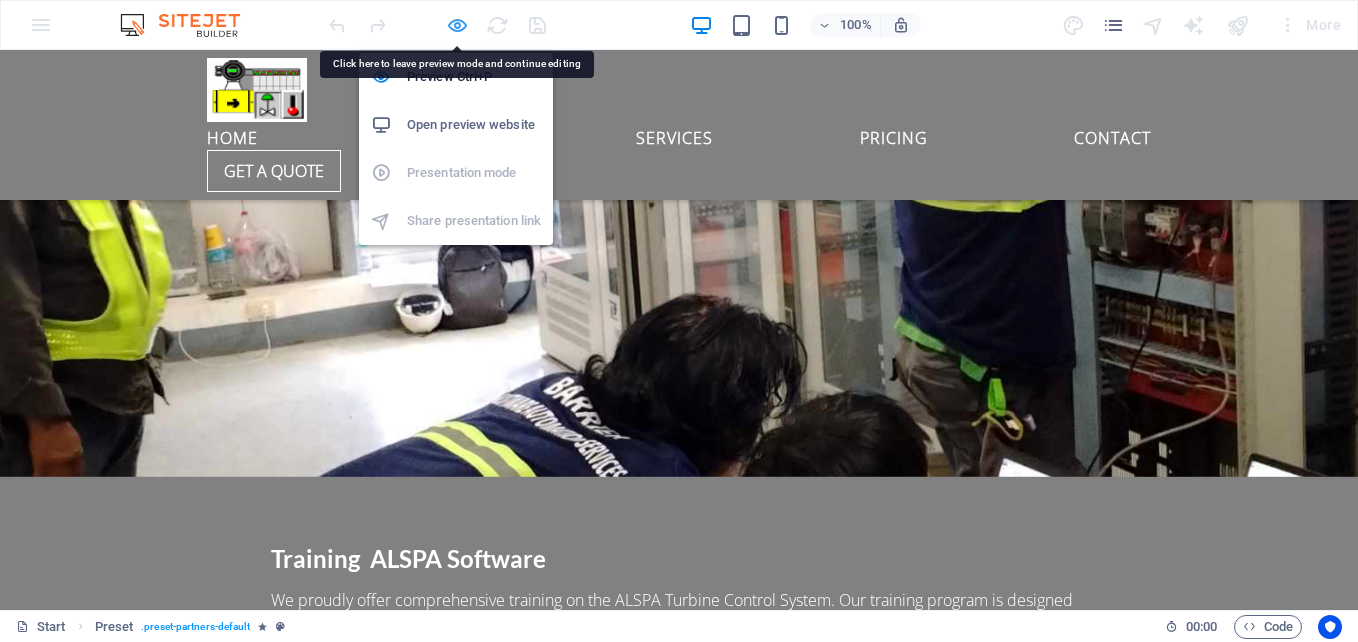 click at bounding box center (457, 25) 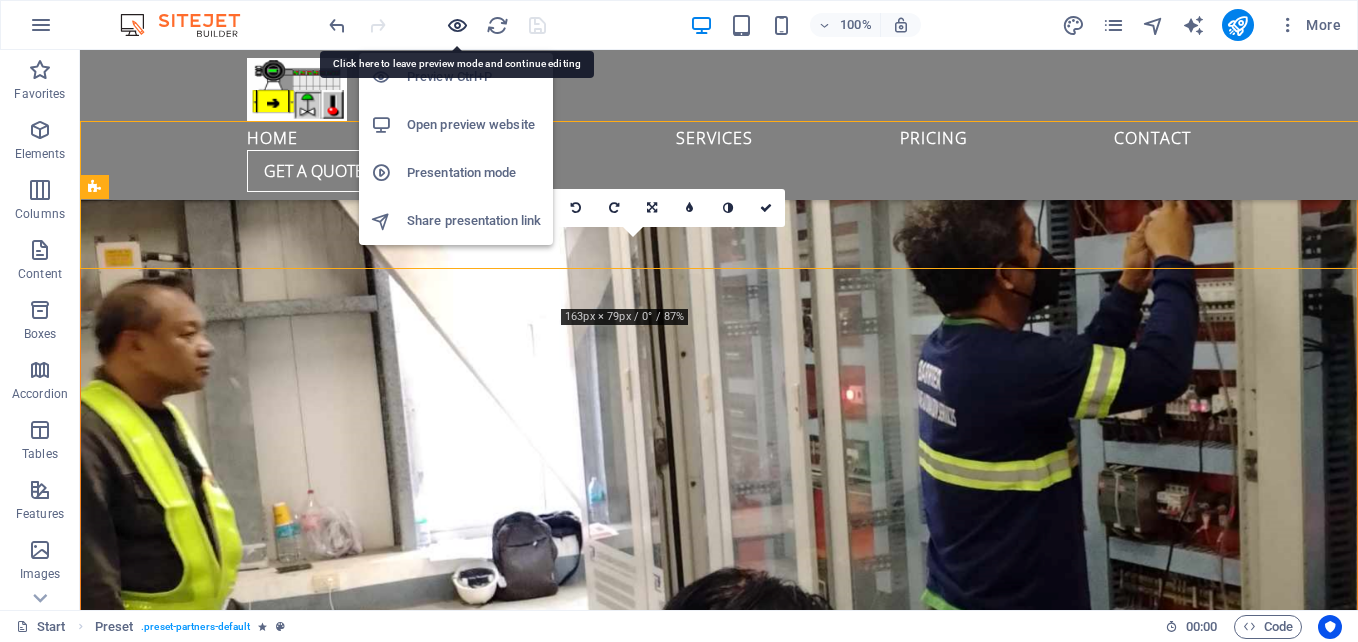 scroll, scrollTop: 3060, scrollLeft: 0, axis: vertical 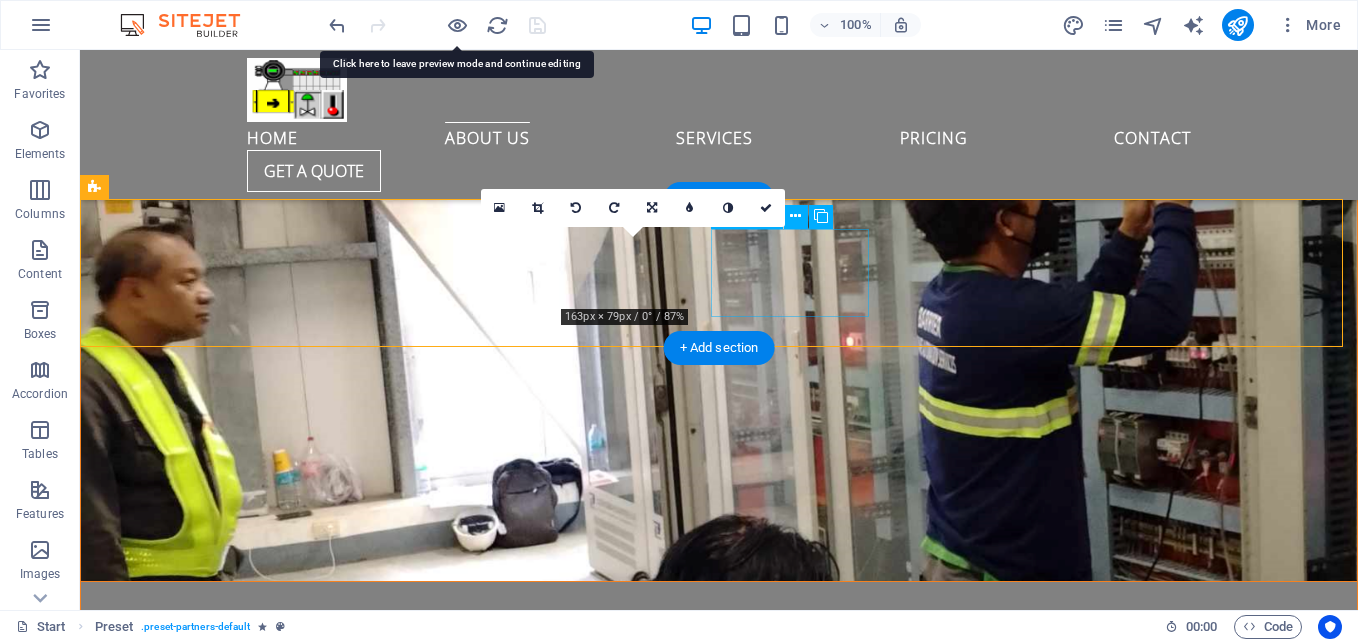 click at bounding box center (174, 3076) 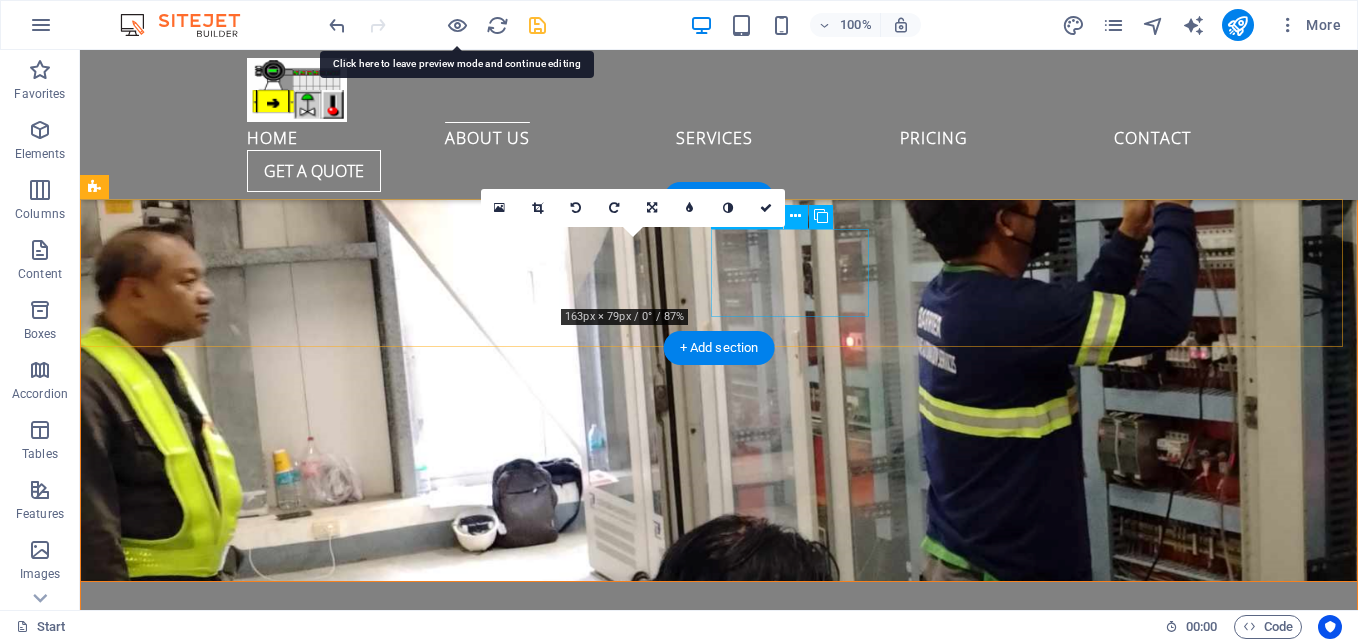 click at bounding box center (174, 3076) 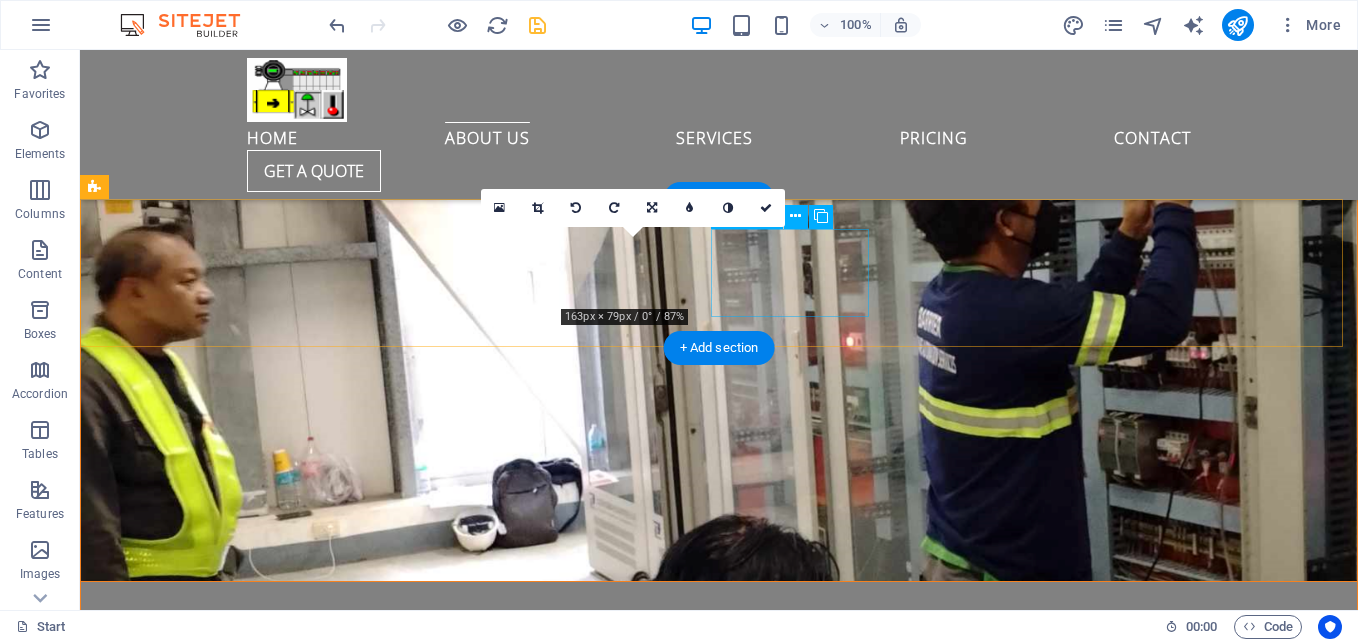 click at bounding box center [174, 3076] 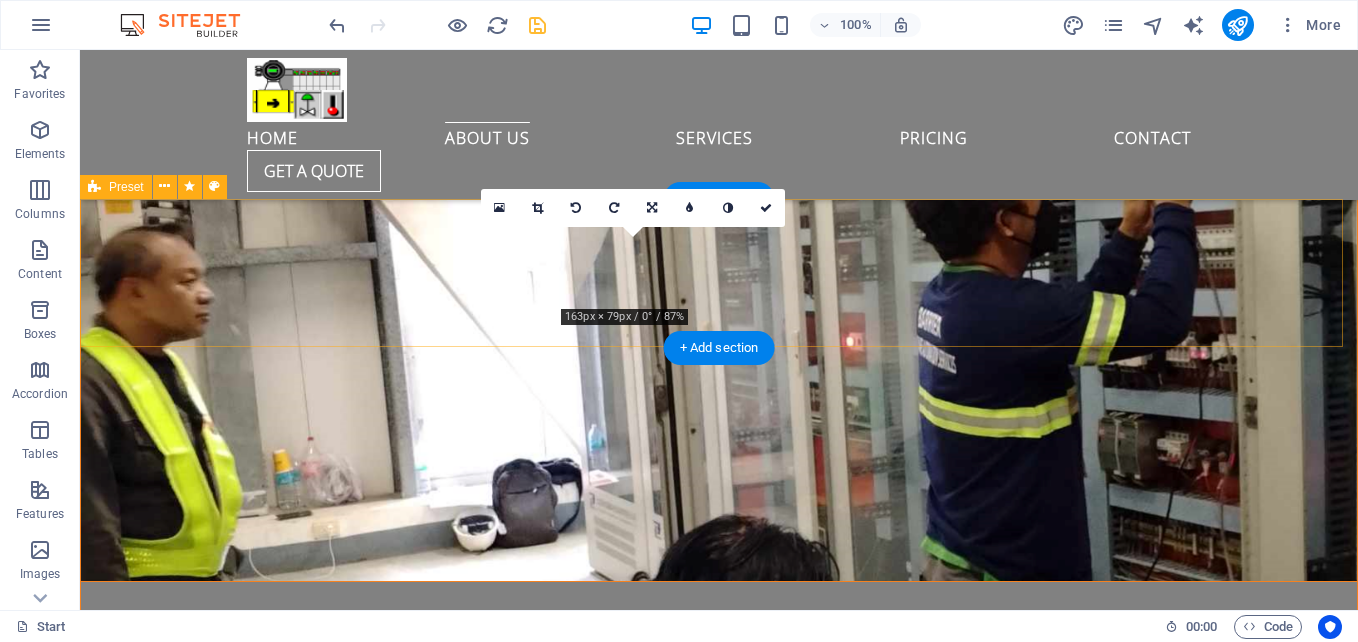 click at bounding box center [719, 2900] 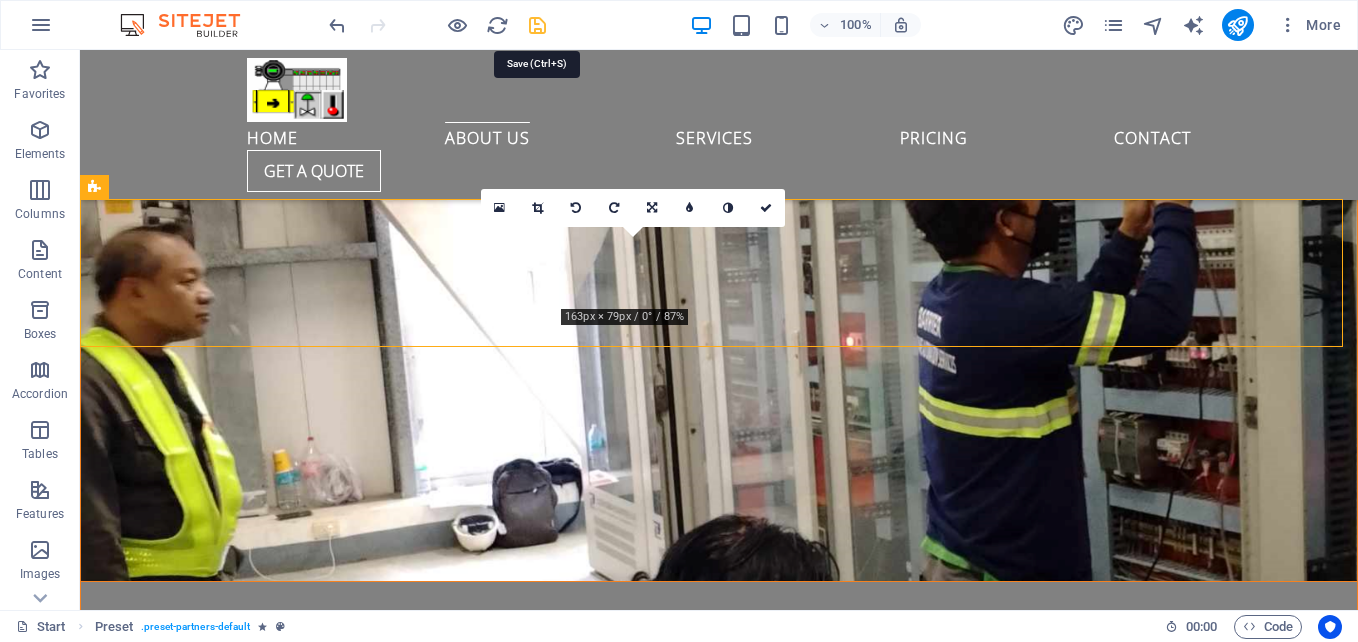click at bounding box center (537, 25) 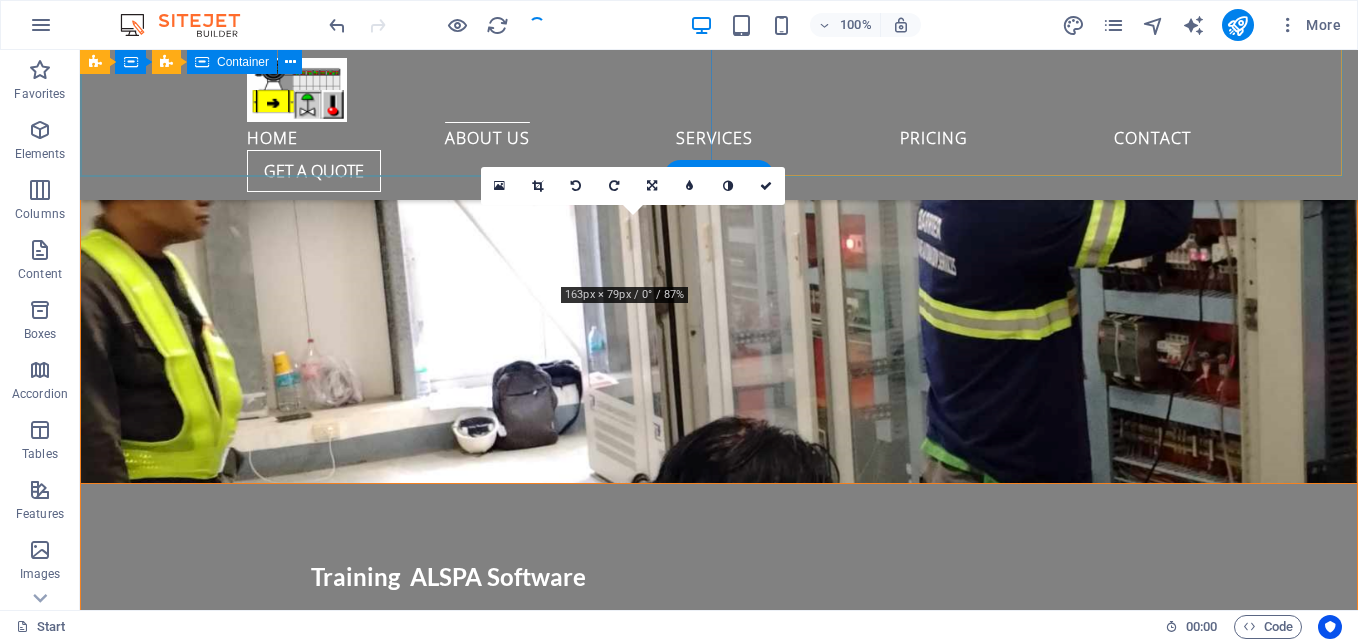 scroll, scrollTop: 3260, scrollLeft: 0, axis: vertical 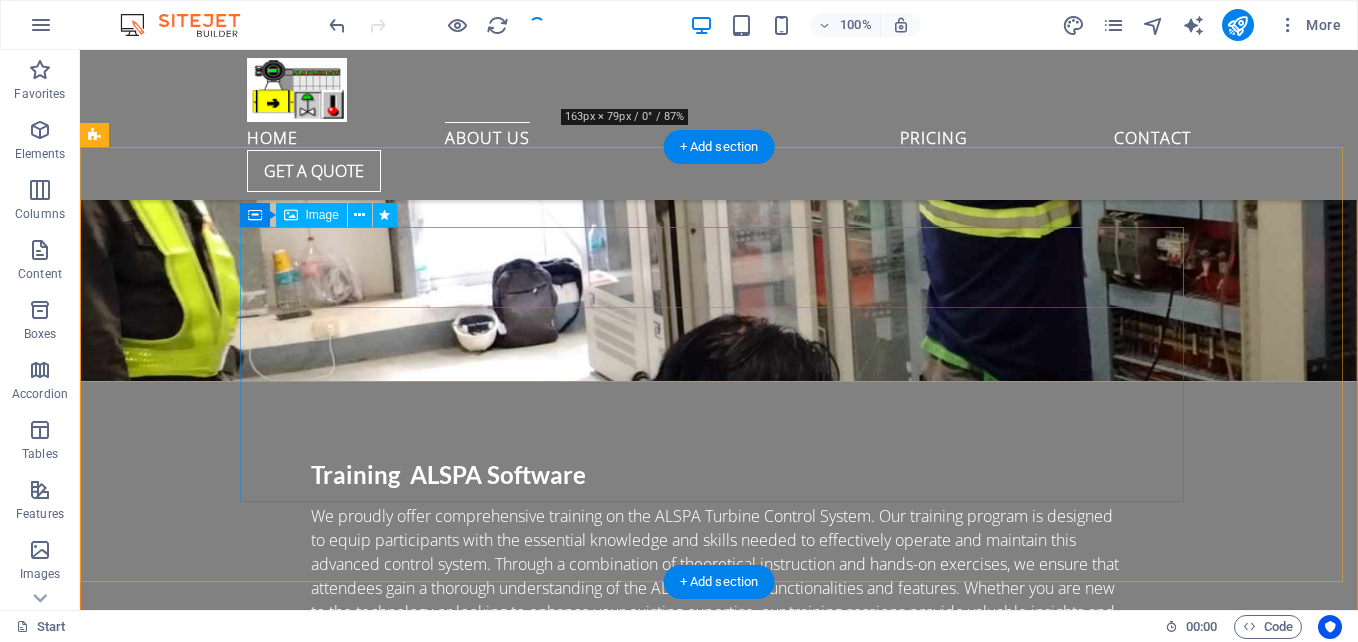 click at bounding box center (719, 3417) 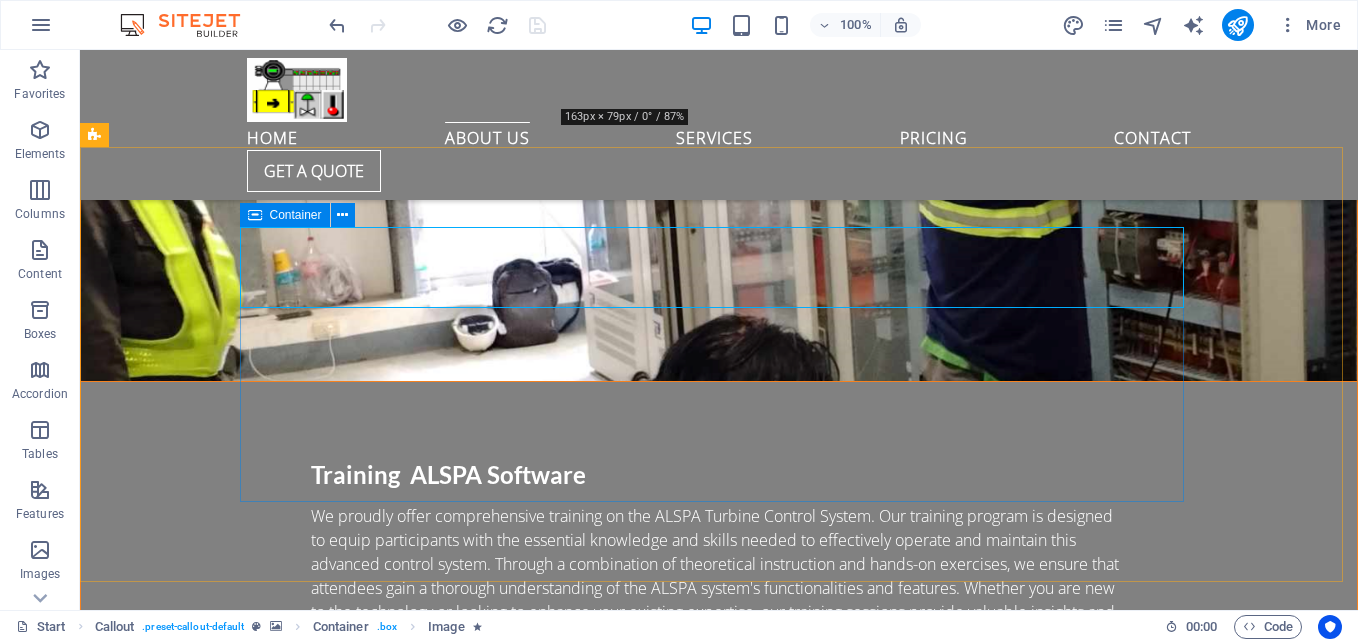 click at bounding box center [255, 215] 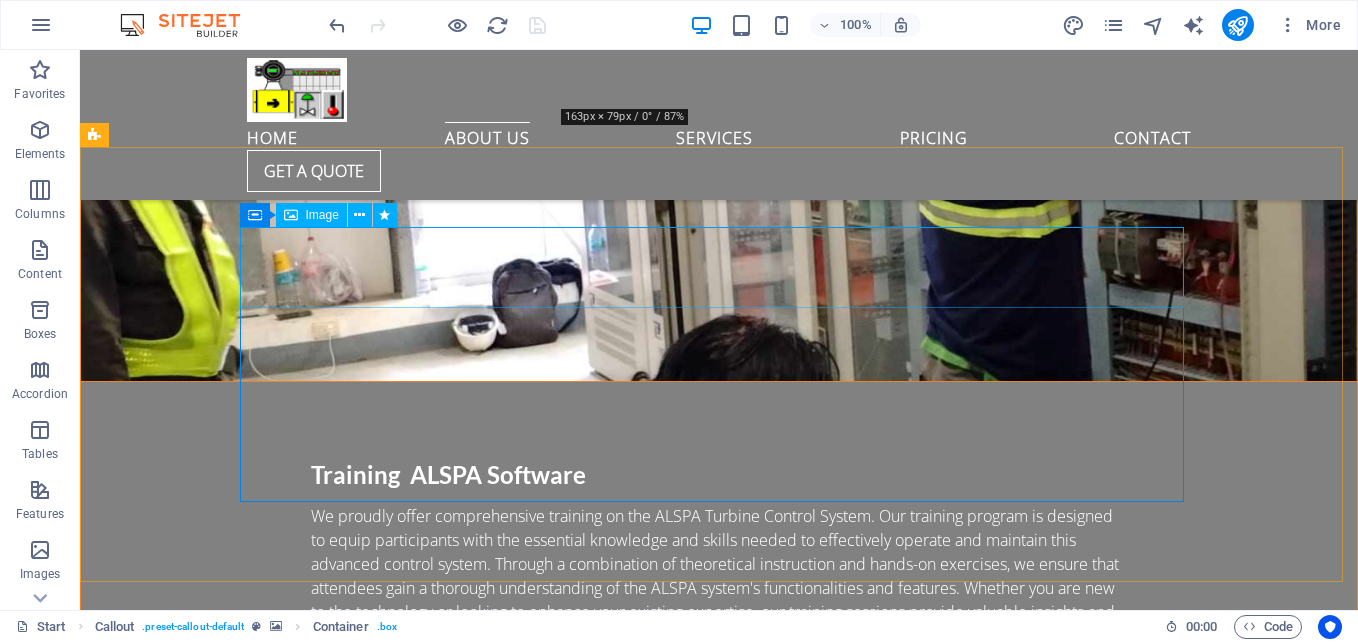 click on "Image" at bounding box center [322, 215] 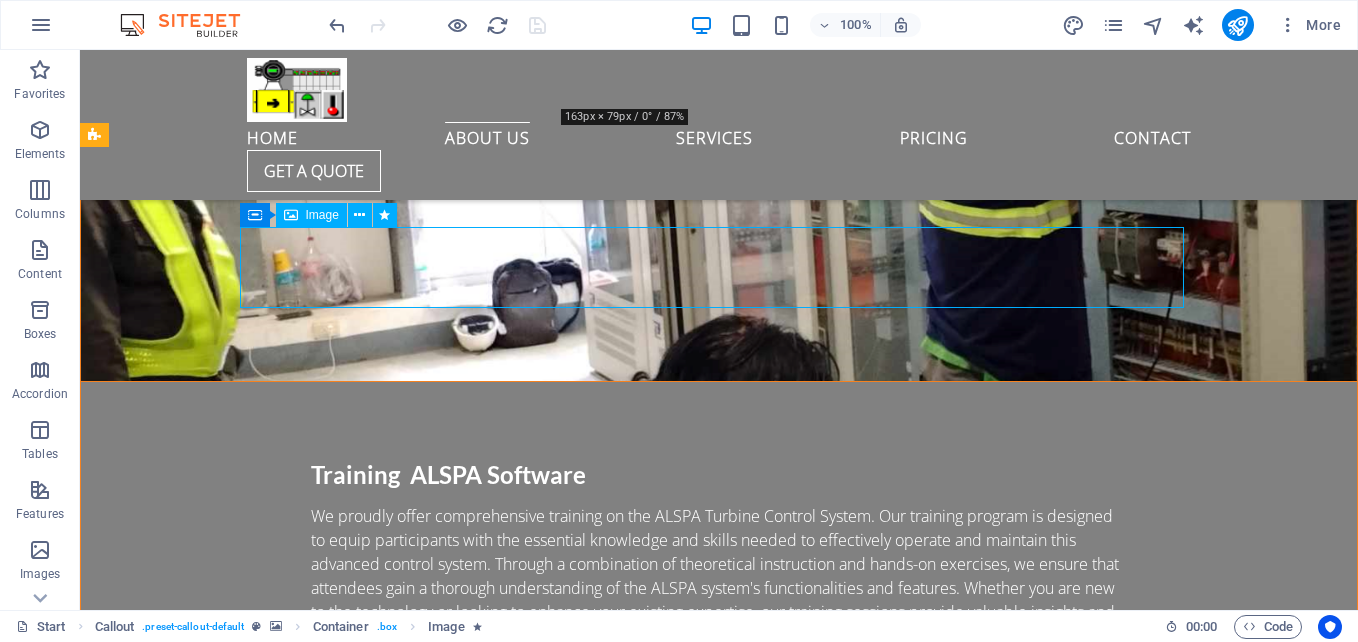 click on "Image" at bounding box center (322, 215) 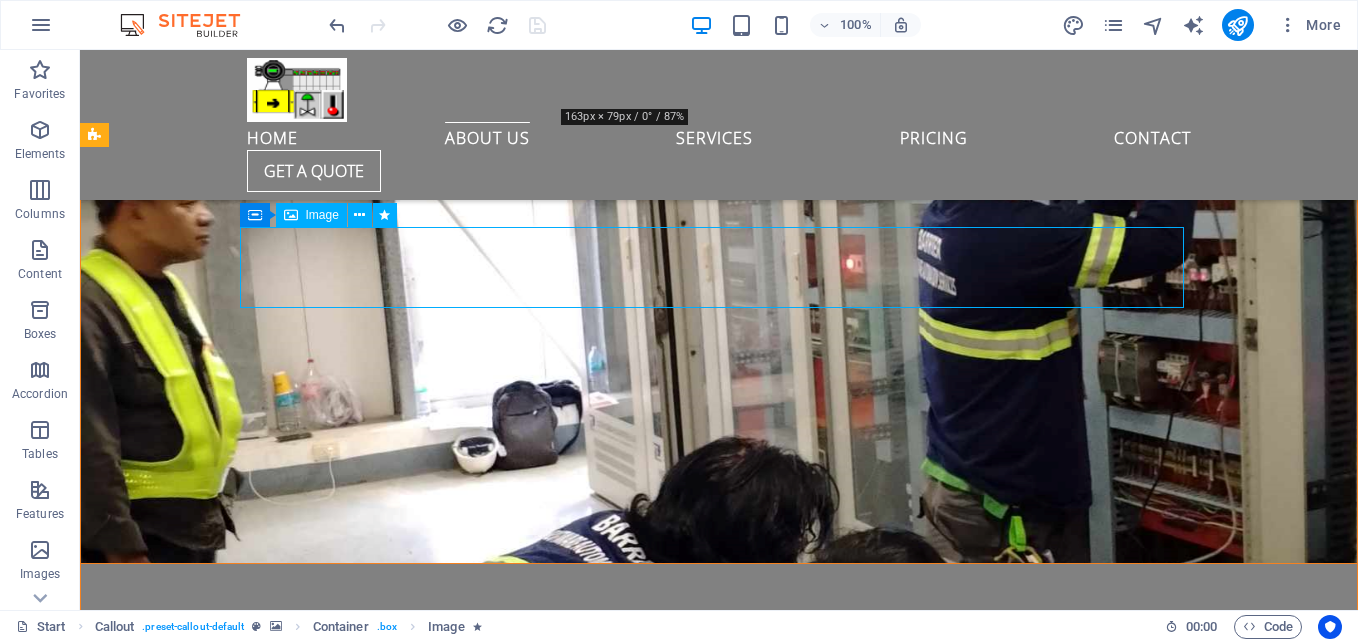 scroll, scrollTop: 3610, scrollLeft: 0, axis: vertical 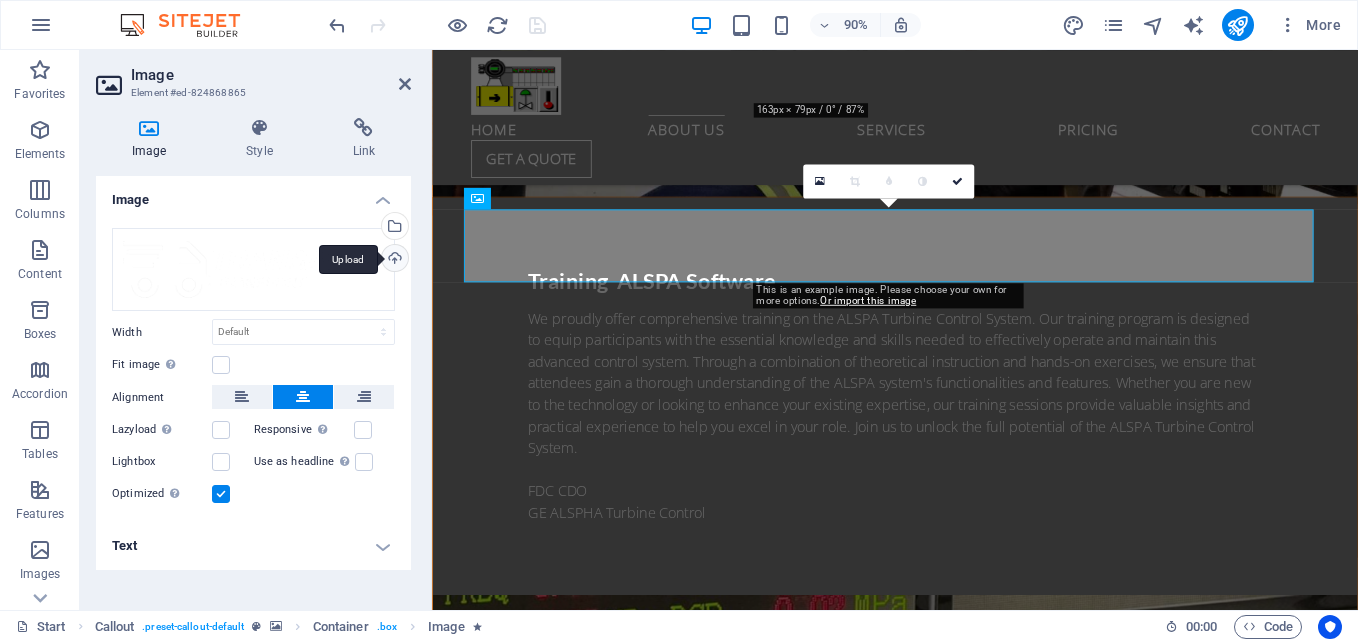click on "Upload" at bounding box center (393, 260) 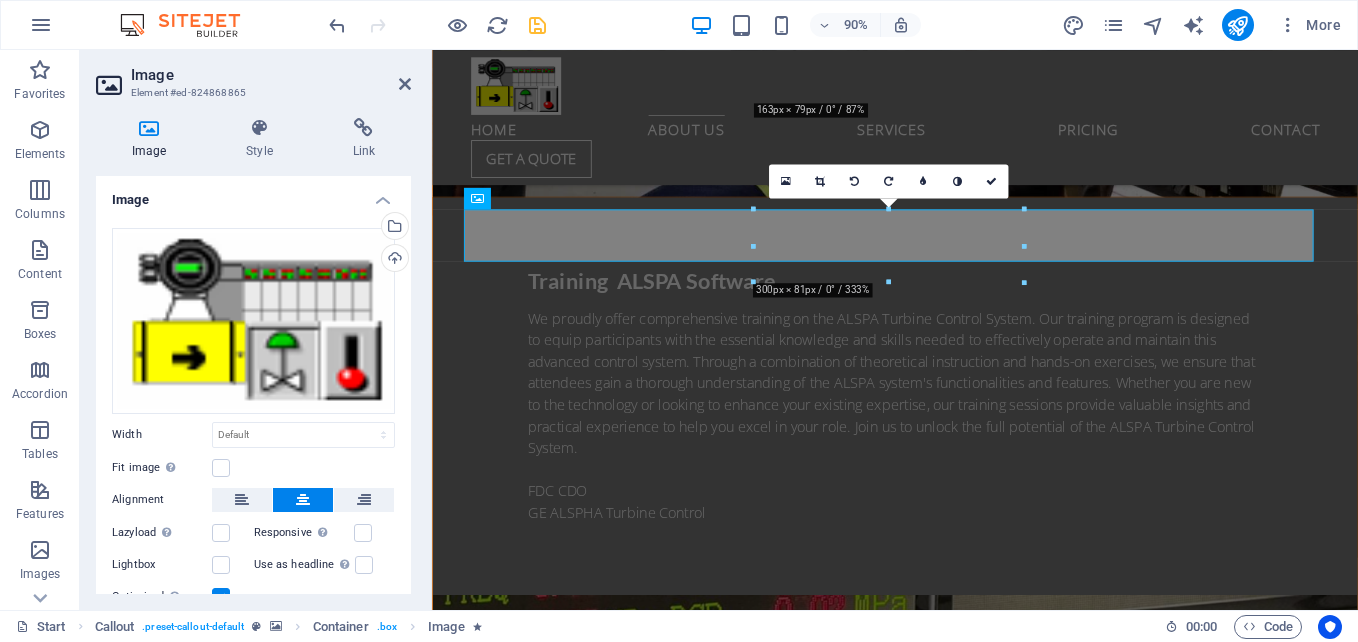 click at bounding box center (946, 3079) 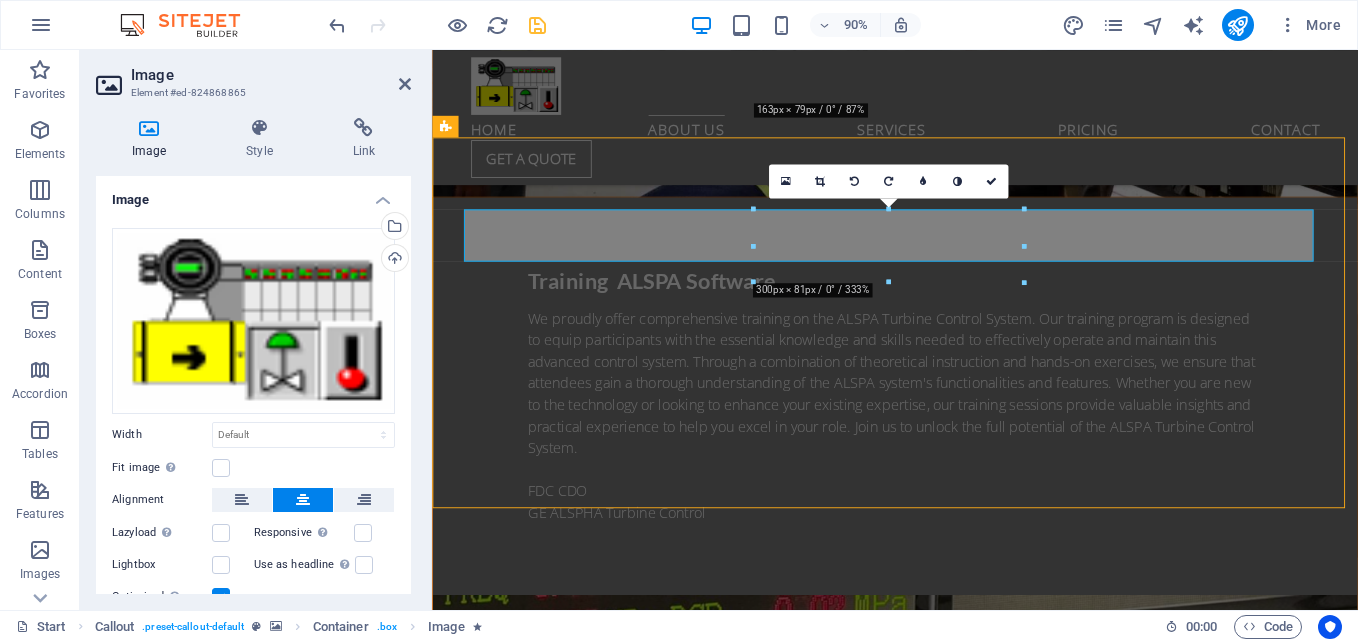 click at bounding box center [946, 3079] 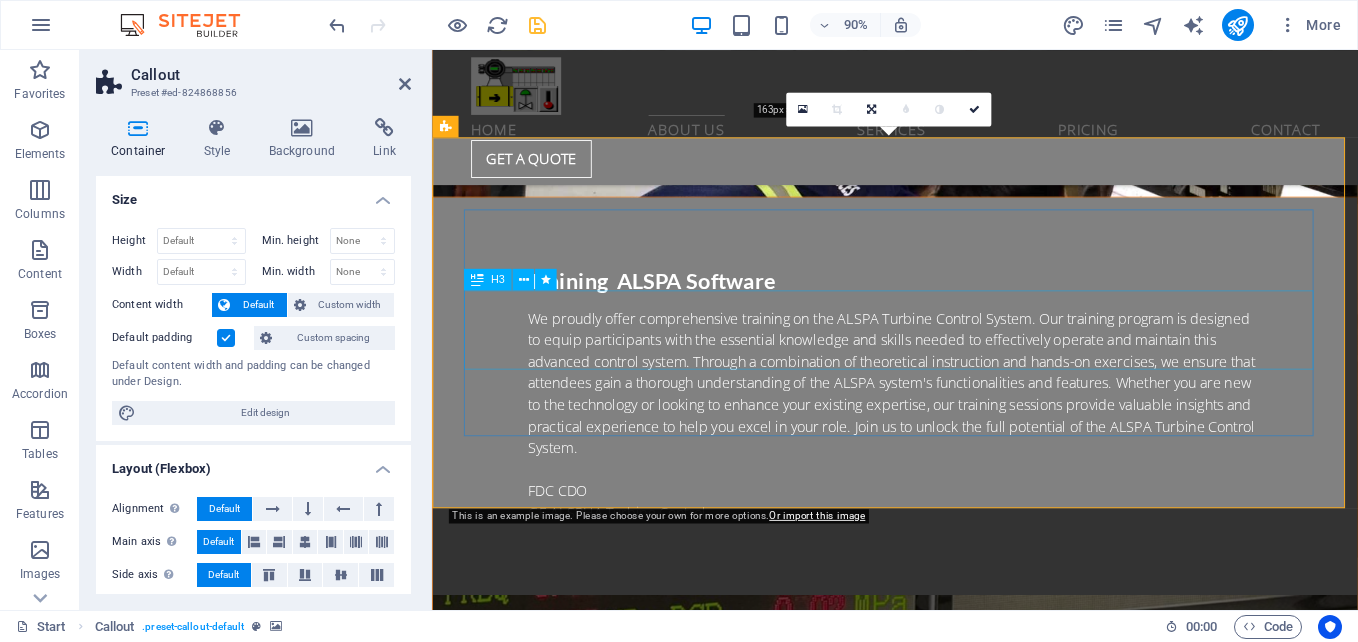 click on "World wide Delivery" at bounding box center (947, 3511) 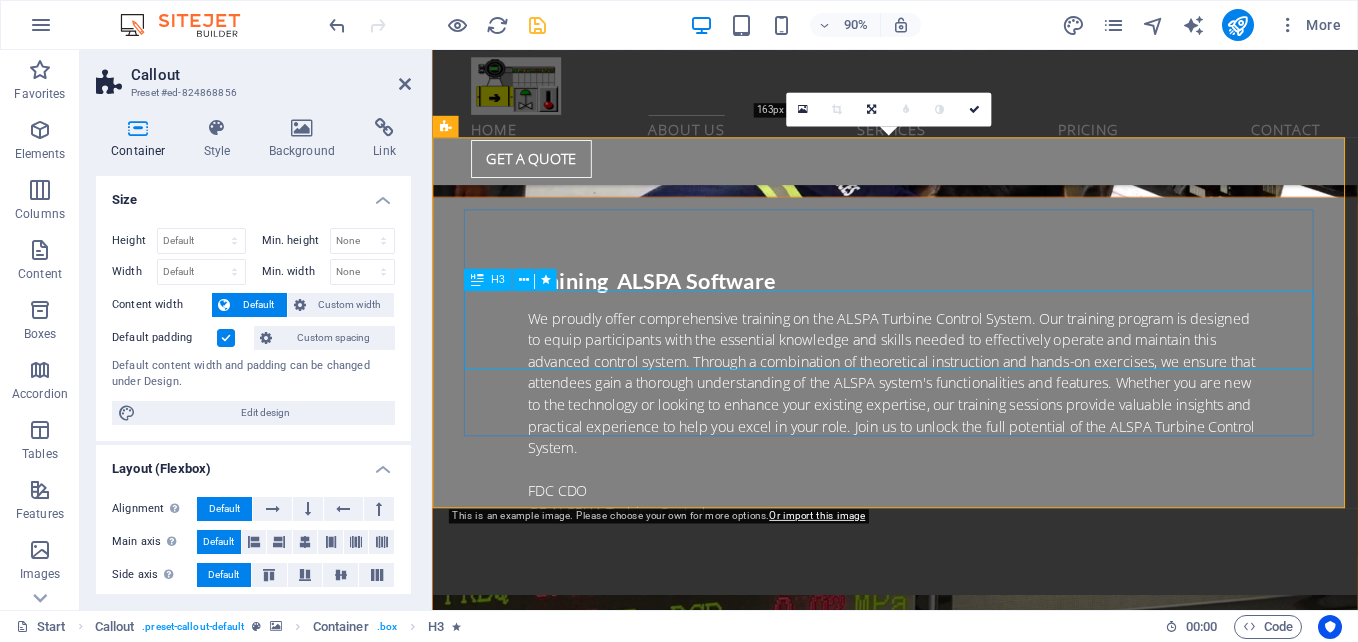 click on "World wide Delivery" at bounding box center [947, 3511] 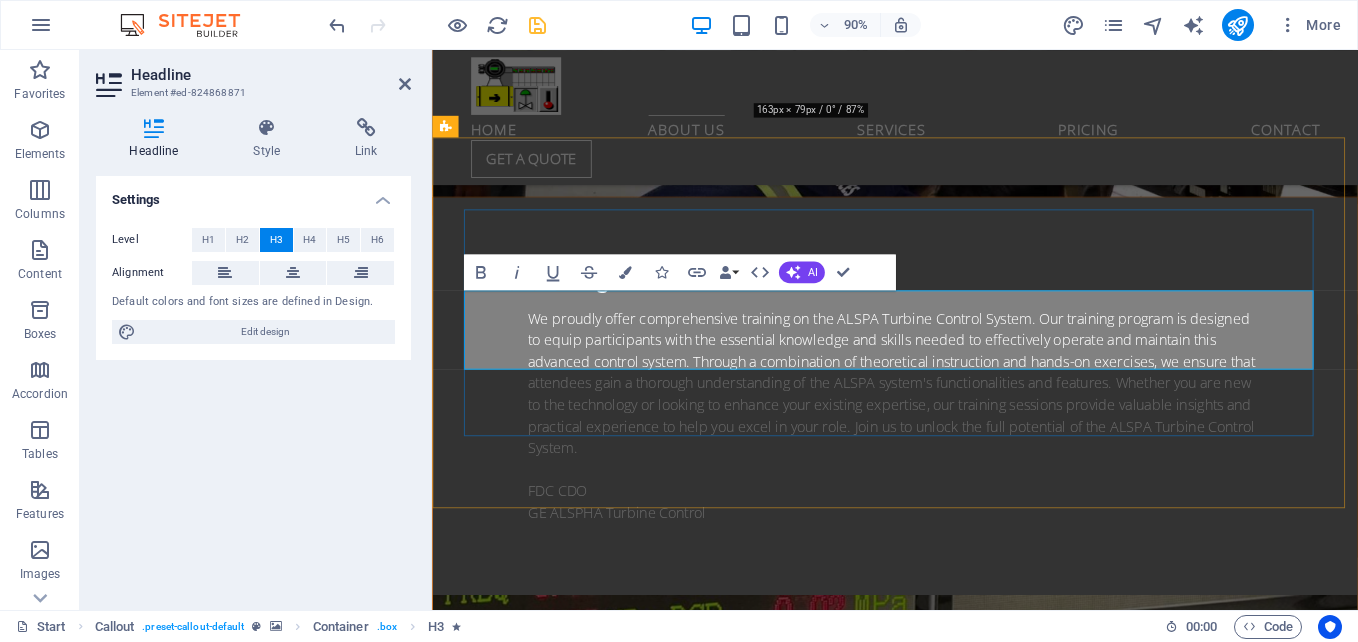 type 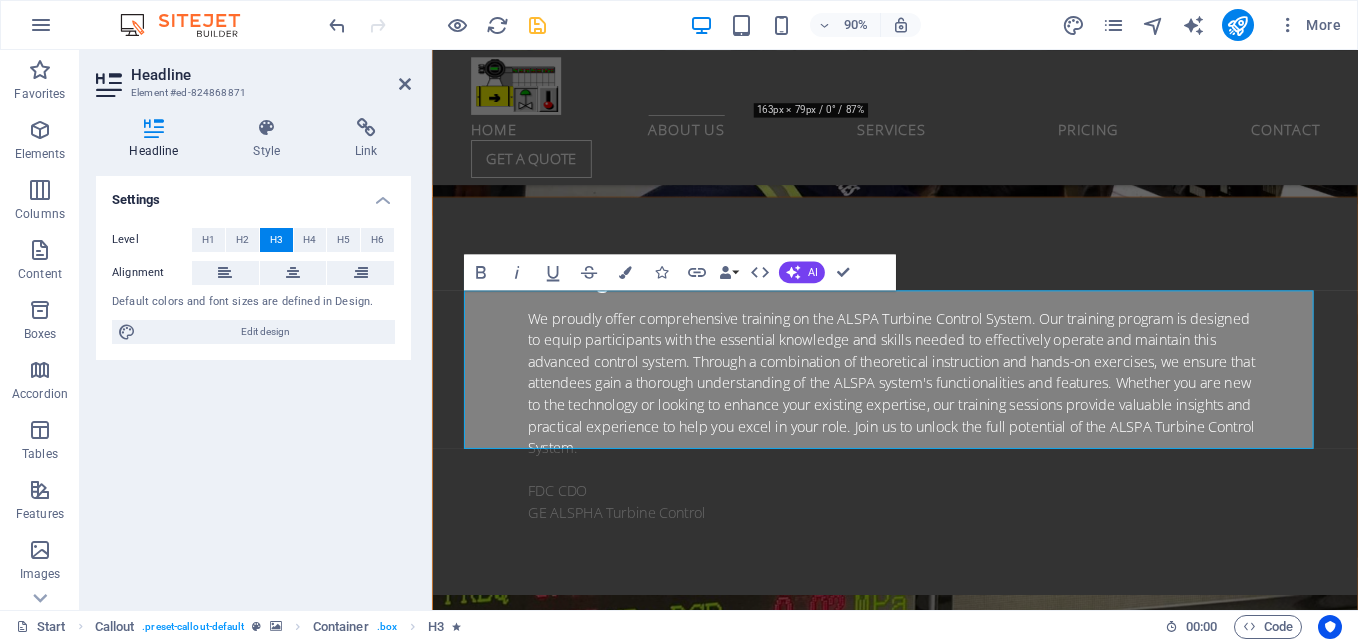 click at bounding box center (946, 3112) 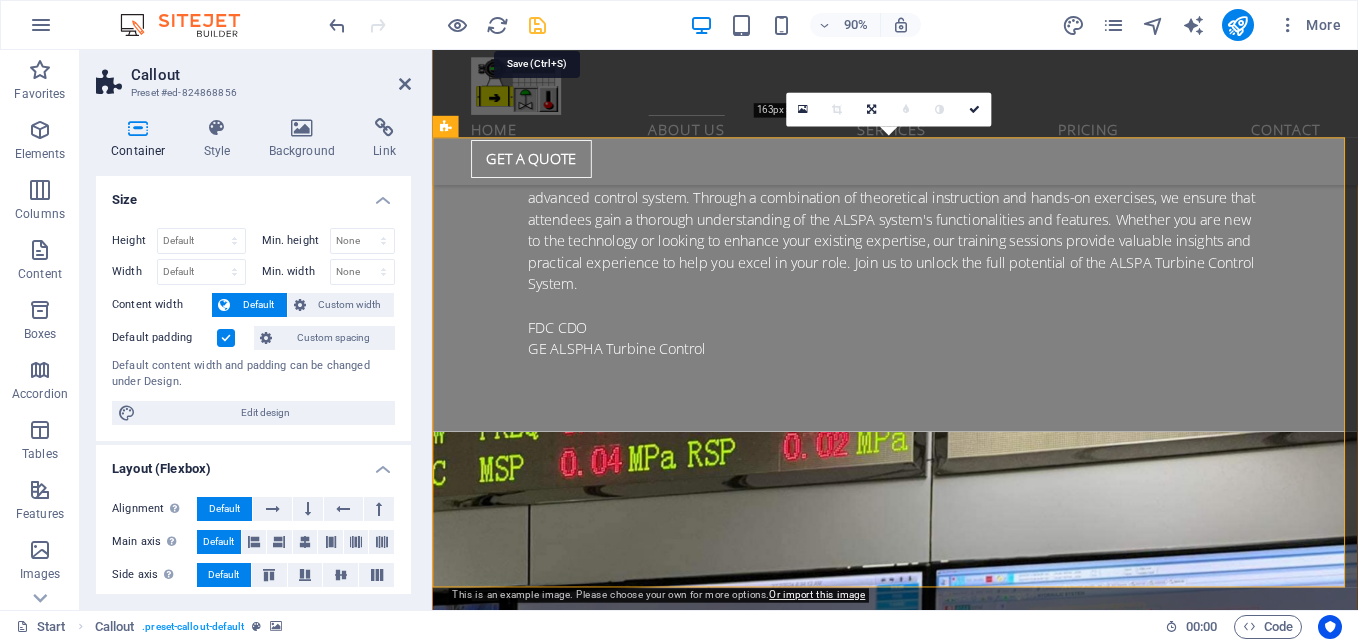 click at bounding box center (537, 25) 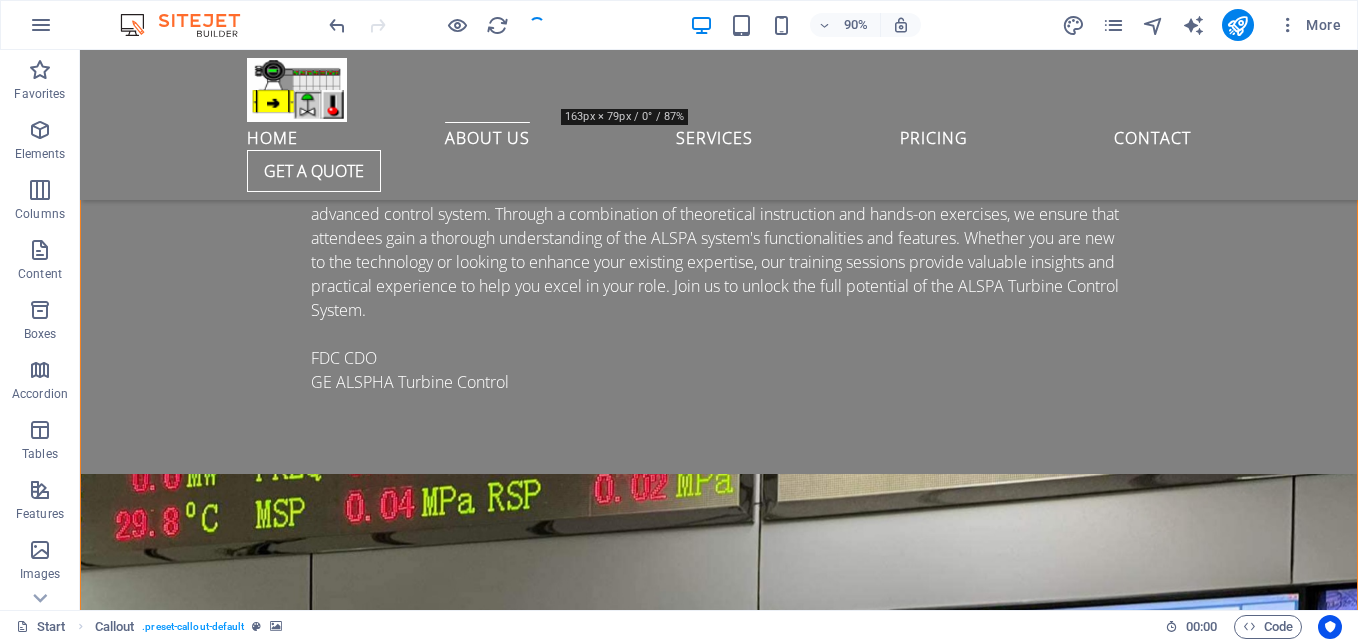scroll, scrollTop: 3260, scrollLeft: 0, axis: vertical 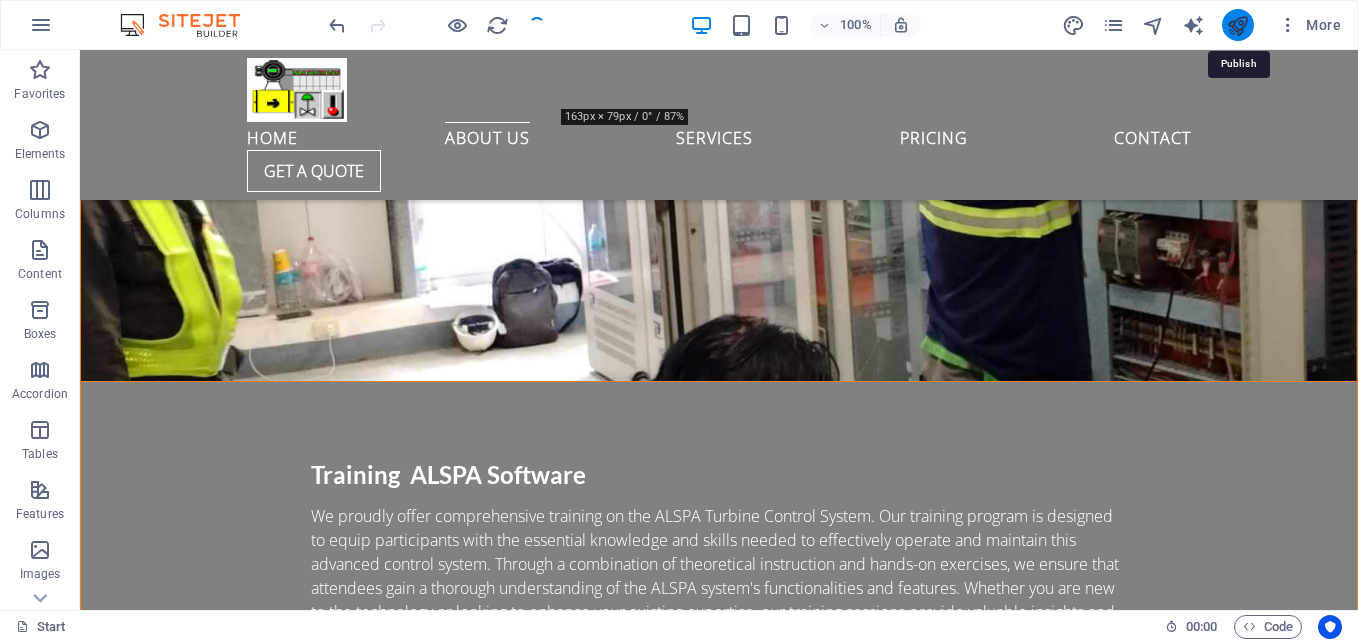 click at bounding box center [1237, 25] 